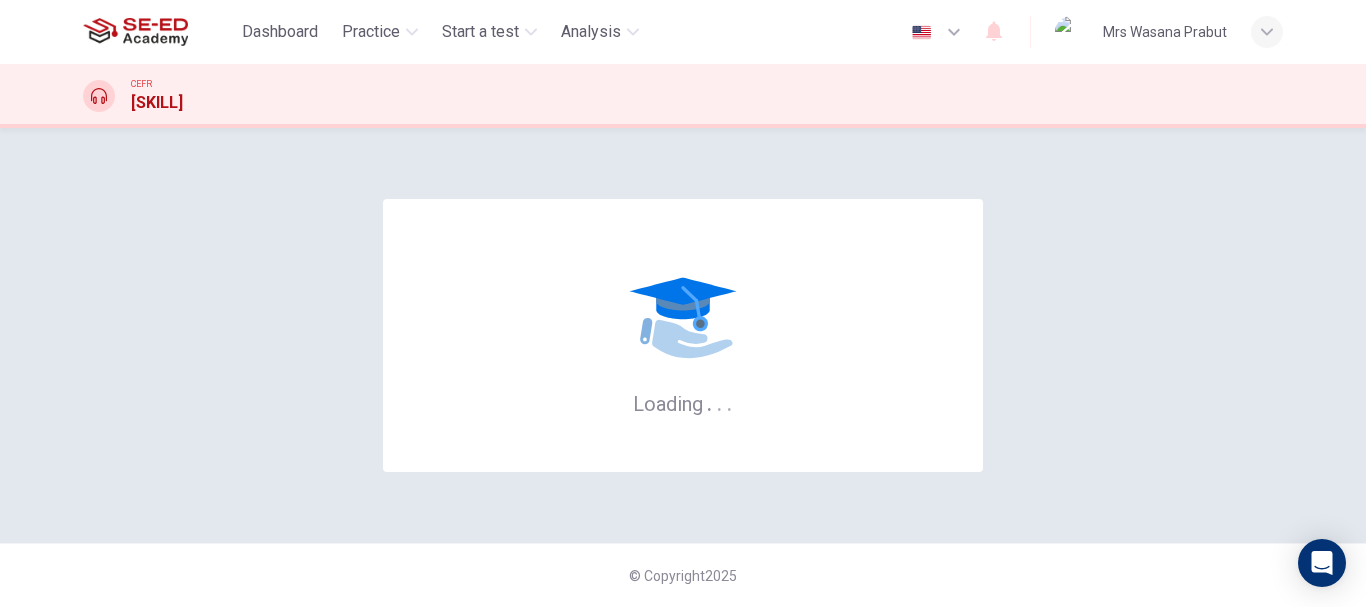 scroll, scrollTop: 0, scrollLeft: 0, axis: both 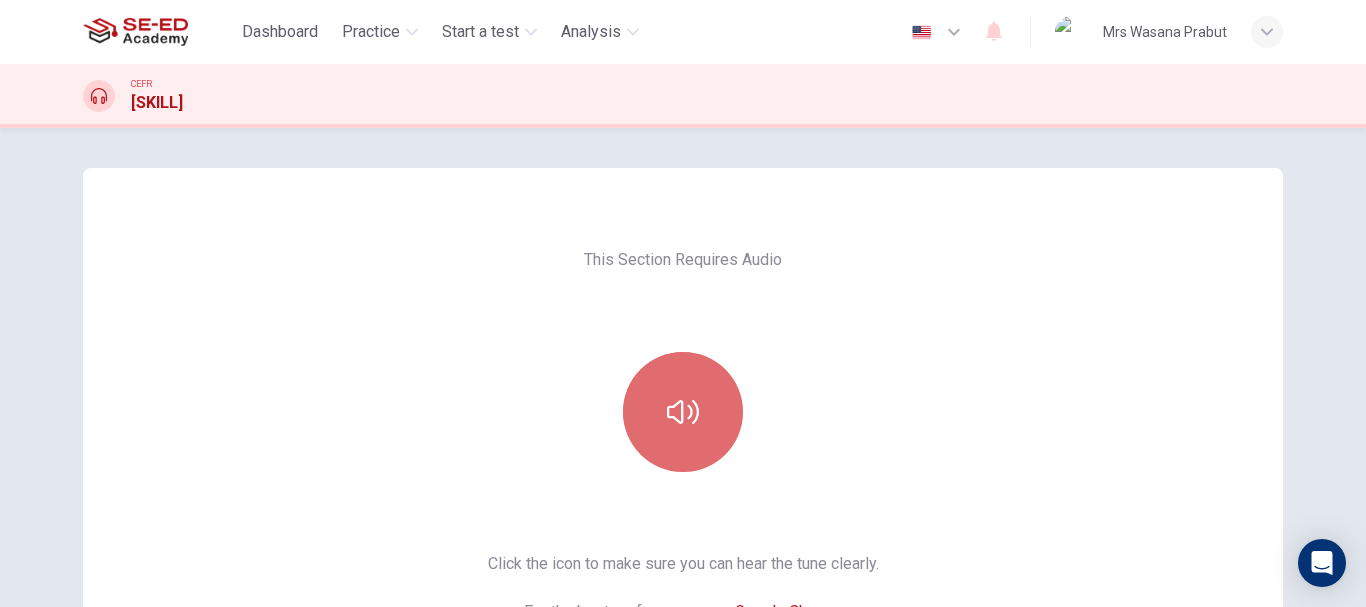 click at bounding box center (683, 412) 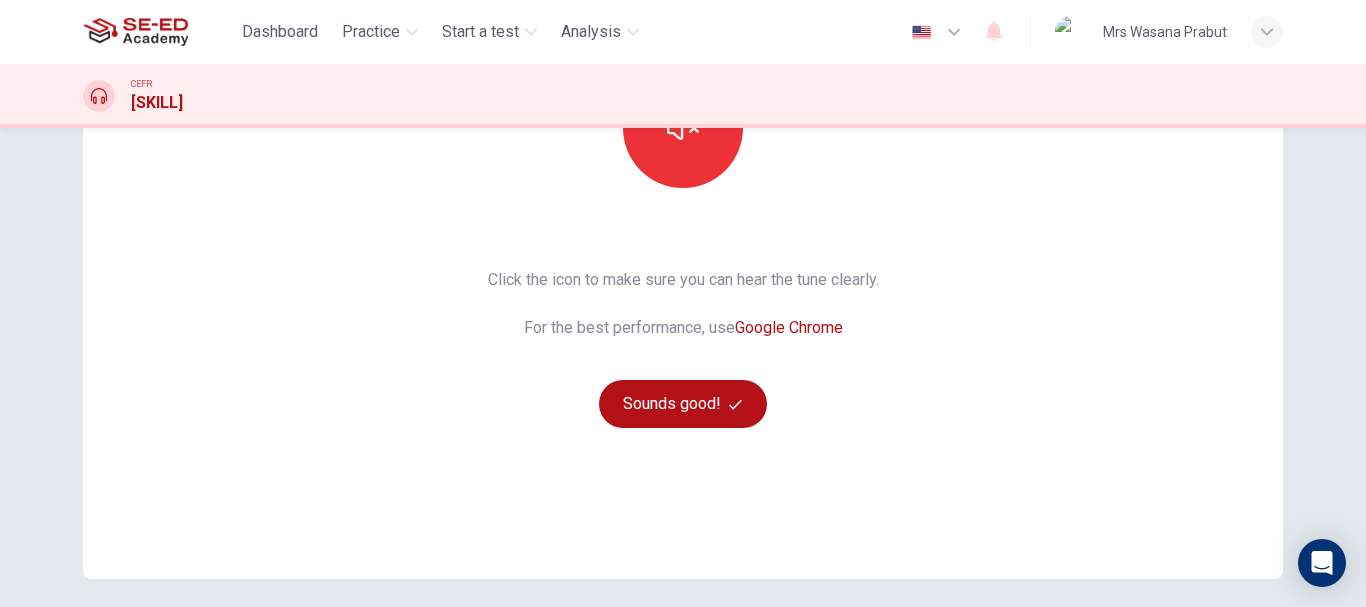 scroll, scrollTop: 300, scrollLeft: 0, axis: vertical 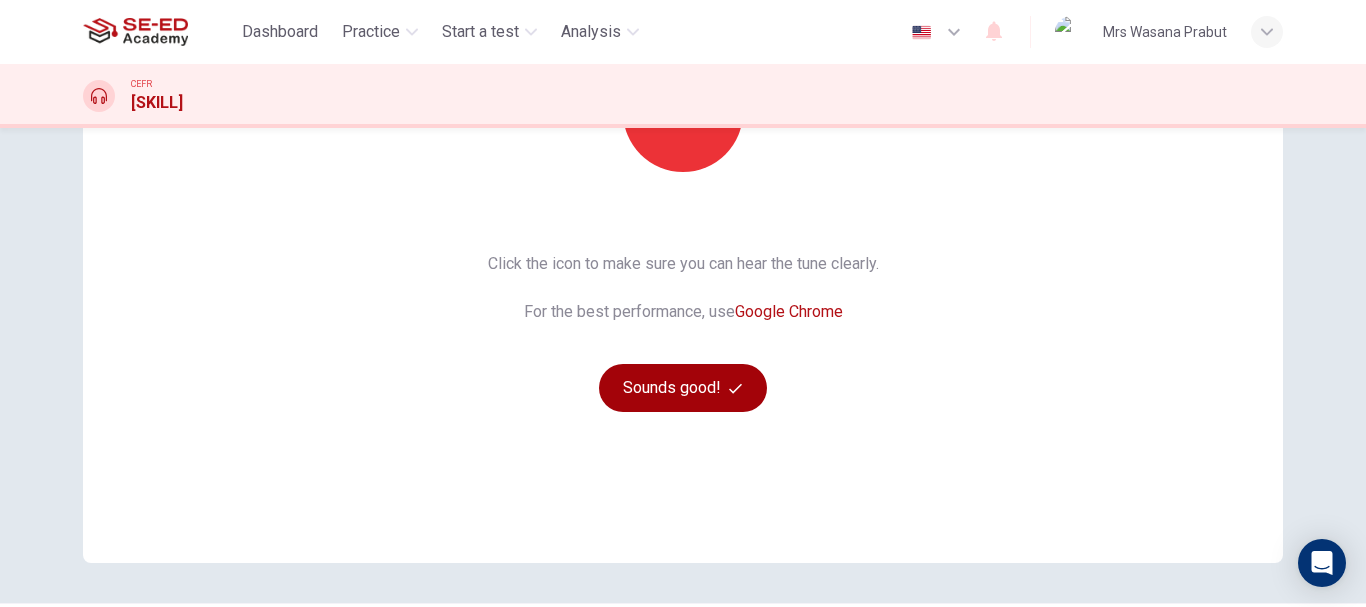 click on "Sounds good!" at bounding box center [683, 388] 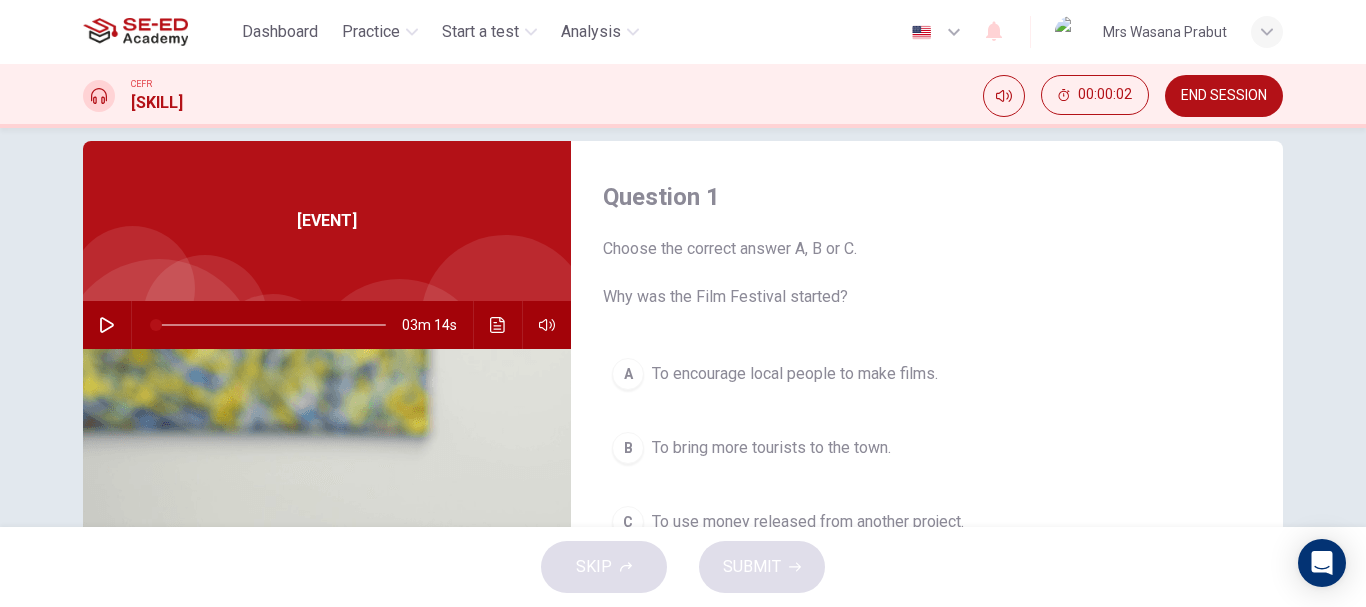 scroll, scrollTop: 0, scrollLeft: 0, axis: both 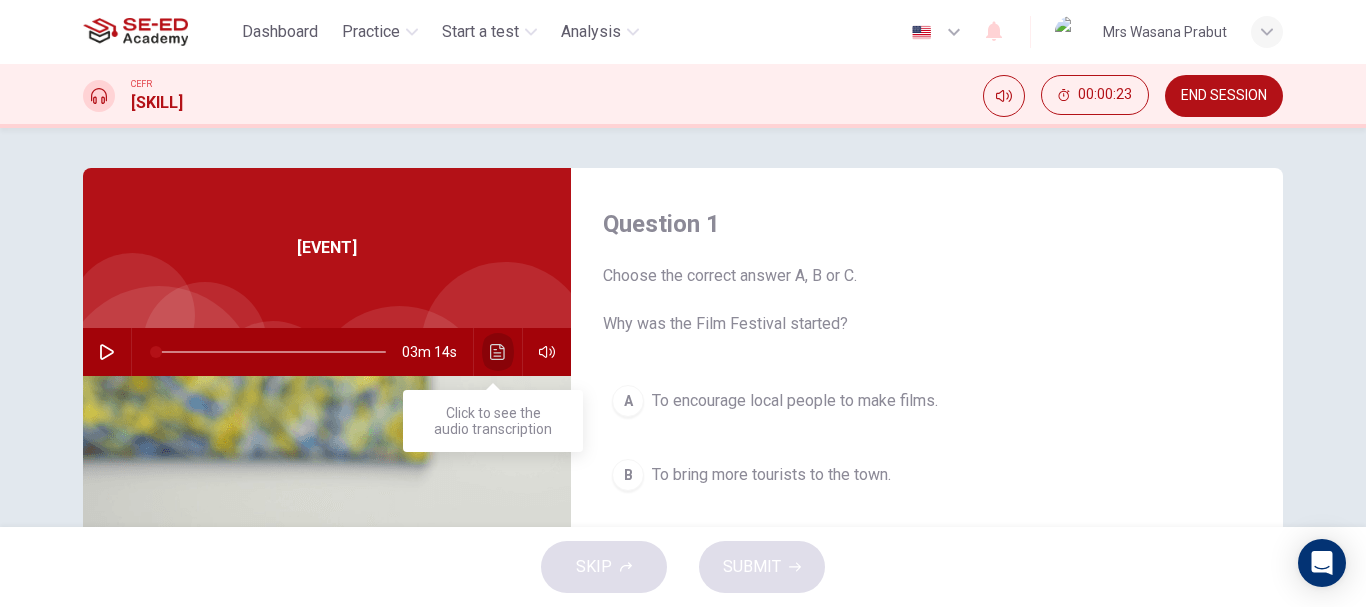 click at bounding box center (497, 352) 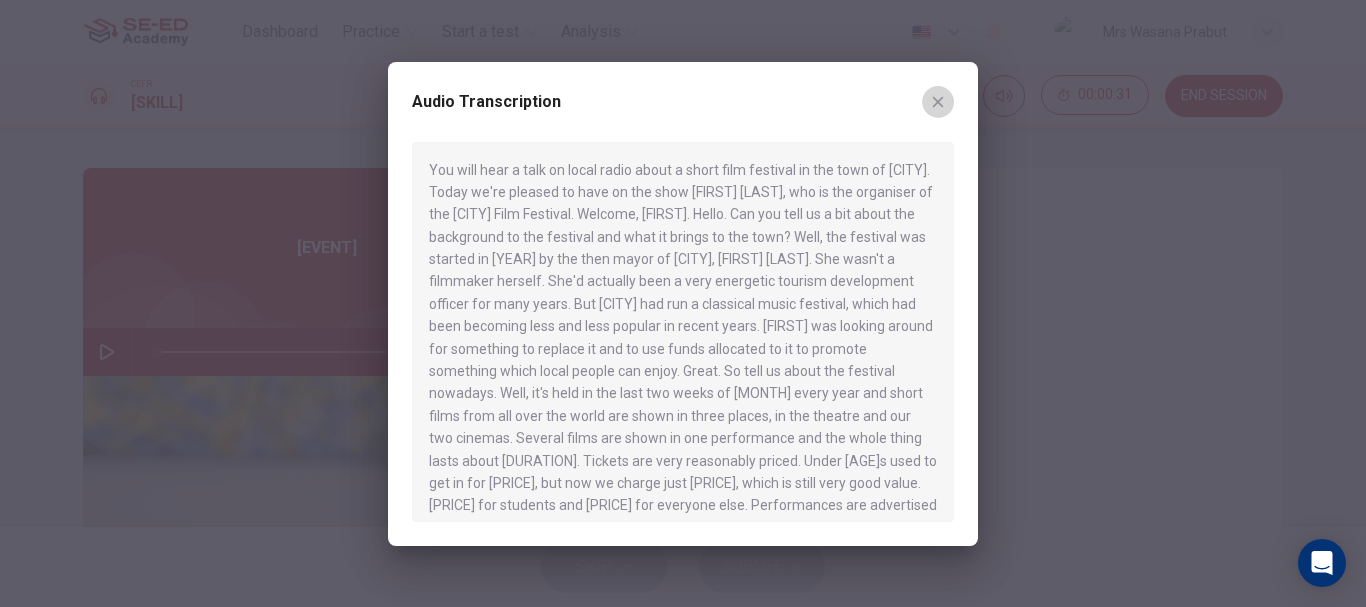 click at bounding box center (938, 102) 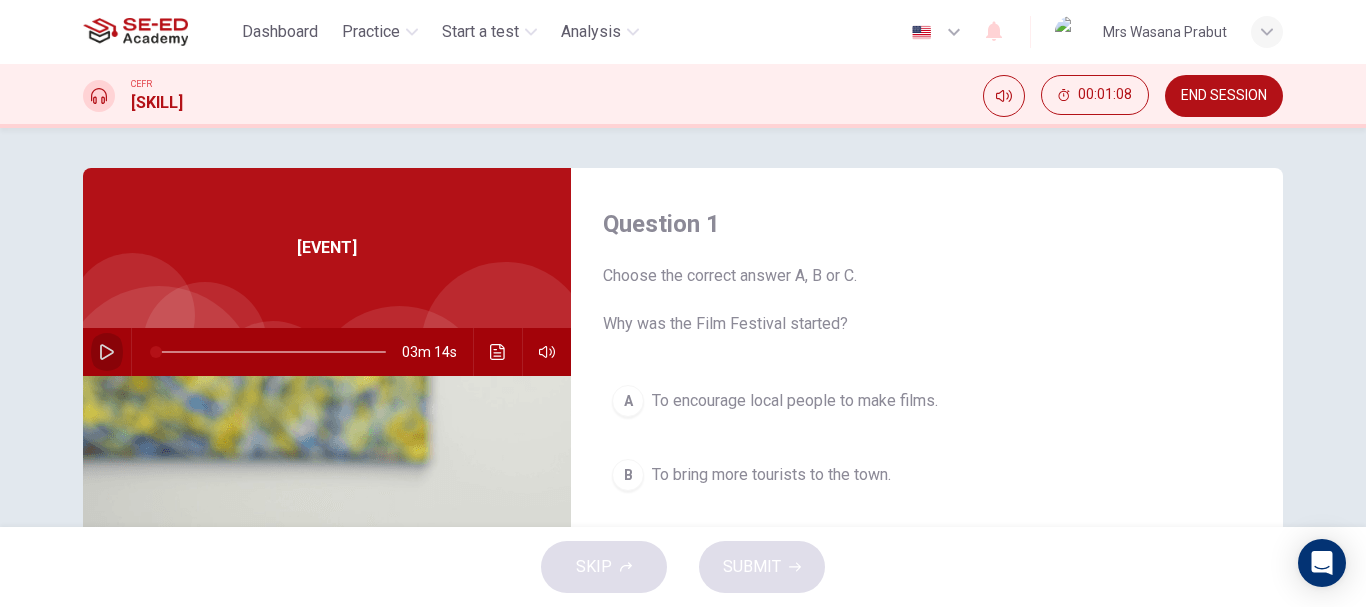 click at bounding box center [107, 352] 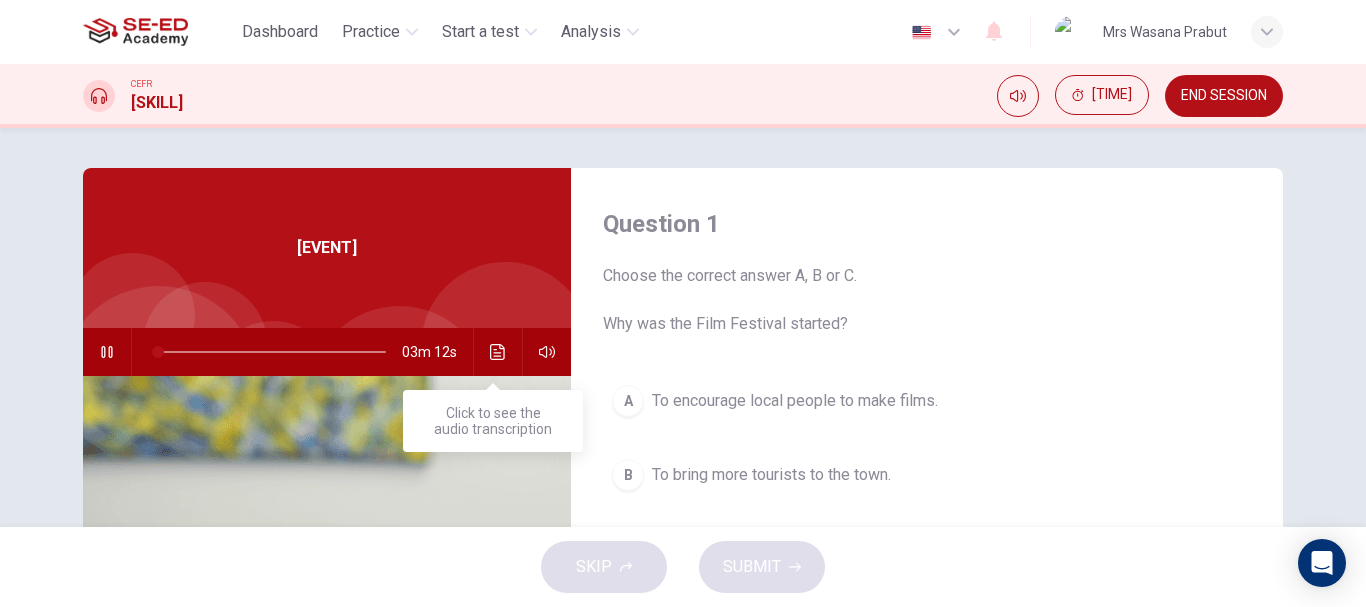 click at bounding box center (498, 352) 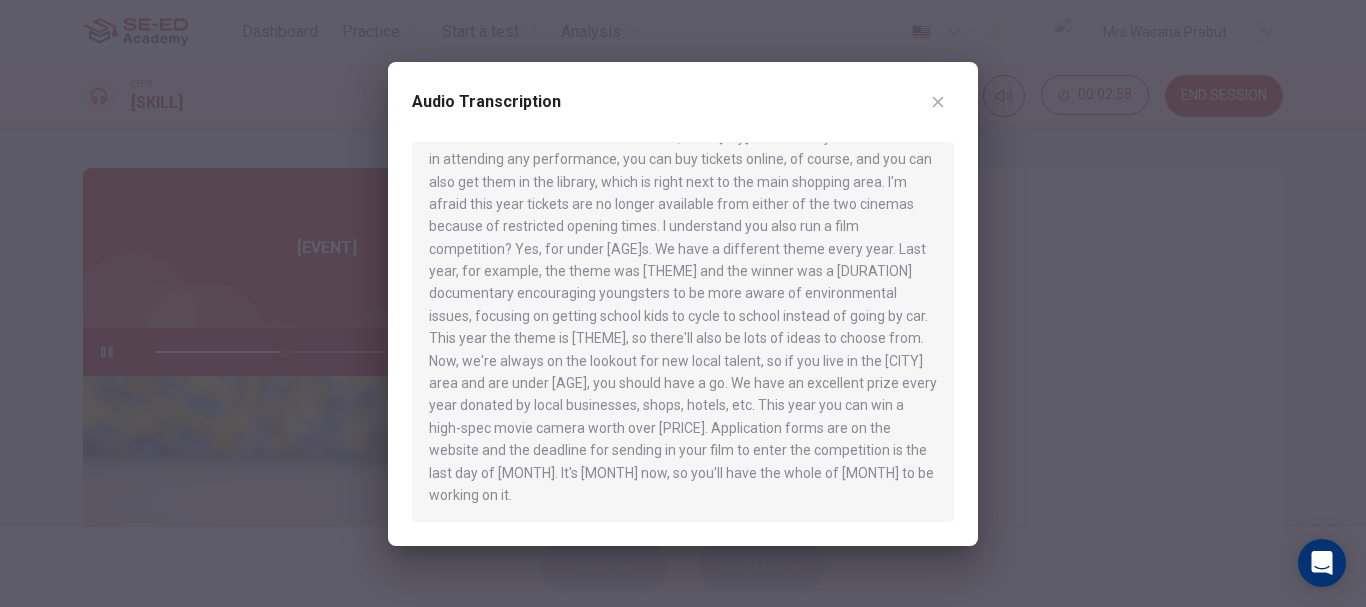 scroll, scrollTop: 392, scrollLeft: 0, axis: vertical 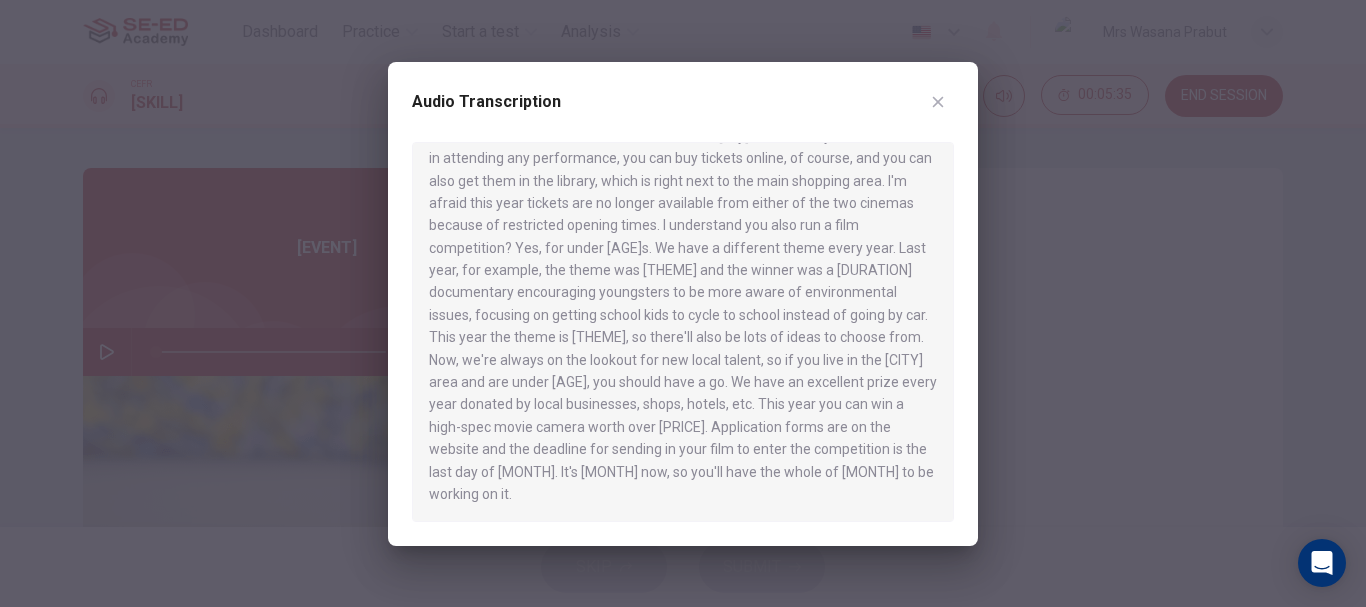 click at bounding box center [938, 101] 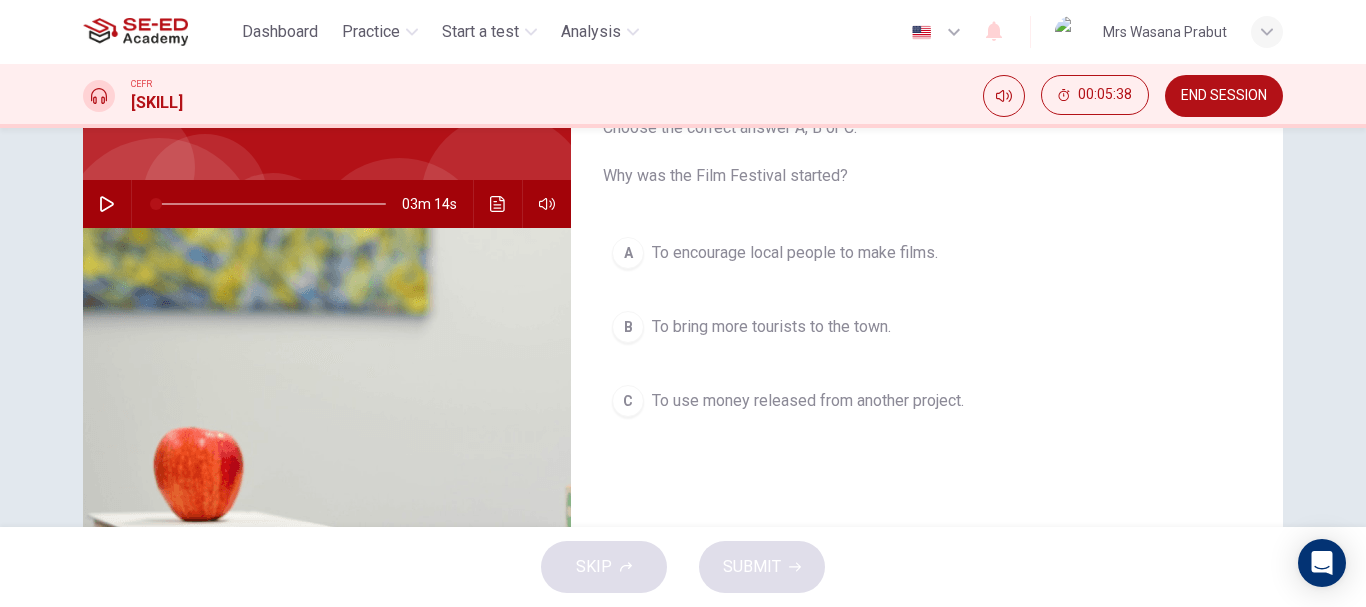 scroll, scrollTop: 100, scrollLeft: 0, axis: vertical 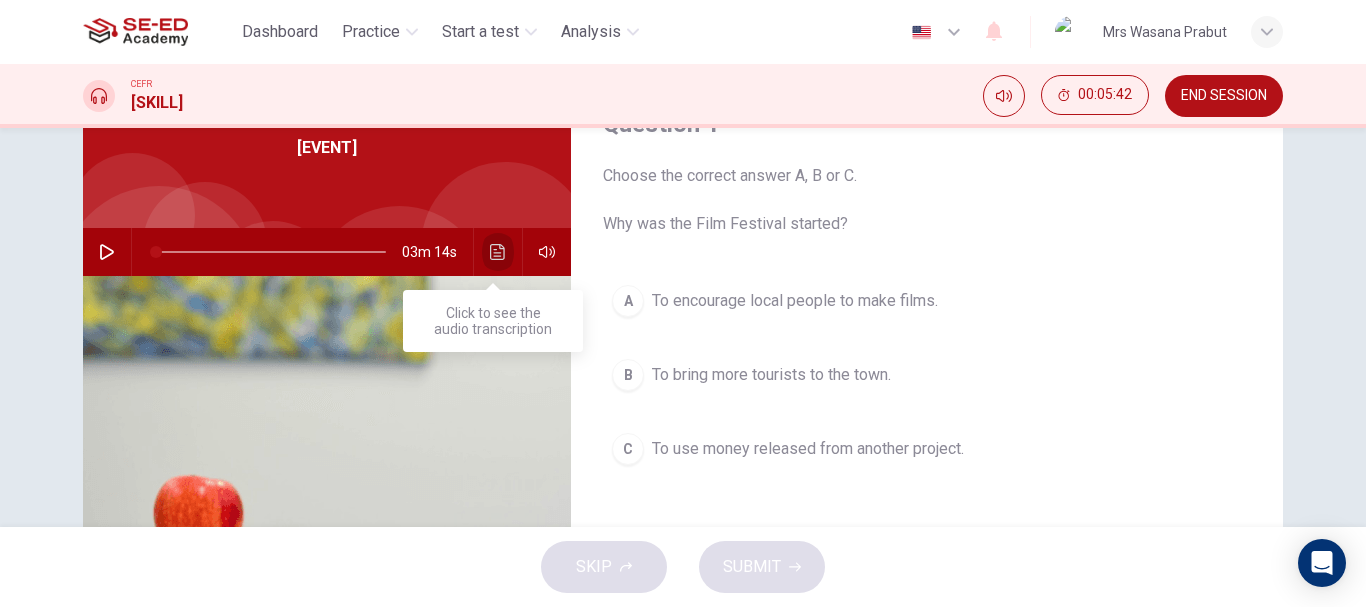 click at bounding box center [498, 252] 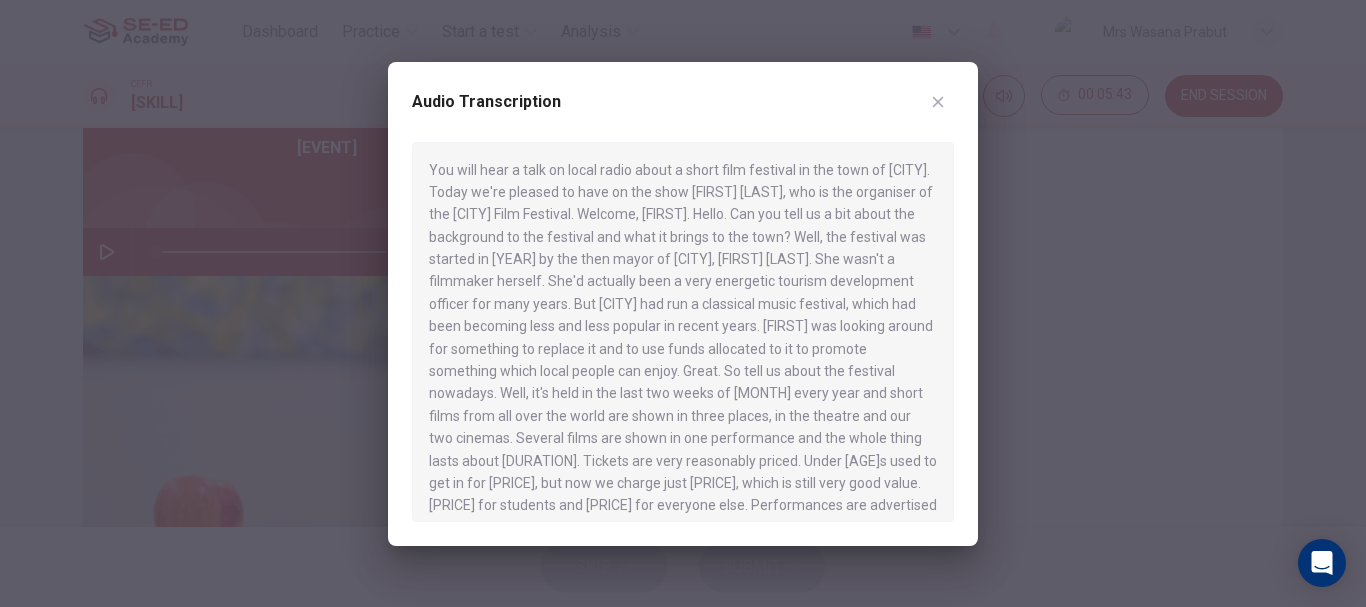click at bounding box center [683, 303] 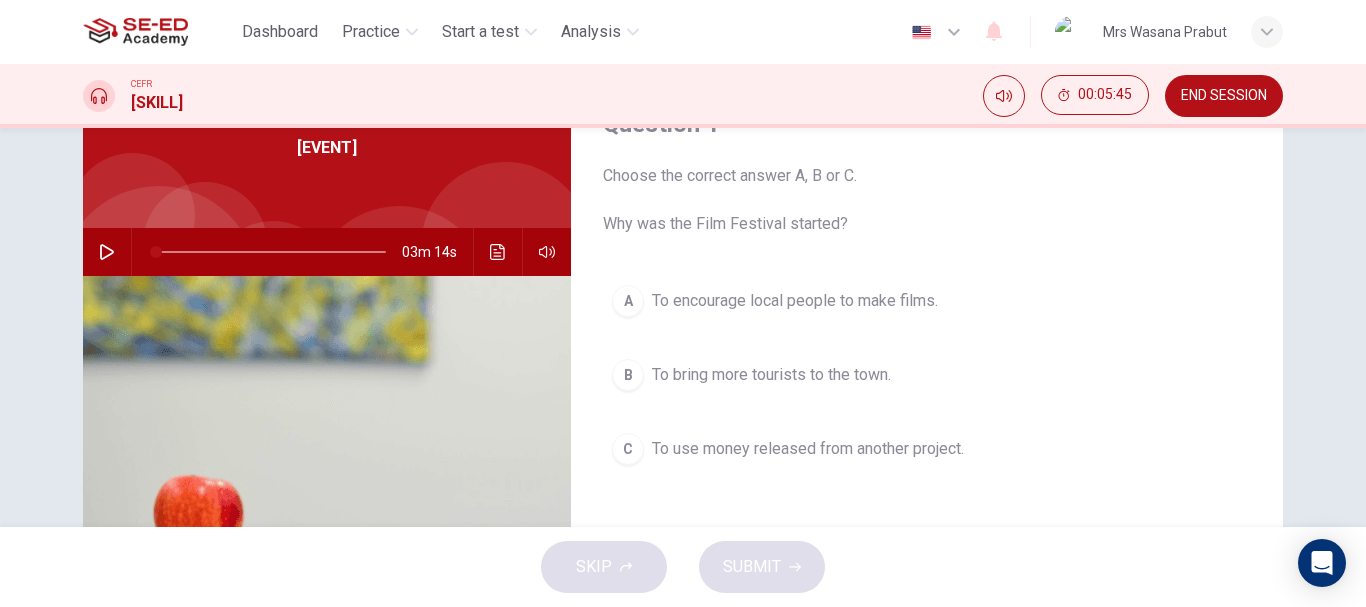 click at bounding box center (107, 252) 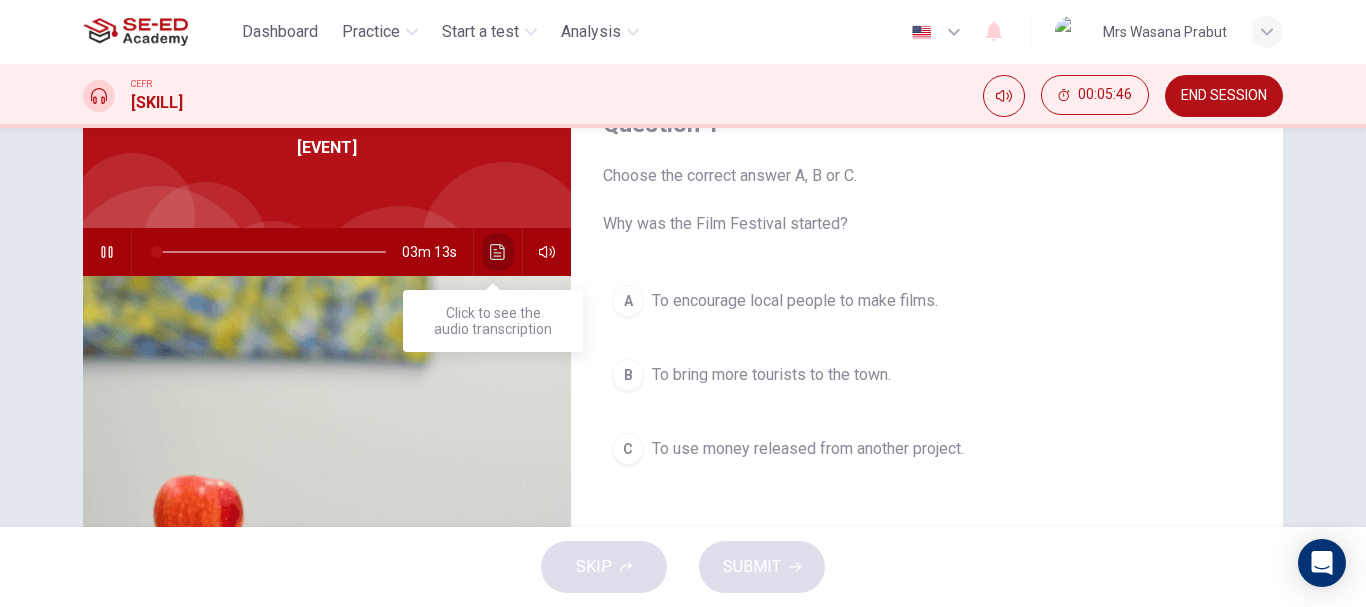 click at bounding box center (497, 252) 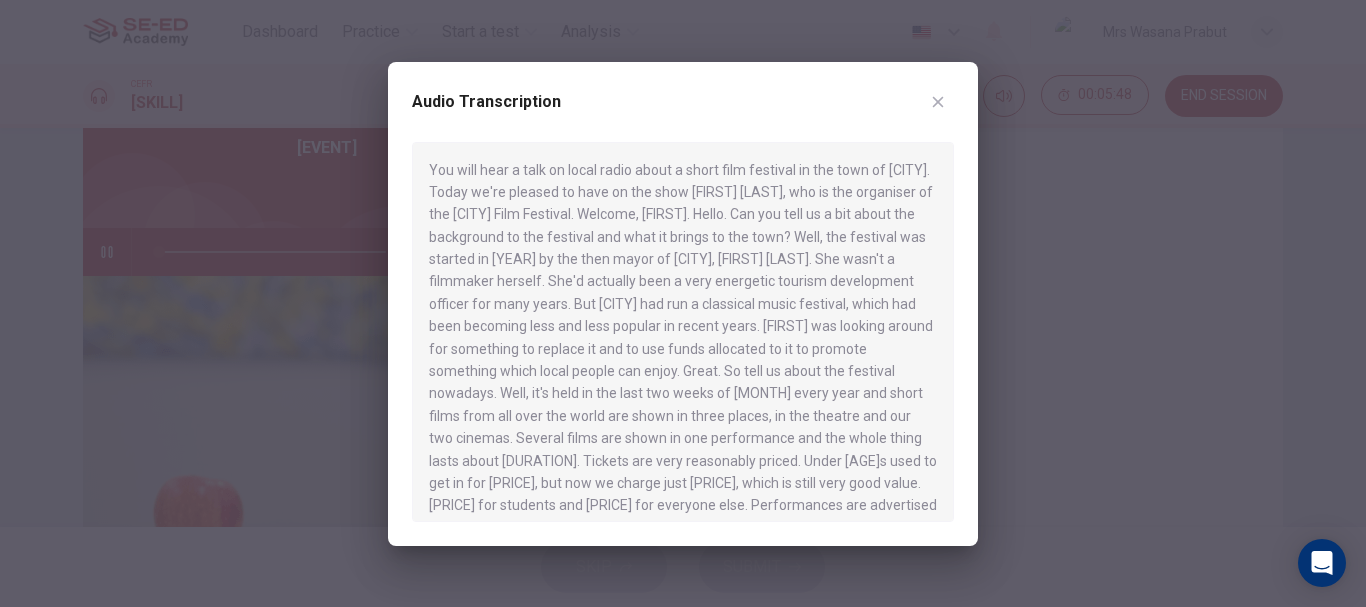 drag, startPoint x: 809, startPoint y: 79, endPoint x: 937, endPoint y: 310, distance: 264.09277 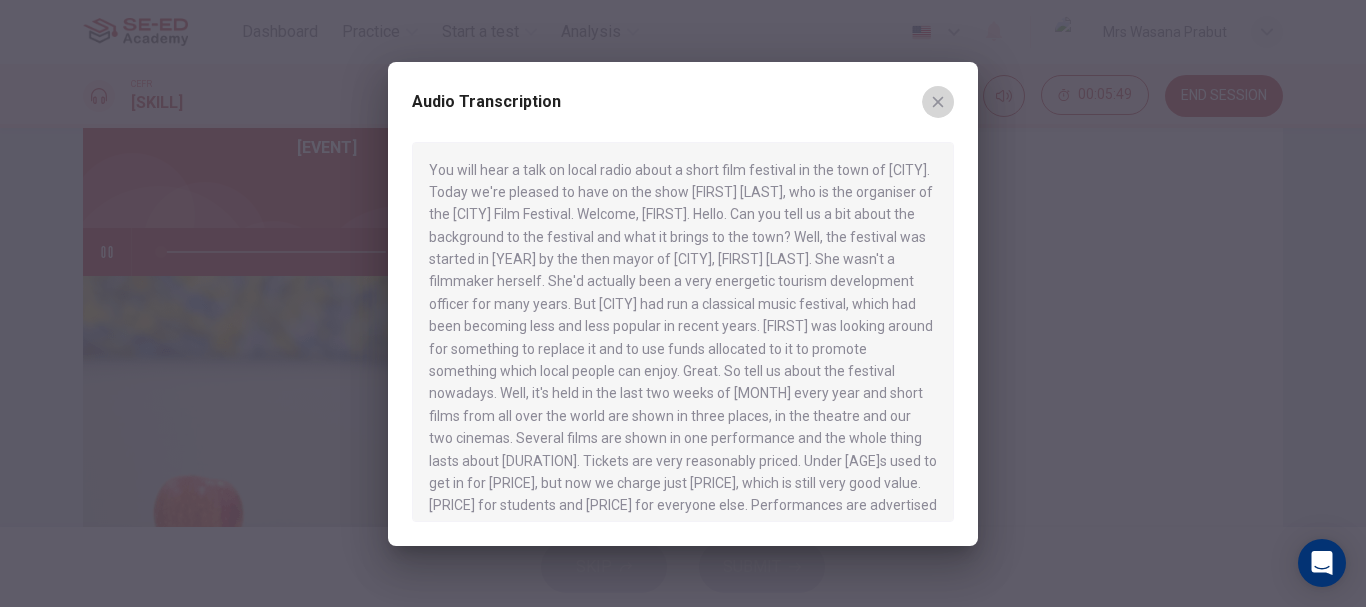 click at bounding box center [938, 101] 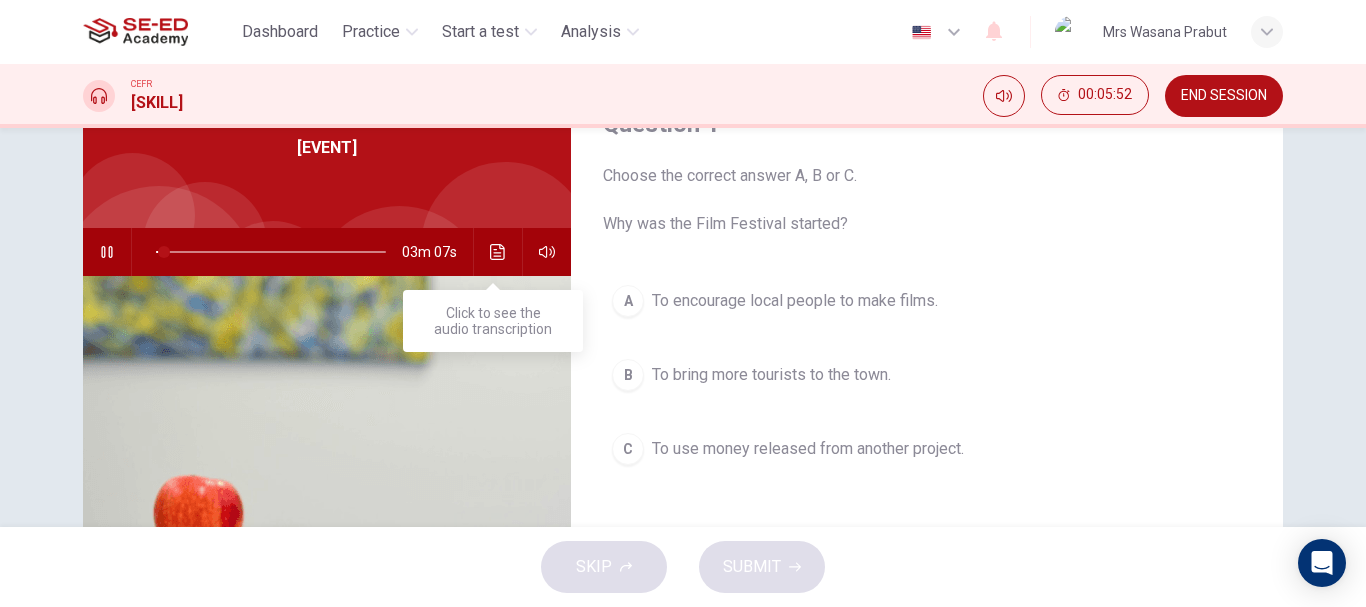 click at bounding box center (498, 252) 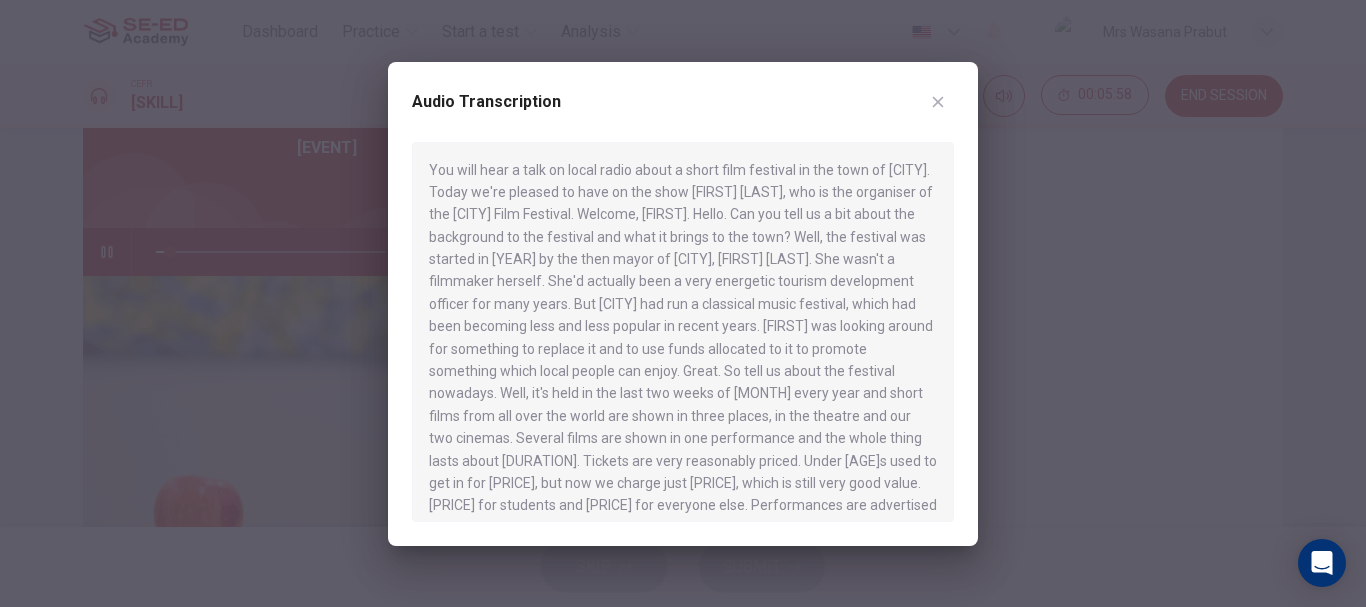click at bounding box center [938, 102] 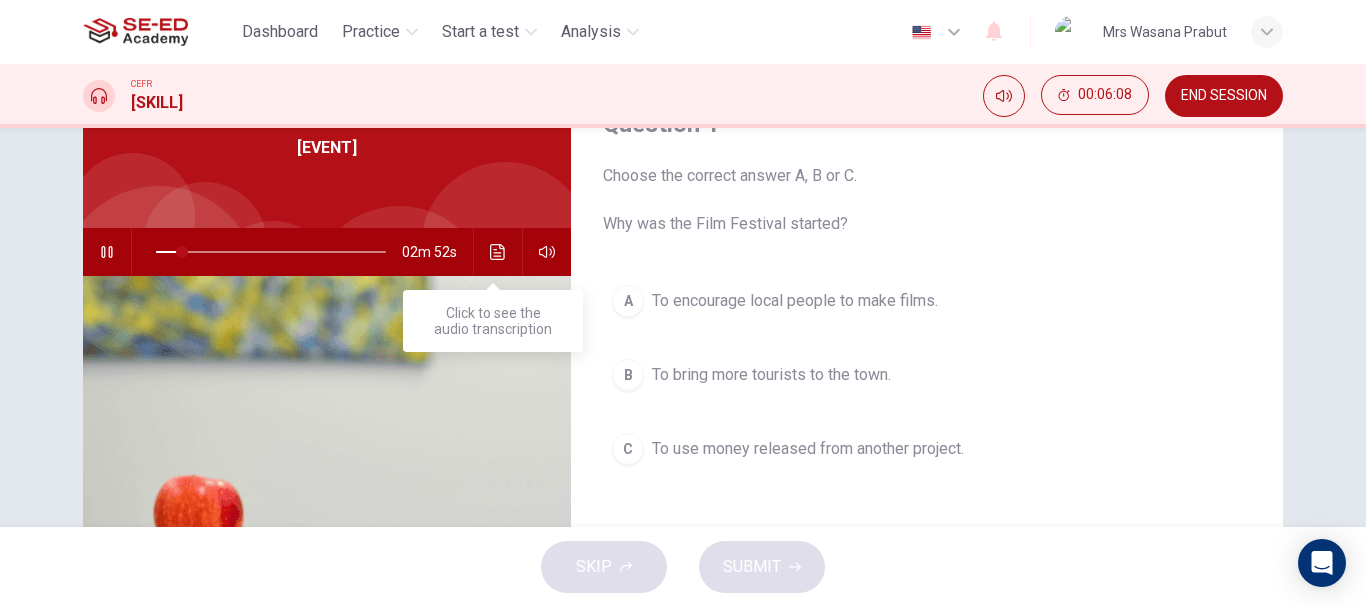 click at bounding box center (498, 252) 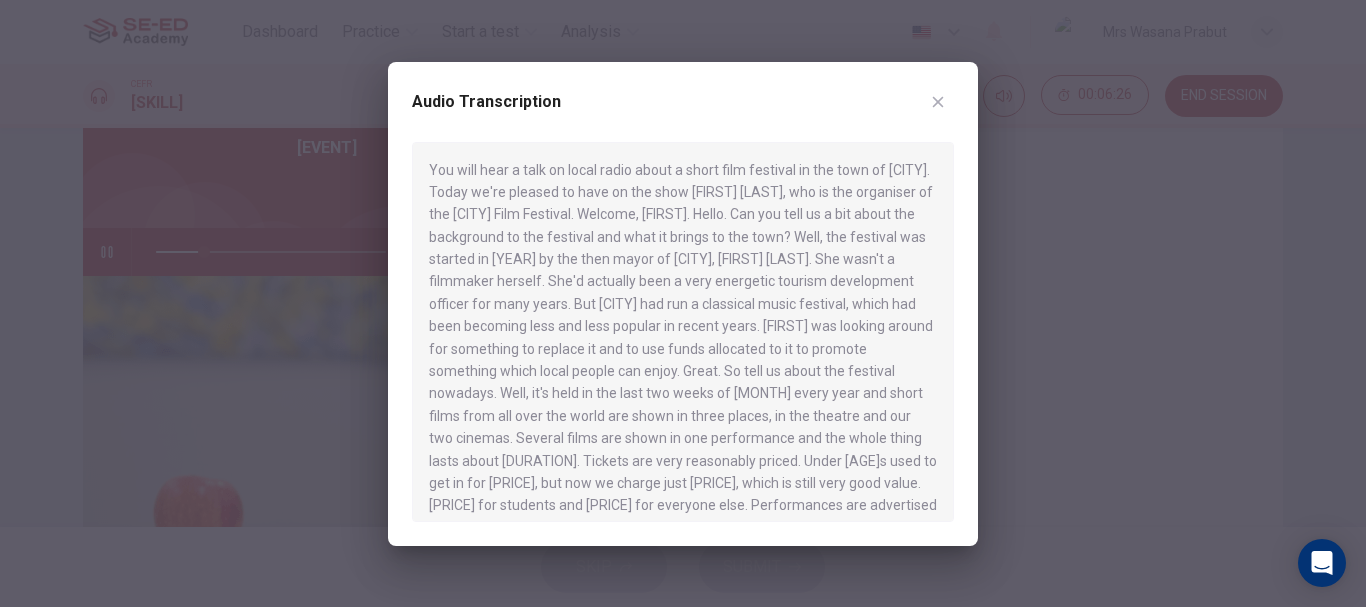 click at bounding box center (683, 303) 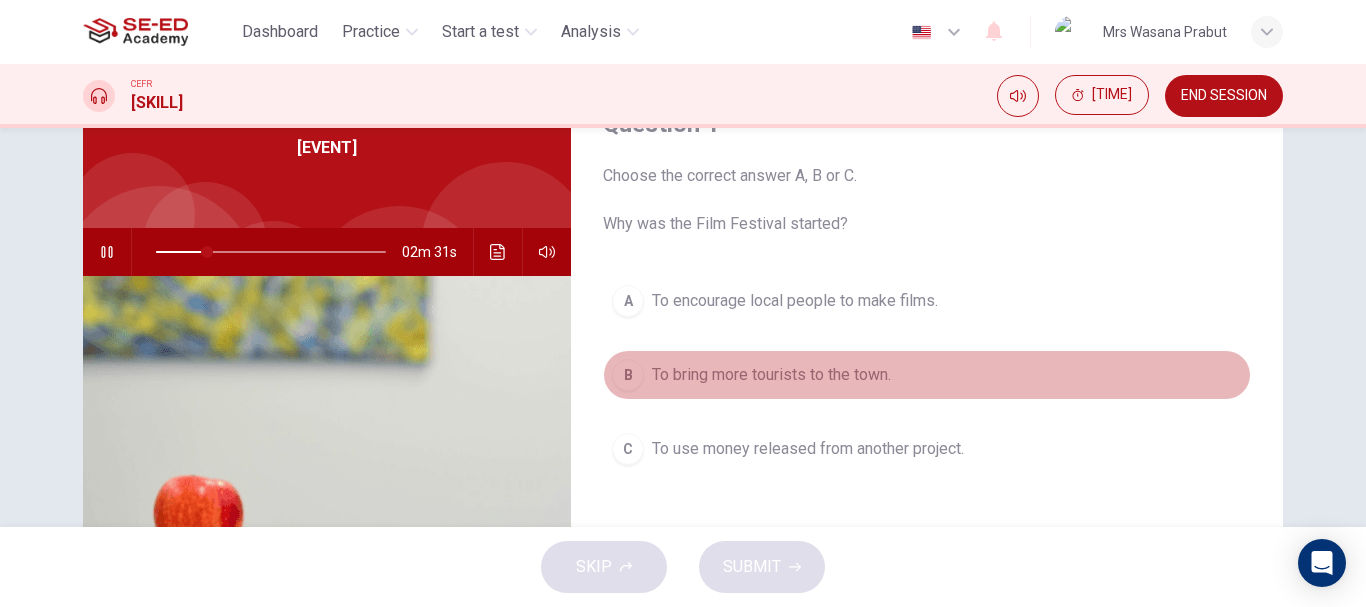 click on "B" at bounding box center [628, 301] 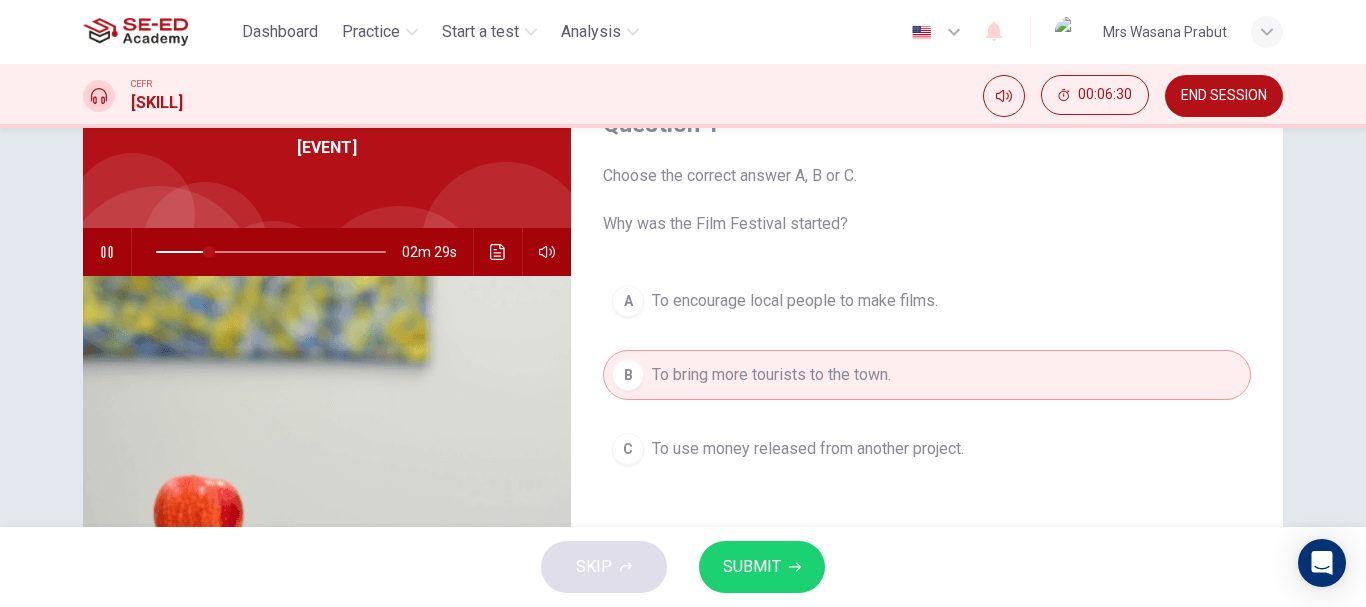 click on "SUBMIT" at bounding box center [752, 567] 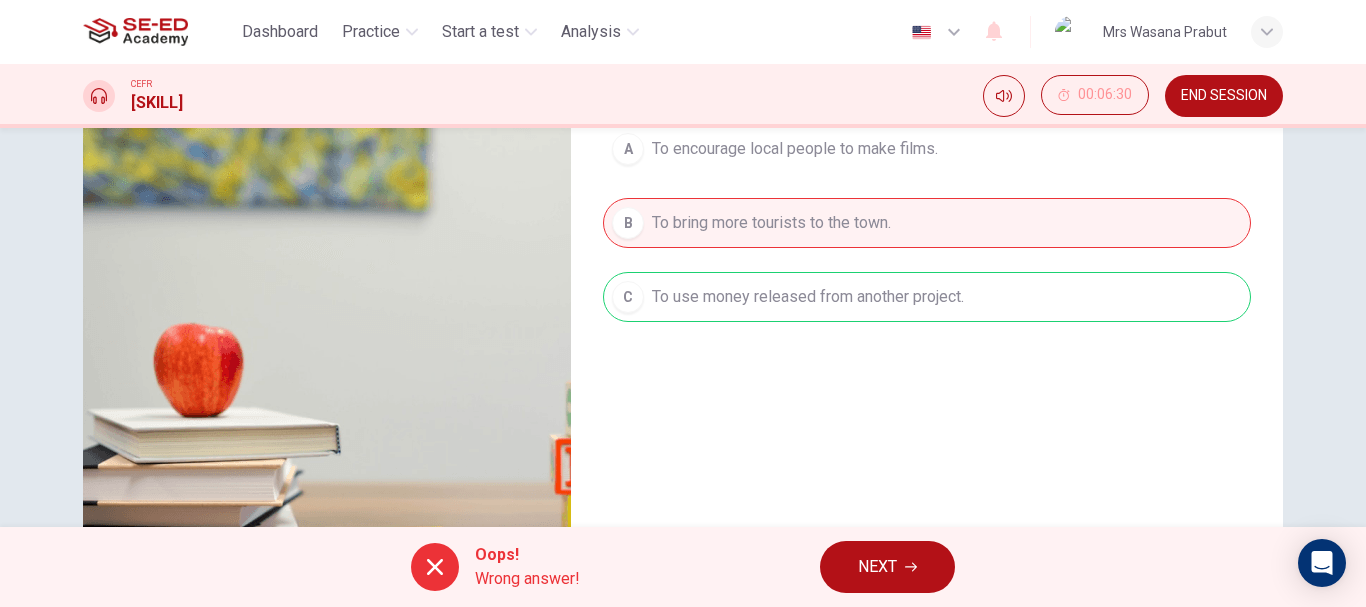 scroll, scrollTop: 300, scrollLeft: 0, axis: vertical 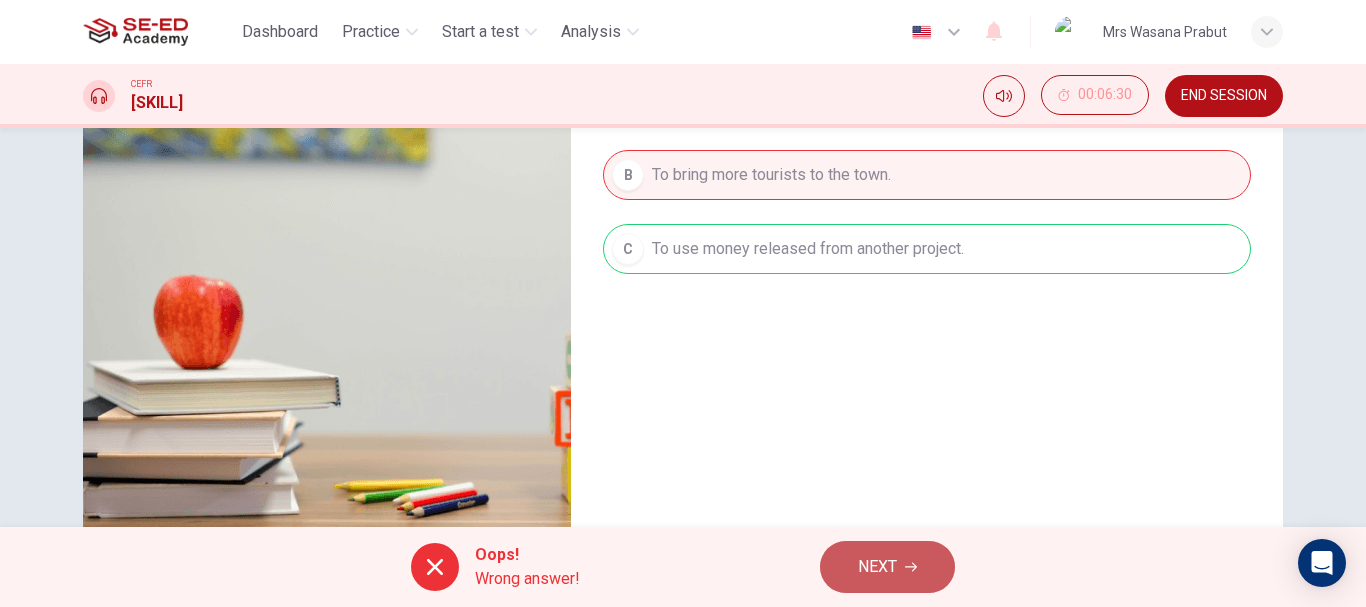 click on "NEXT" at bounding box center (887, 567) 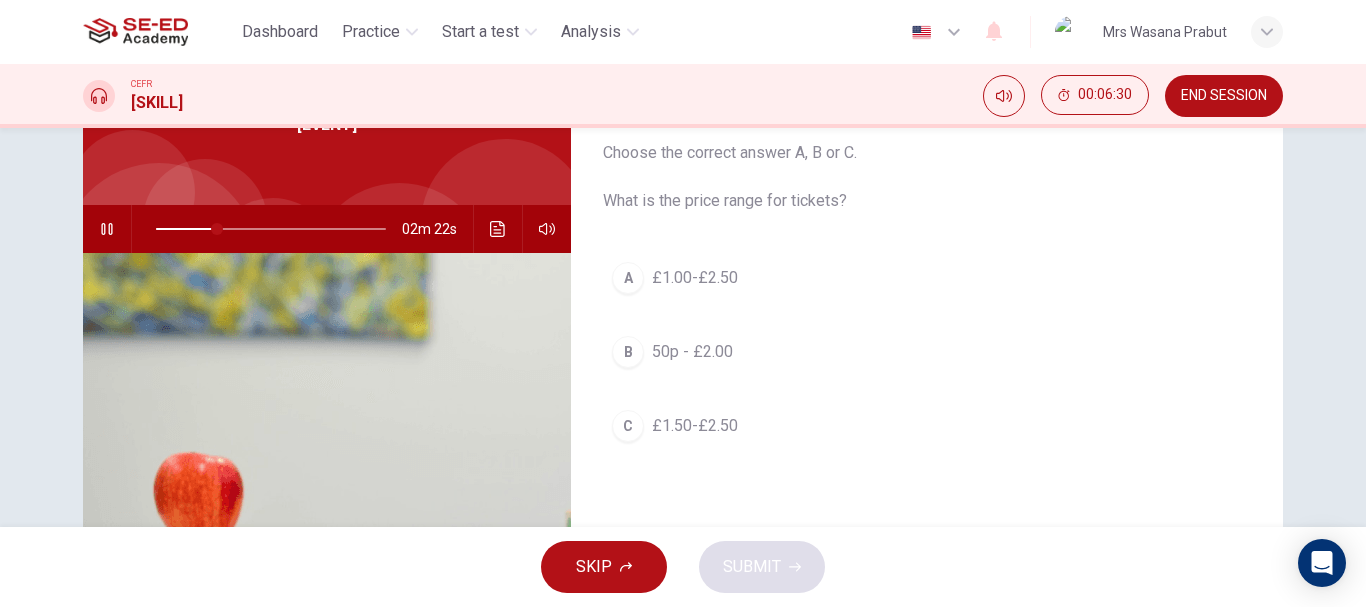 scroll, scrollTop: 100, scrollLeft: 0, axis: vertical 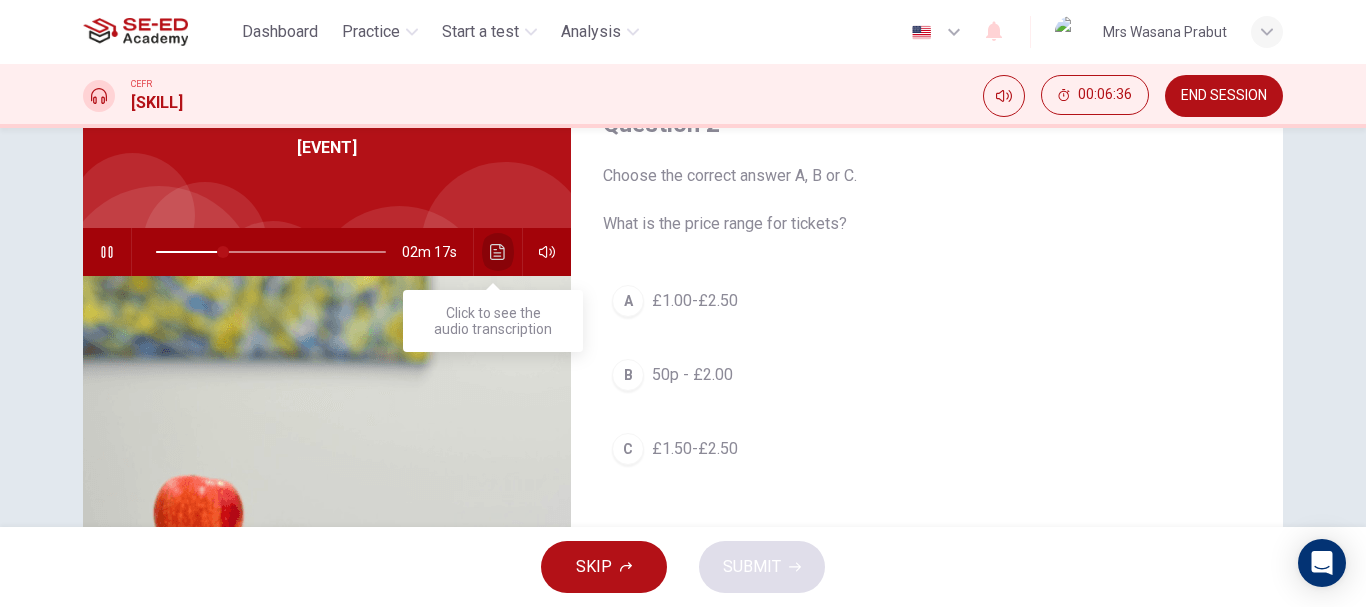 click at bounding box center (498, 252) 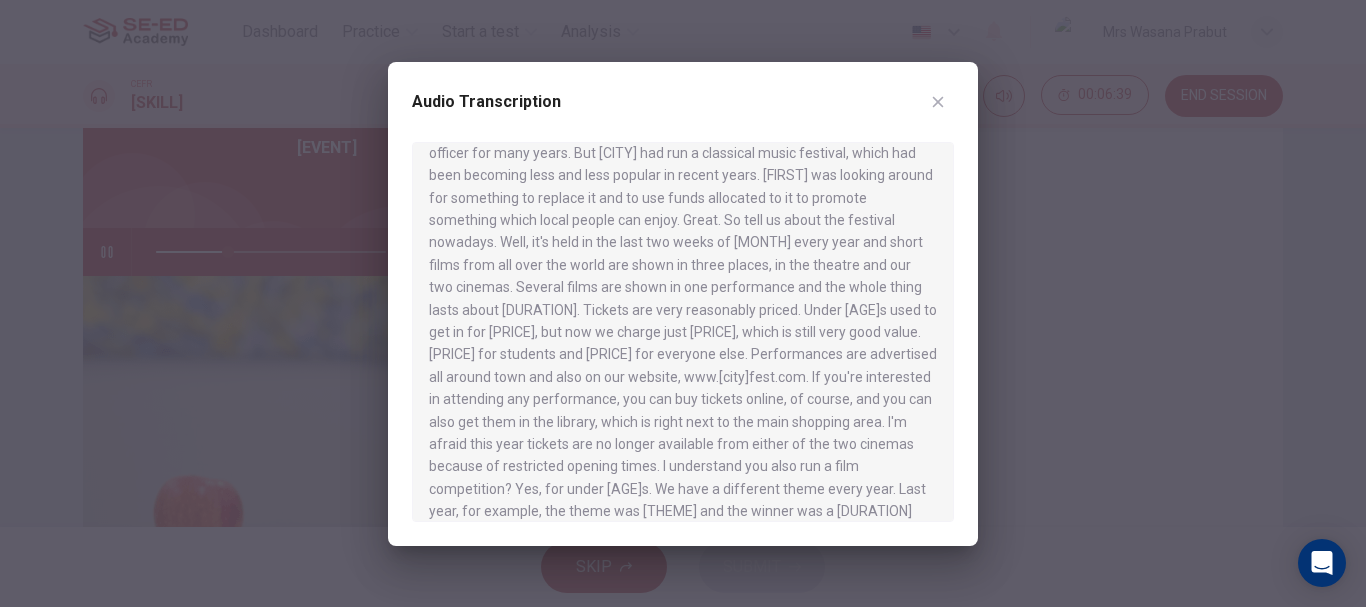 scroll, scrollTop: 200, scrollLeft: 0, axis: vertical 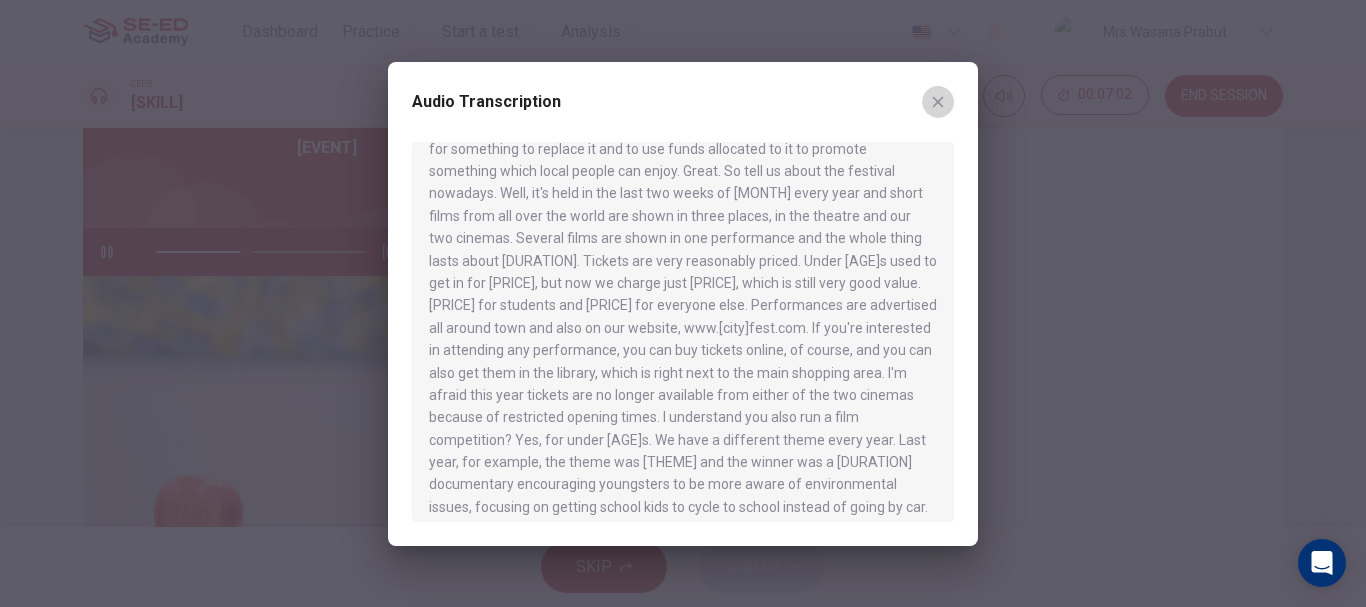 click at bounding box center (938, 101) 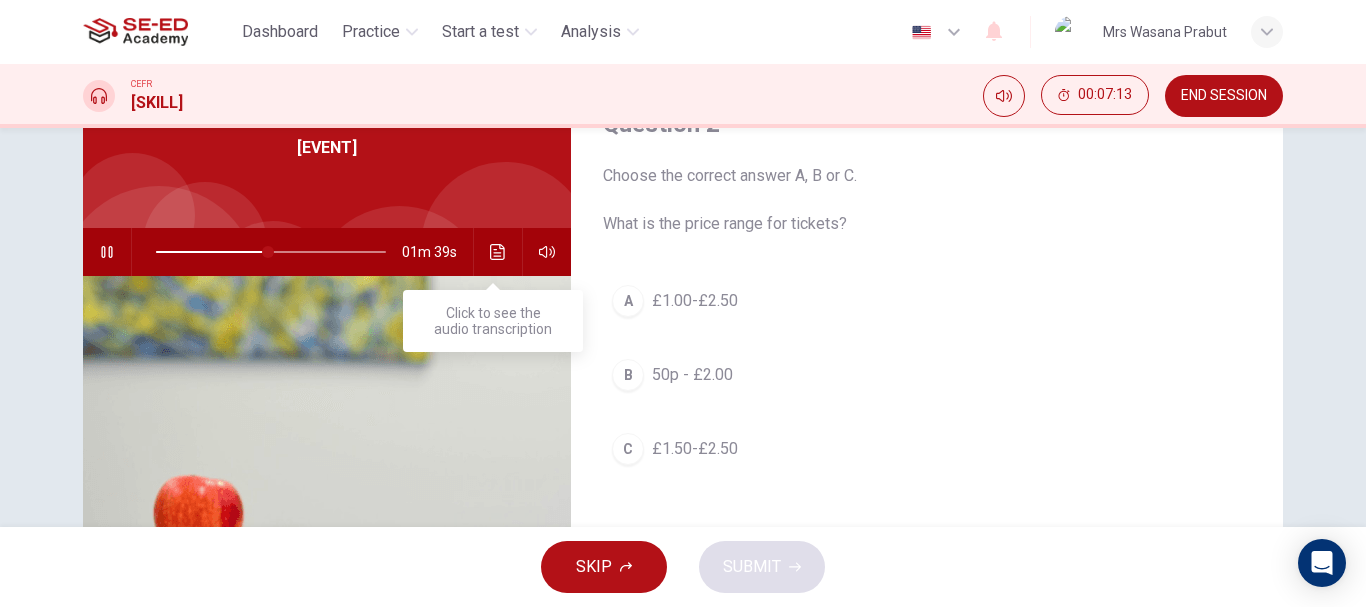 click at bounding box center [498, 252] 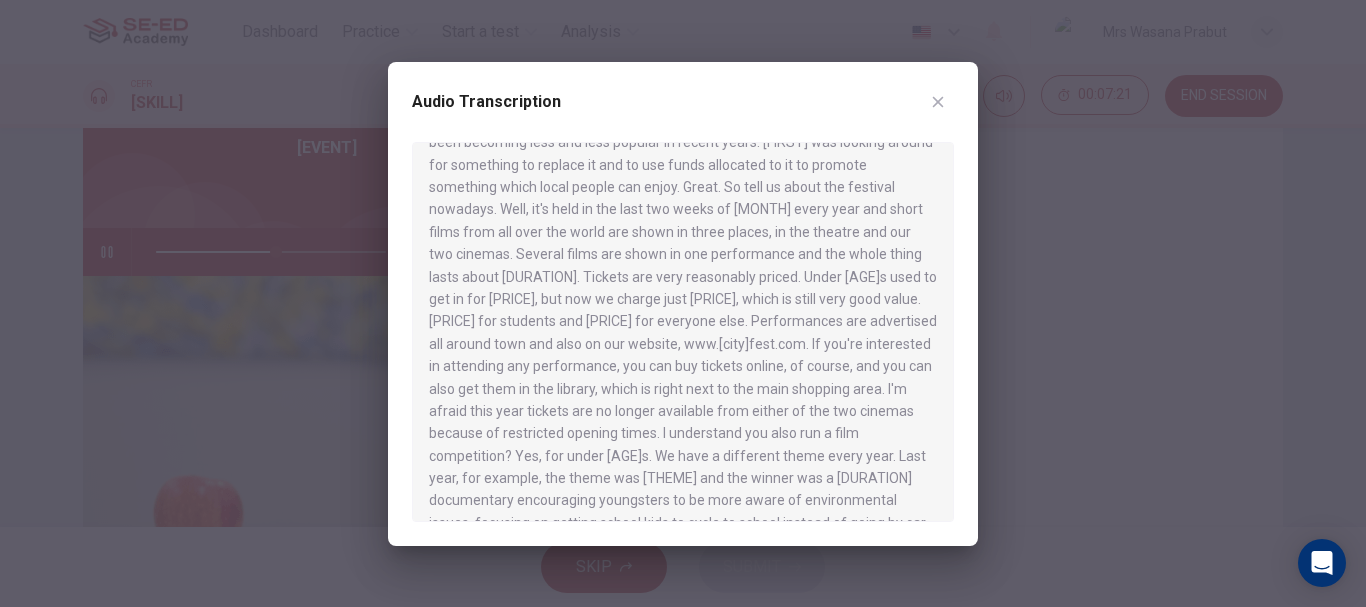 scroll, scrollTop: 200, scrollLeft: 0, axis: vertical 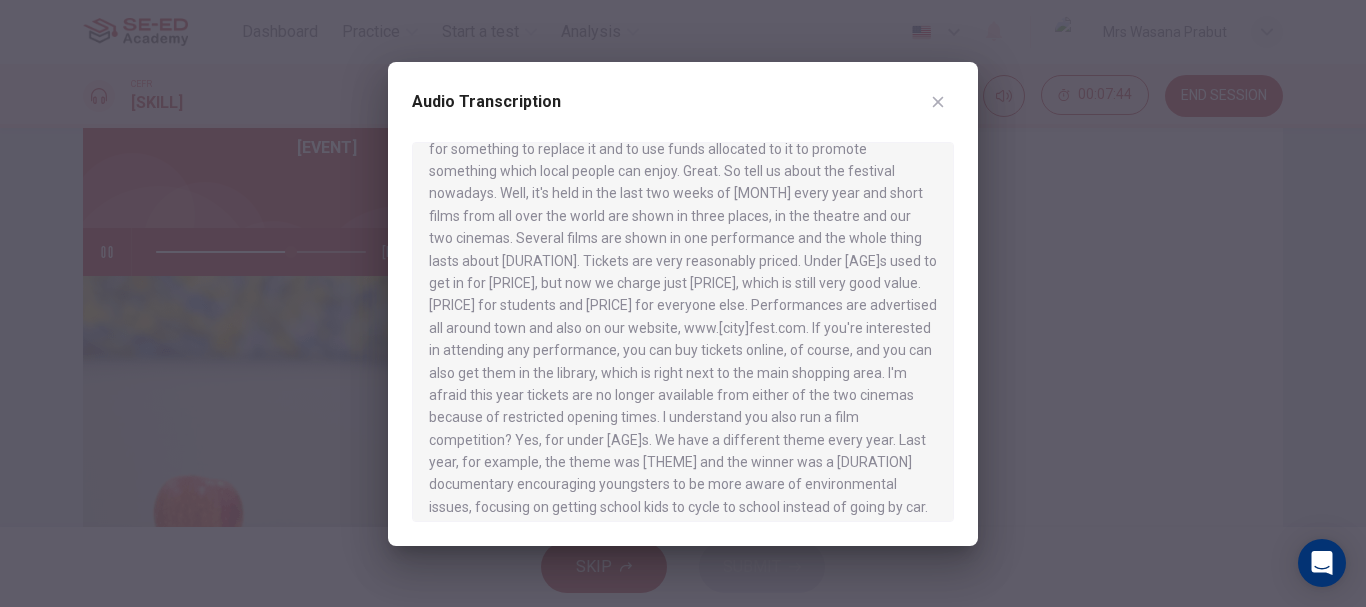 click at bounding box center [938, 102] 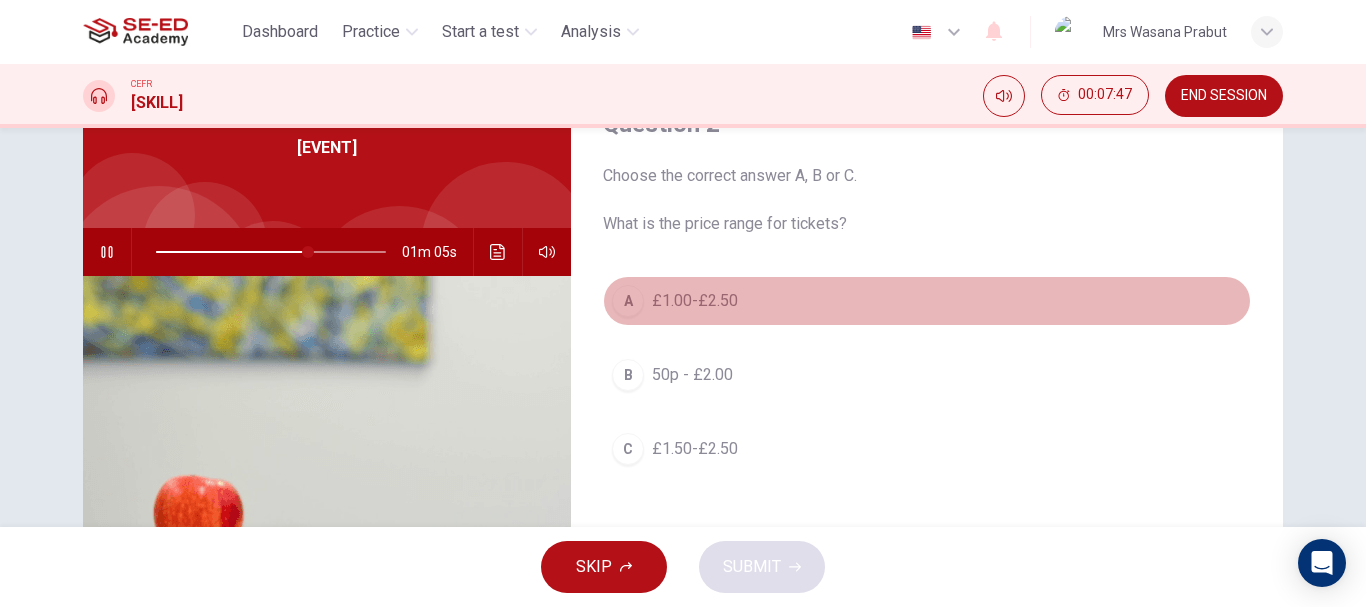 click on "£1.00-£2.50" at bounding box center (695, 301) 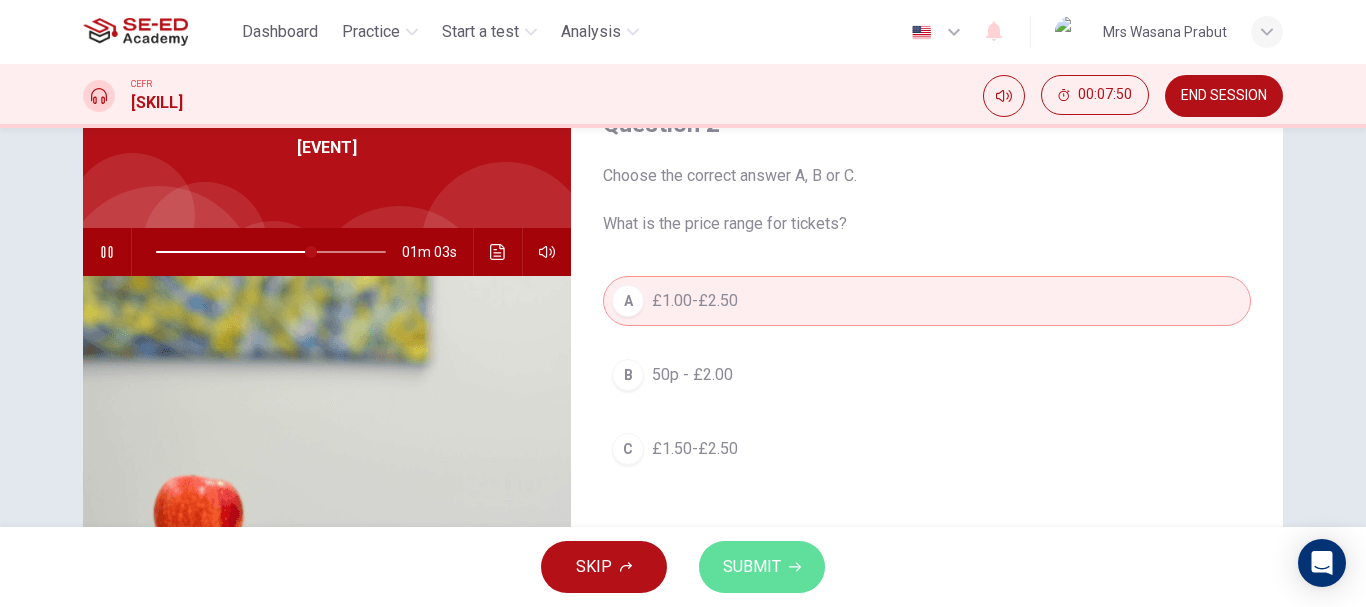 click at bounding box center (795, 567) 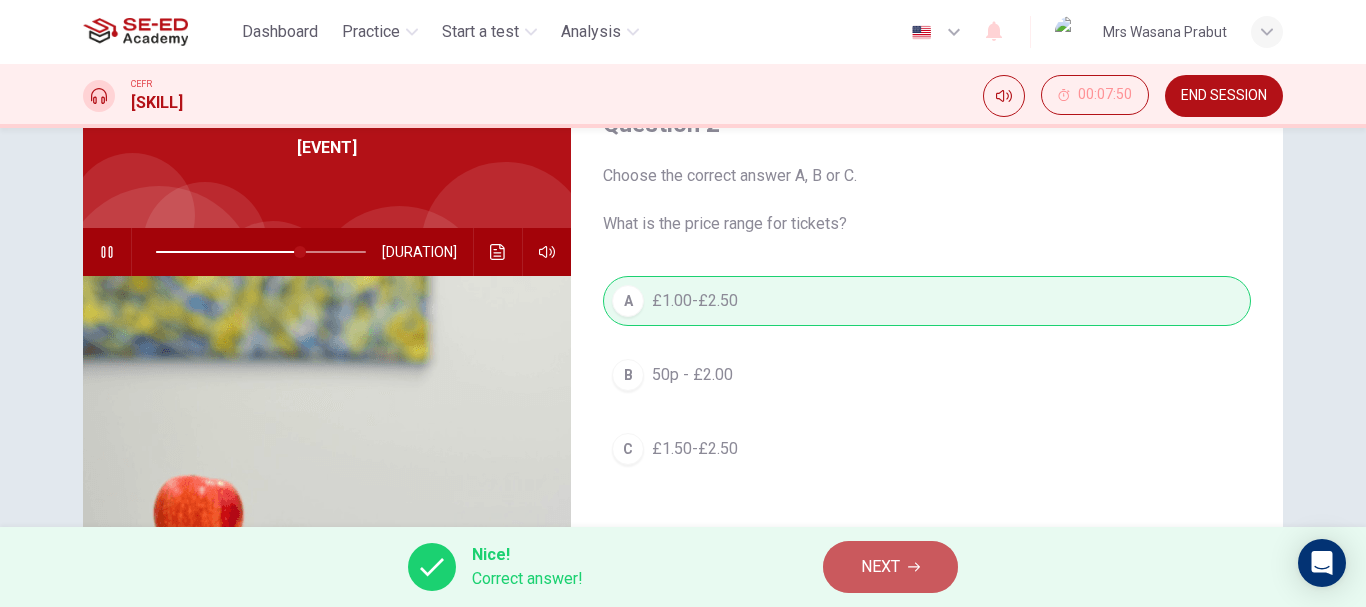 click on "NEXT" at bounding box center (880, 567) 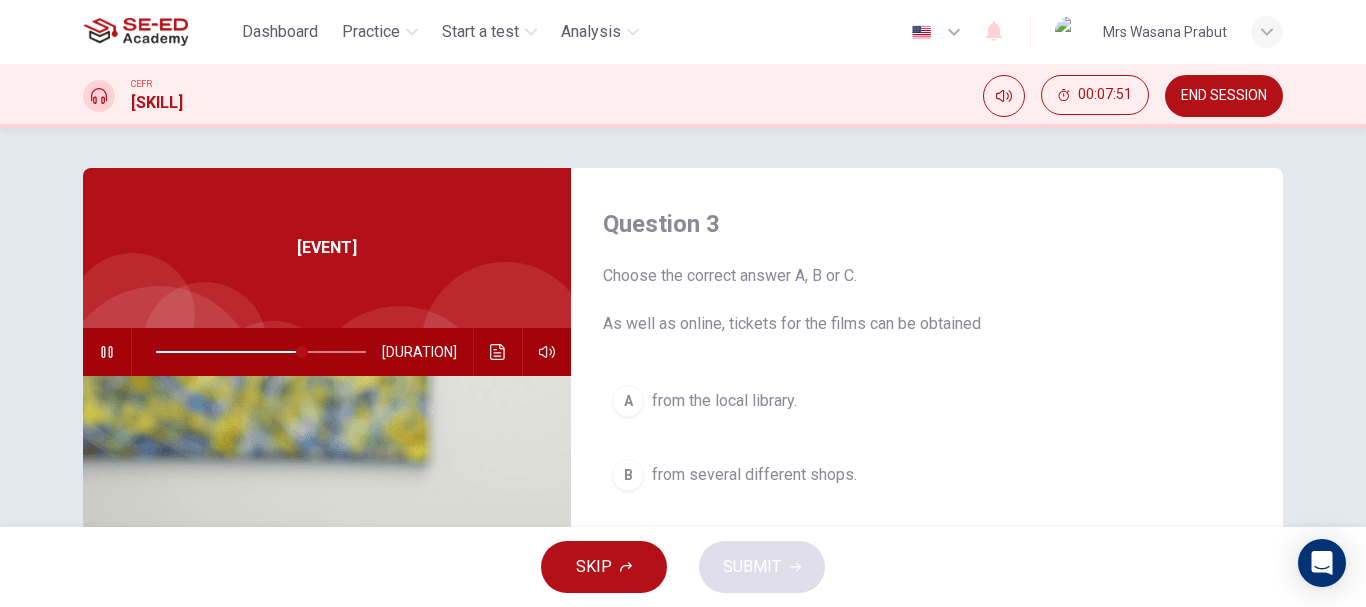scroll, scrollTop: 100, scrollLeft: 0, axis: vertical 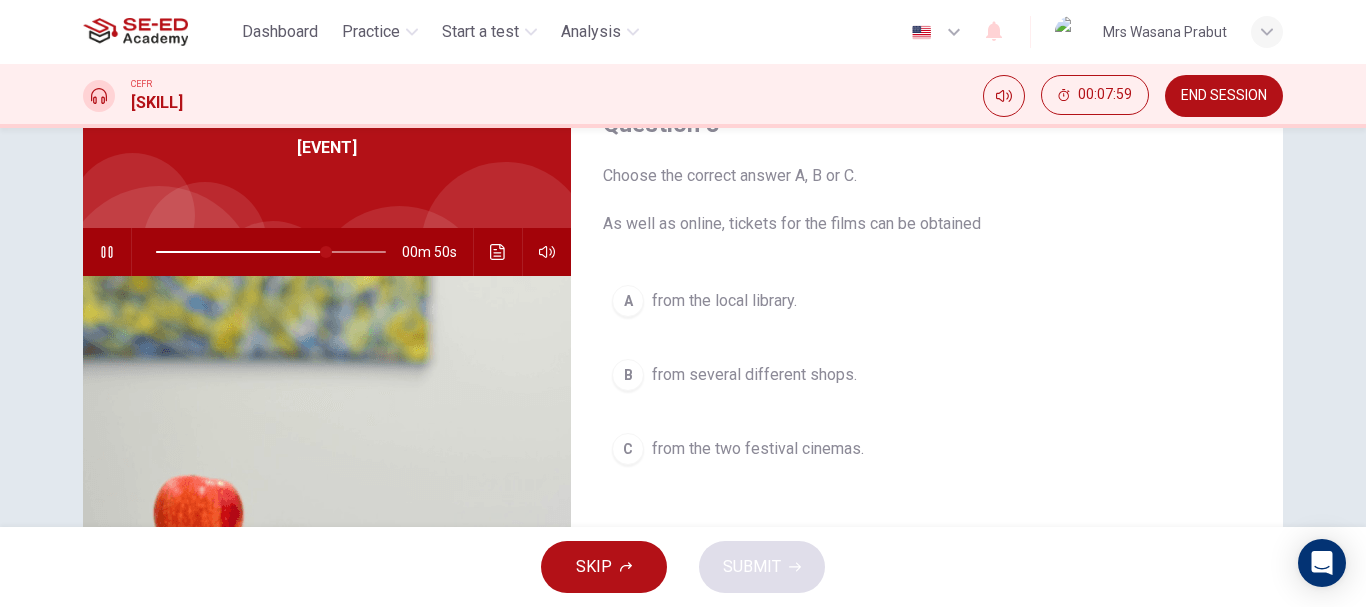 drag, startPoint x: 601, startPoint y: 222, endPoint x: 885, endPoint y: 217, distance: 284.044 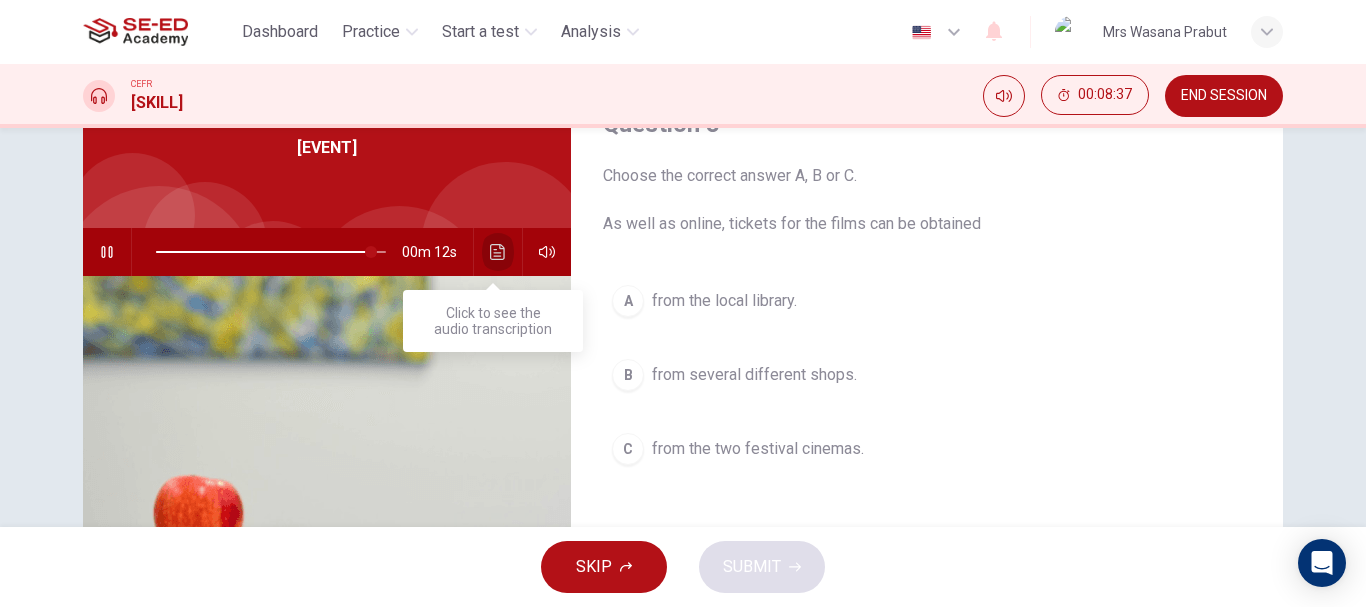 click at bounding box center (498, 252) 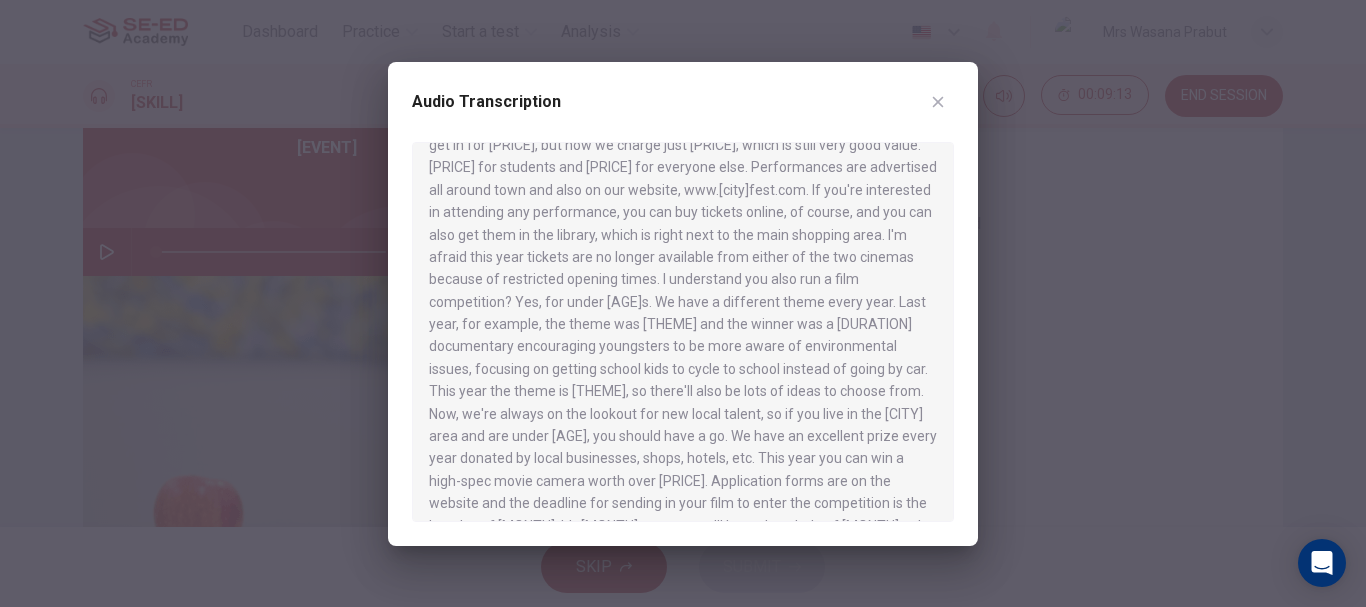 scroll, scrollTop: 292, scrollLeft: 0, axis: vertical 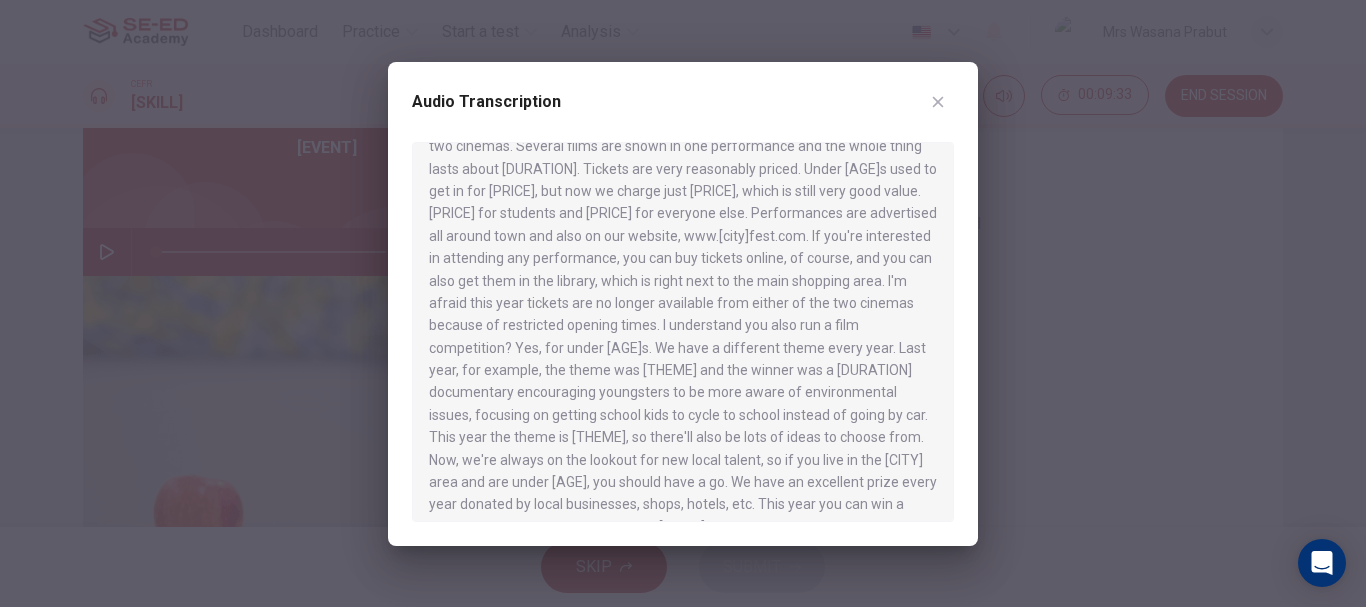 click at bounding box center [683, 303] 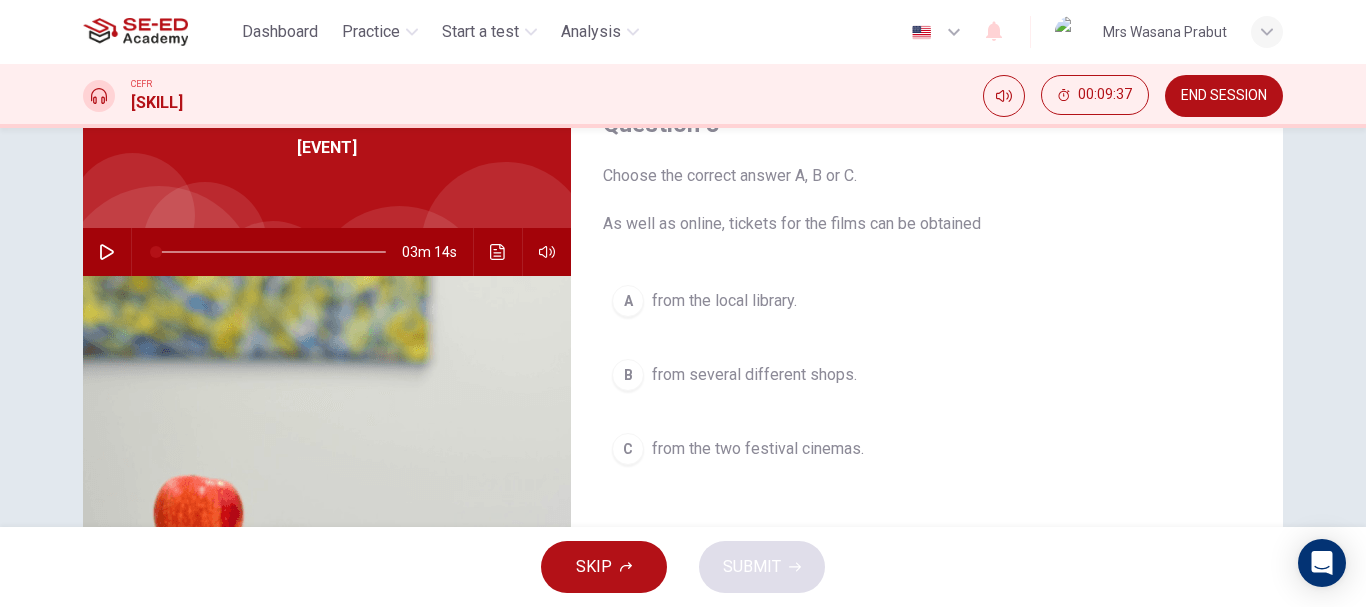 click on "from the two festival cinemas." at bounding box center (724, 301) 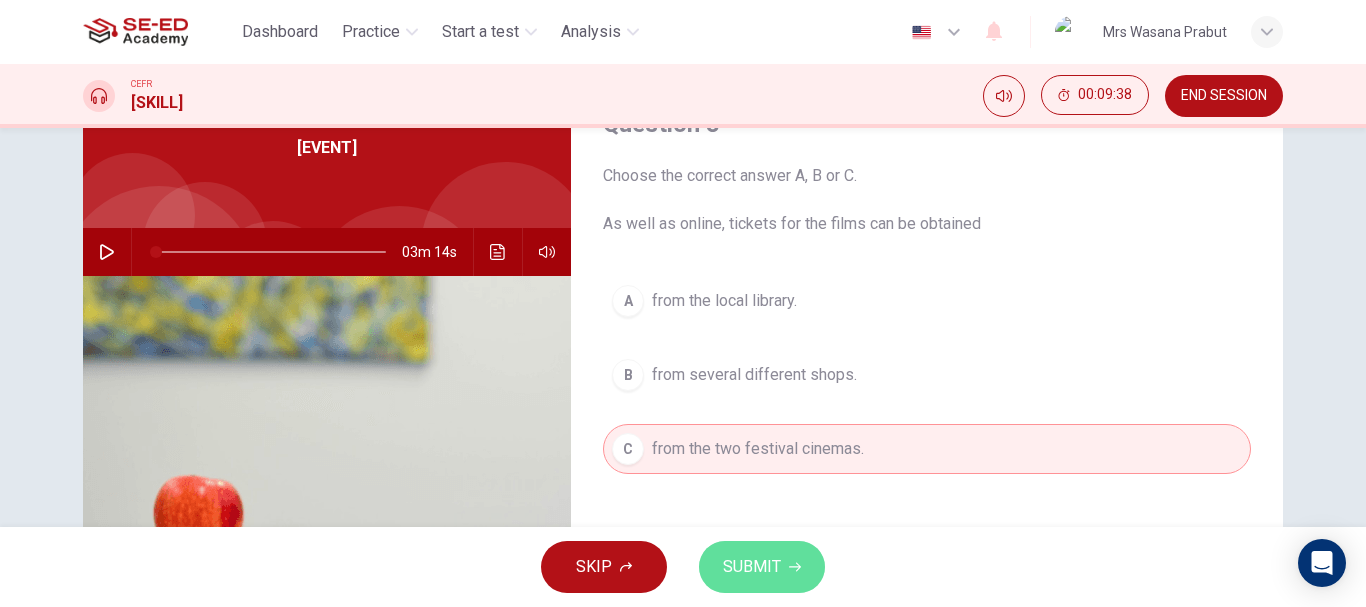 click on "SUBMIT" at bounding box center (752, 567) 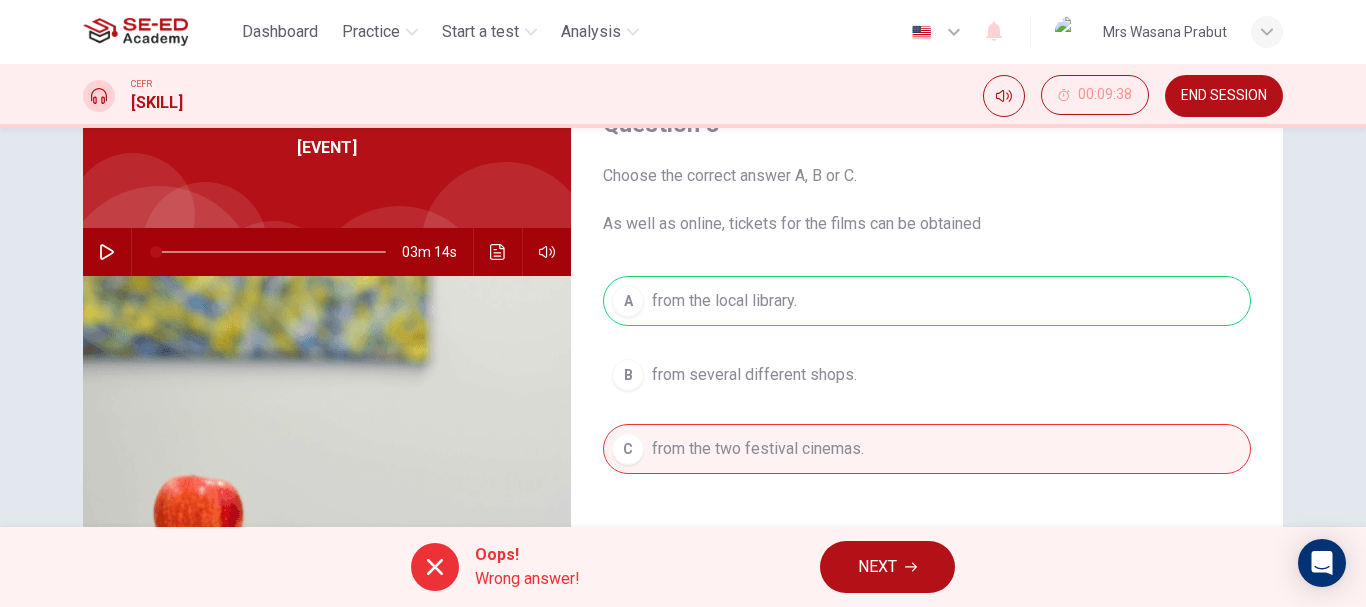 click on "NEXT" at bounding box center [887, 567] 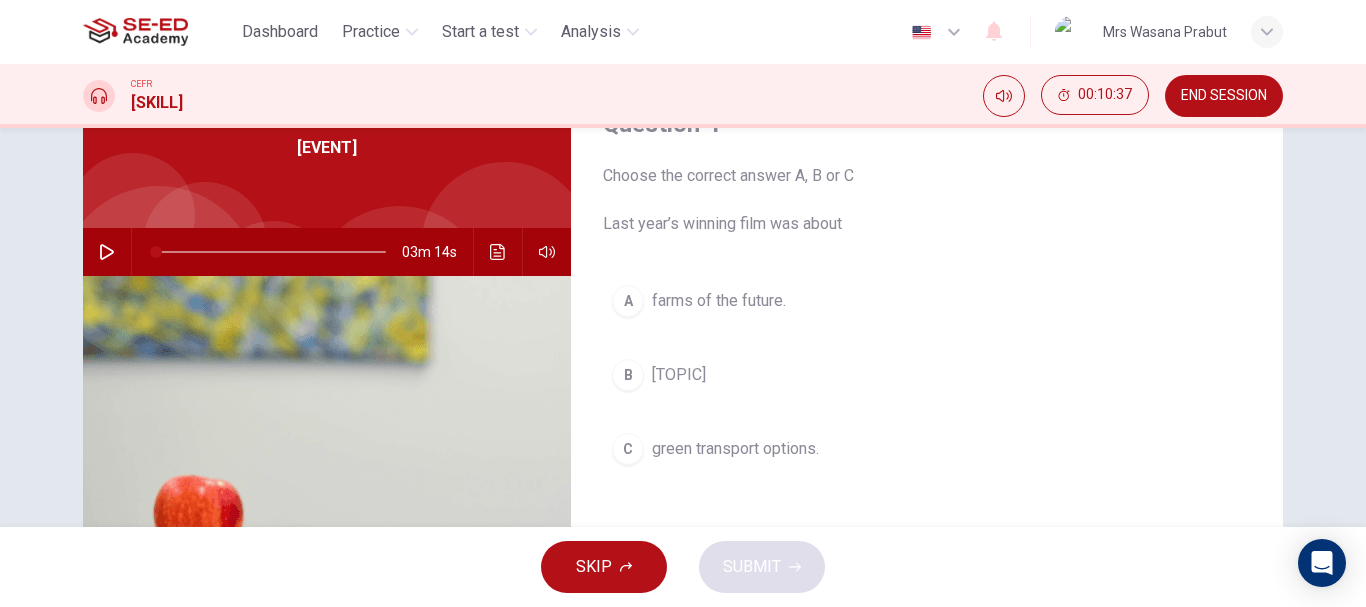 click at bounding box center [107, 252] 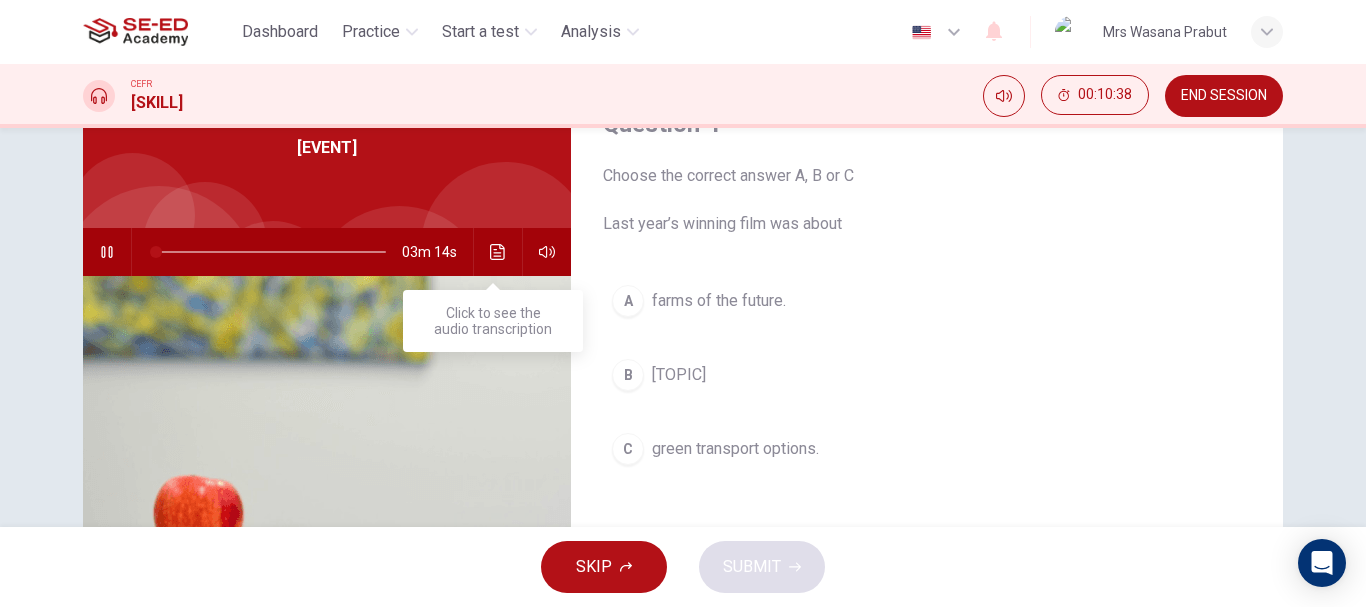click at bounding box center [497, 252] 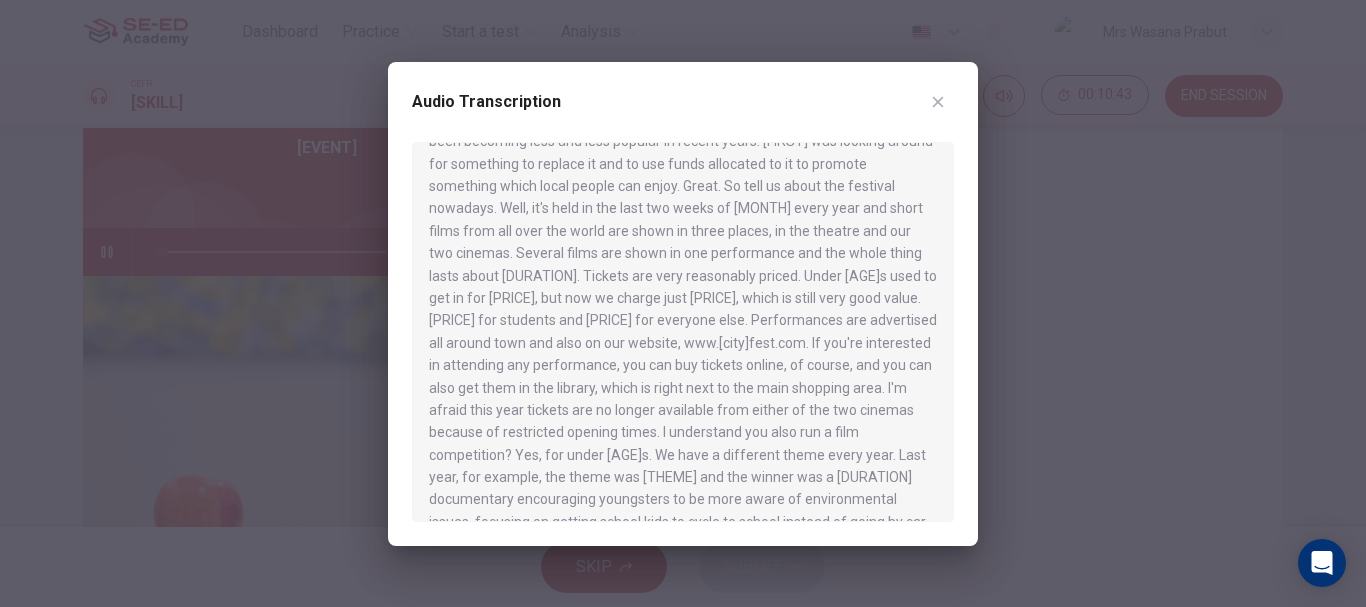 scroll, scrollTop: 300, scrollLeft: 0, axis: vertical 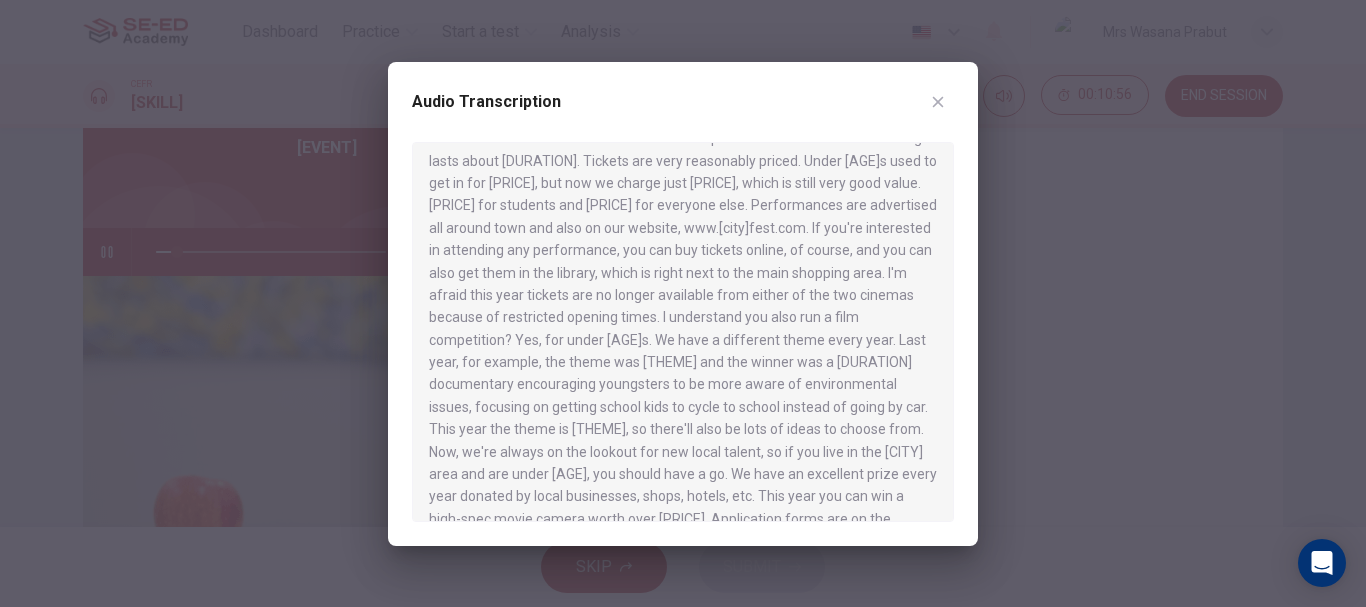 click at bounding box center [683, 303] 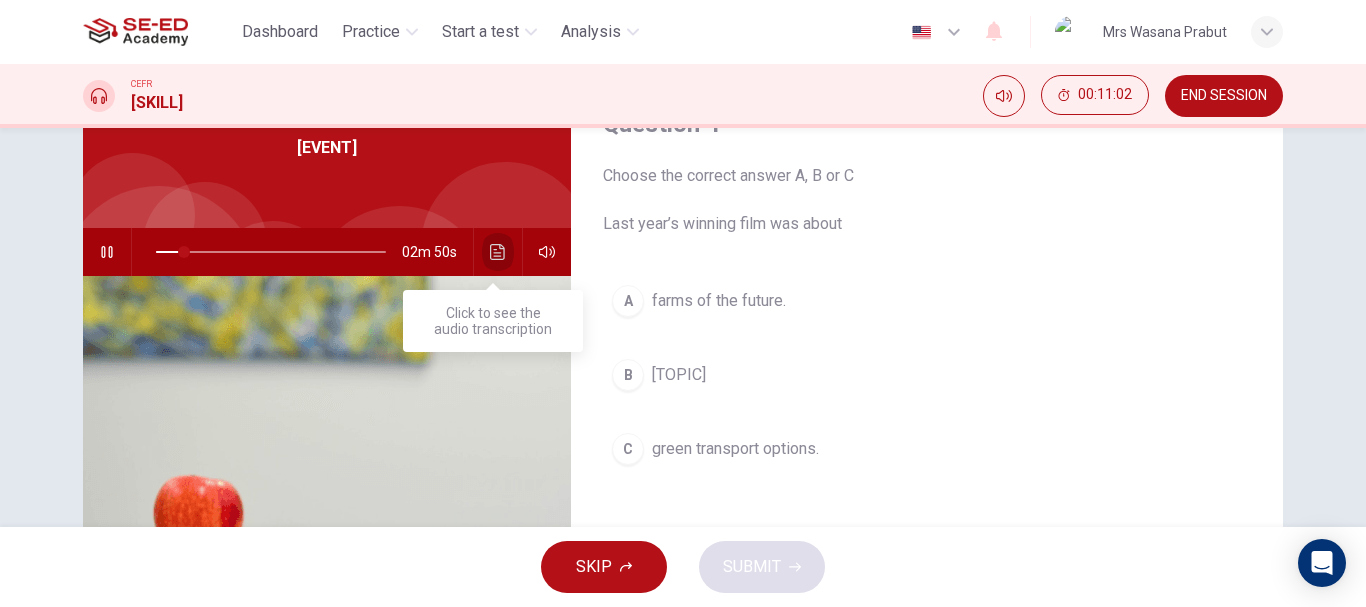 click at bounding box center (497, 252) 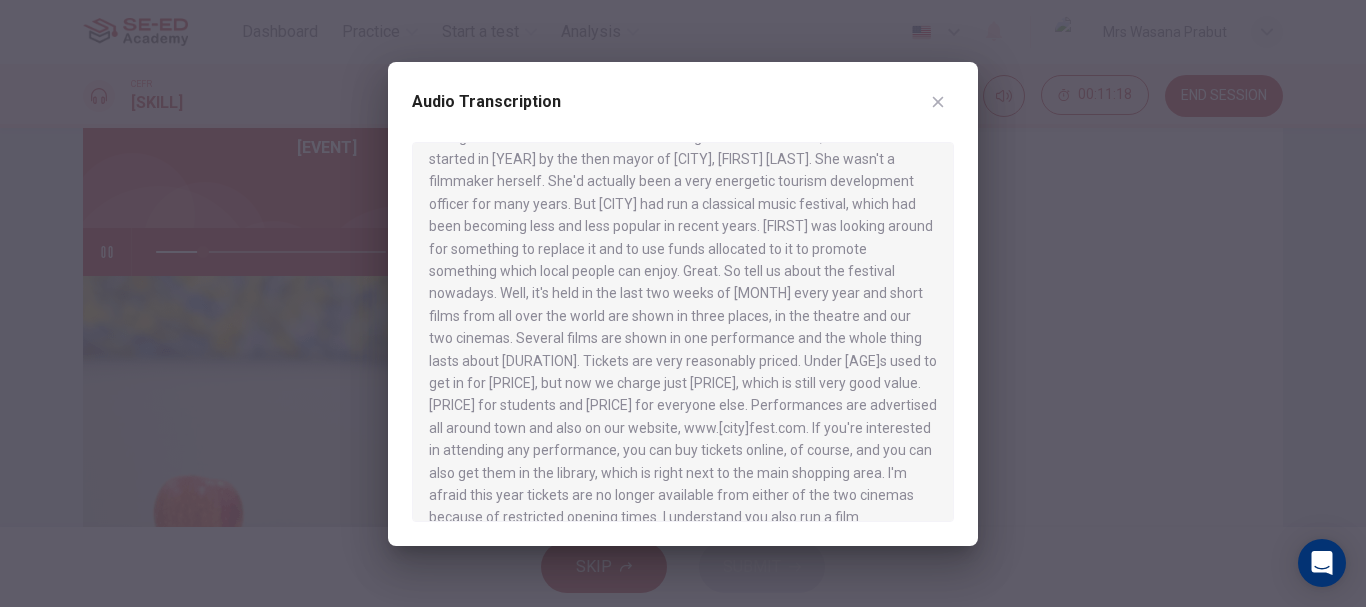 scroll, scrollTop: 200, scrollLeft: 0, axis: vertical 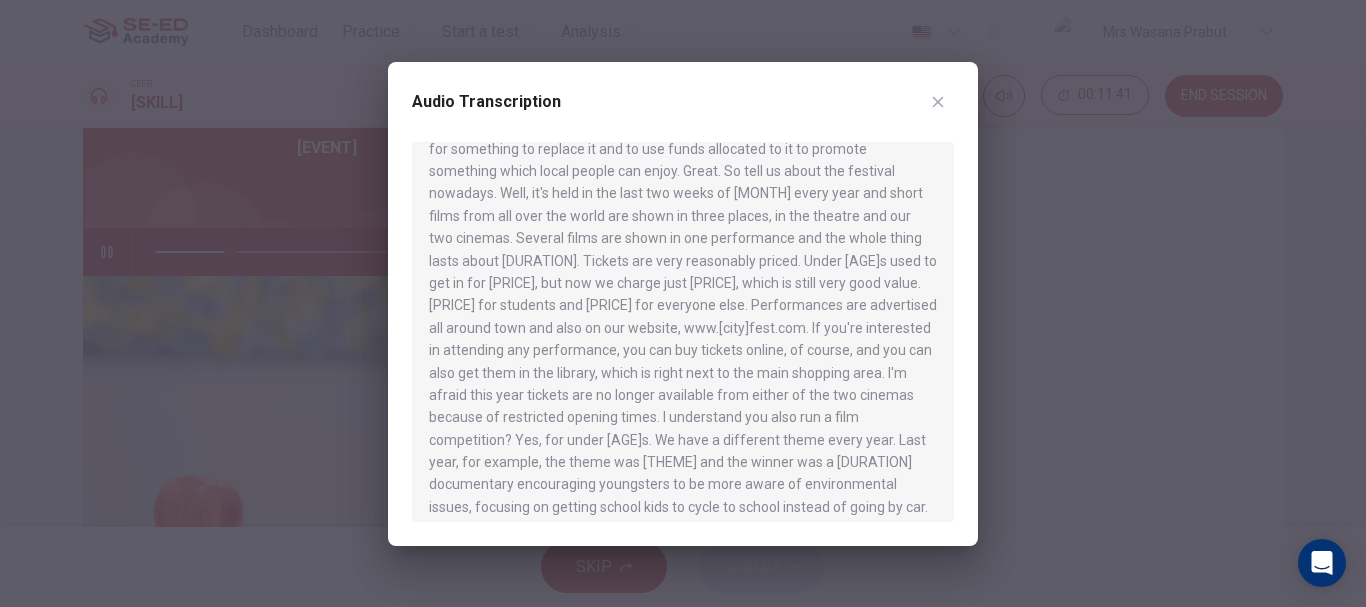 click at bounding box center (683, 303) 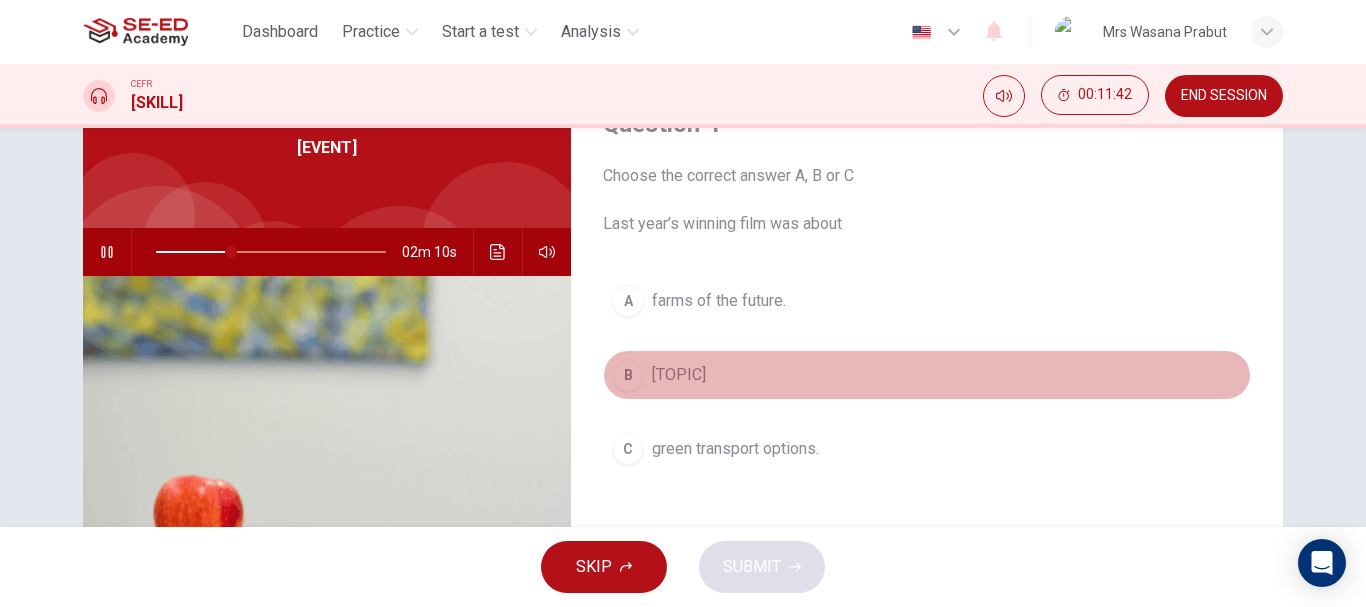 click on "[TOPIC]" at bounding box center [719, 301] 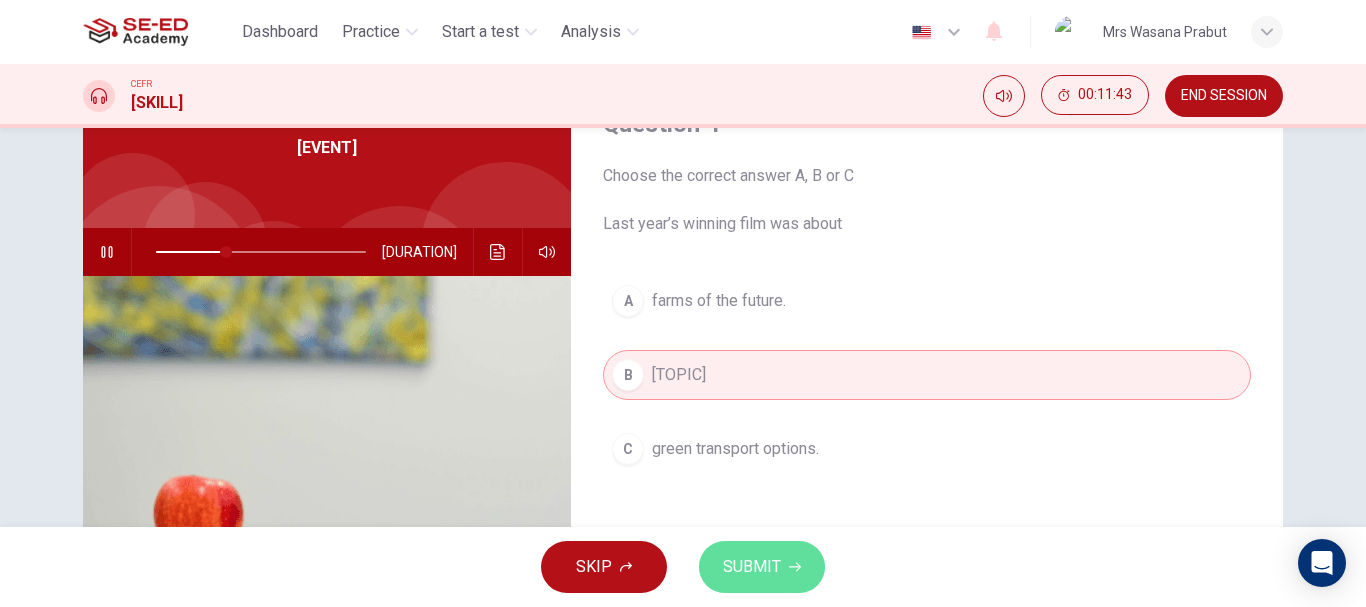 click on "SUBMIT" at bounding box center [752, 567] 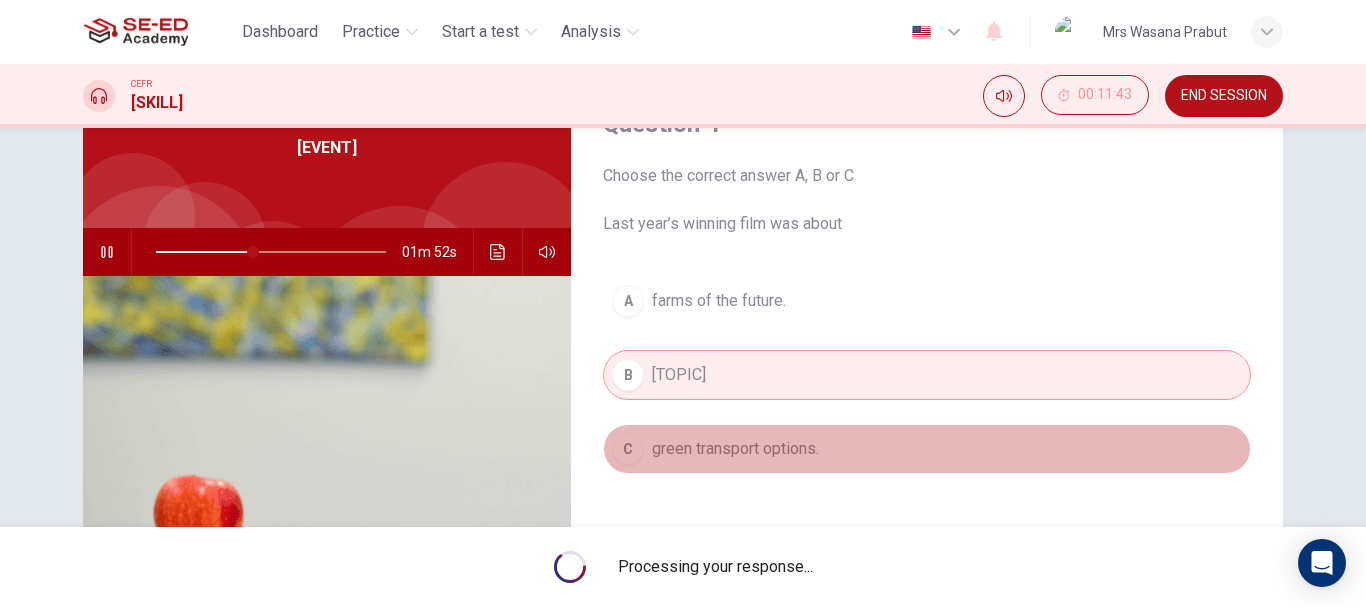click on "green transport options." at bounding box center (719, 301) 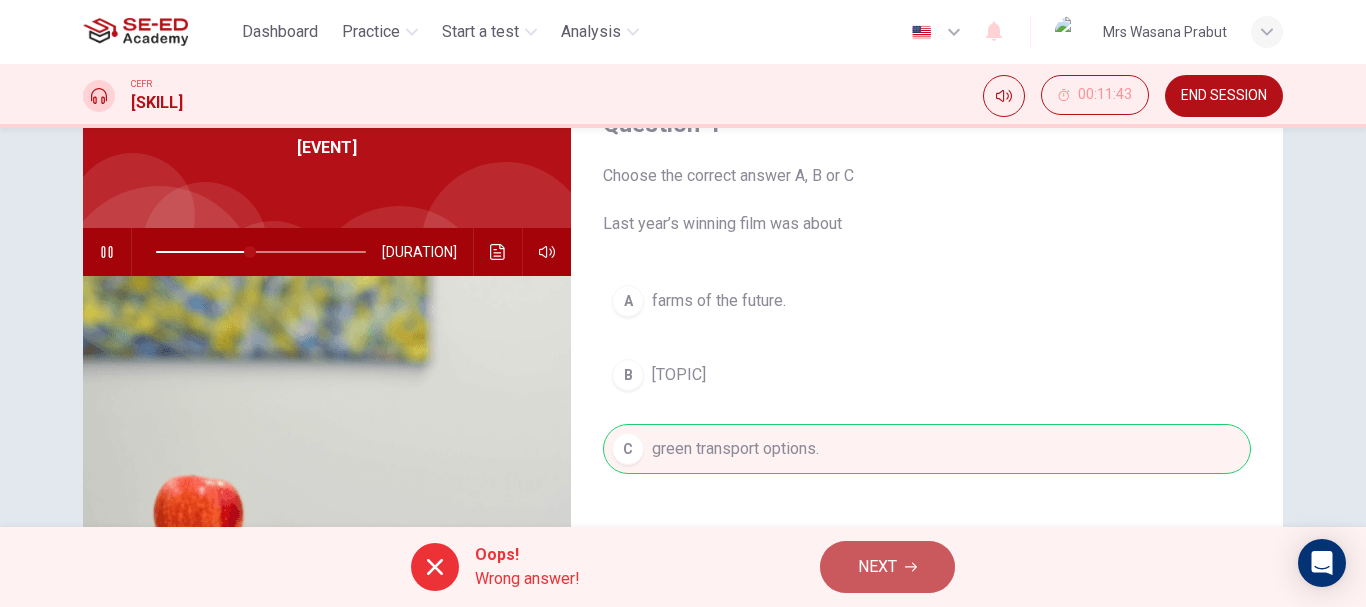 click on "NEXT" at bounding box center (887, 567) 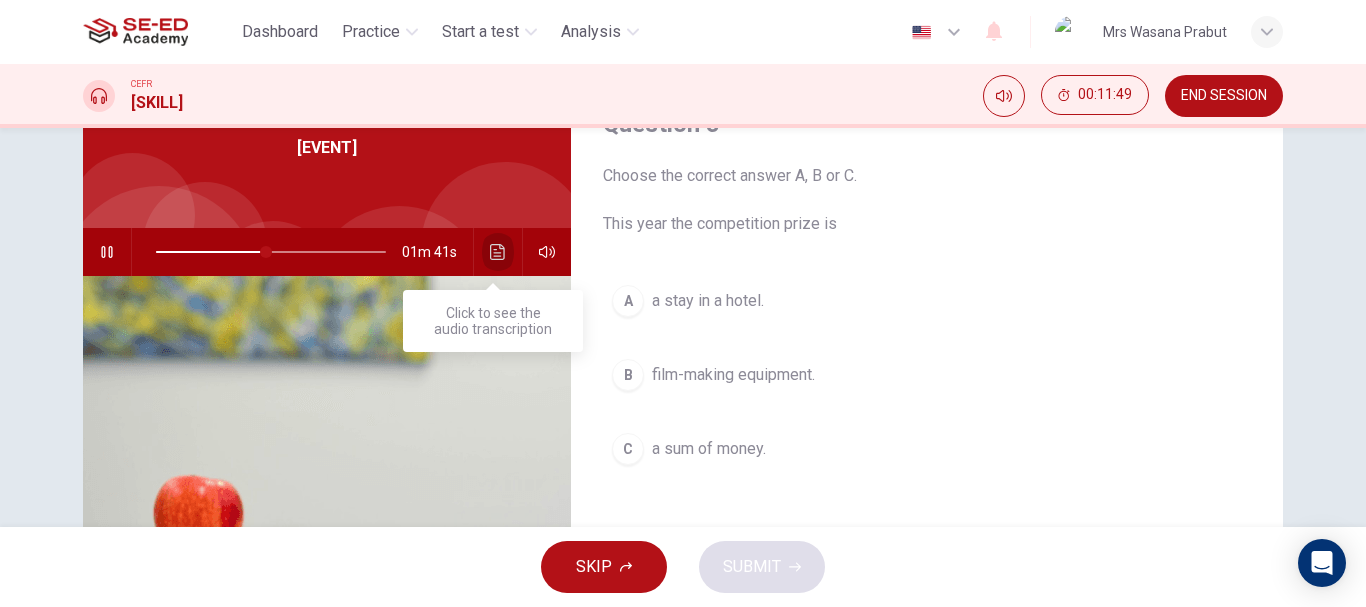 click at bounding box center [498, 252] 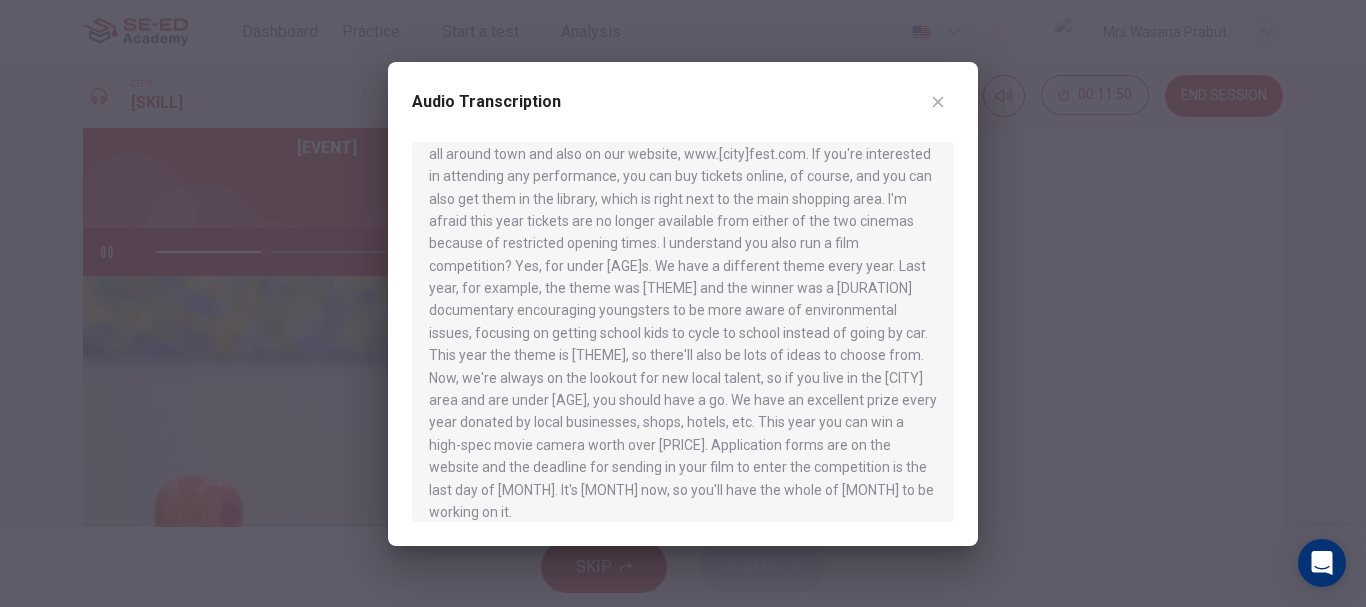 scroll, scrollTop: 392, scrollLeft: 0, axis: vertical 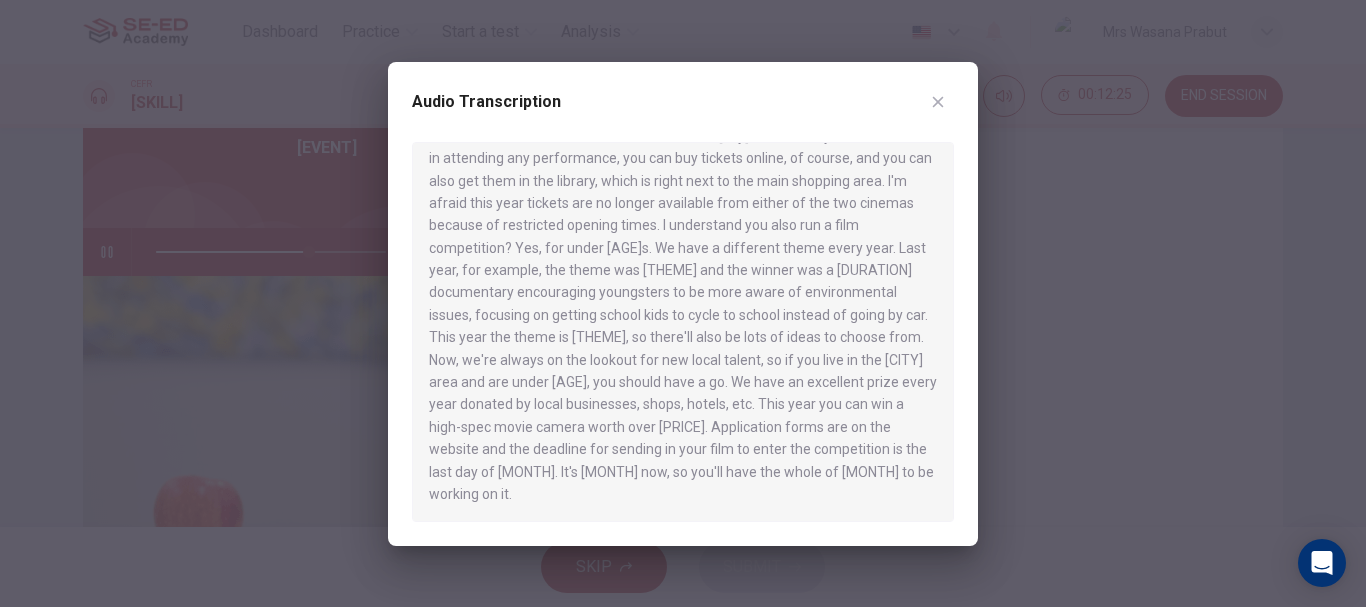 click at bounding box center [683, 303] 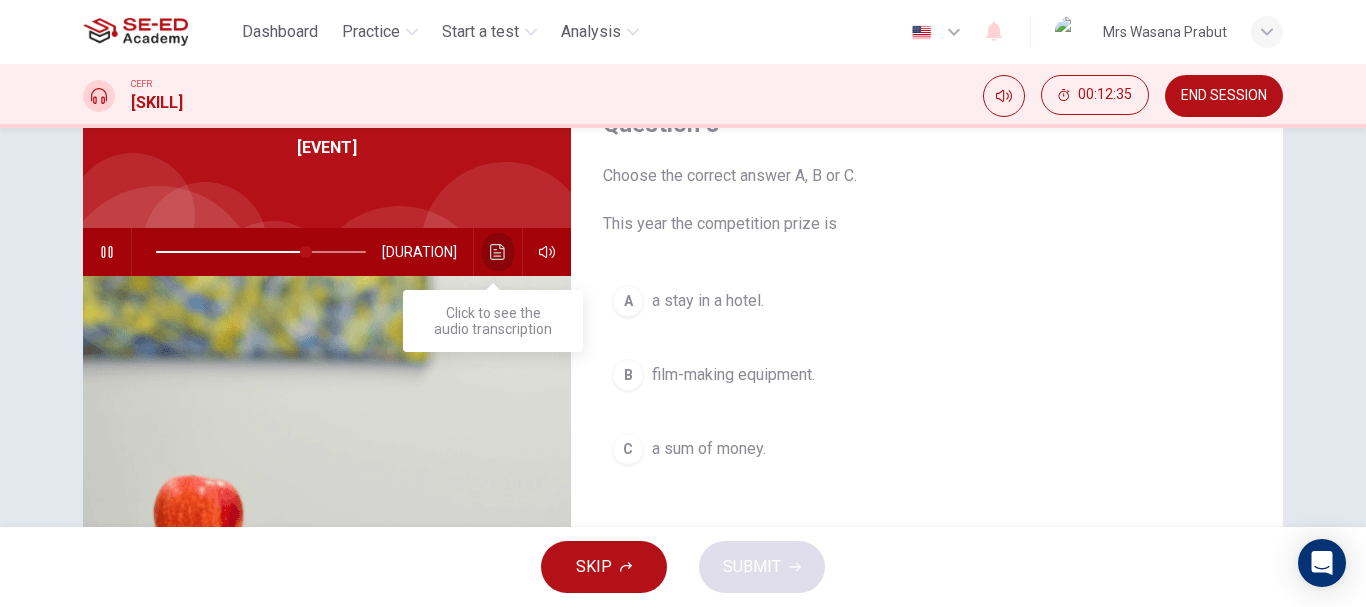click at bounding box center (498, 252) 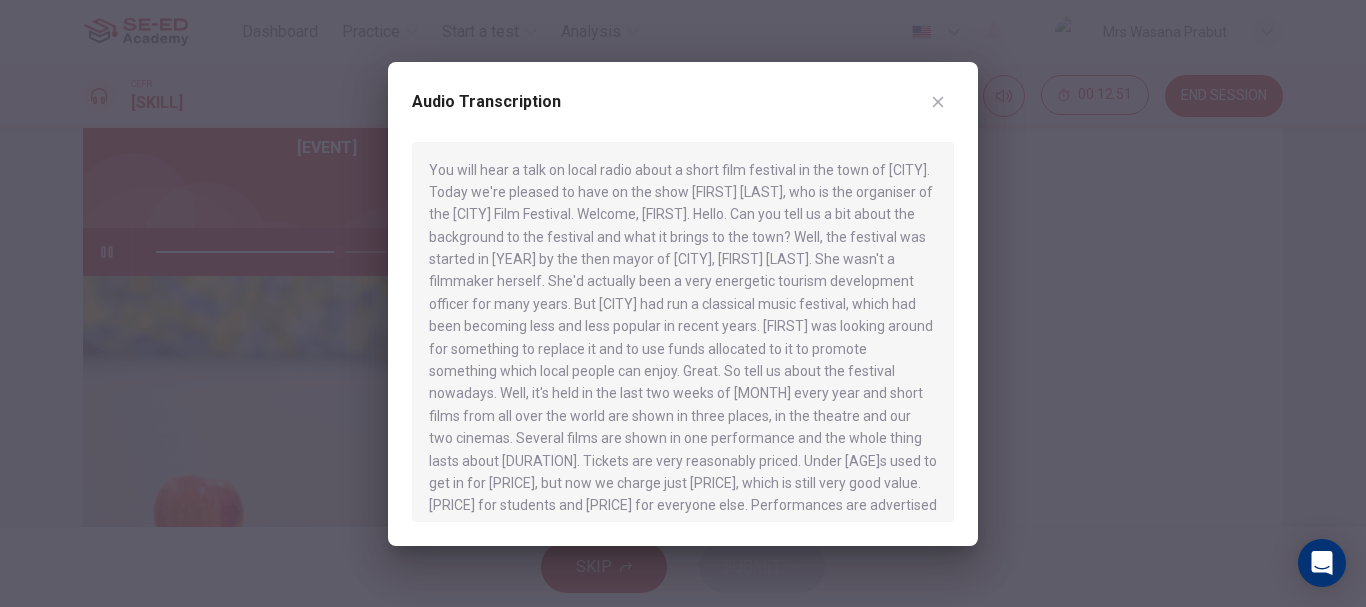 click at bounding box center (683, 303) 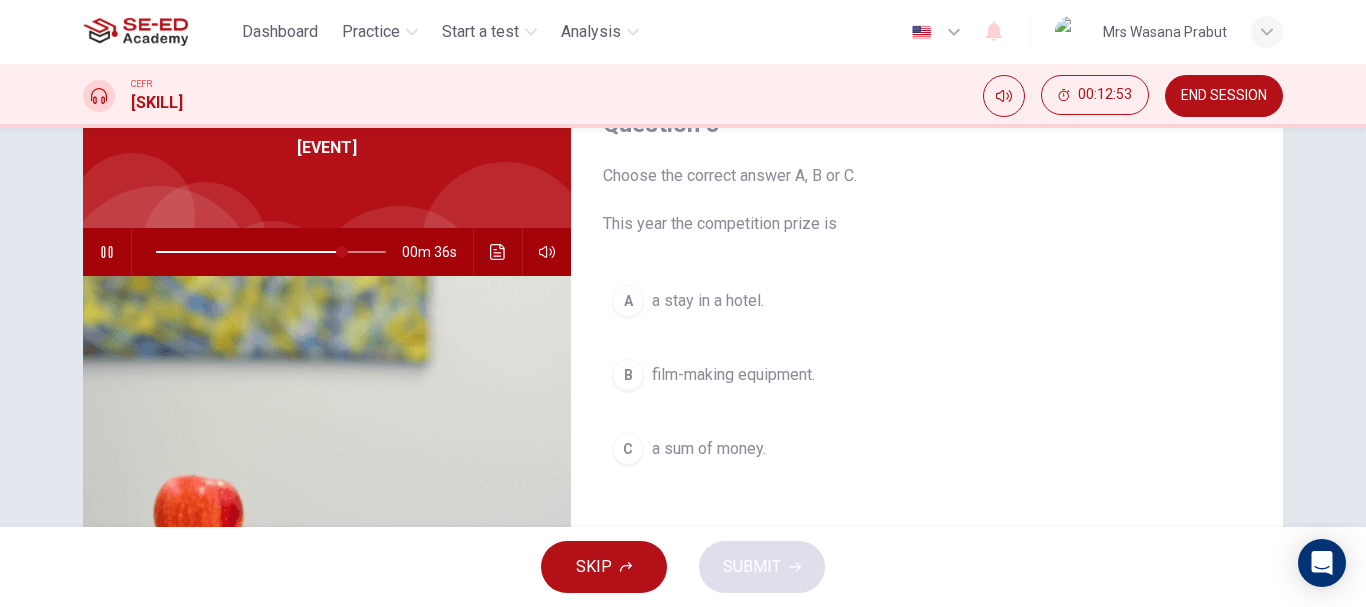 click on "film-making equipment." at bounding box center (708, 301) 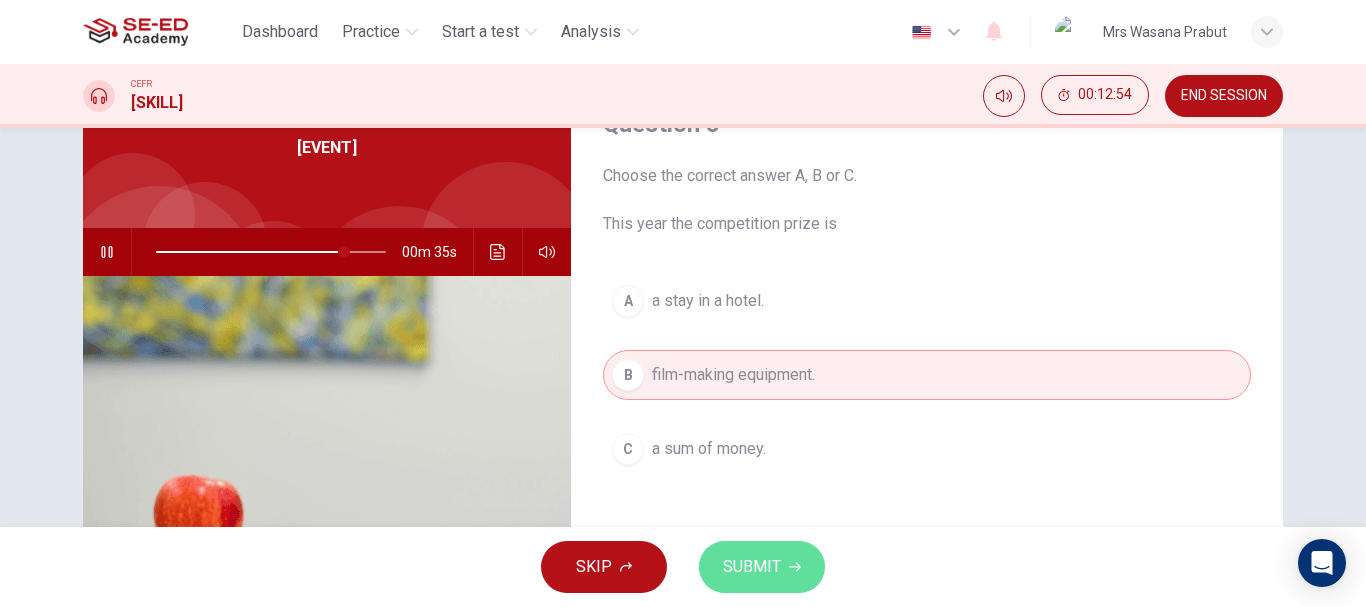 click on "SUBMIT" at bounding box center (752, 567) 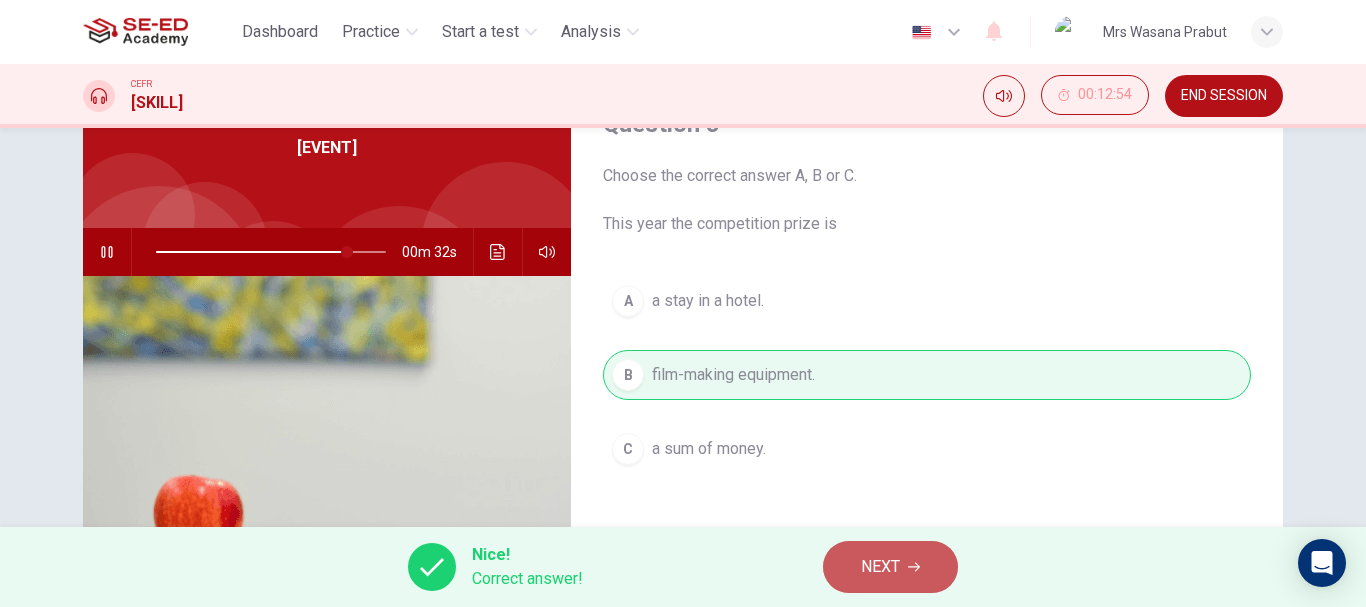 click on "NEXT" at bounding box center [880, 567] 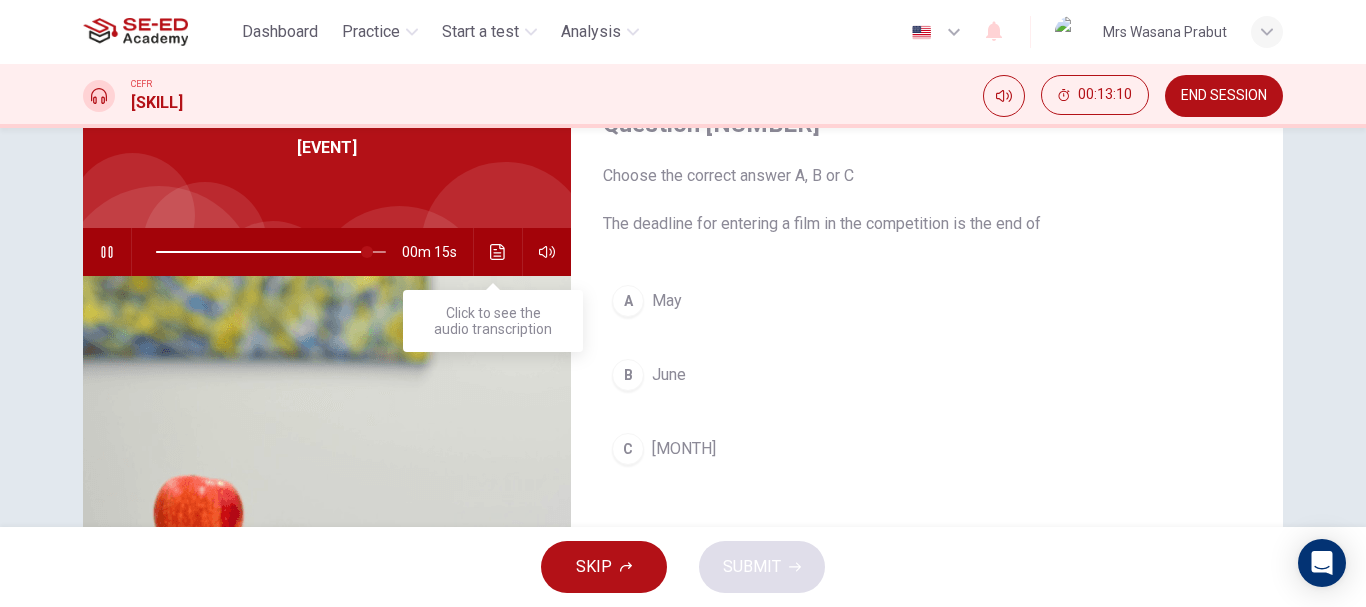 click at bounding box center [498, 252] 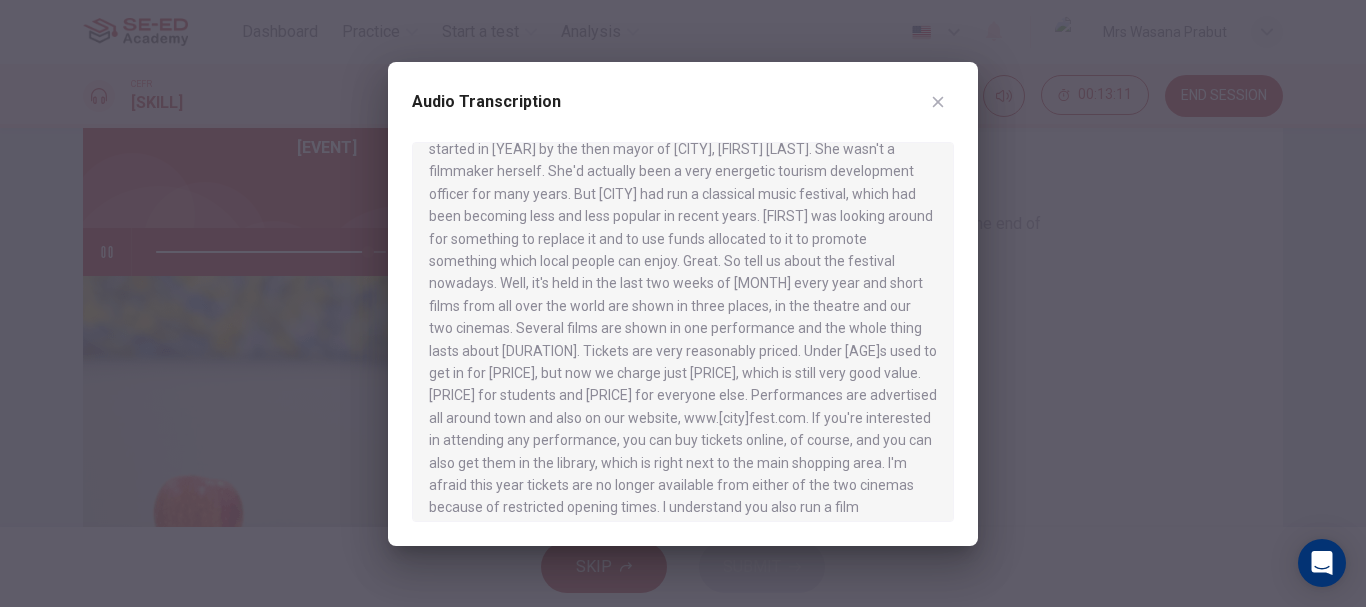 scroll, scrollTop: 392, scrollLeft: 0, axis: vertical 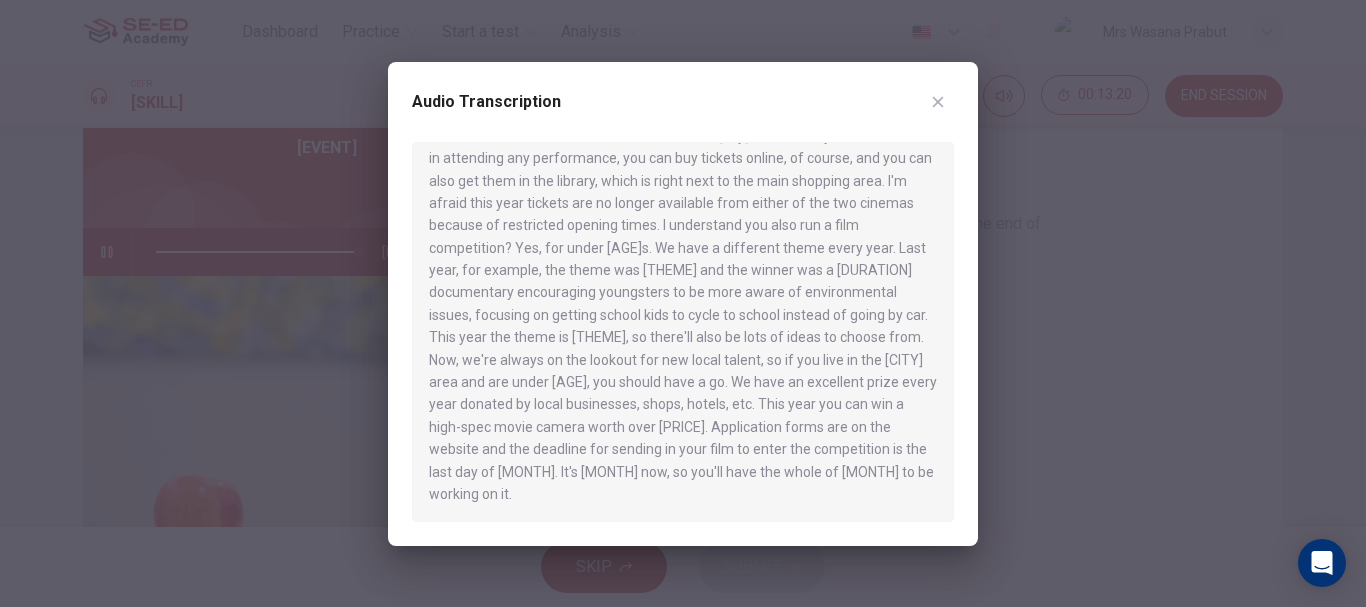 click at bounding box center [683, 303] 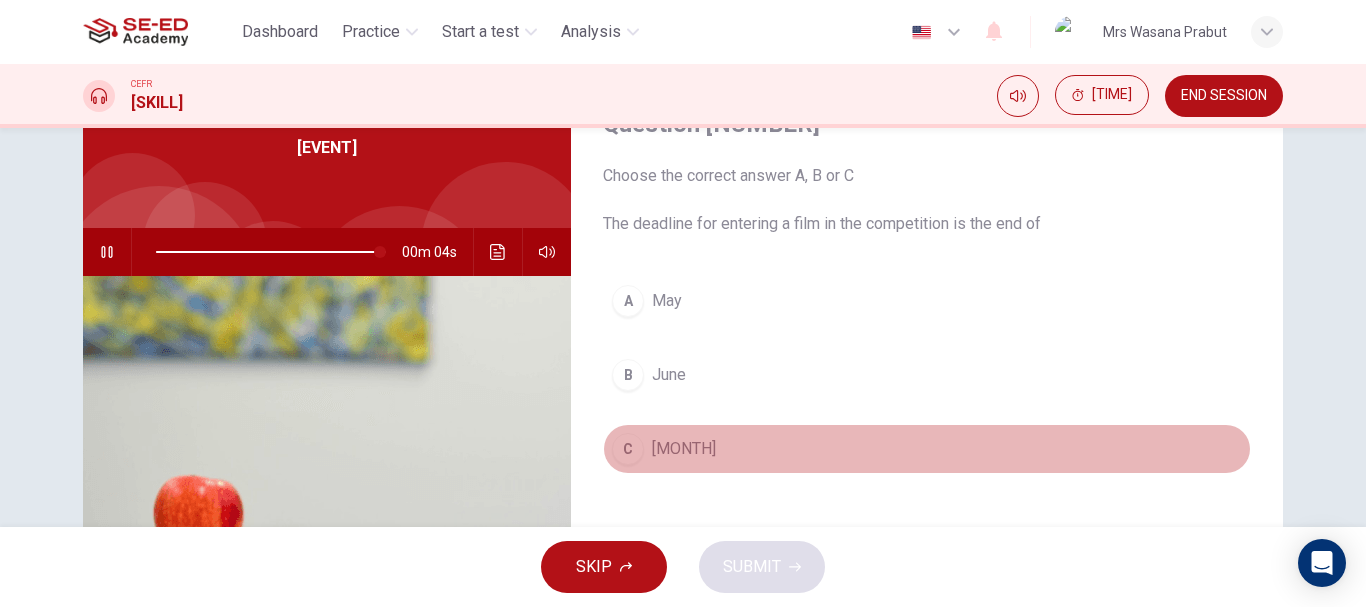 click on "[MONTH]" at bounding box center [667, 301] 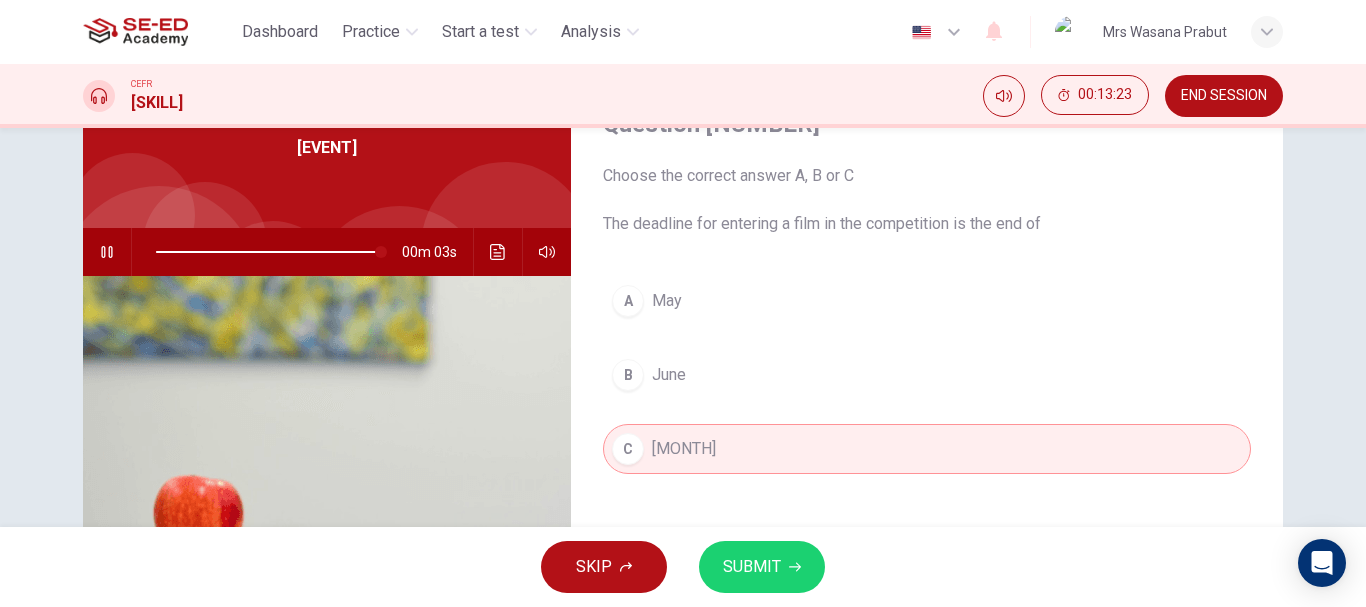 click on "SUBMIT" at bounding box center (752, 567) 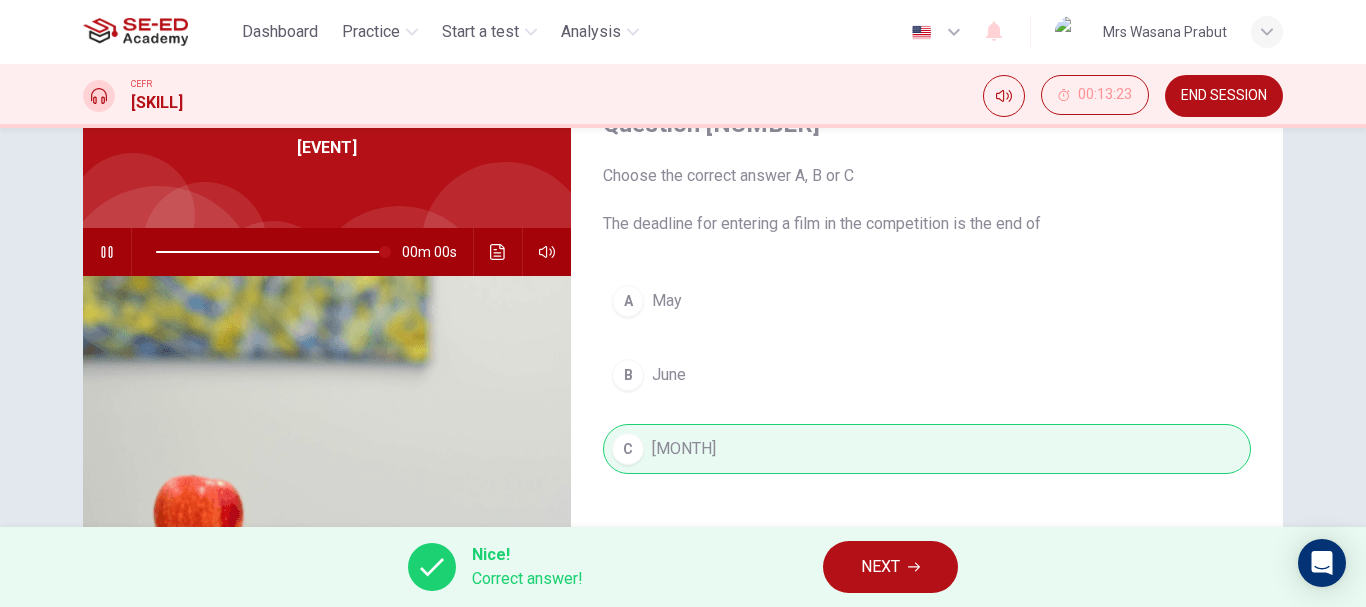 click on "NEXT" at bounding box center (890, 567) 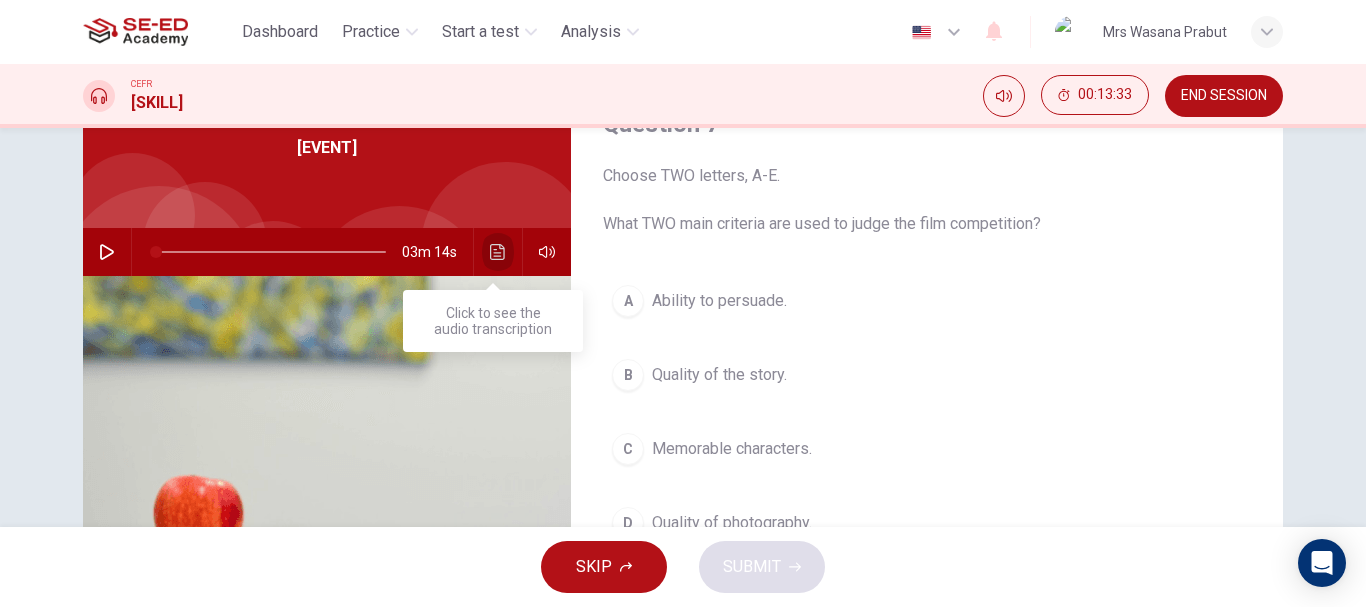 click at bounding box center [498, 252] 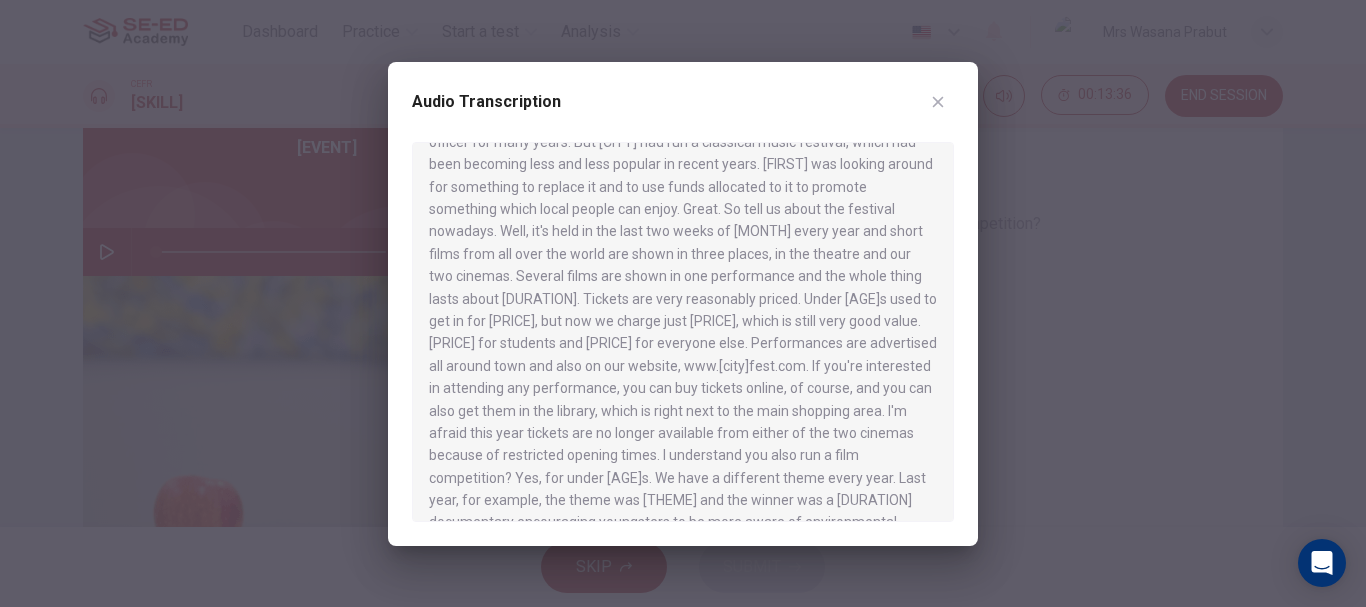 scroll, scrollTop: 392, scrollLeft: 0, axis: vertical 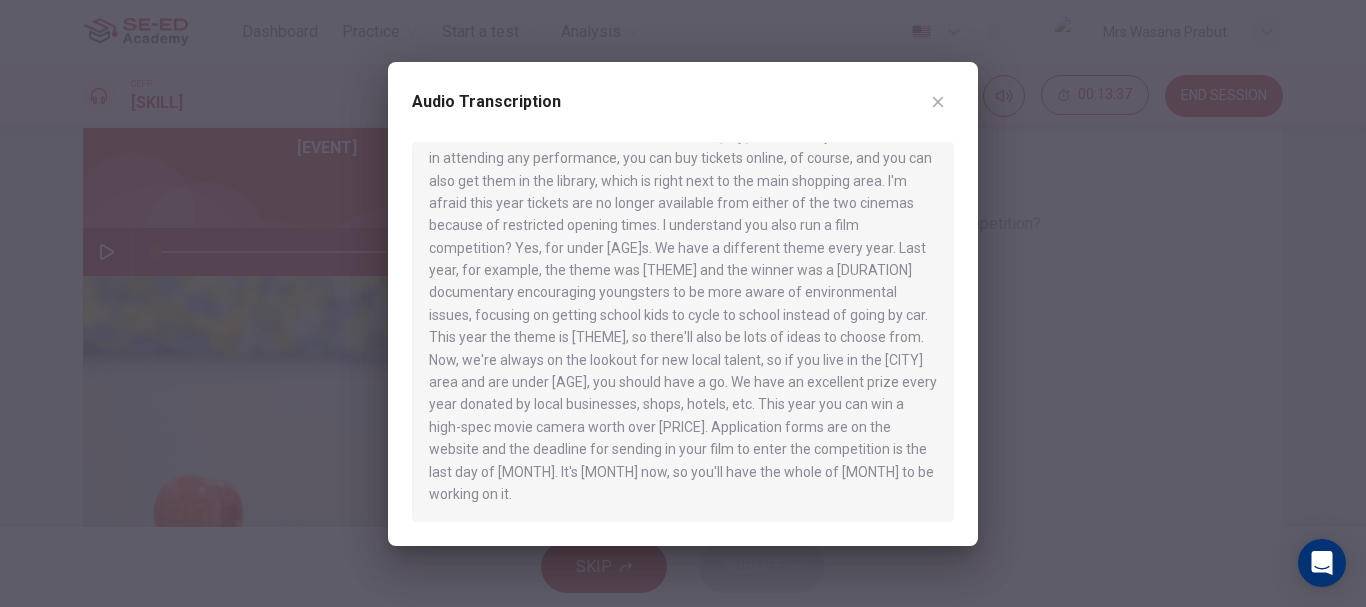 click at bounding box center (683, 303) 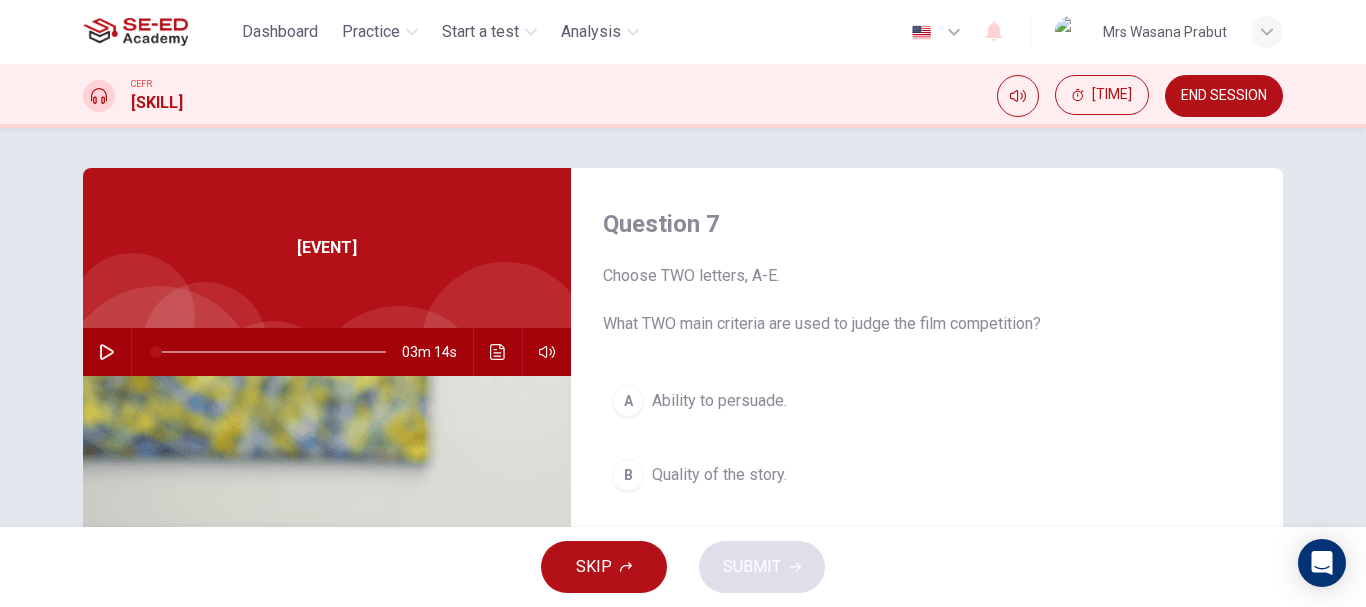 scroll, scrollTop: 100, scrollLeft: 0, axis: vertical 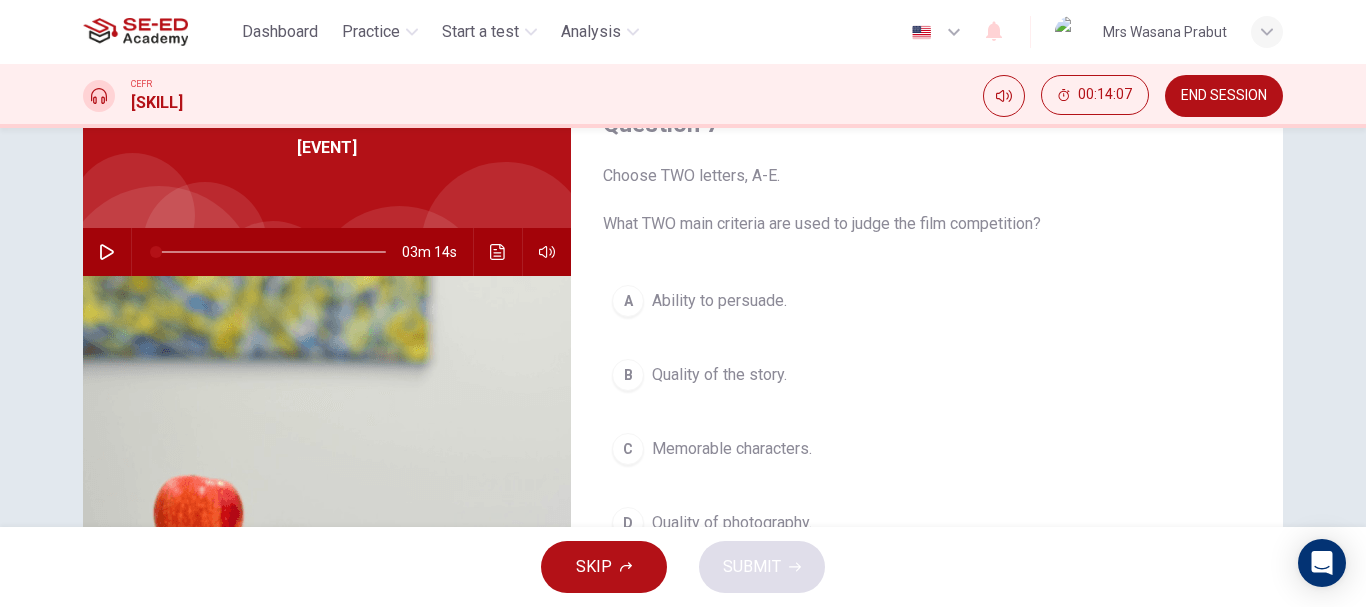 click on "Quality of the story." at bounding box center (719, 301) 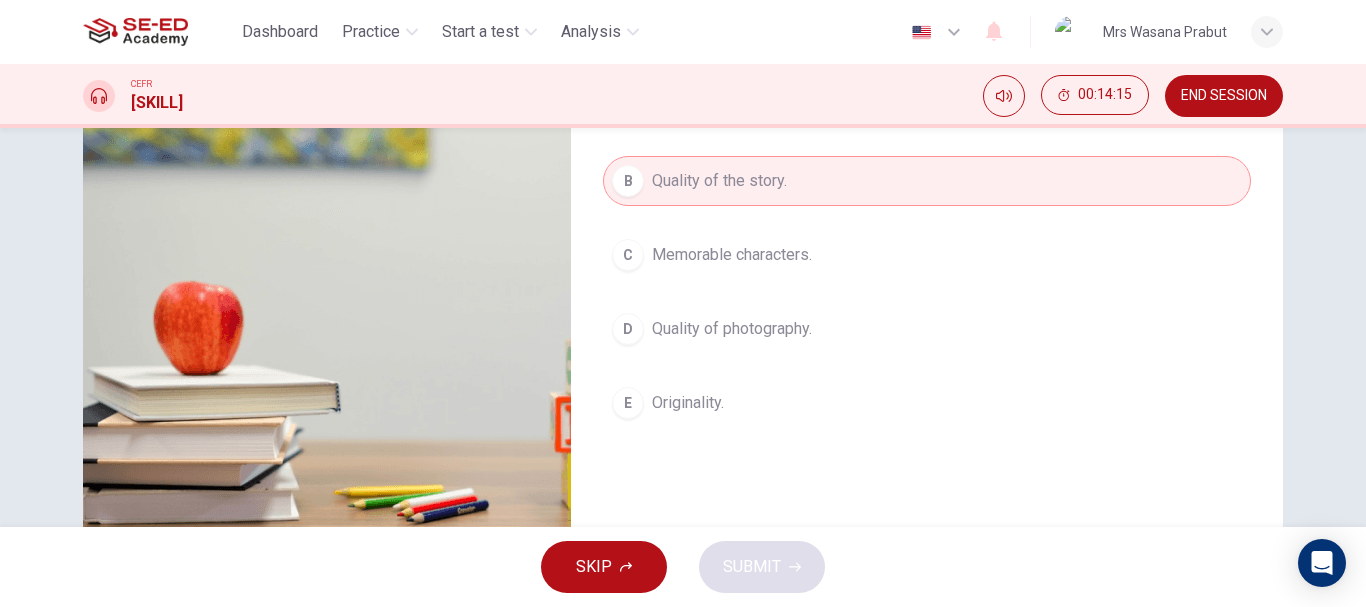 scroll, scrollTop: 176, scrollLeft: 0, axis: vertical 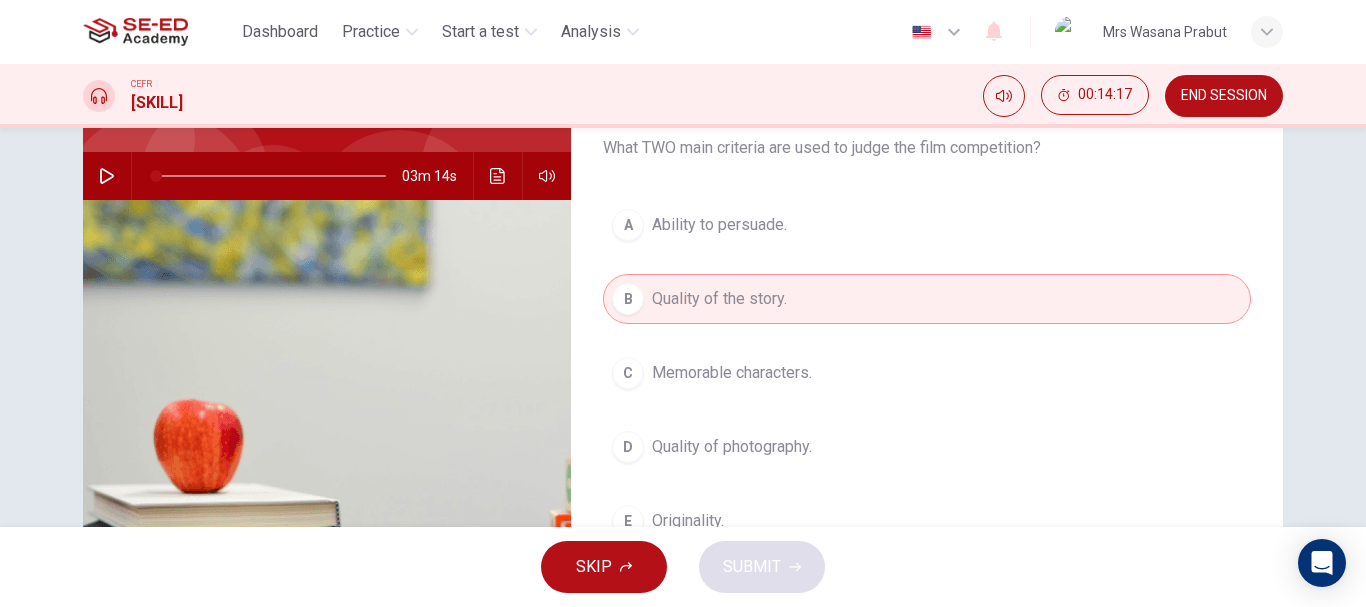 click on "Ability to persuade." at bounding box center [719, 225] 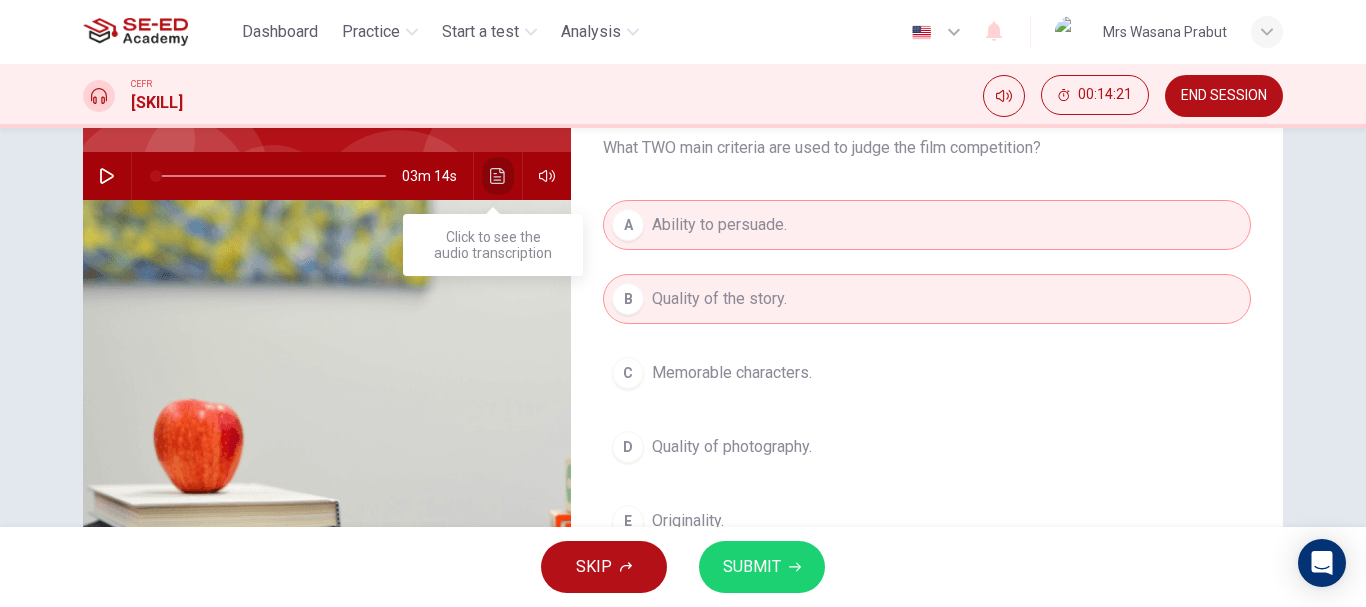 click at bounding box center [498, 176] 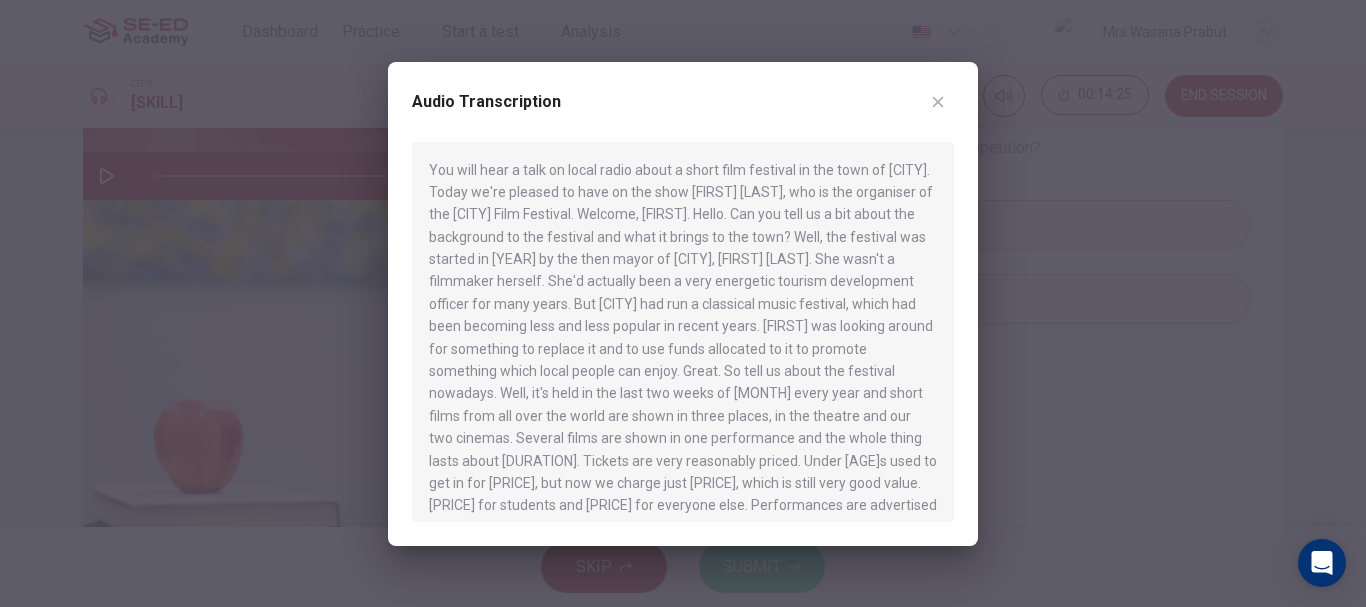 click at bounding box center [683, 303] 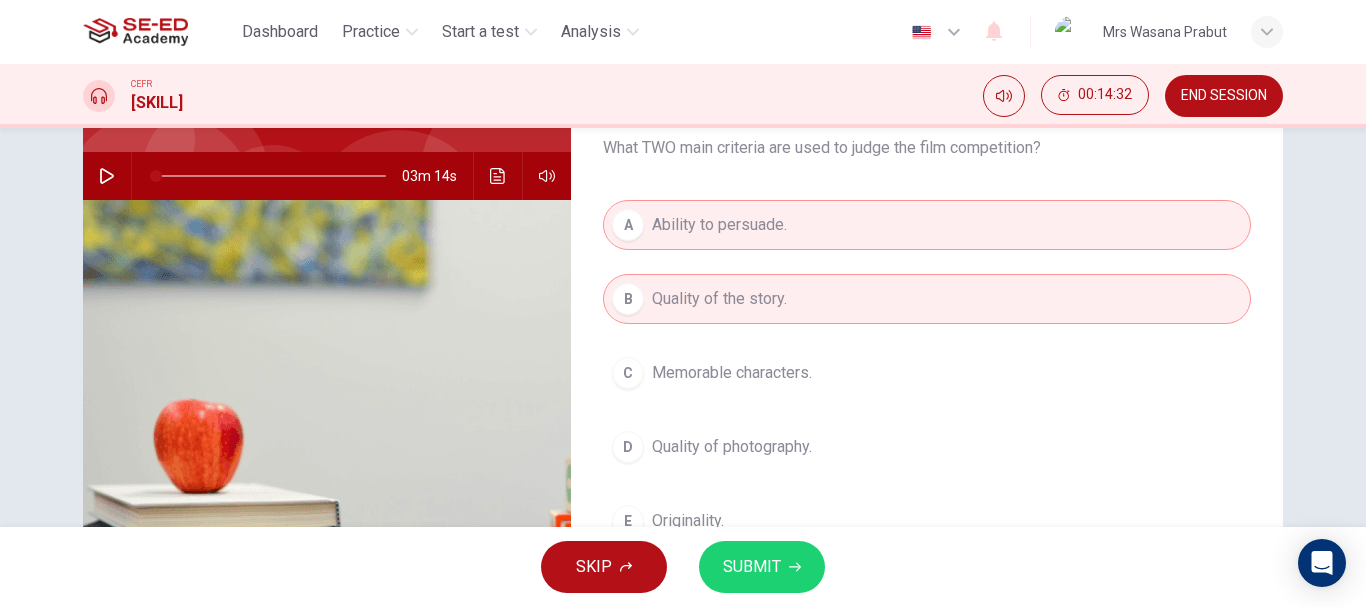 scroll, scrollTop: 276, scrollLeft: 0, axis: vertical 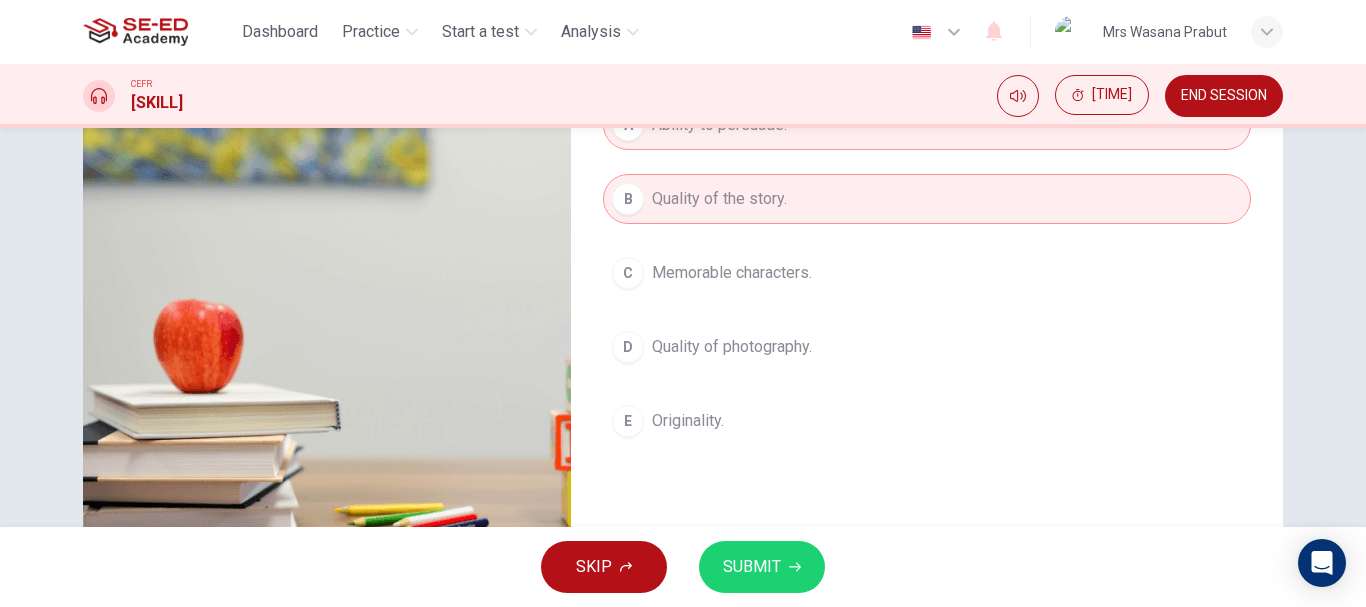 click on "SUBMIT" at bounding box center [762, 567] 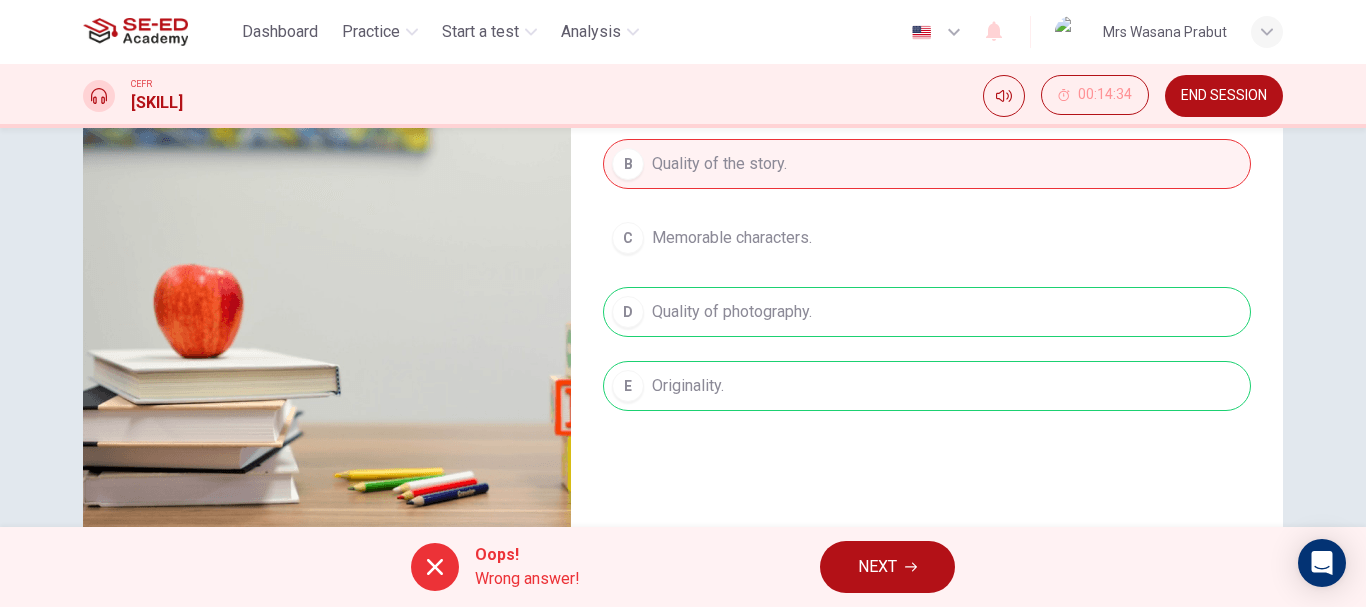 scroll, scrollTop: 276, scrollLeft: 0, axis: vertical 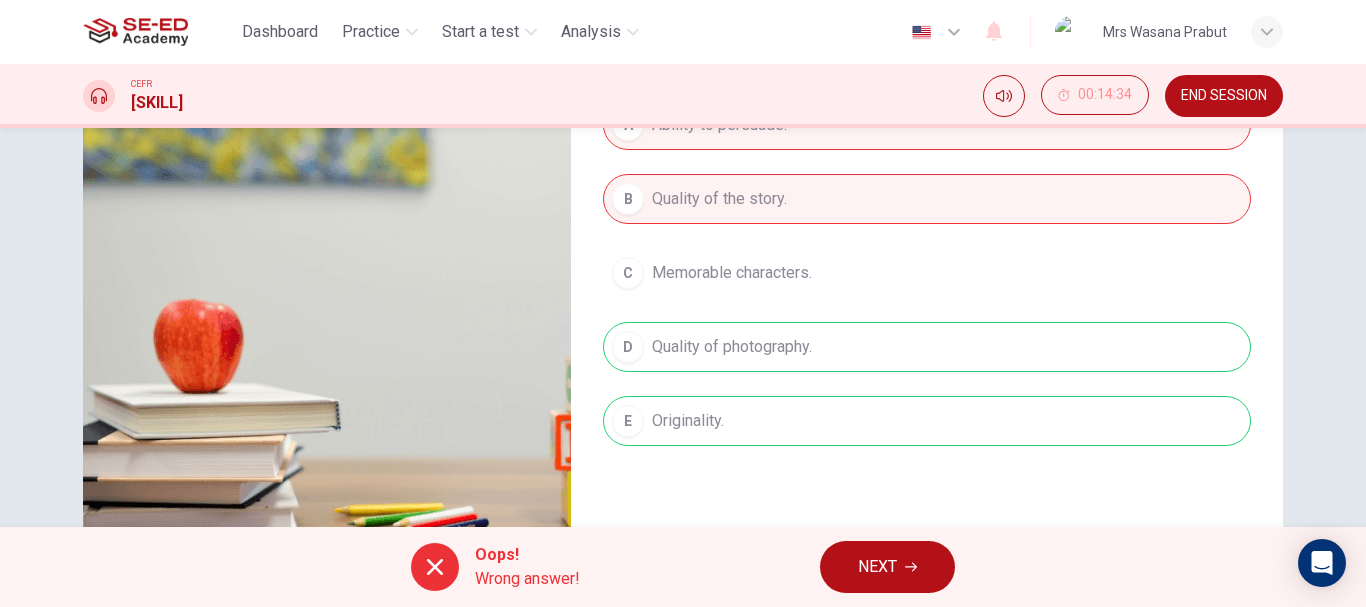 click on "NEXT" at bounding box center [887, 567] 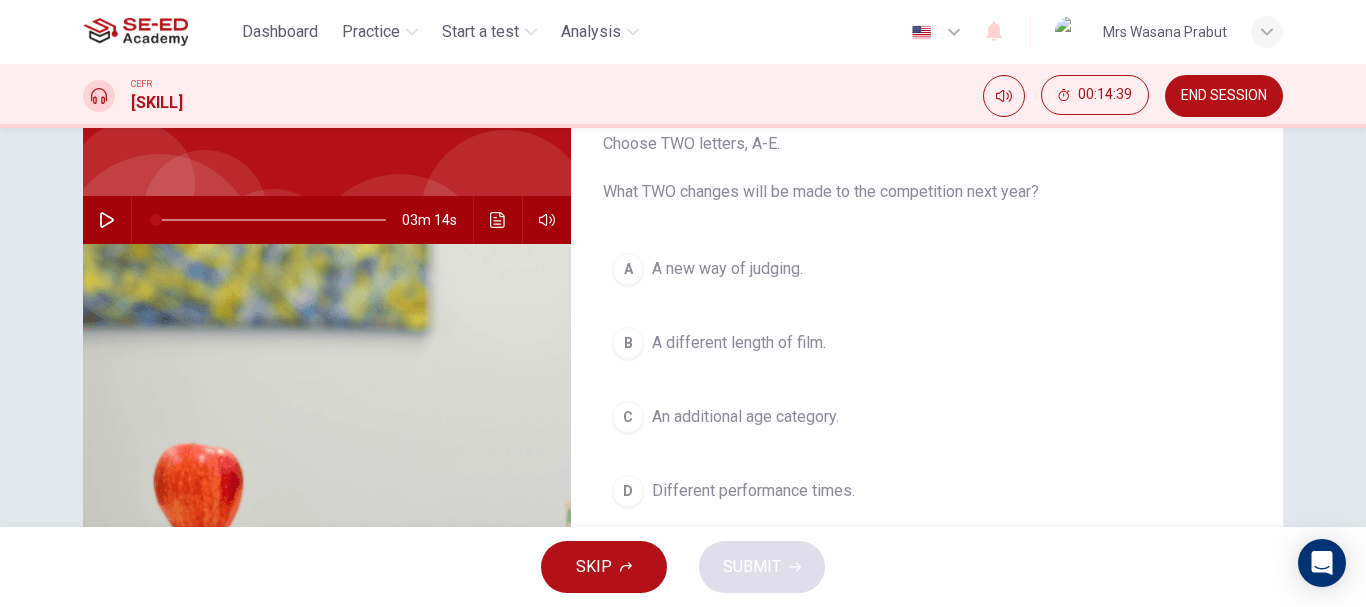 scroll, scrollTop: 176, scrollLeft: 0, axis: vertical 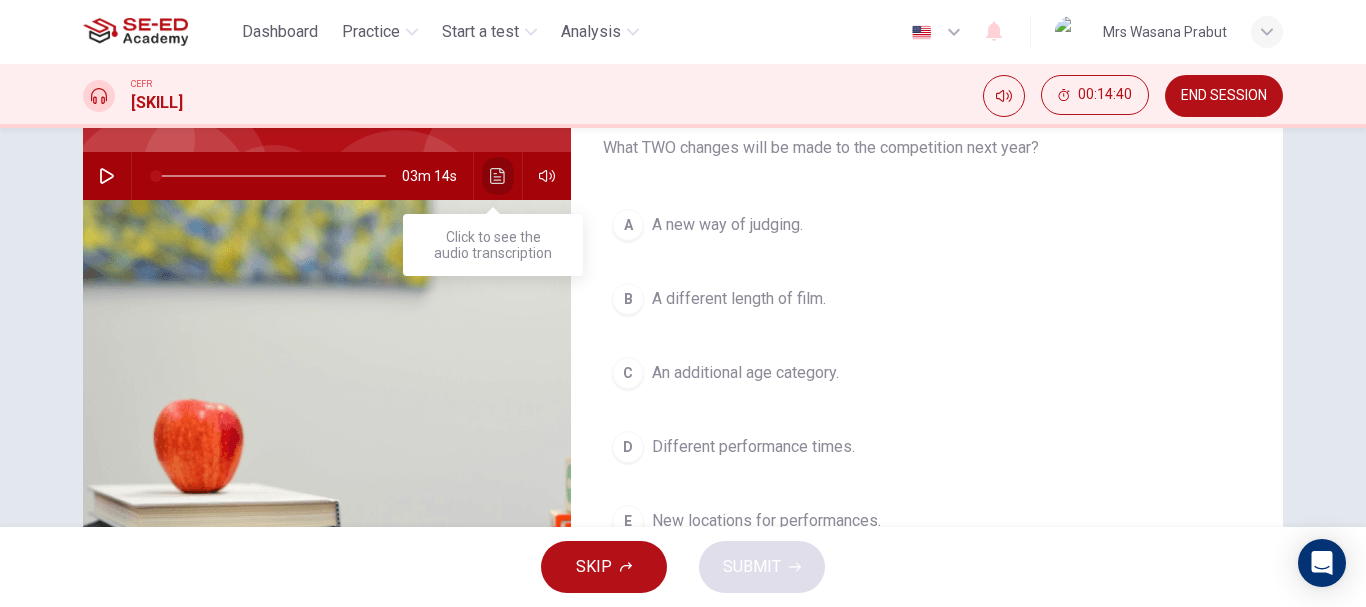 click at bounding box center [498, 176] 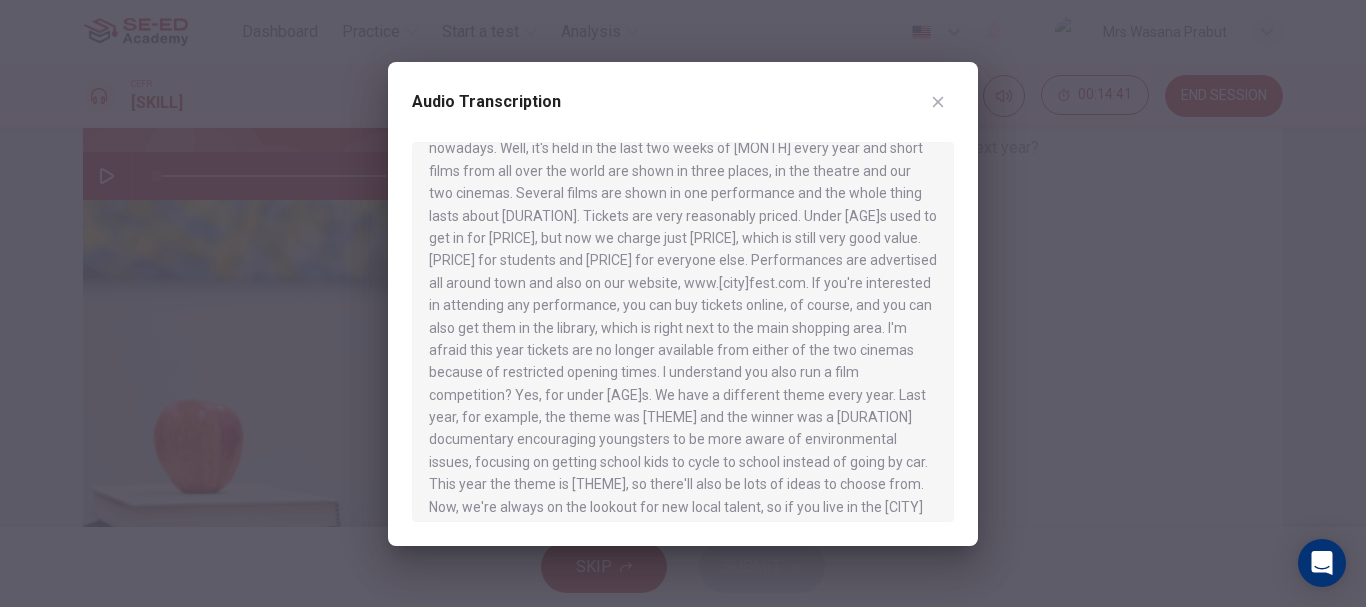scroll, scrollTop: 392, scrollLeft: 0, axis: vertical 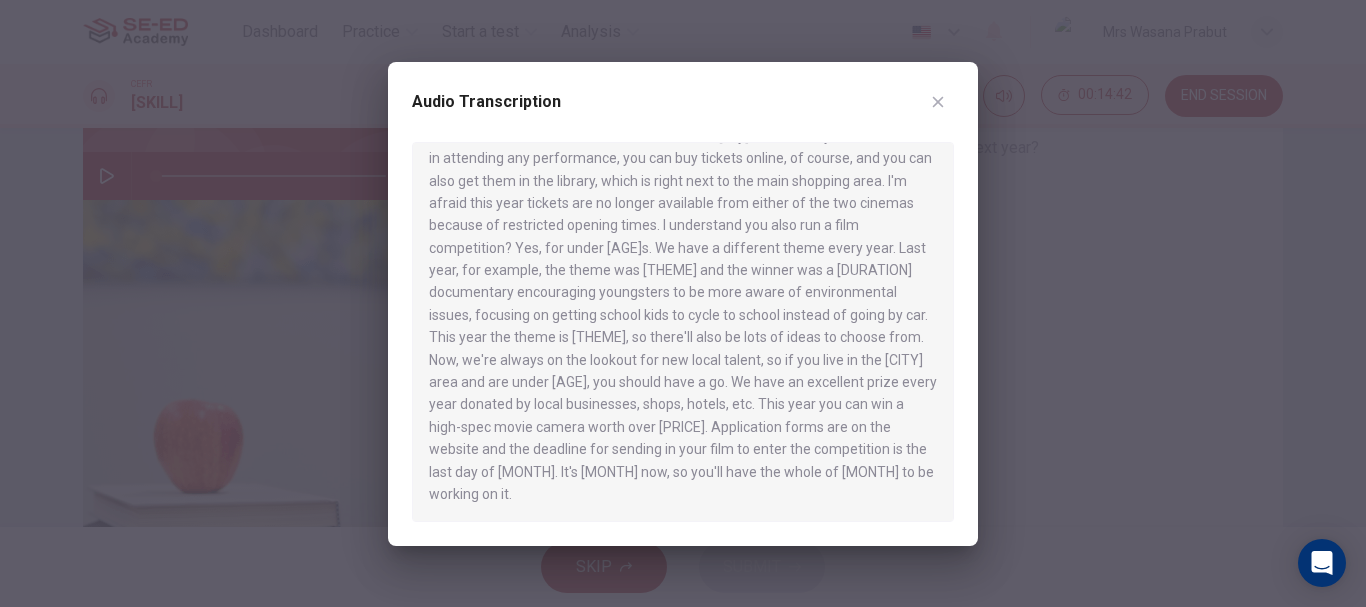 click at bounding box center (683, 303) 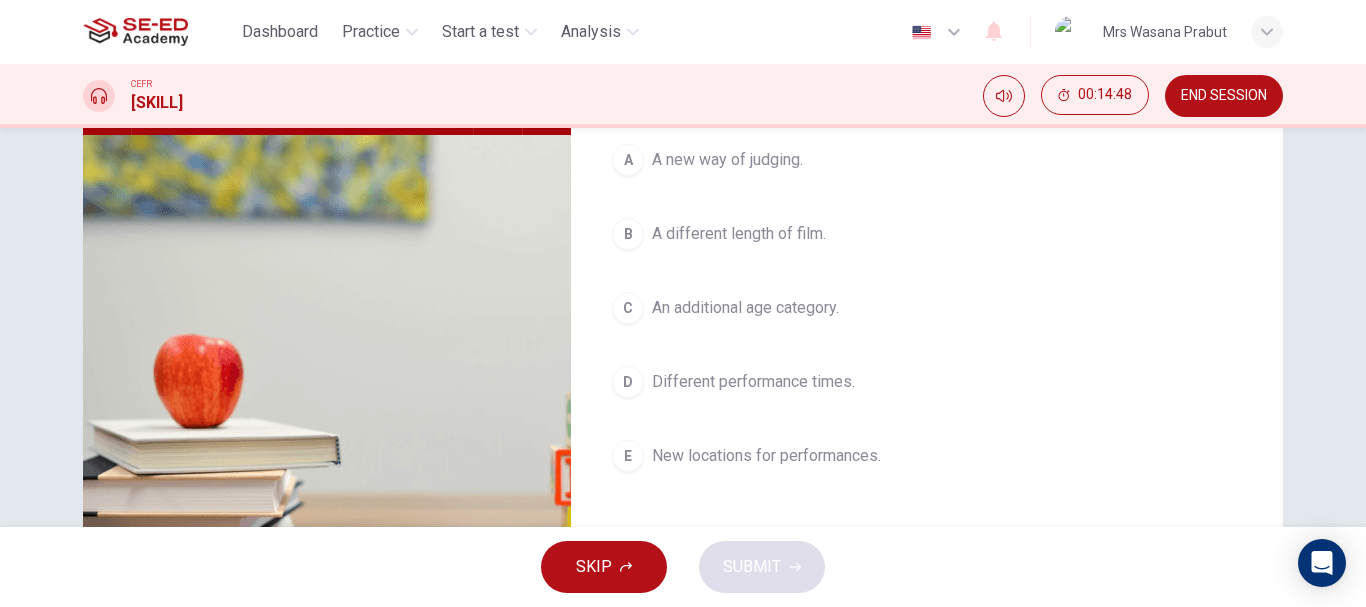 scroll, scrollTop: 276, scrollLeft: 0, axis: vertical 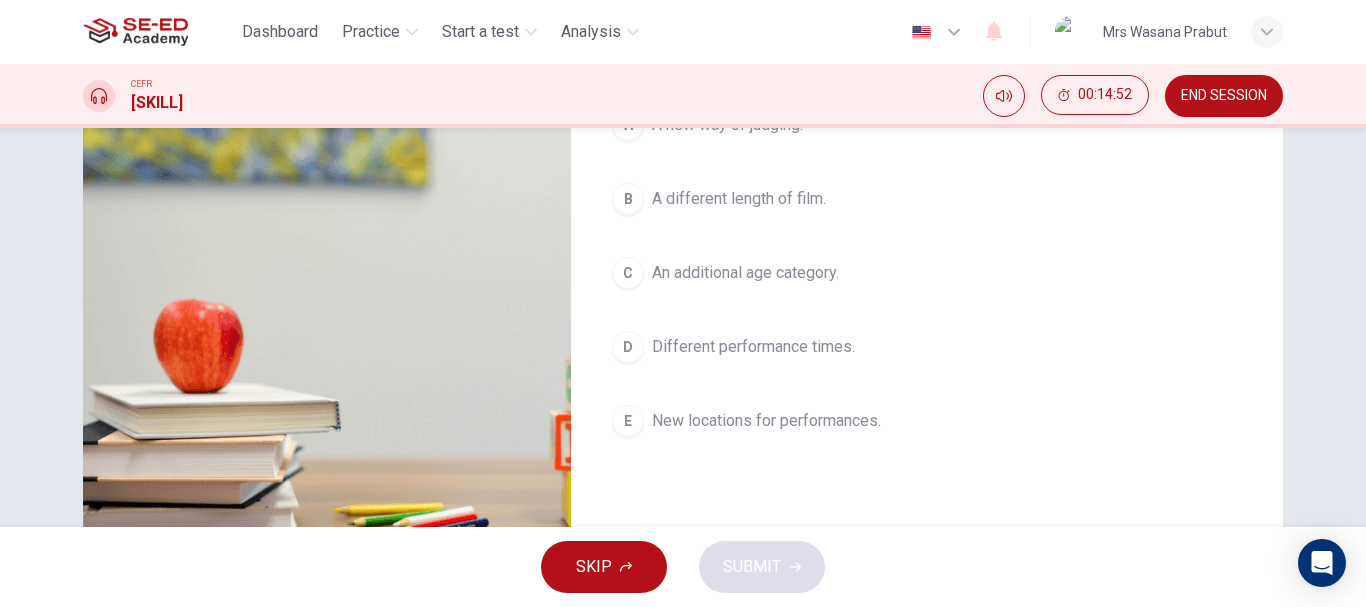 click on "New locations for performances." at bounding box center (727, 125) 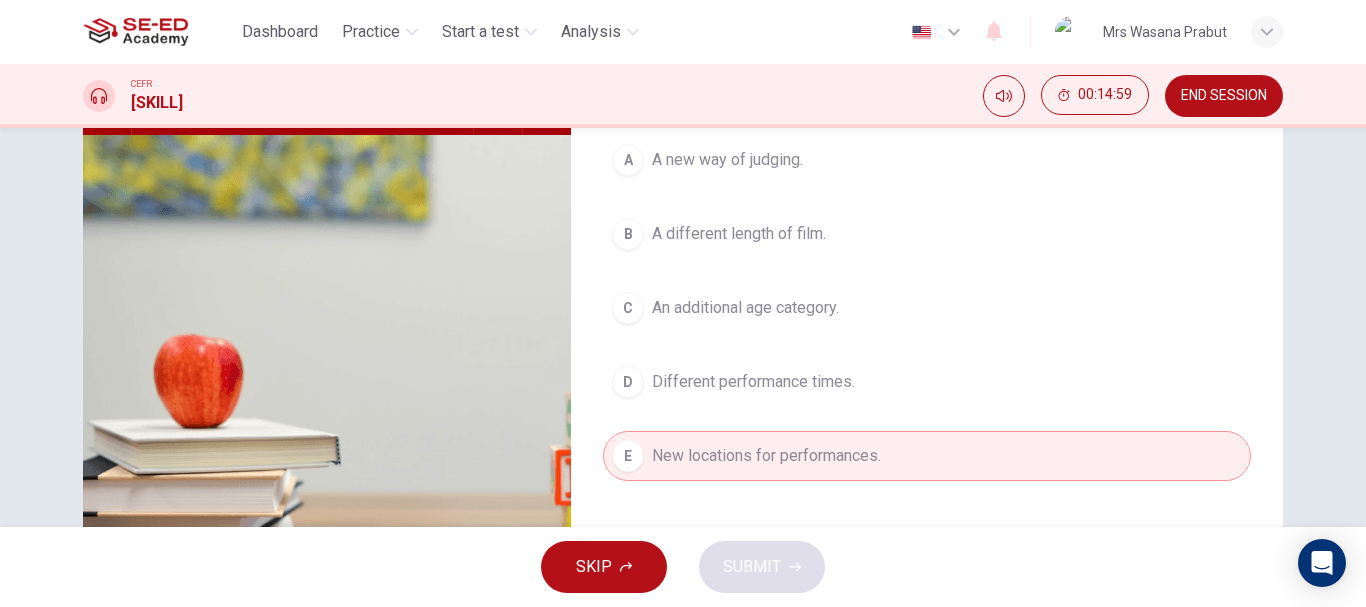 scroll, scrollTop: 276, scrollLeft: 0, axis: vertical 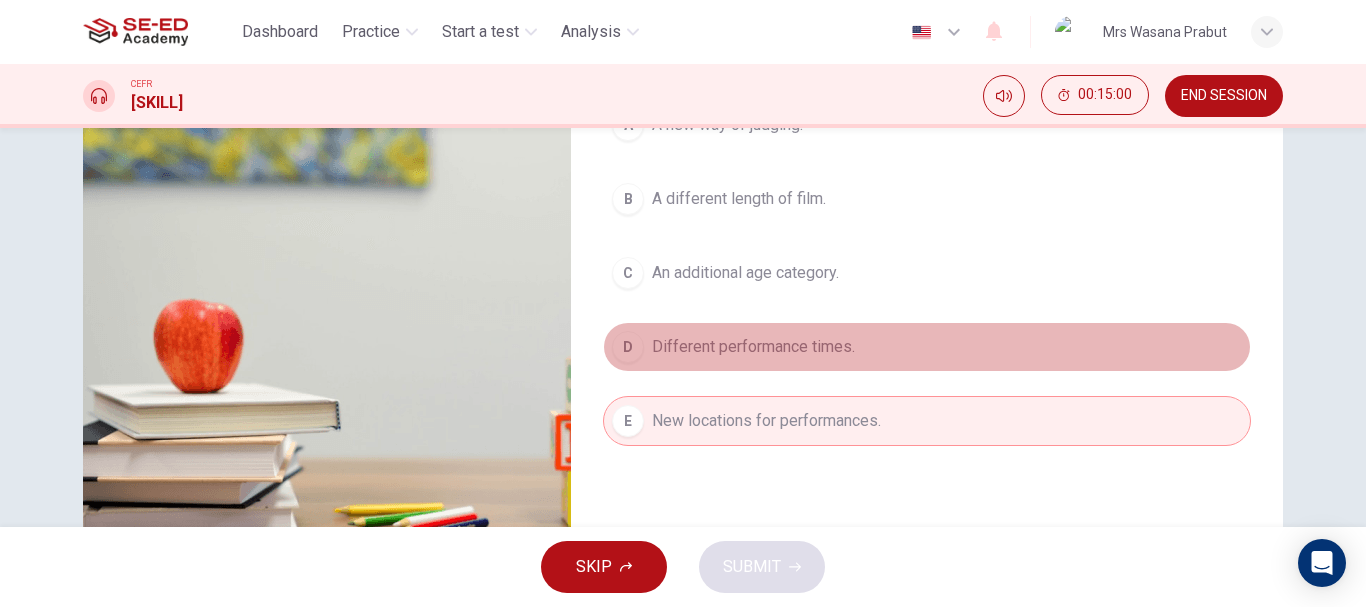 click on "D Different performance times." at bounding box center [927, 347] 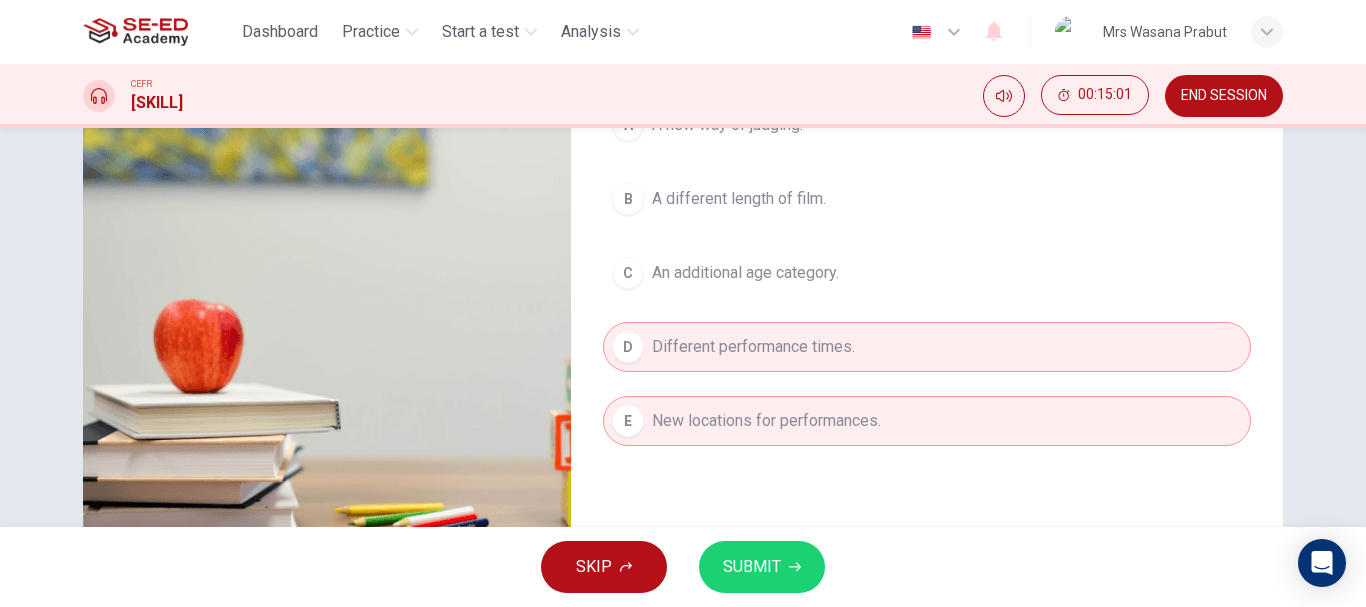 click on "SUBMIT" at bounding box center (752, 567) 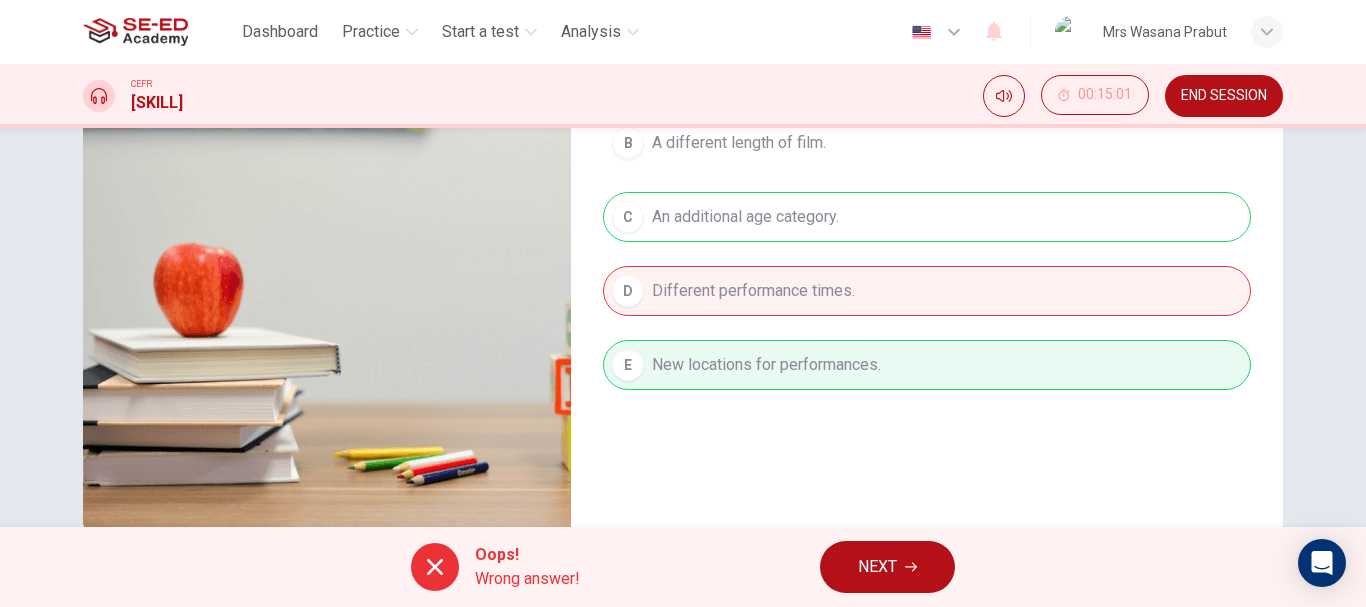 scroll, scrollTop: 376, scrollLeft: 0, axis: vertical 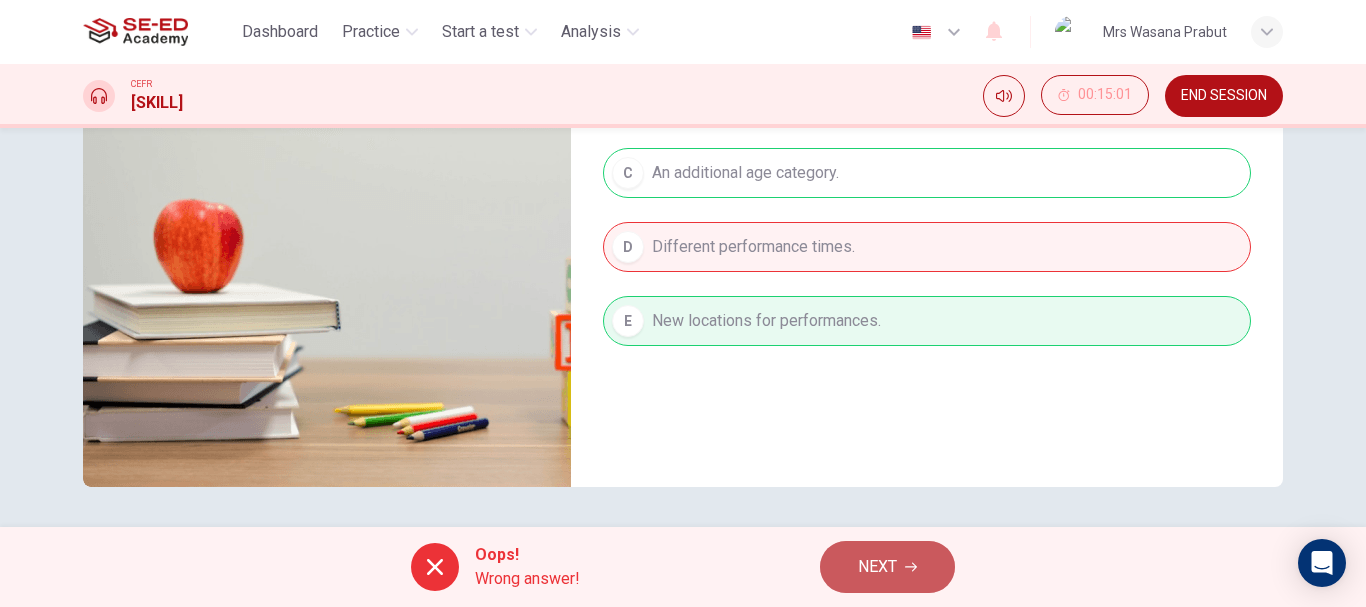 click on "NEXT" at bounding box center (877, 567) 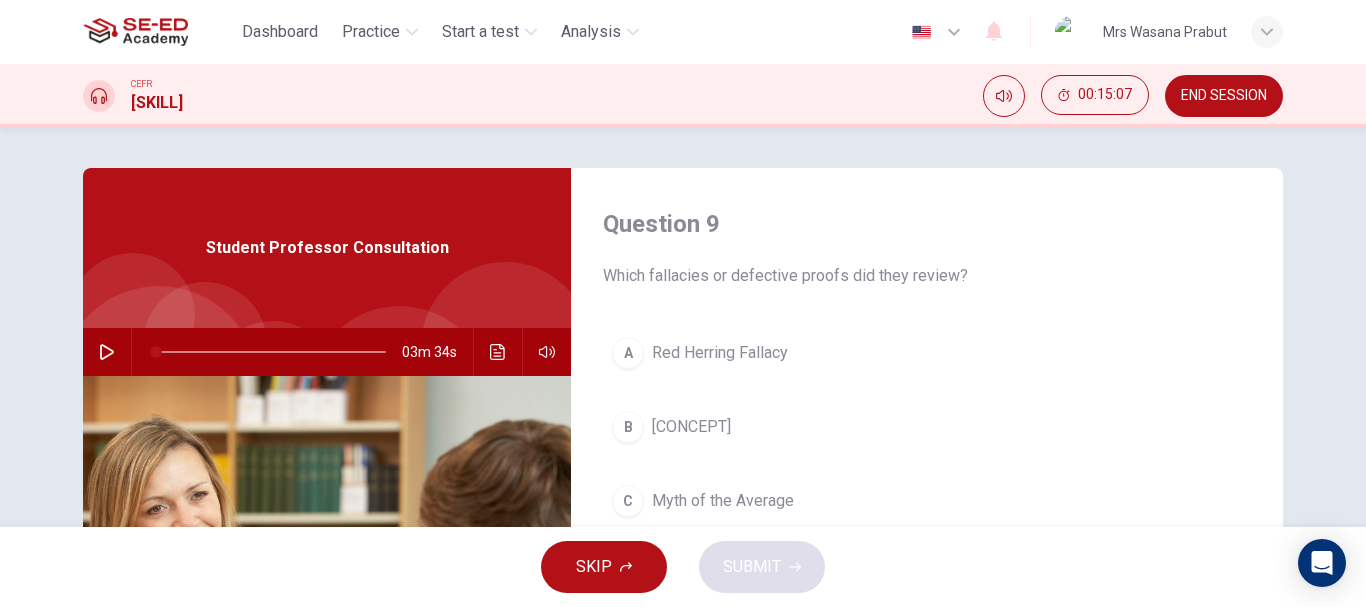 drag, startPoint x: 602, startPoint y: 271, endPoint x: 760, endPoint y: 273, distance: 158.01266 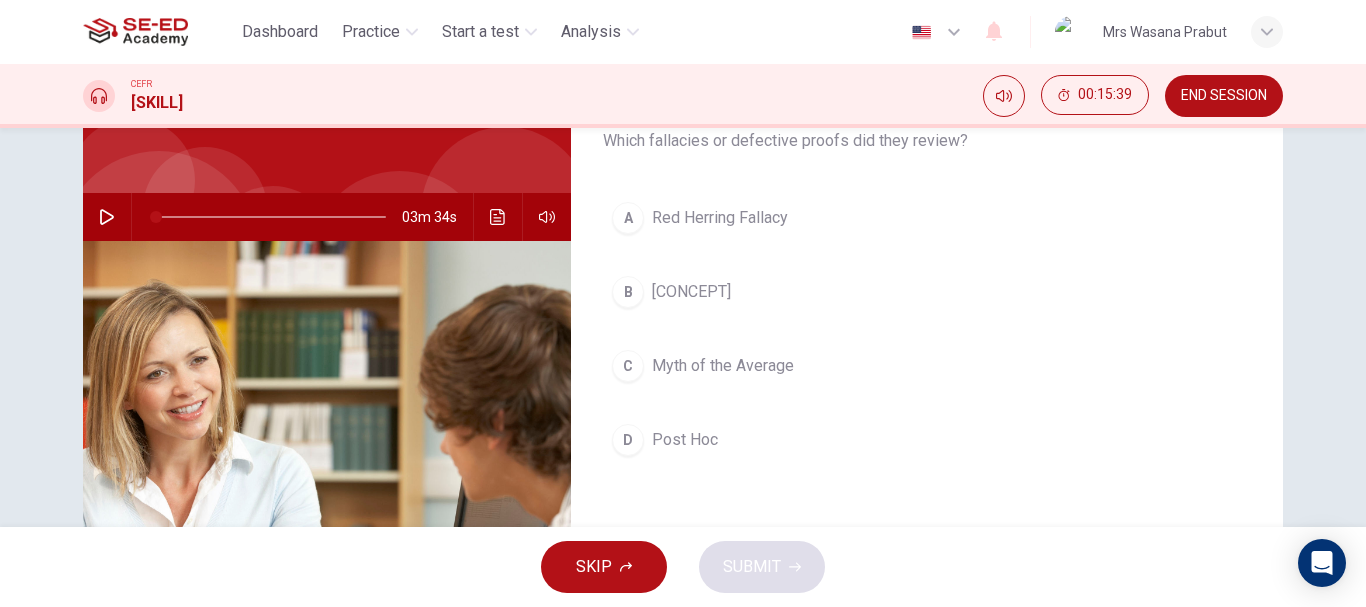 scroll, scrollTop: 100, scrollLeft: 0, axis: vertical 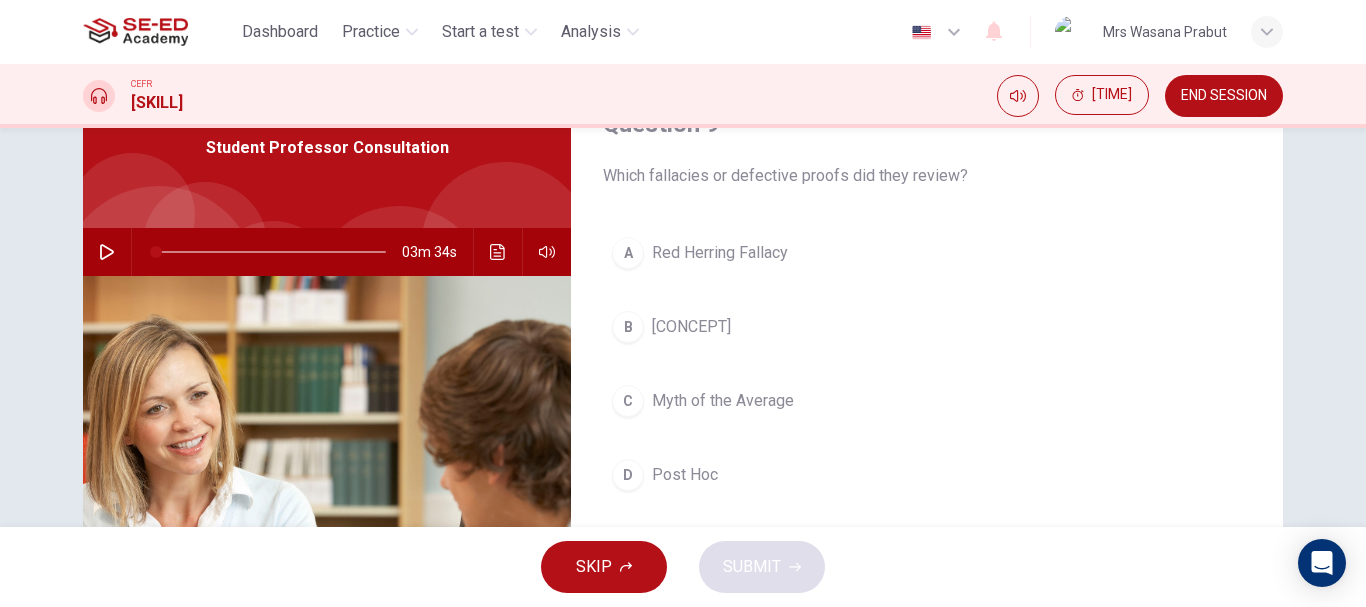 click at bounding box center (107, 252) 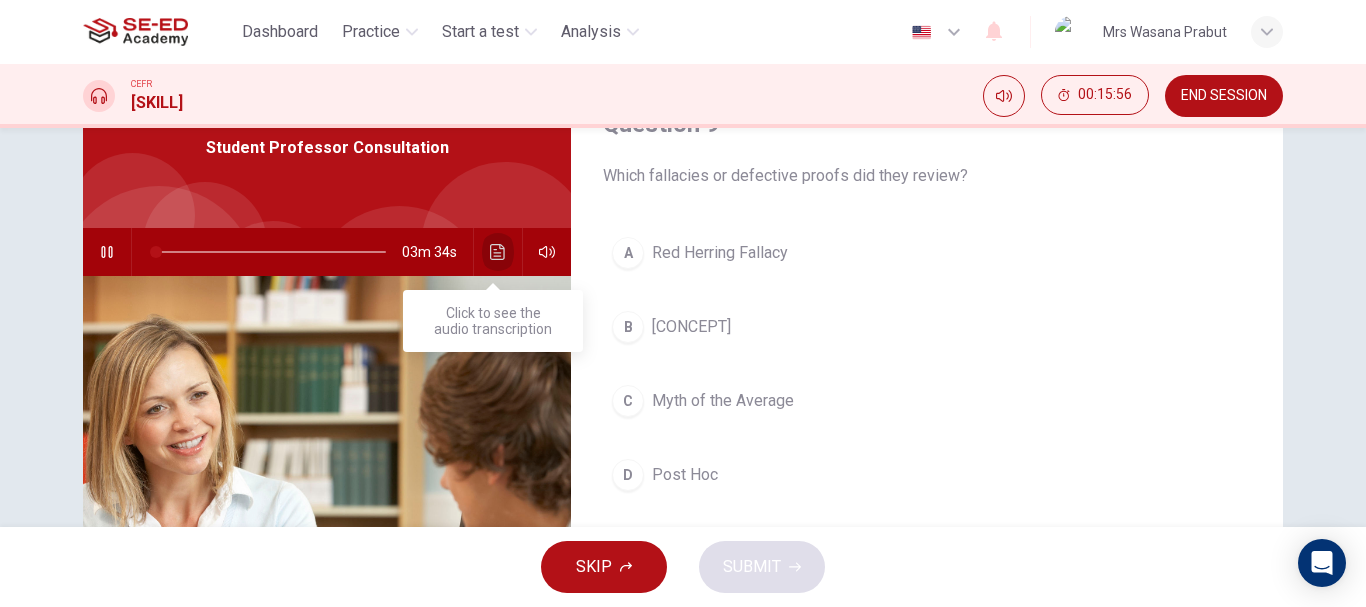 click at bounding box center (497, 252) 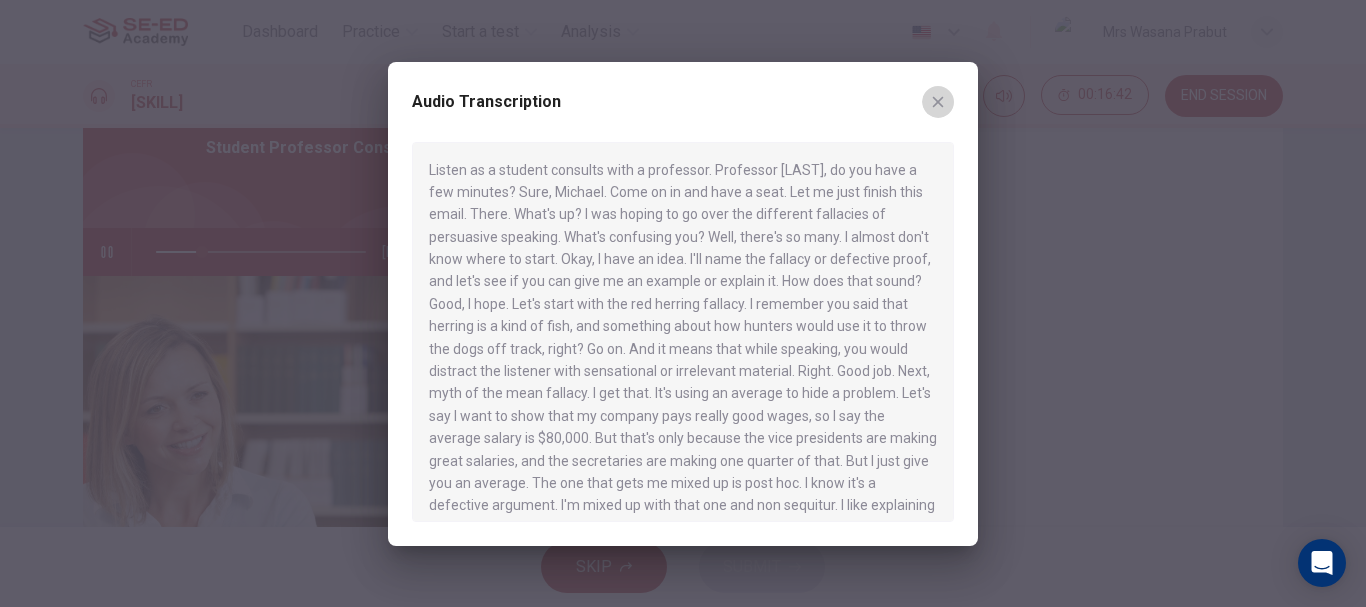 click at bounding box center [938, 102] 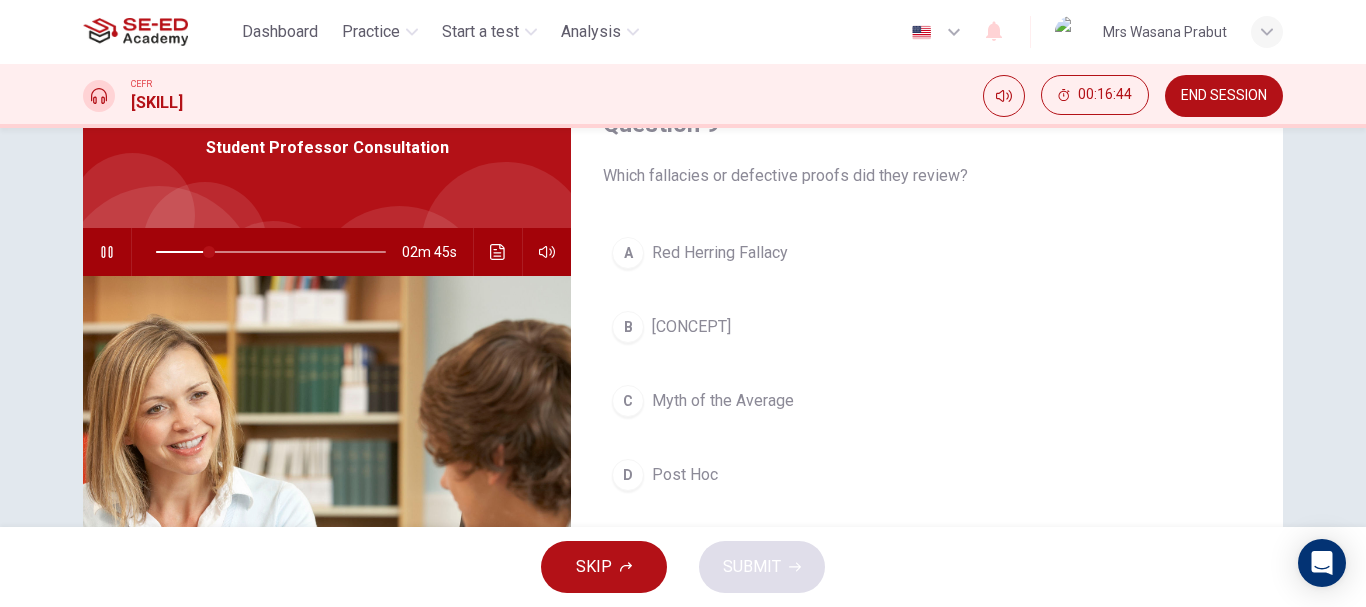 click on "Red Herring Fallacy" at bounding box center (720, 253) 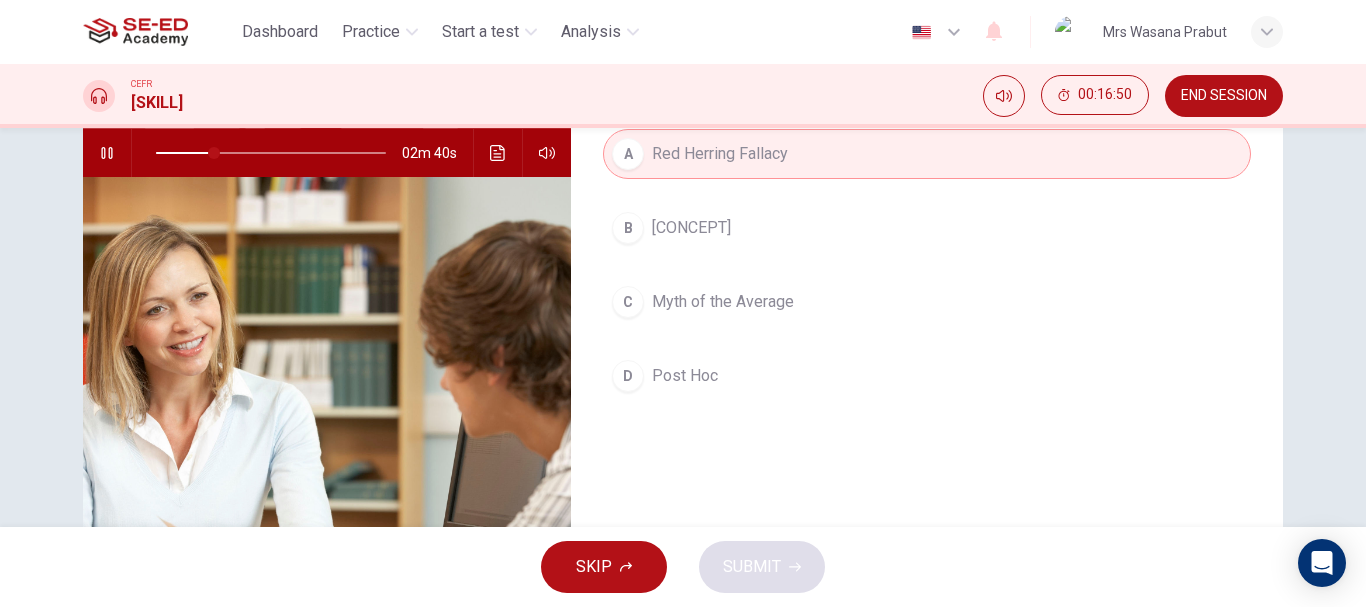 scroll, scrollTop: 200, scrollLeft: 0, axis: vertical 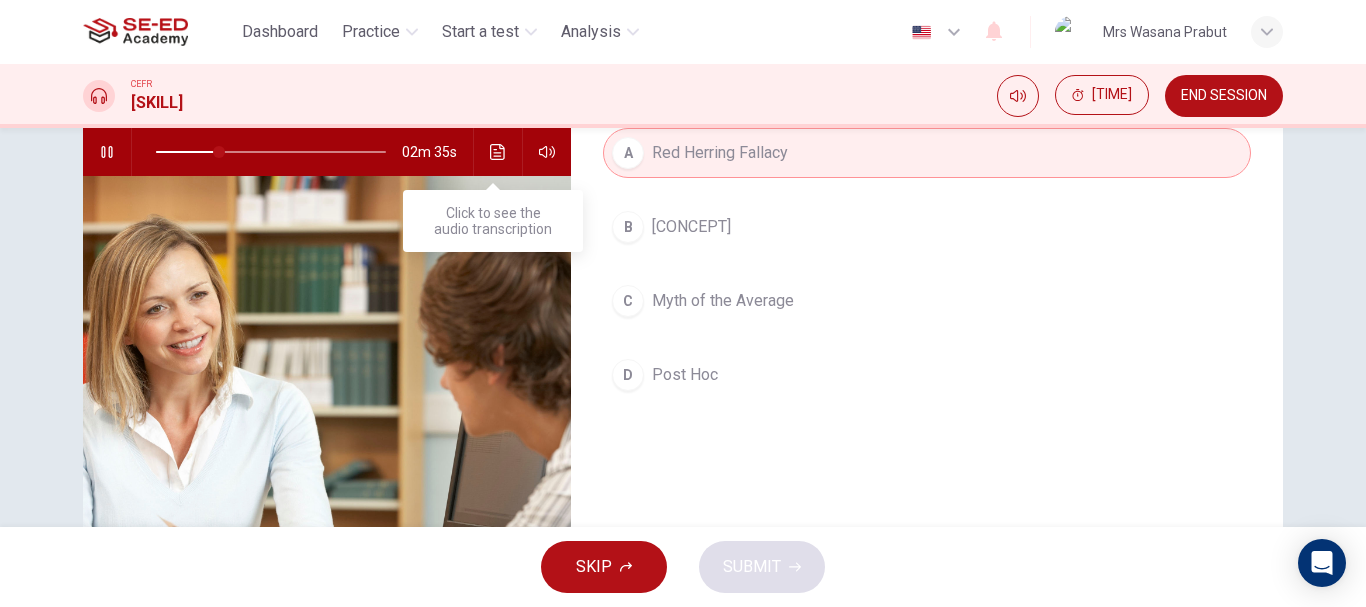 click at bounding box center (498, 152) 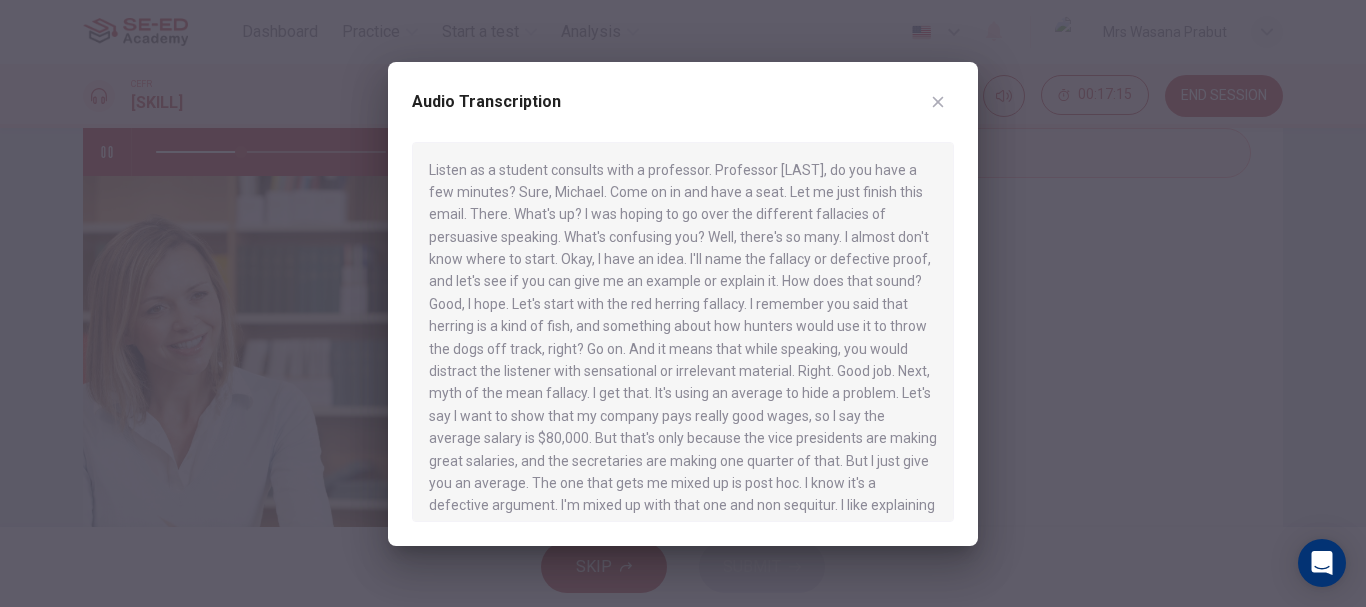 click at bounding box center (683, 303) 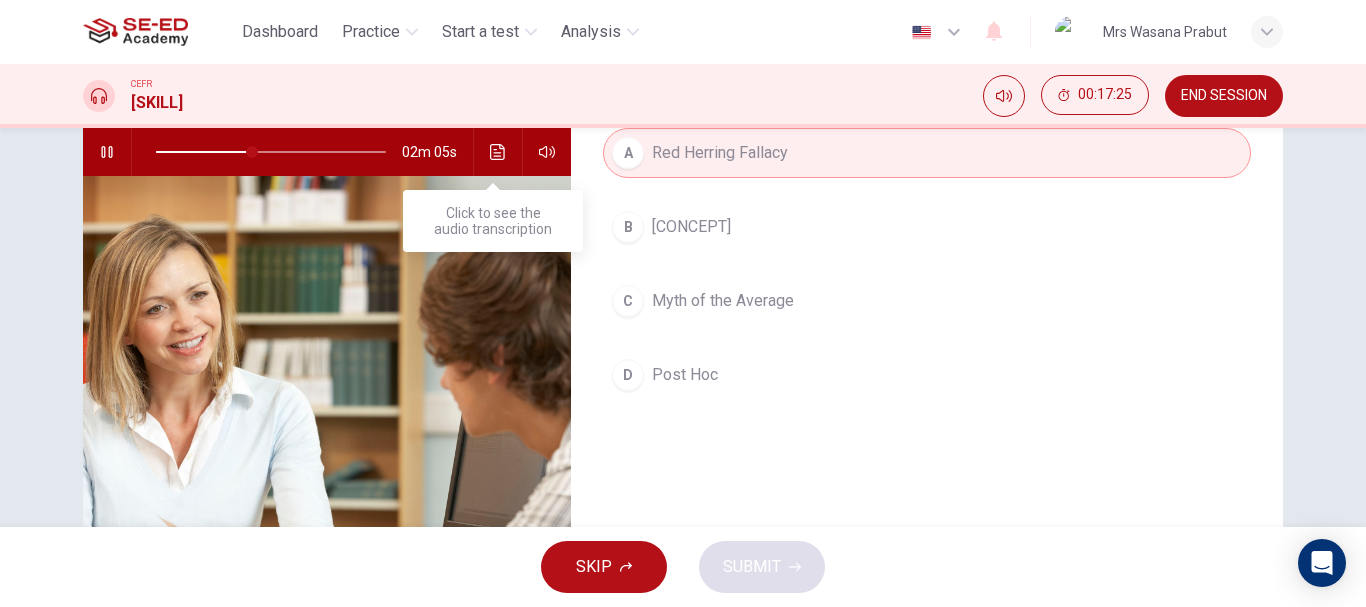 click at bounding box center (497, 152) 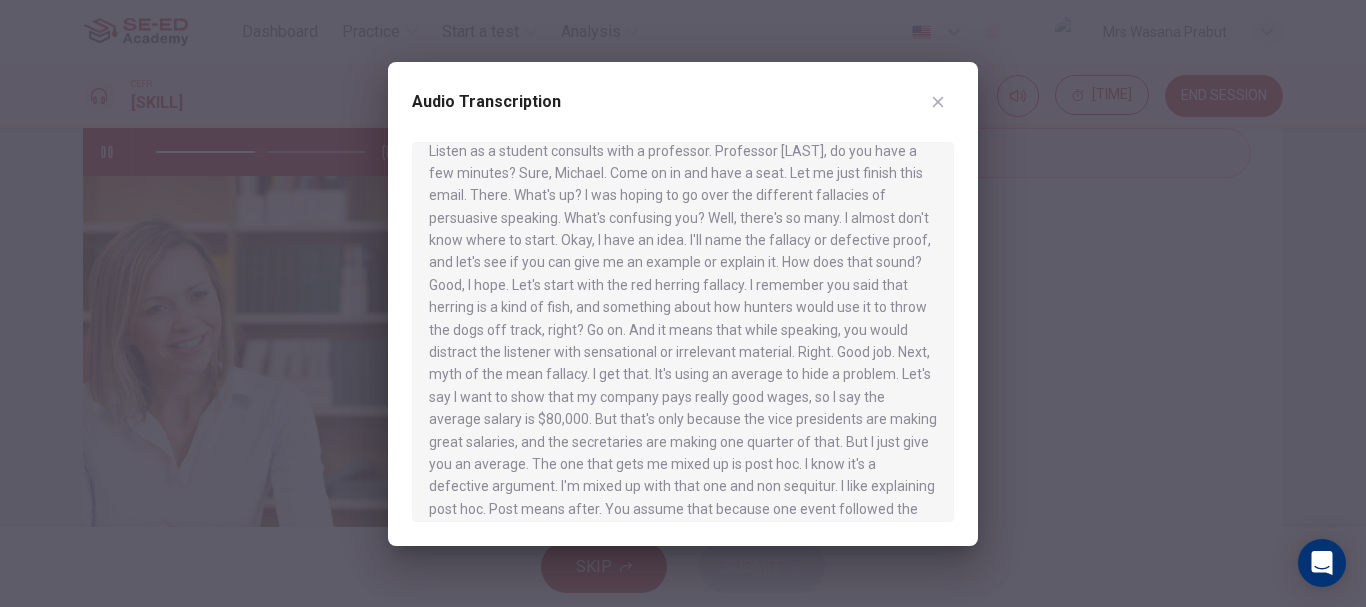 scroll, scrollTop: 0, scrollLeft: 0, axis: both 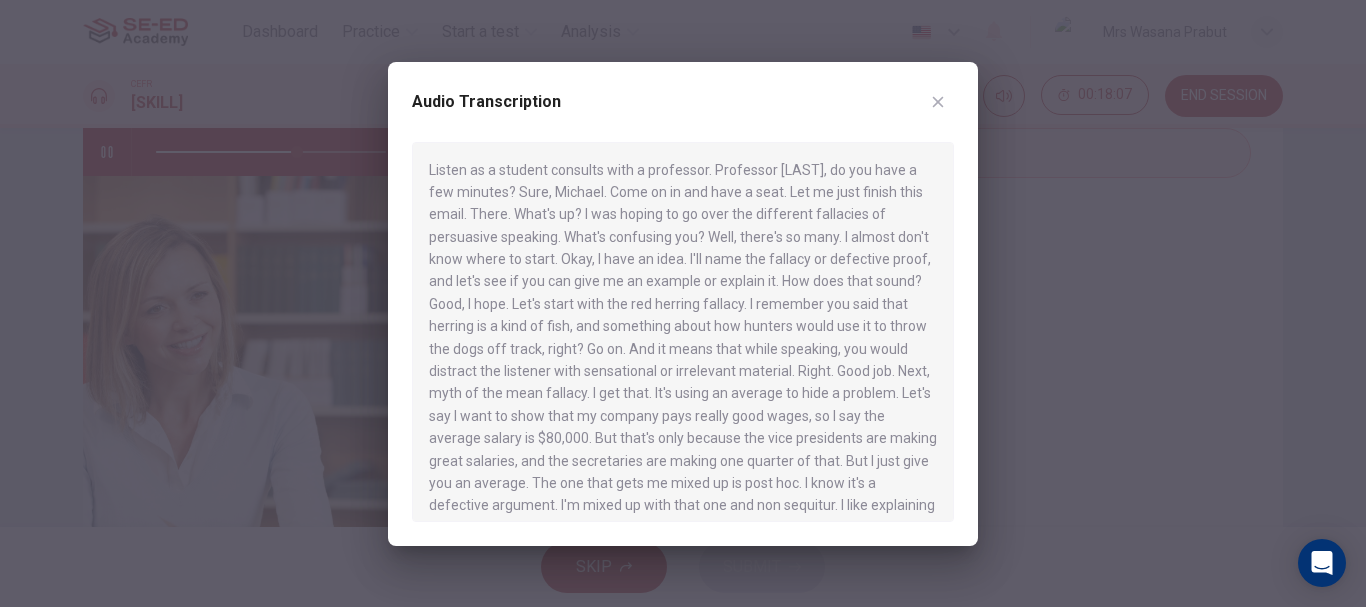 click at bounding box center (683, 303) 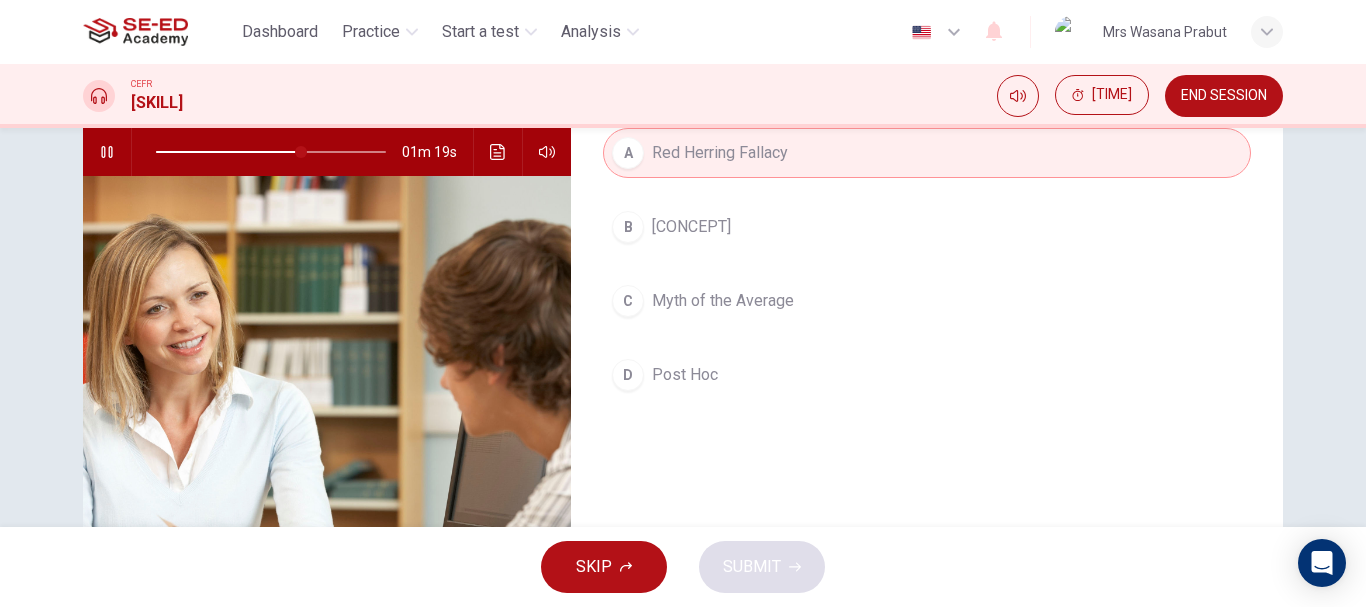click on "Post Hoc" at bounding box center (691, 227) 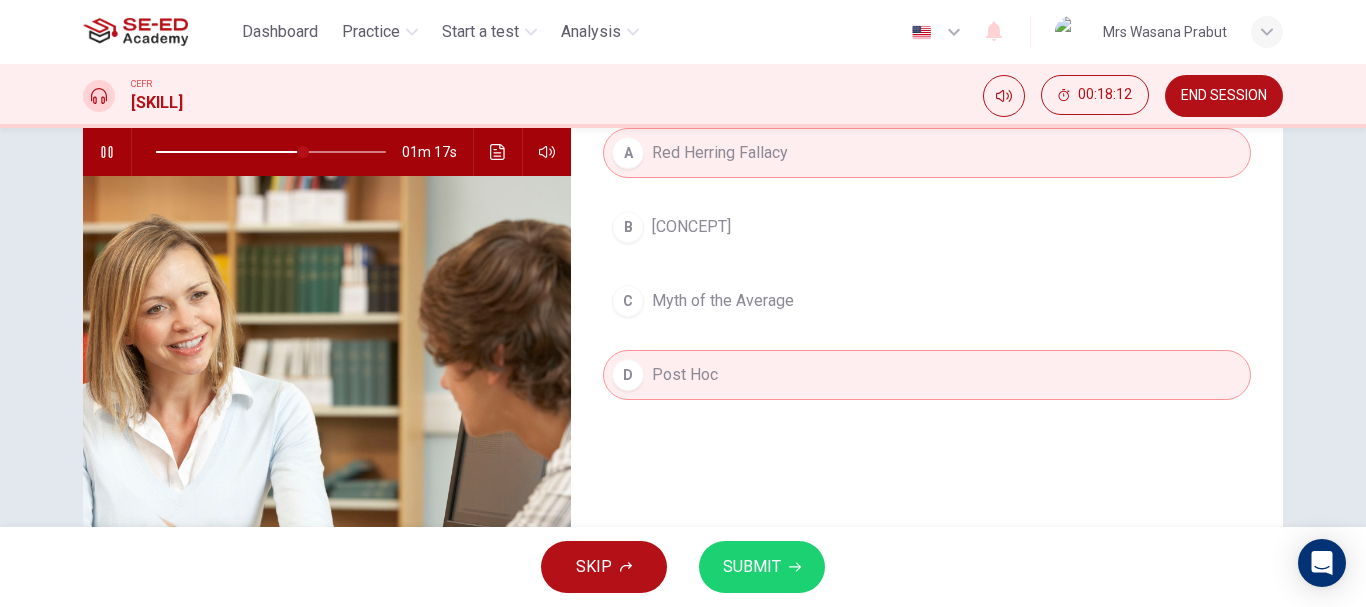 click on "Myth of the Average" at bounding box center (691, 227) 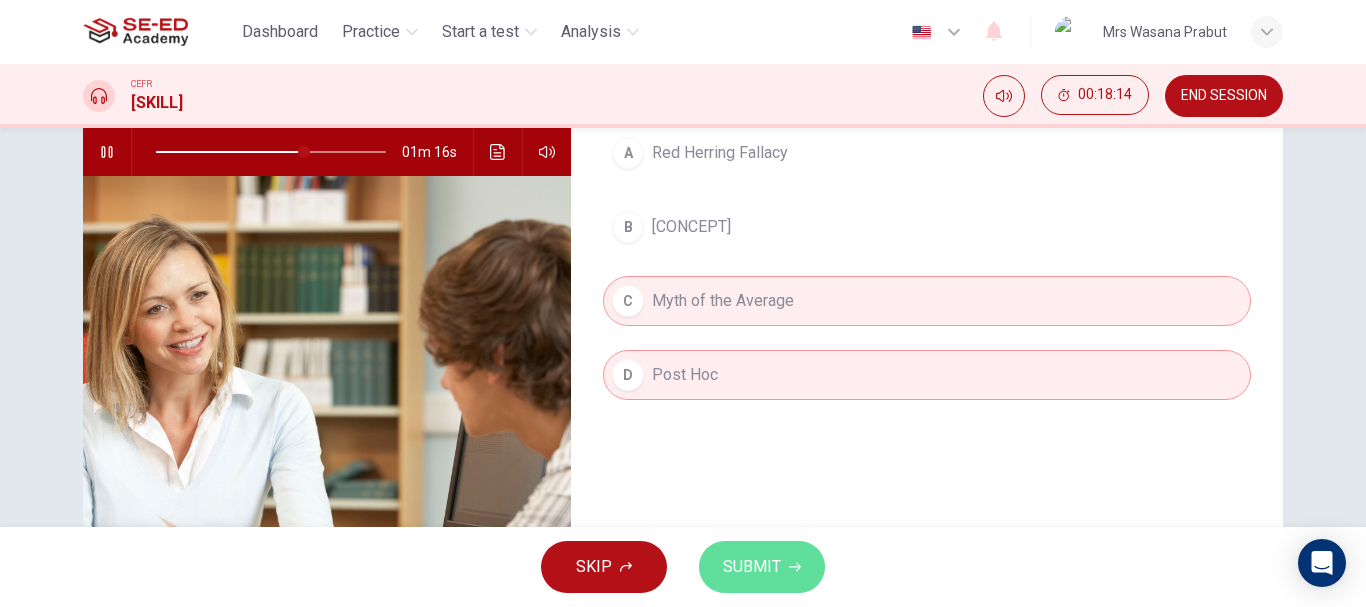 click on "SUBMIT" at bounding box center [752, 567] 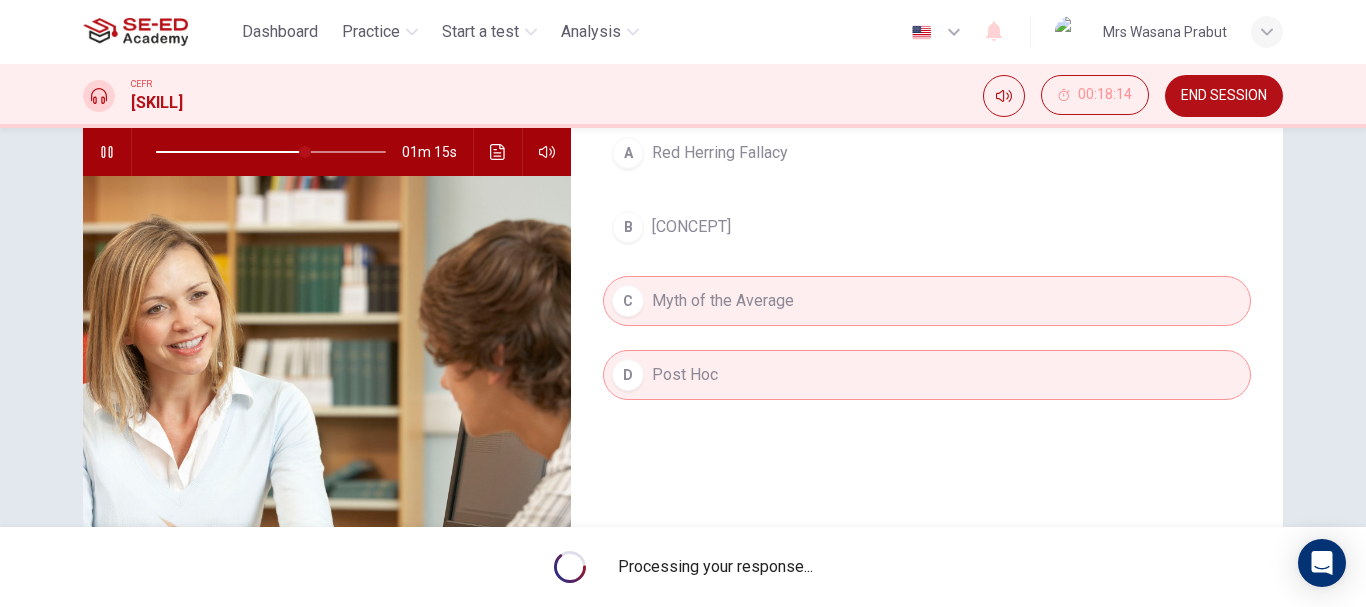 click on "A Red Herring Fallacy B Post Sequitur C Myth of the Average D Post Hoc" at bounding box center [927, 284] 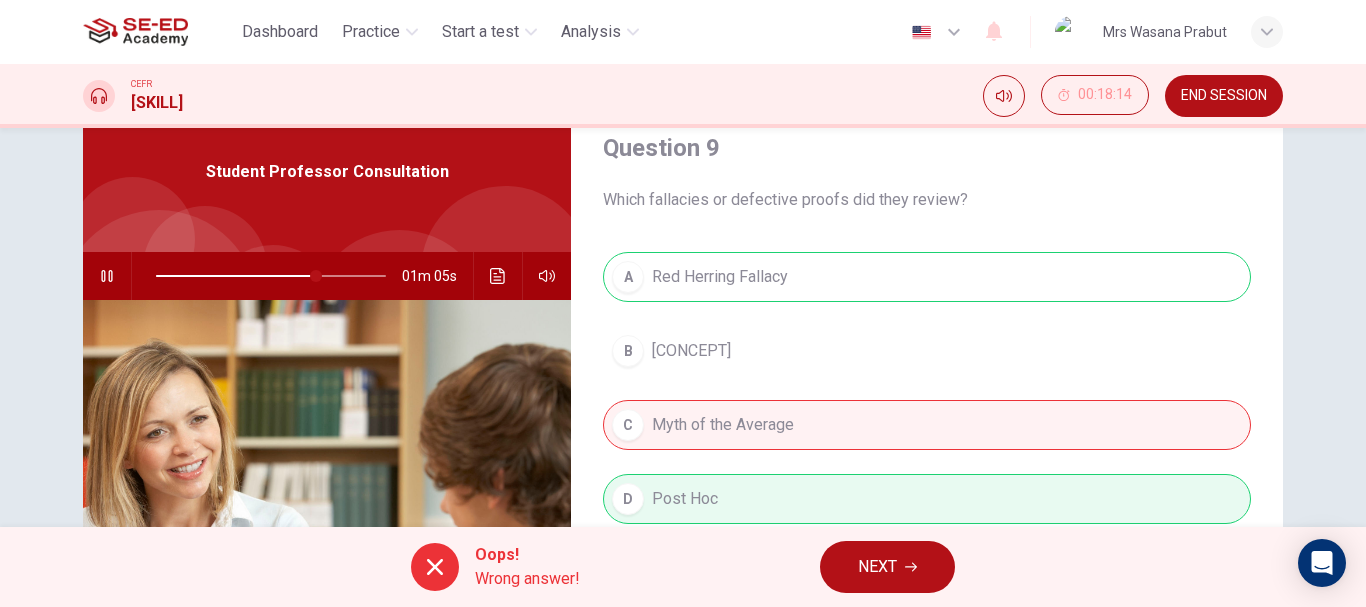 scroll, scrollTop: 176, scrollLeft: 0, axis: vertical 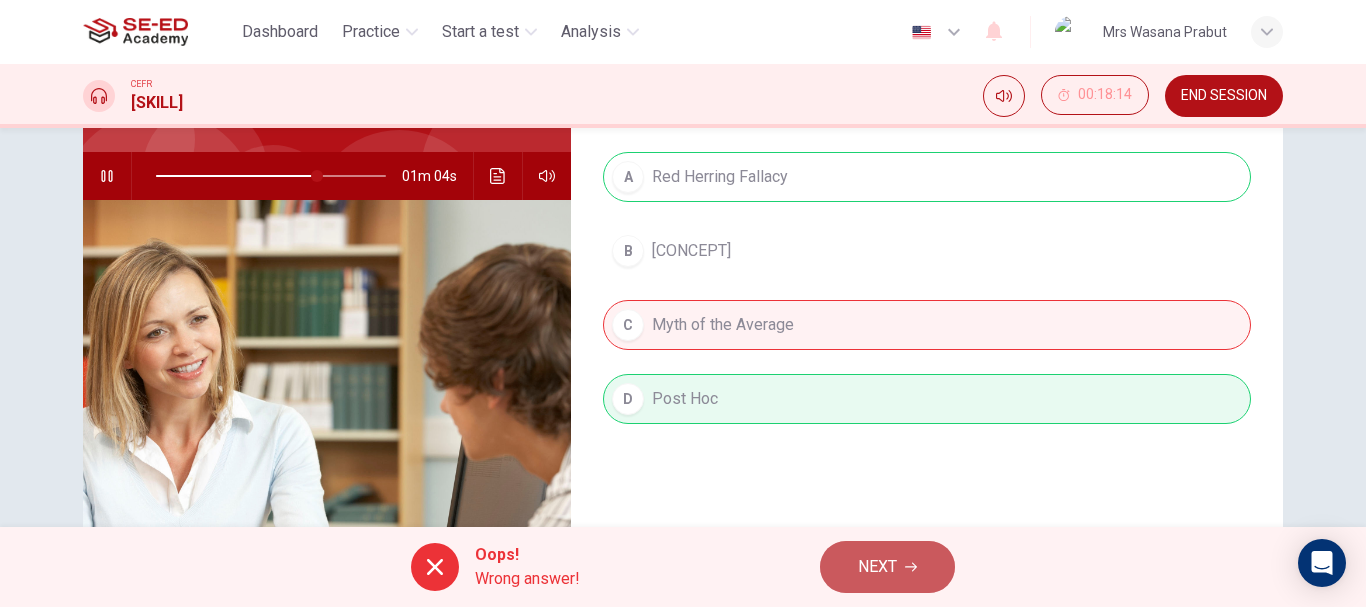 click at bounding box center (911, 567) 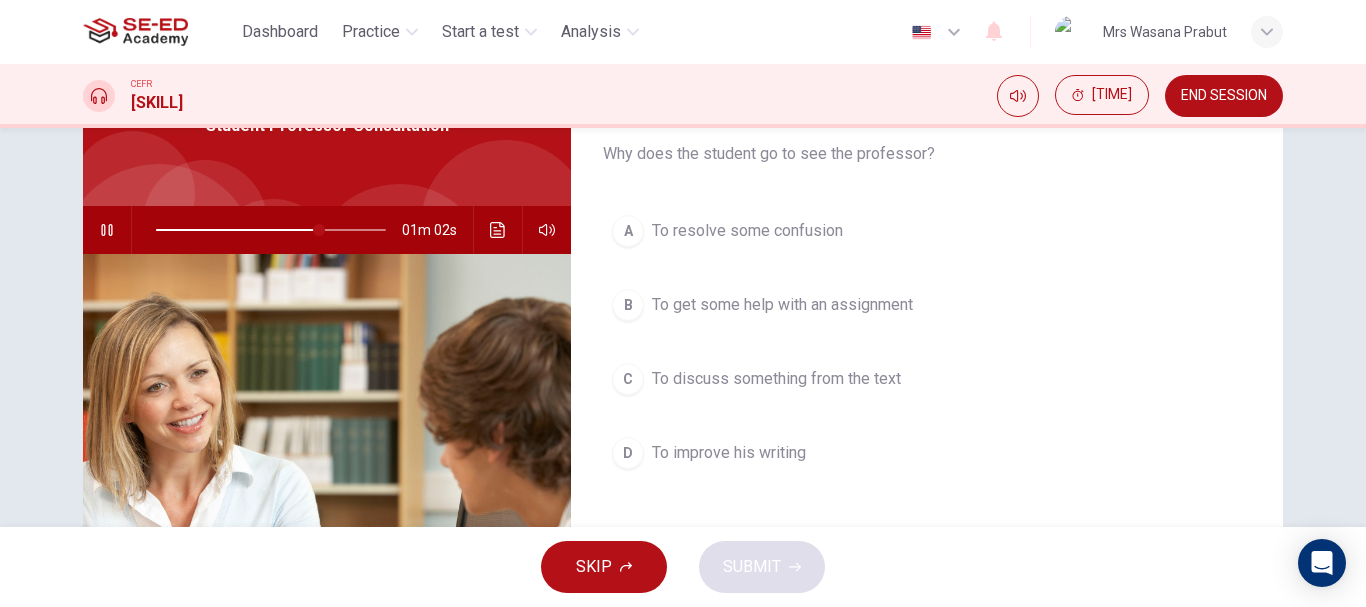 scroll, scrollTop: 76, scrollLeft: 0, axis: vertical 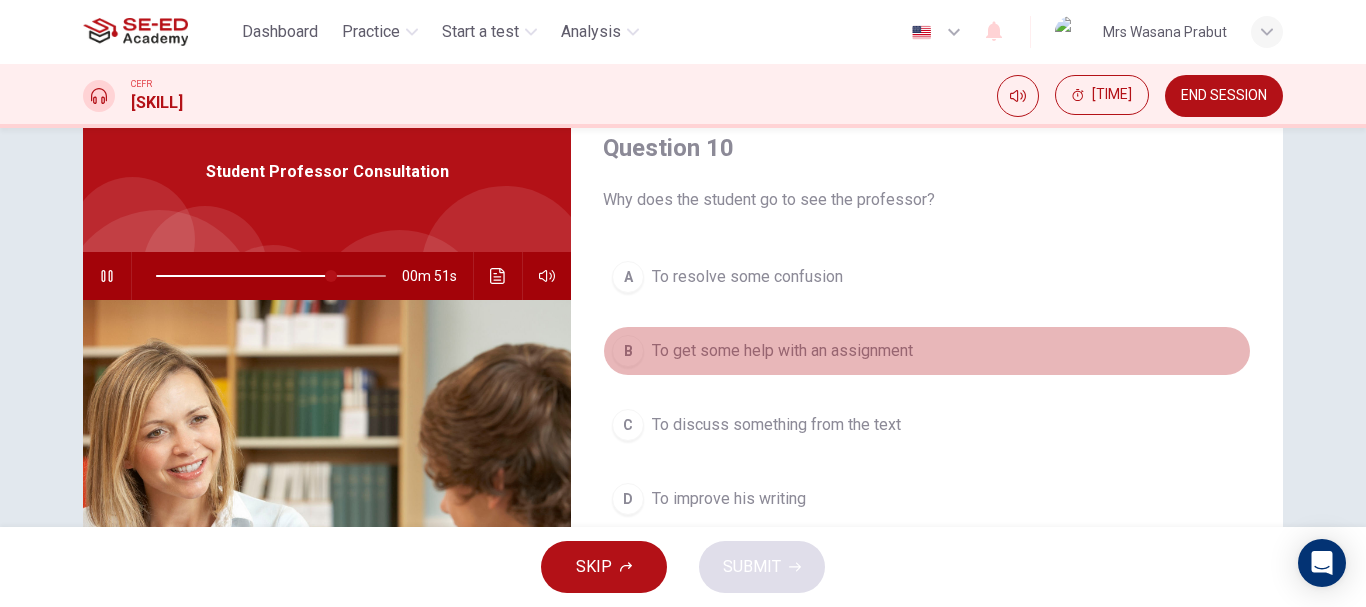 click on "B To get some help with an assignment" at bounding box center (927, 351) 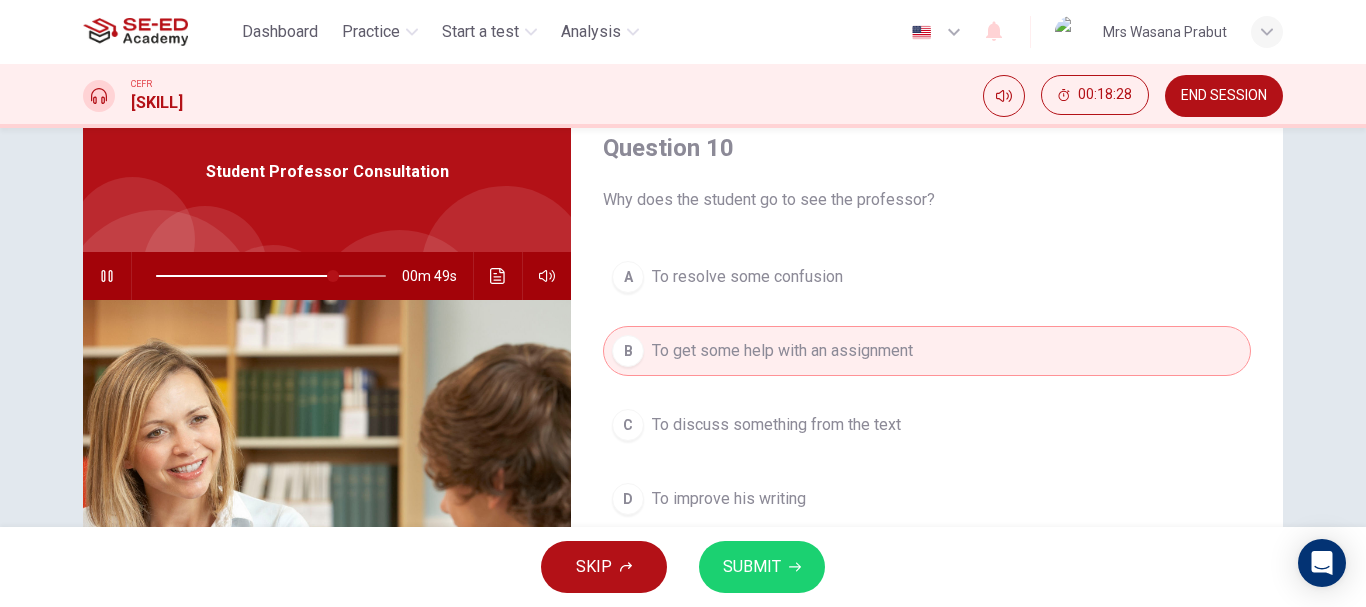 click on "To resolve some confusion" at bounding box center [747, 277] 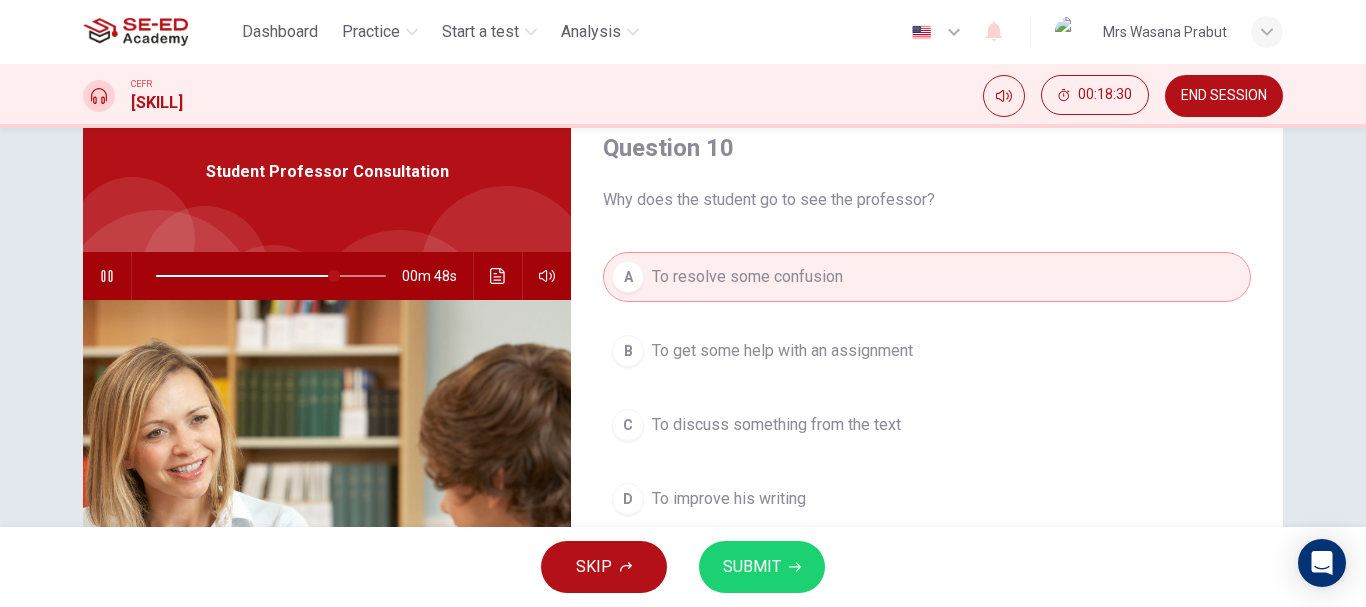 click on "SUBMIT" at bounding box center [762, 567] 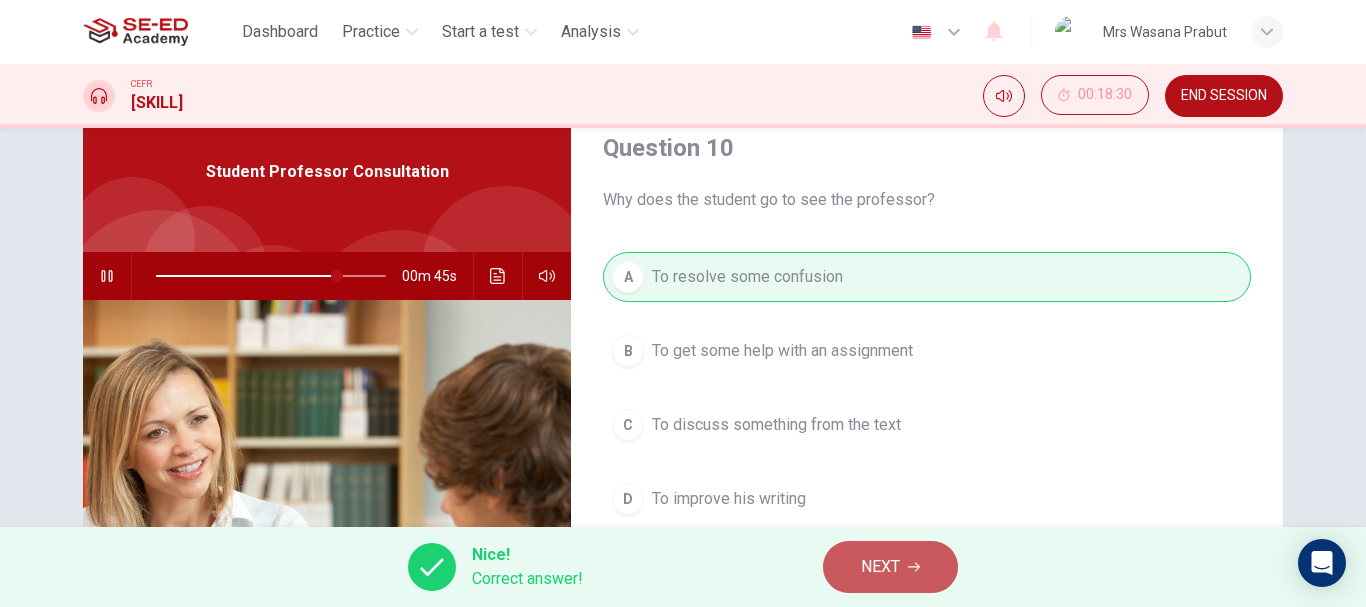 click at bounding box center (914, 567) 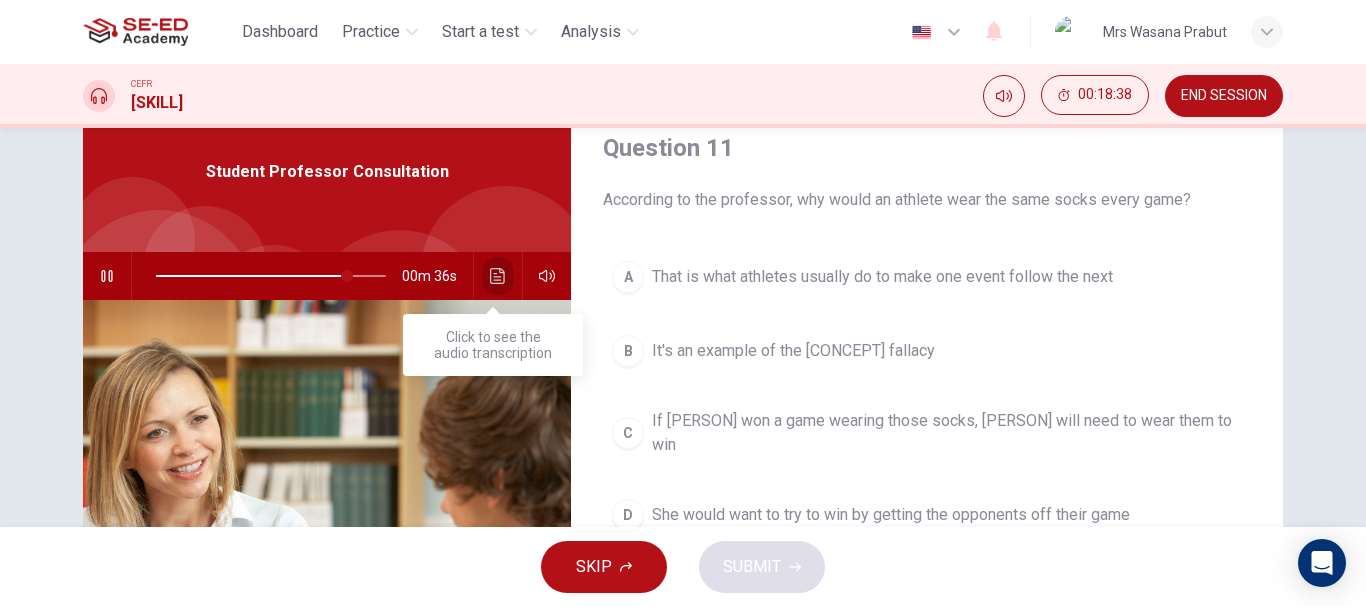 click at bounding box center (498, 276) 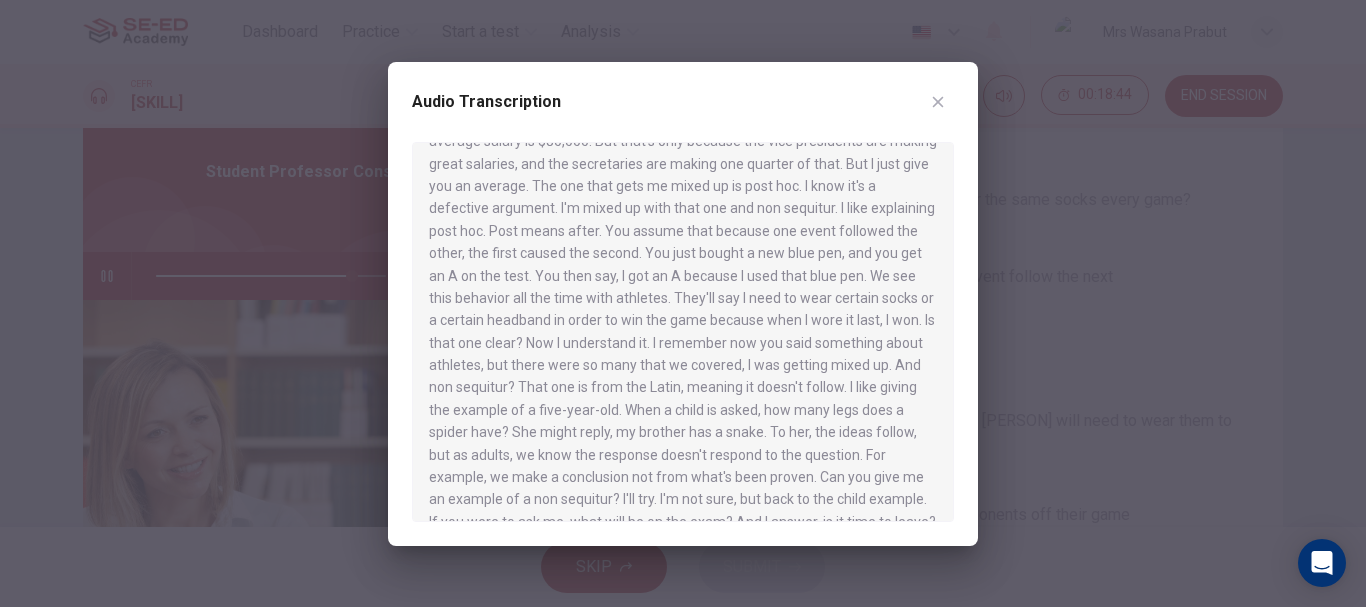 scroll, scrollTop: 300, scrollLeft: 0, axis: vertical 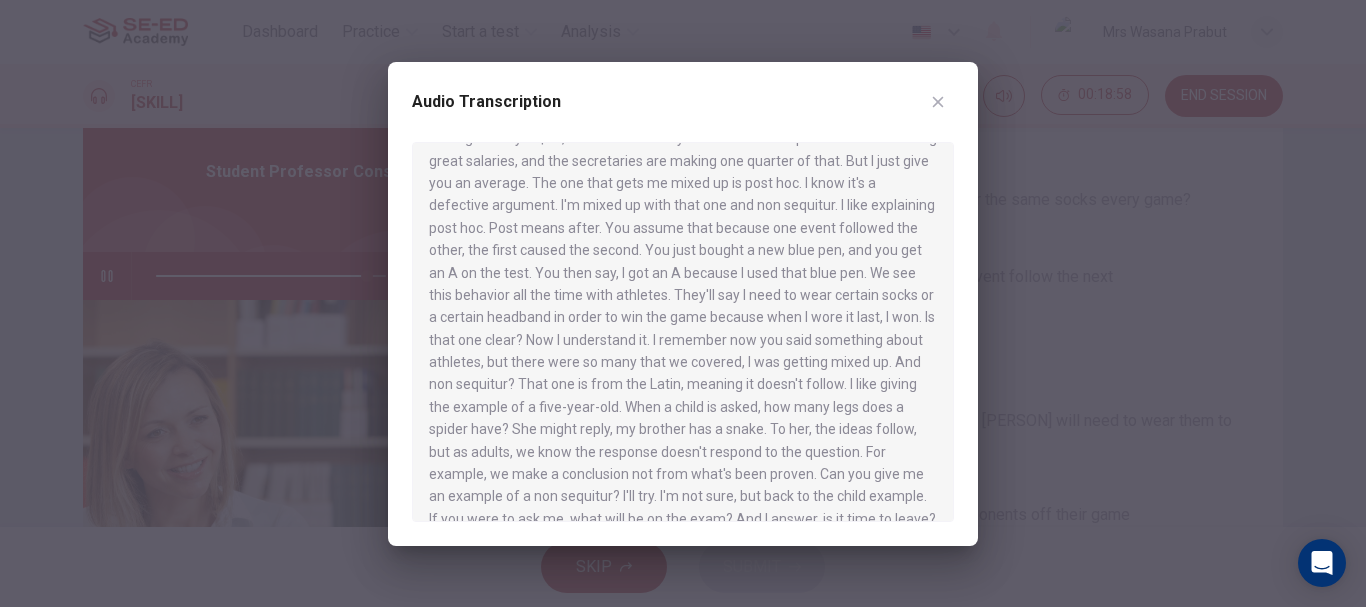 click at bounding box center [683, 303] 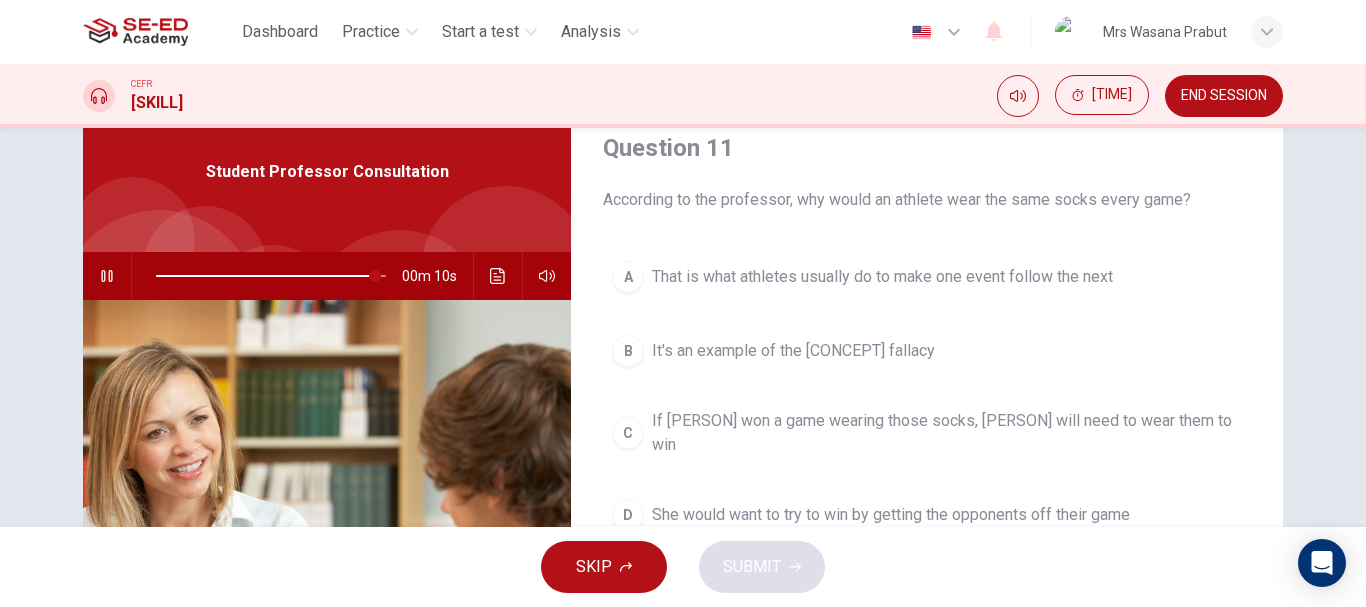 click on "If [PERSON] won a game wearing those socks, [PERSON] will need to wear them to win" at bounding box center (882, 277) 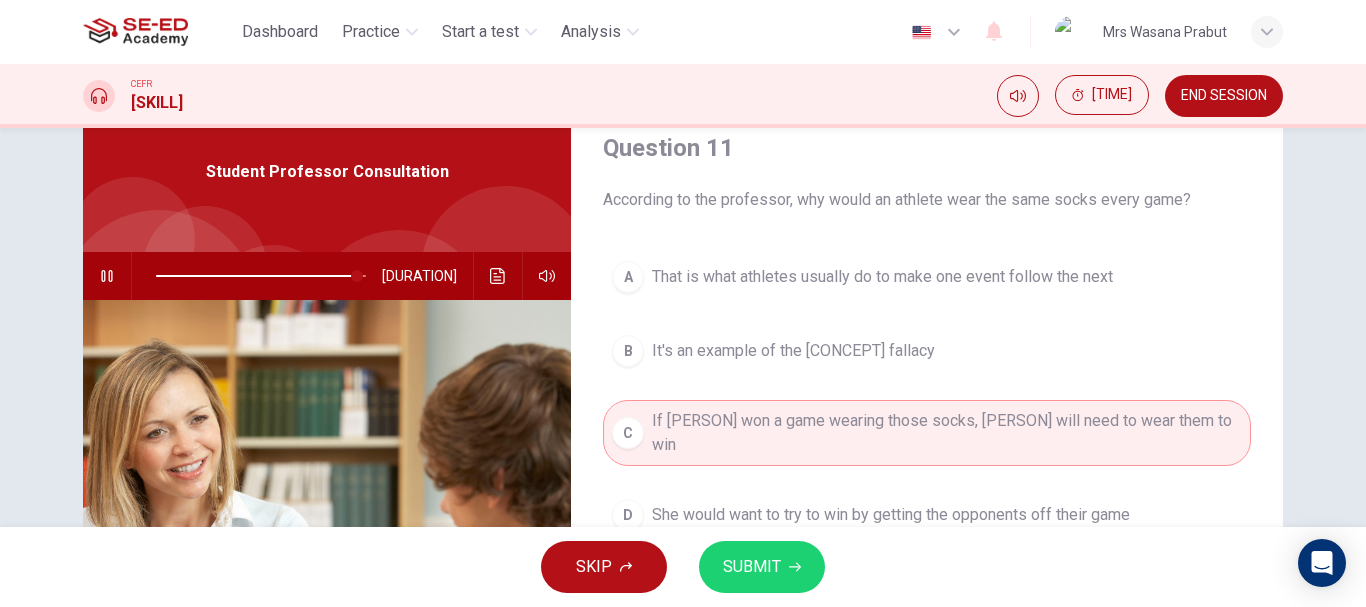 click at bounding box center [795, 567] 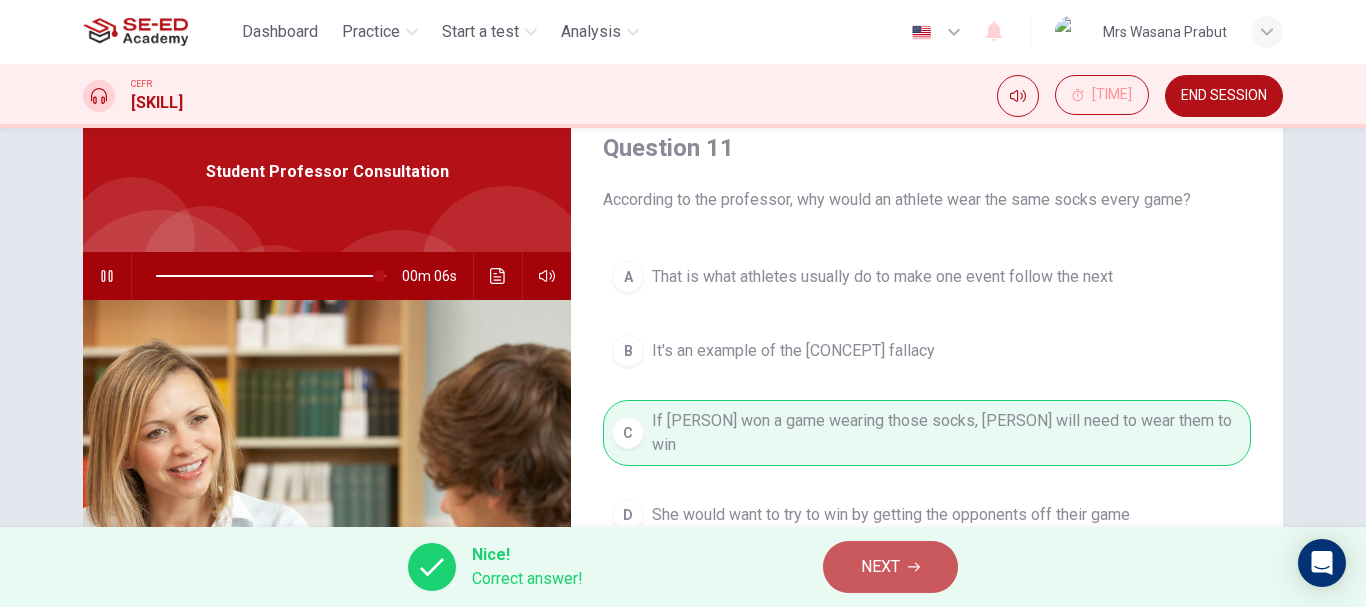 click on "NEXT" at bounding box center [880, 567] 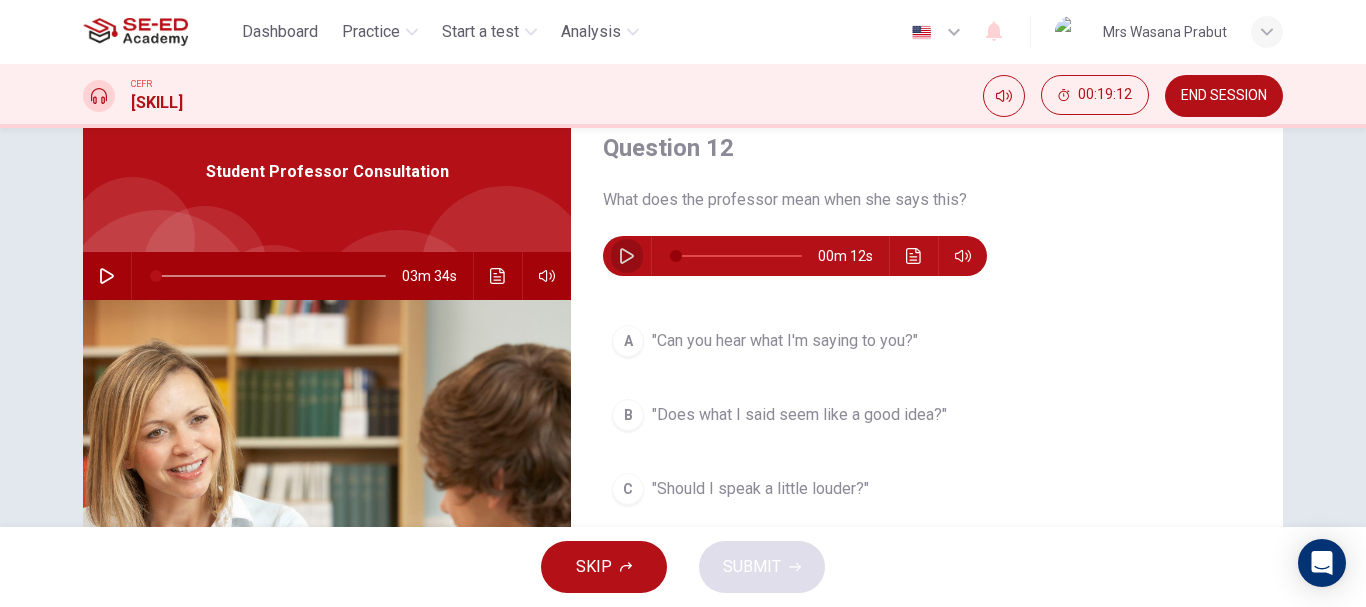 click at bounding box center (627, 256) 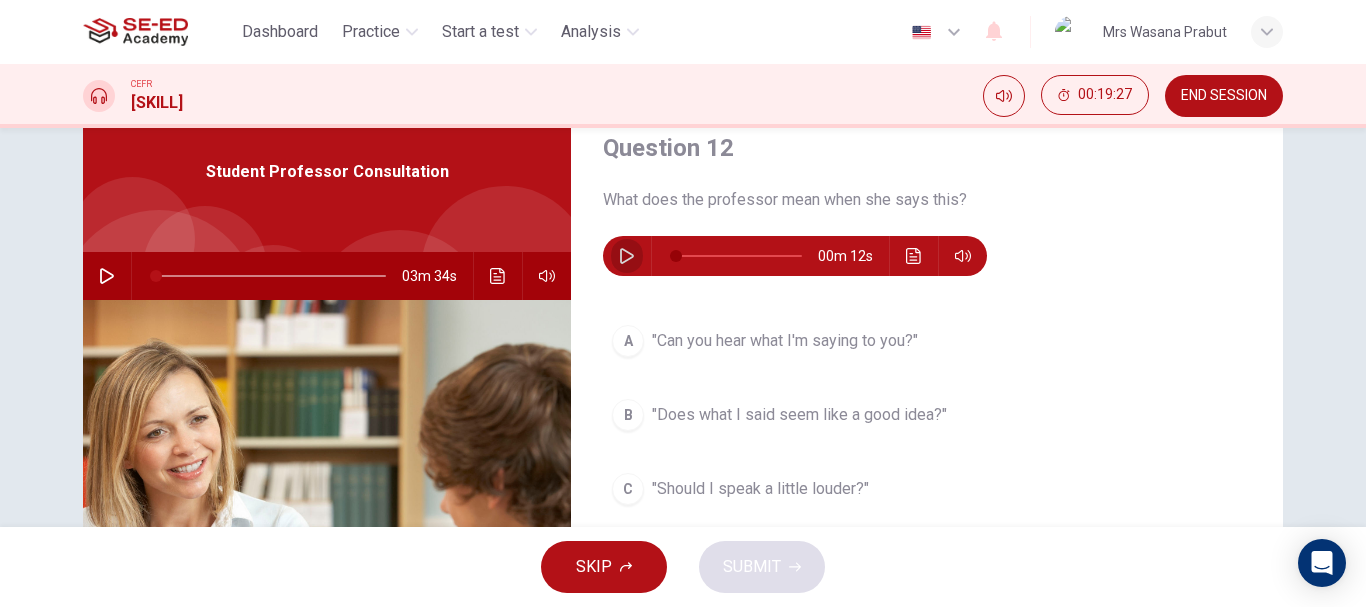 click at bounding box center [627, 256] 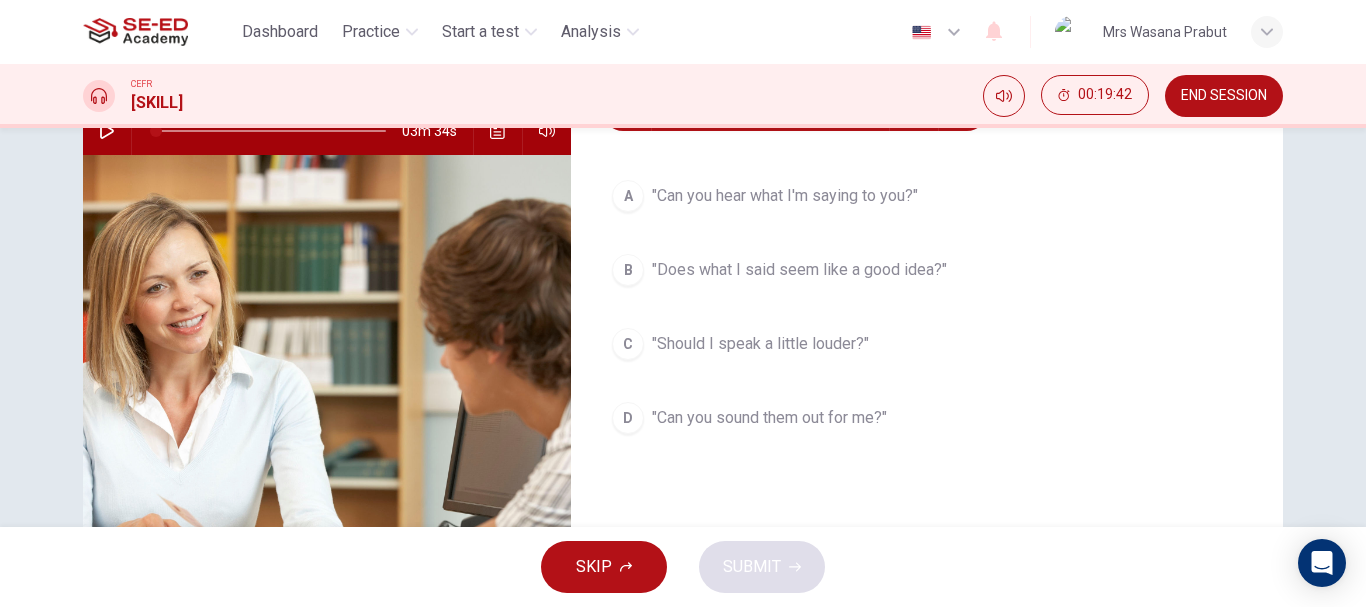scroll, scrollTop: 176, scrollLeft: 0, axis: vertical 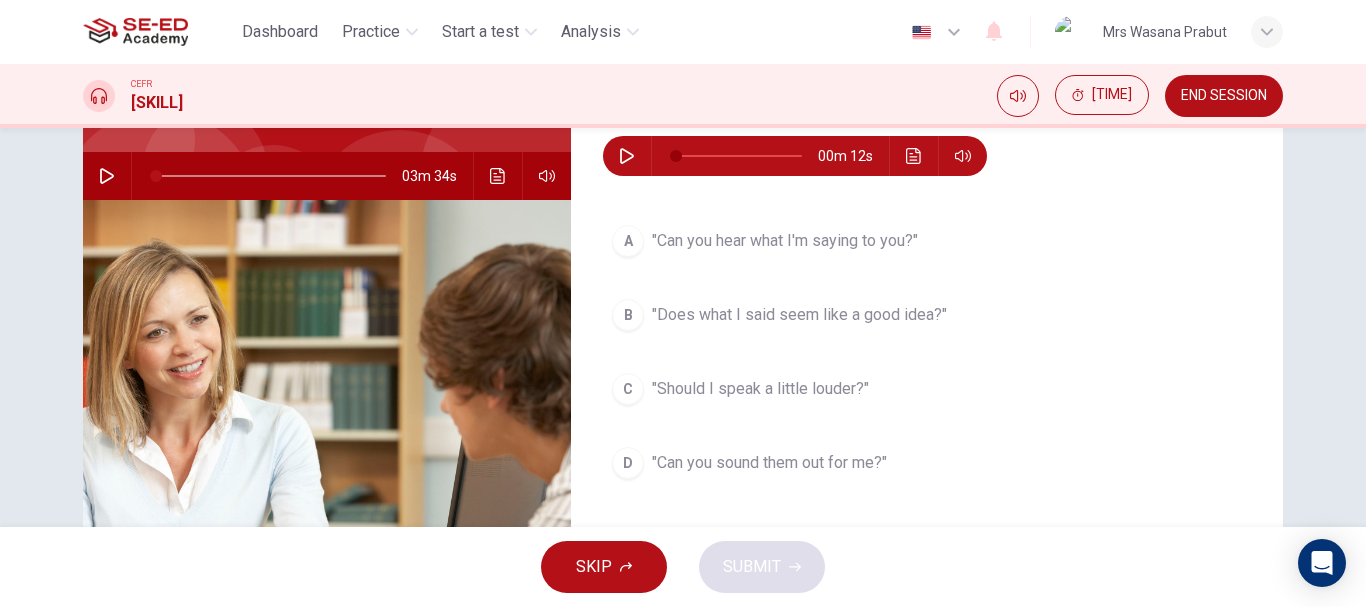 click at bounding box center (627, 156) 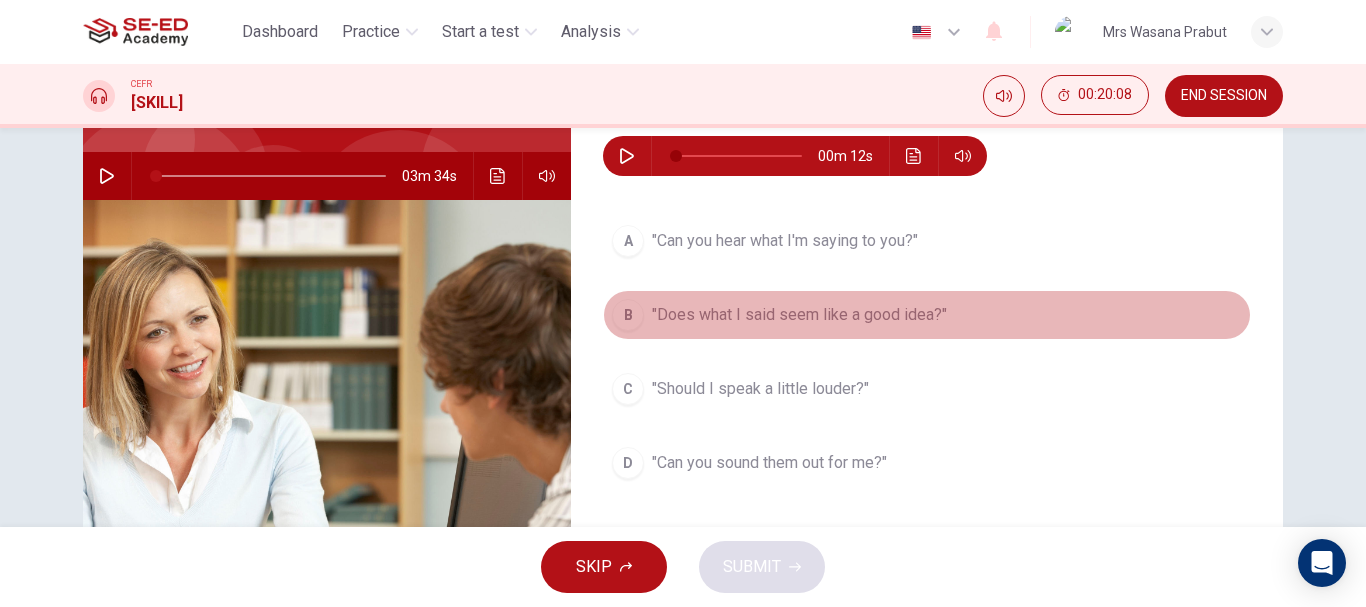 click on ""Does what I said seem like a good idea?"" at bounding box center (785, 241) 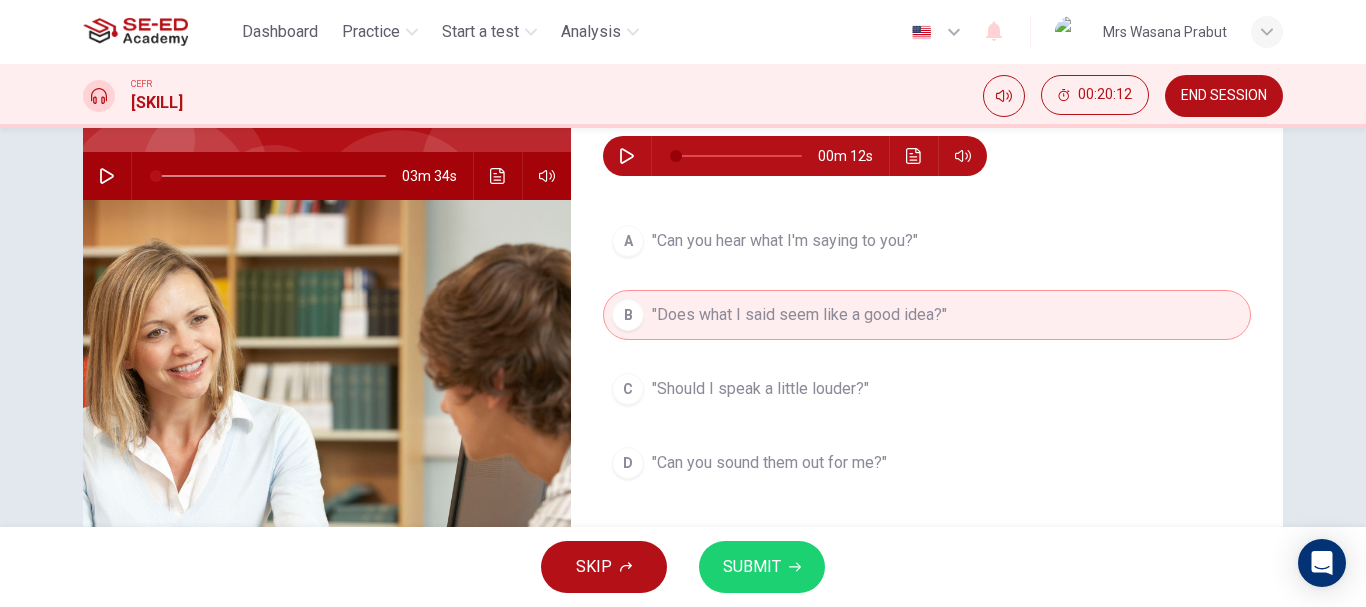 click on ""Can you hear what I'm saying to you?"" at bounding box center [785, 241] 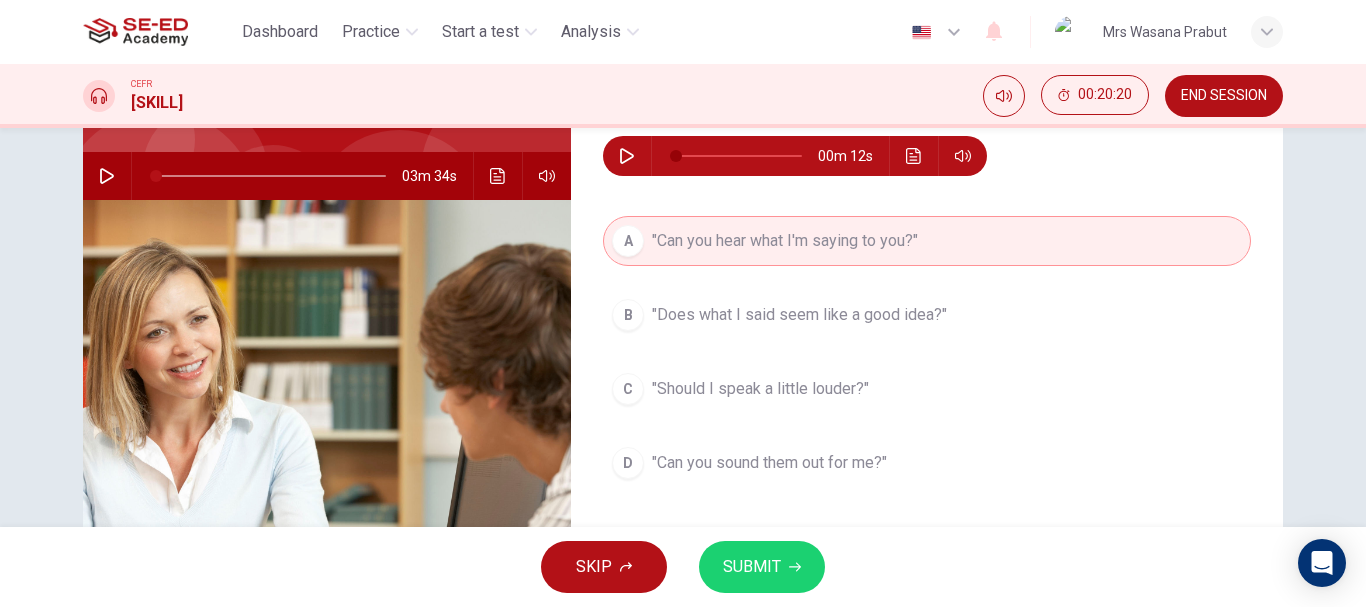 click on ""Can you sound them out for me?"" at bounding box center [799, 315] 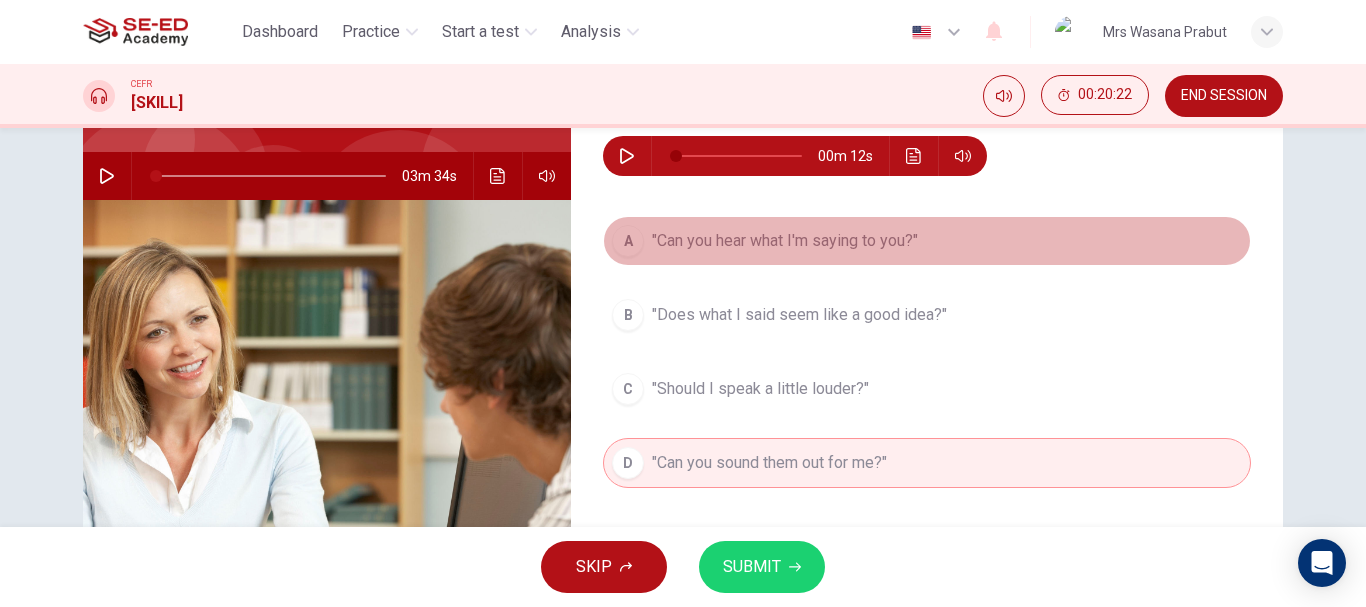 click on ""Can you hear what I'm saying to you?"" at bounding box center (785, 241) 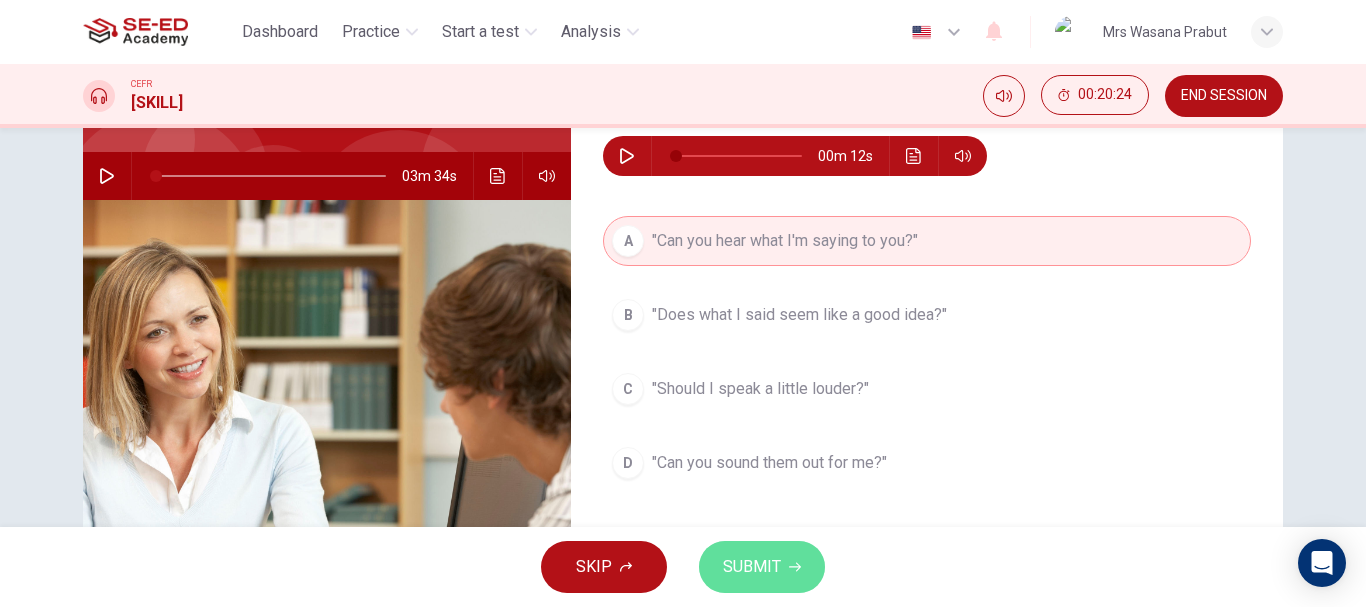 click on "SUBMIT" at bounding box center [752, 567] 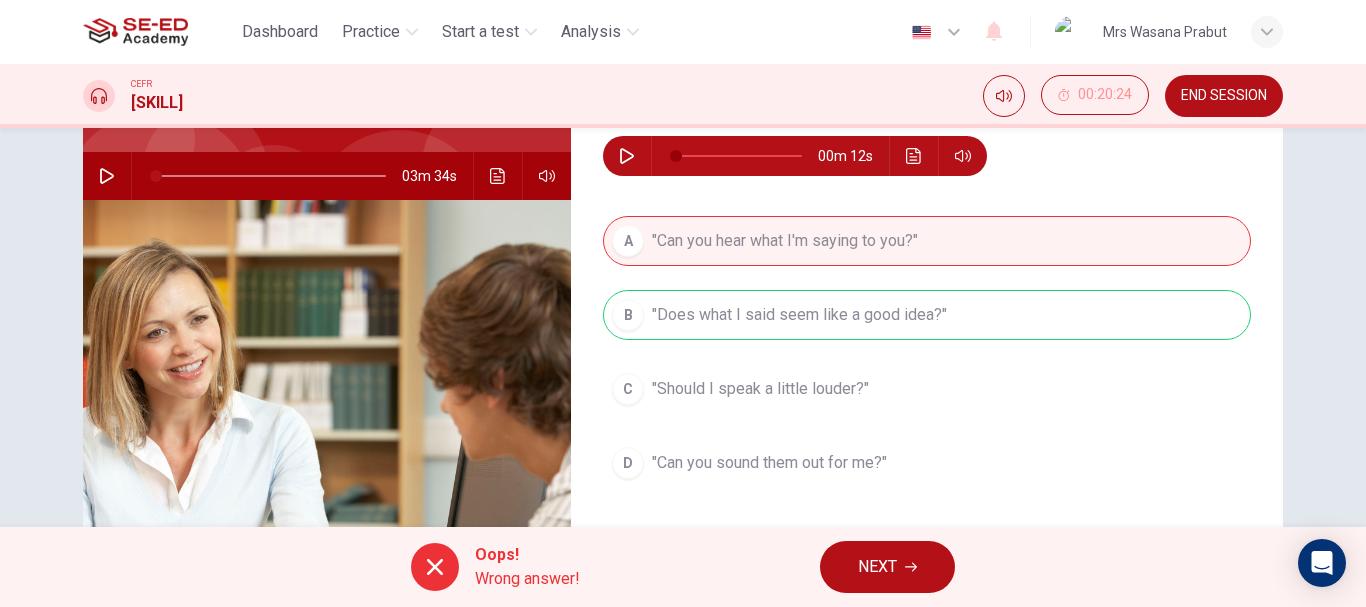 click on "NEXT" at bounding box center (877, 567) 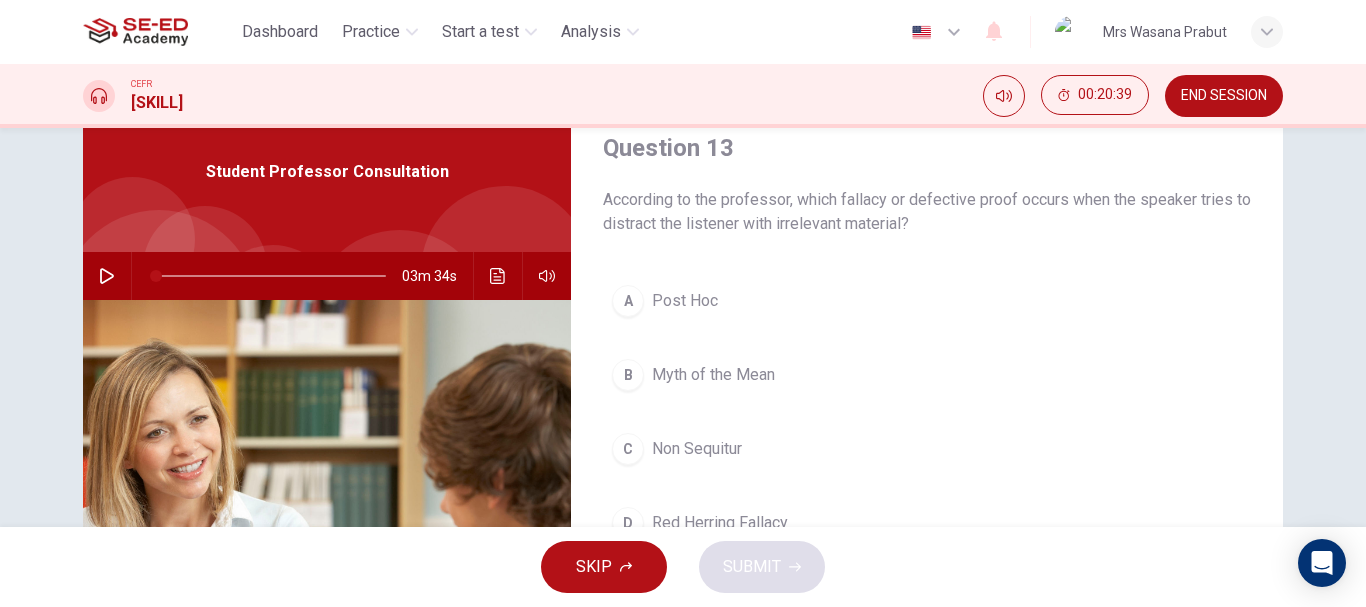 scroll, scrollTop: 176, scrollLeft: 0, axis: vertical 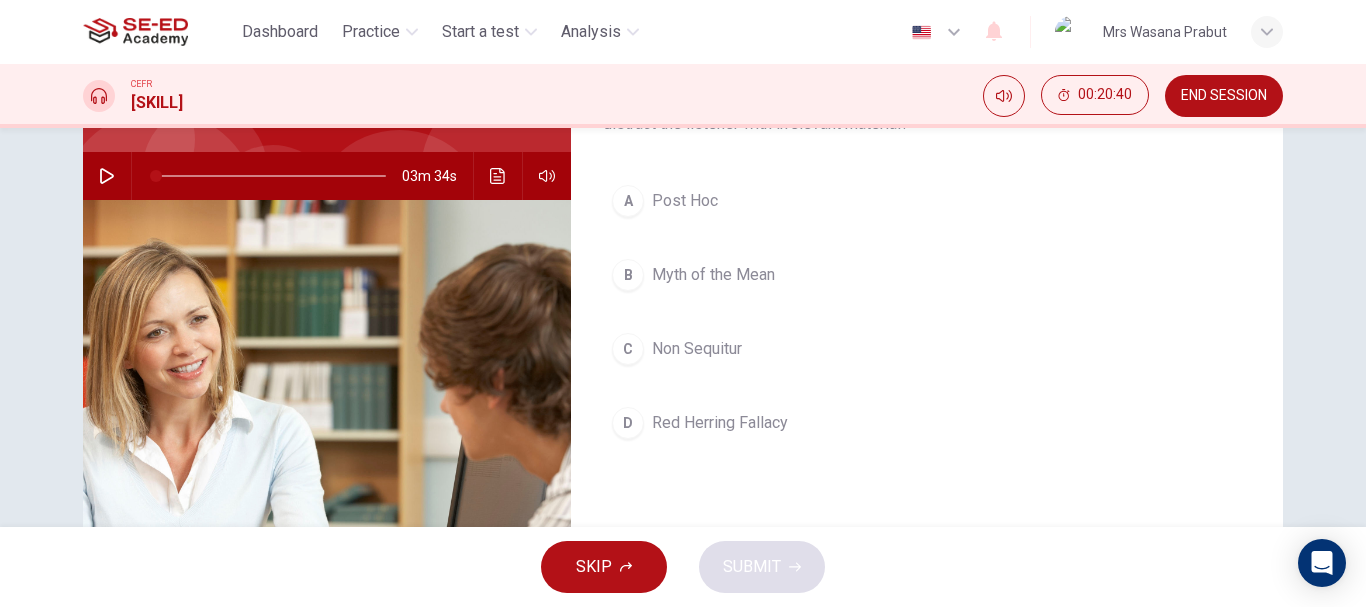 click on "Red Herring Fallacy" at bounding box center (685, 201) 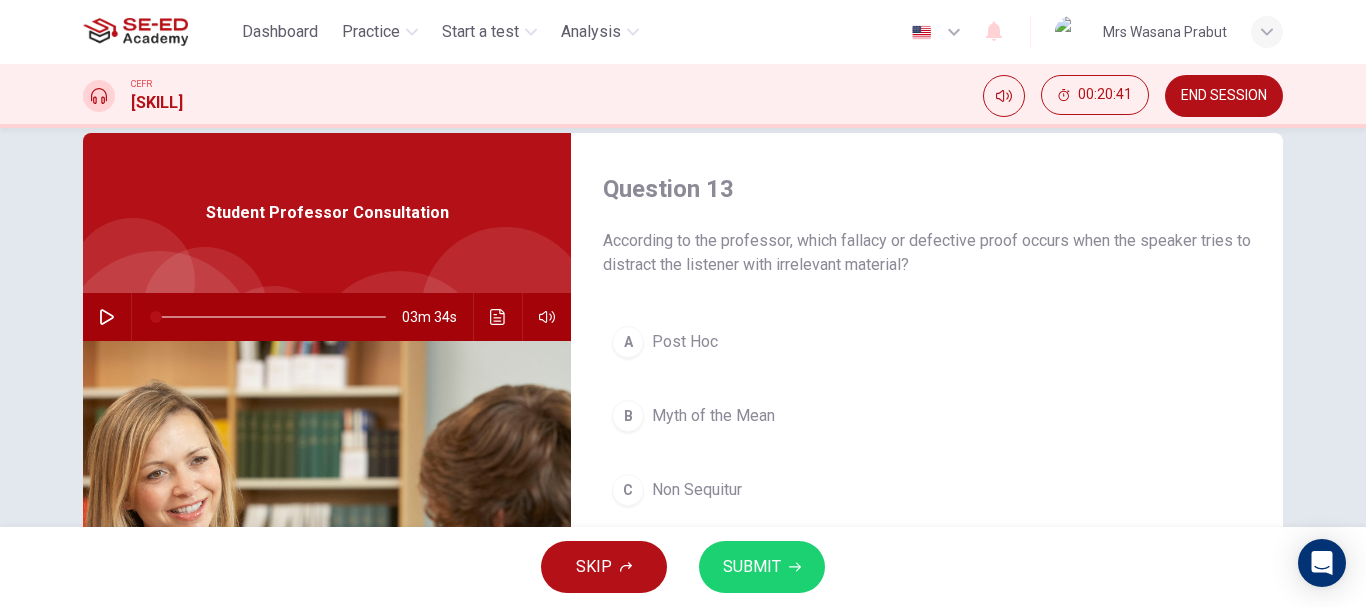 scroll, scrollTop: 0, scrollLeft: 0, axis: both 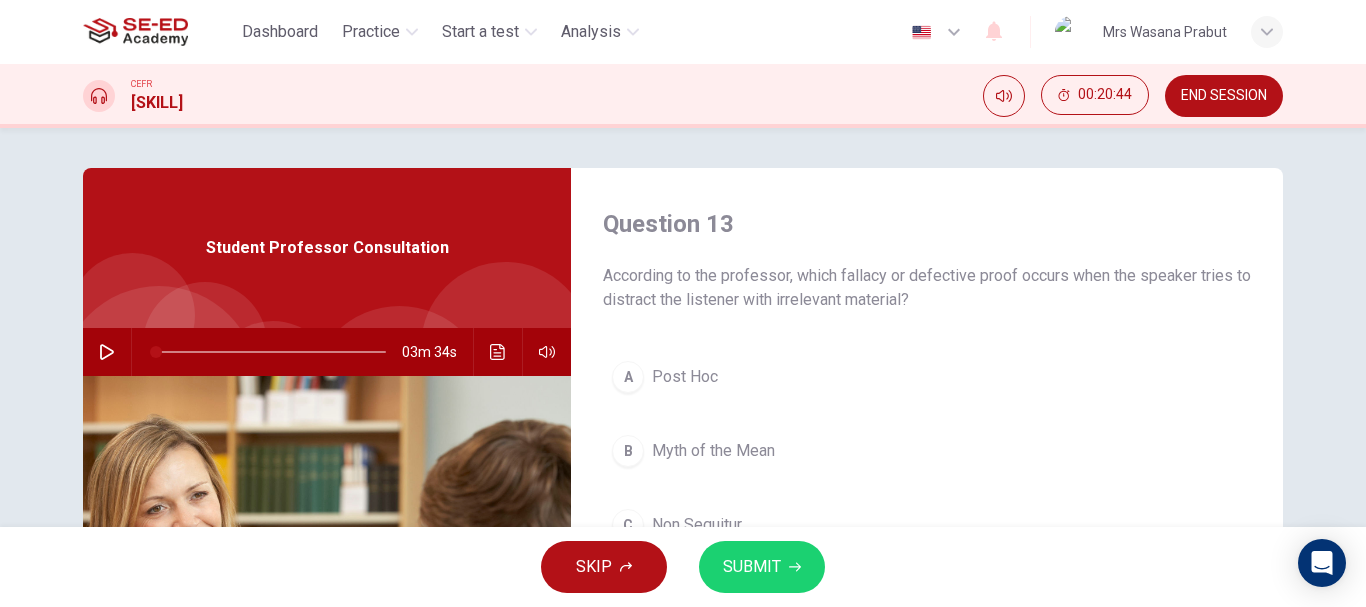 click on "A Post Hoc" at bounding box center [927, 377] 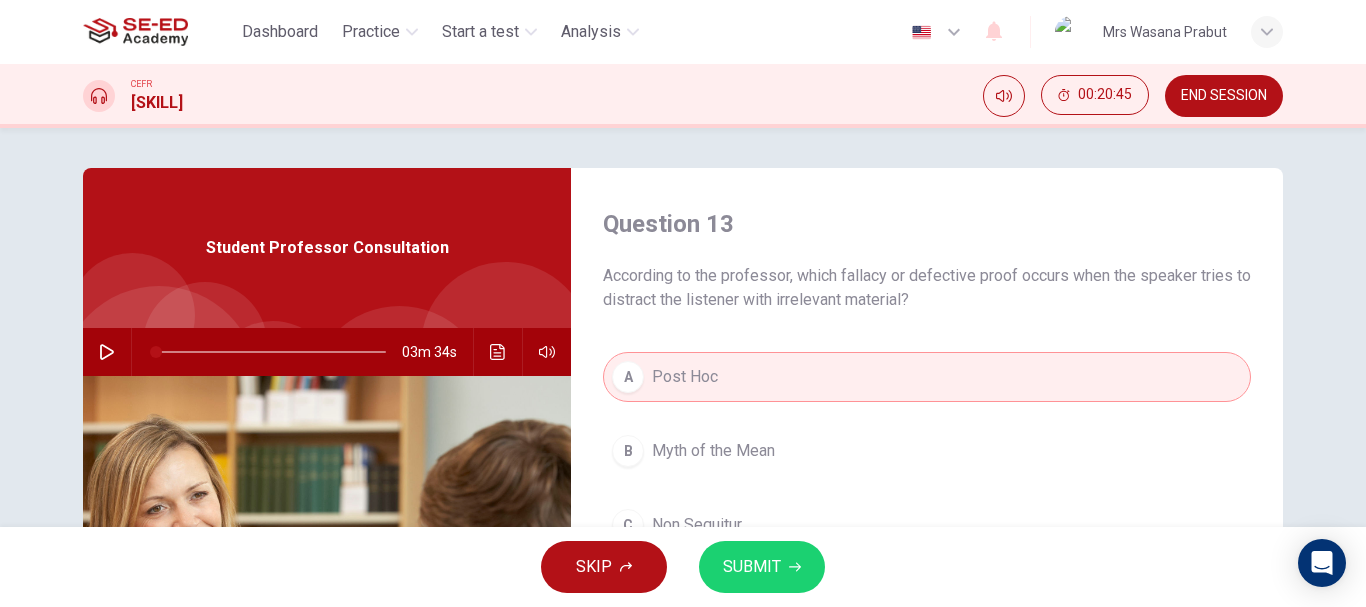 click on "Myth of the Mean" at bounding box center (713, 451) 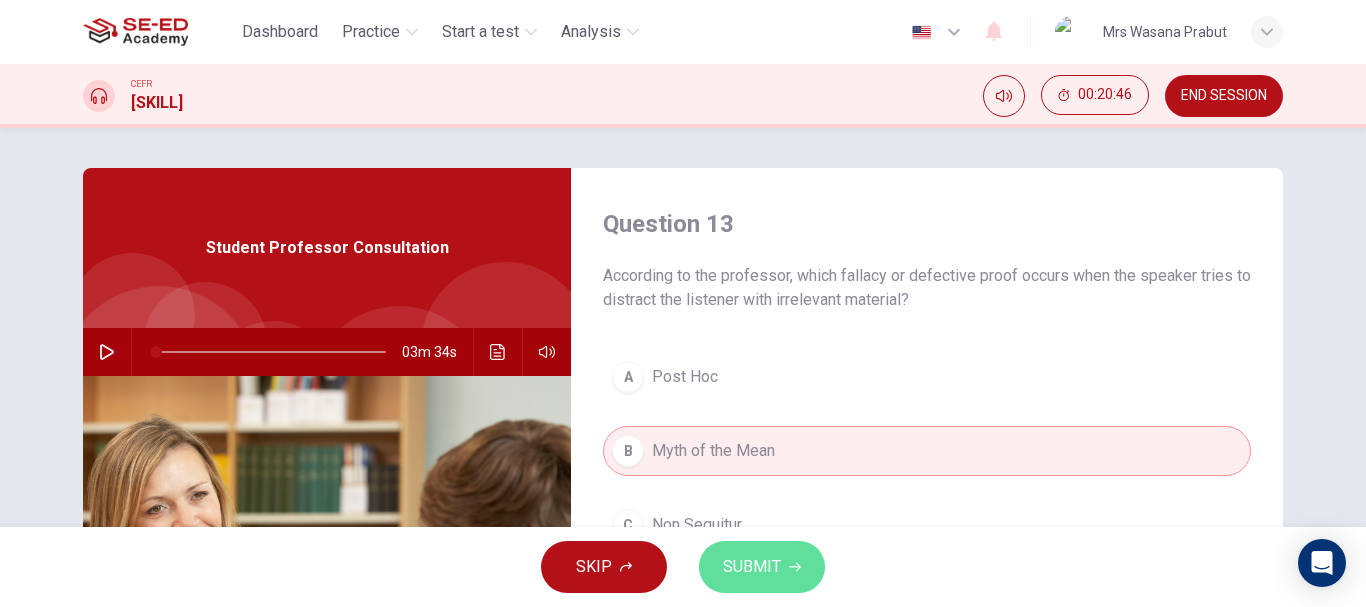 click on "SUBMIT" at bounding box center (762, 567) 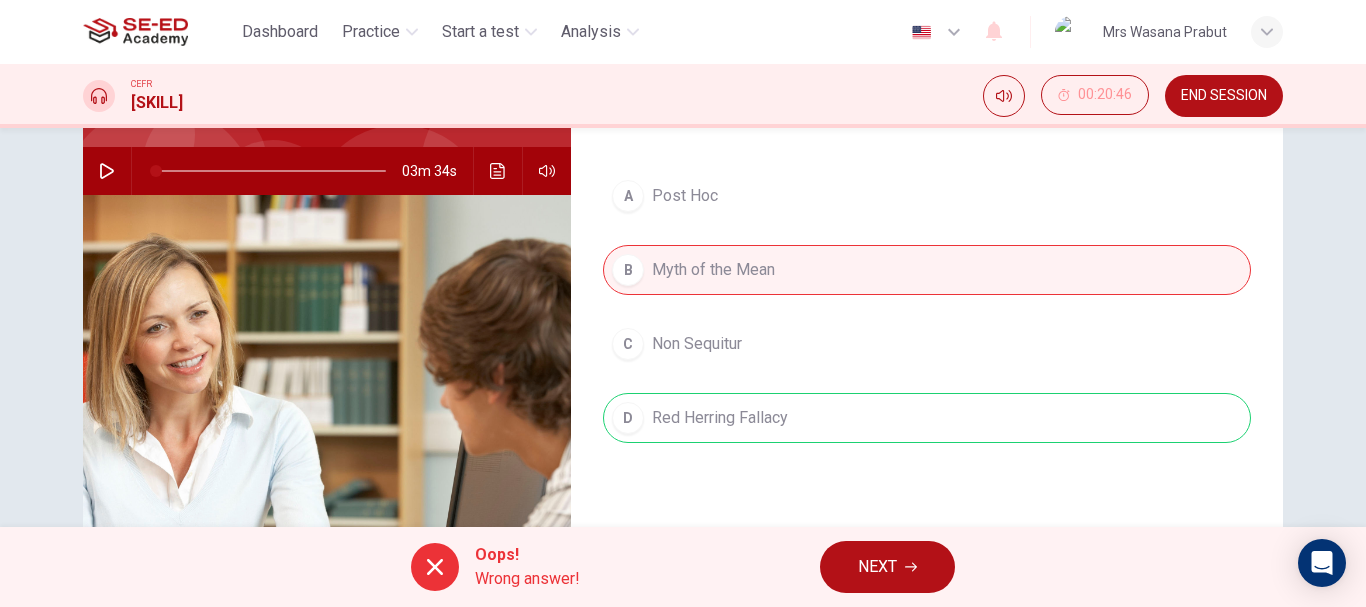 scroll, scrollTop: 200, scrollLeft: 0, axis: vertical 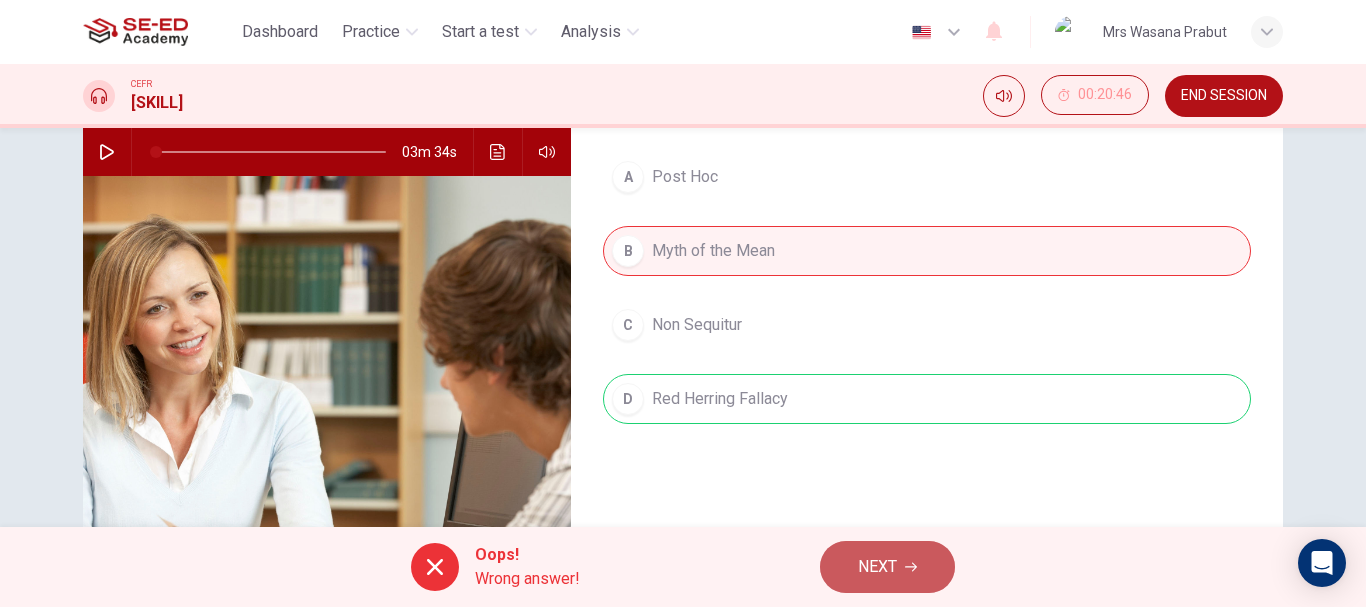 click on "NEXT" at bounding box center [877, 567] 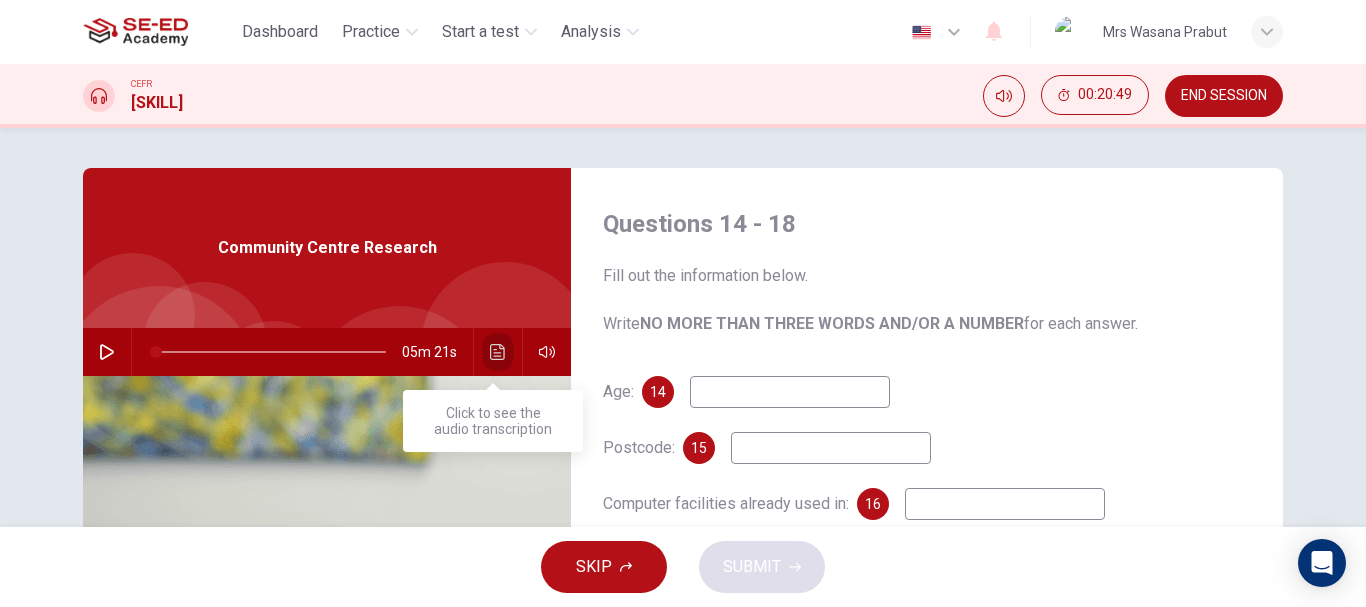 click at bounding box center [497, 352] 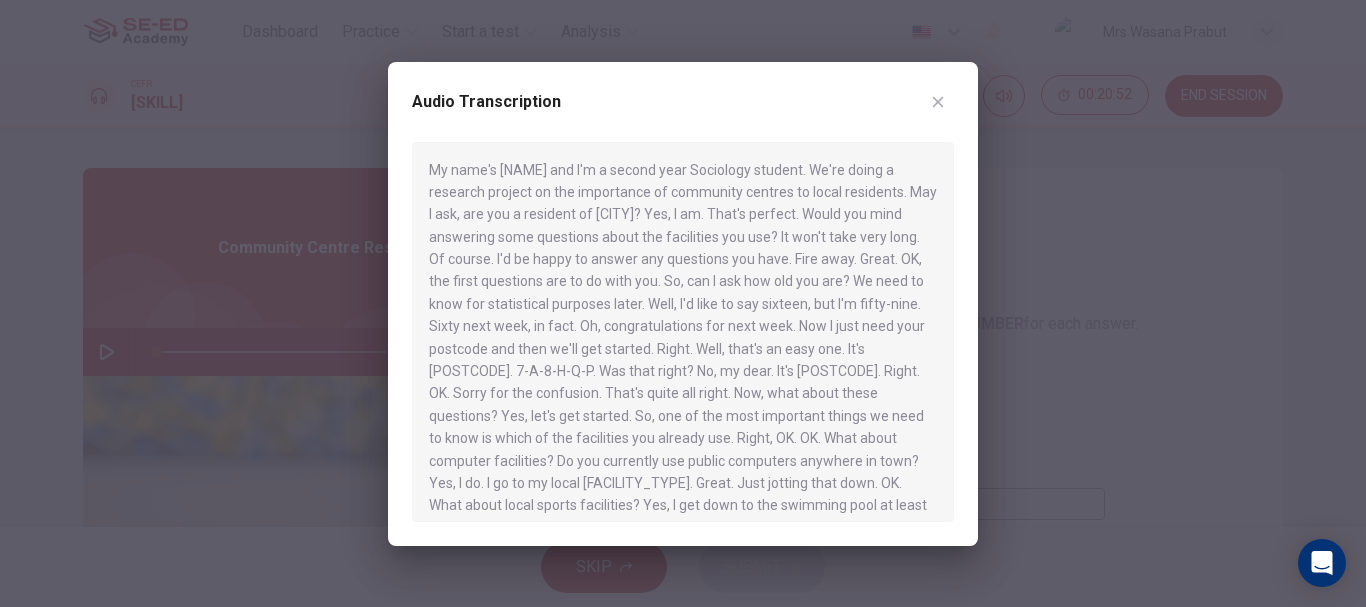 click at bounding box center (683, 303) 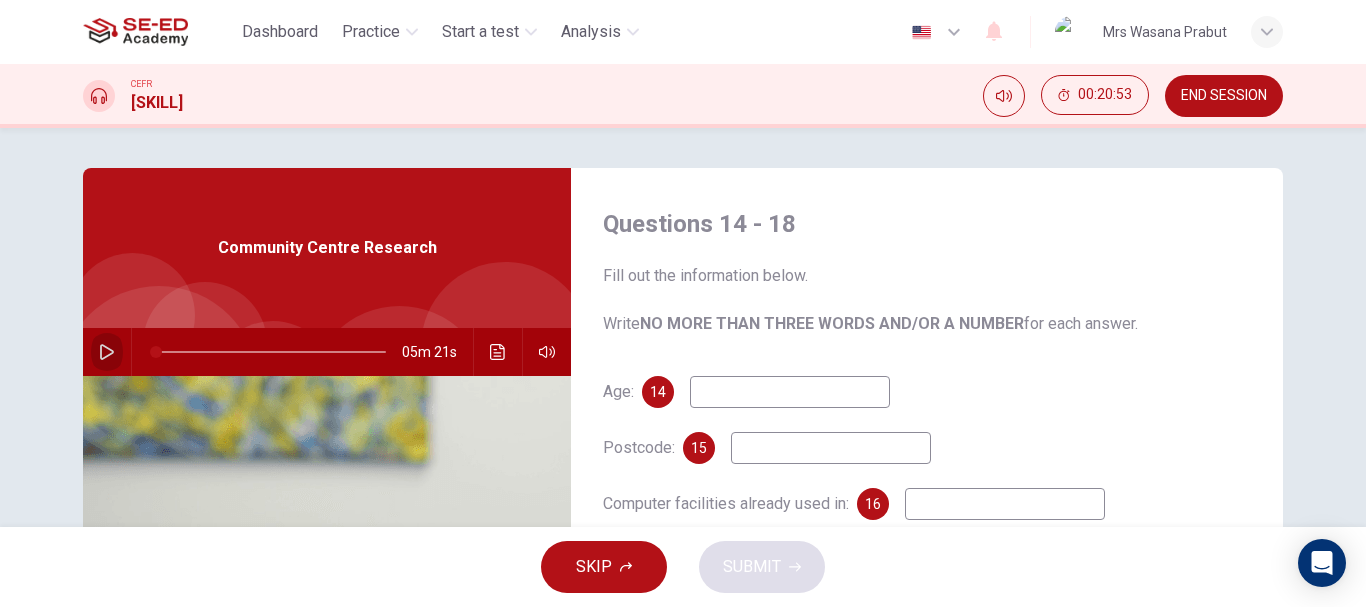 click at bounding box center (107, 352) 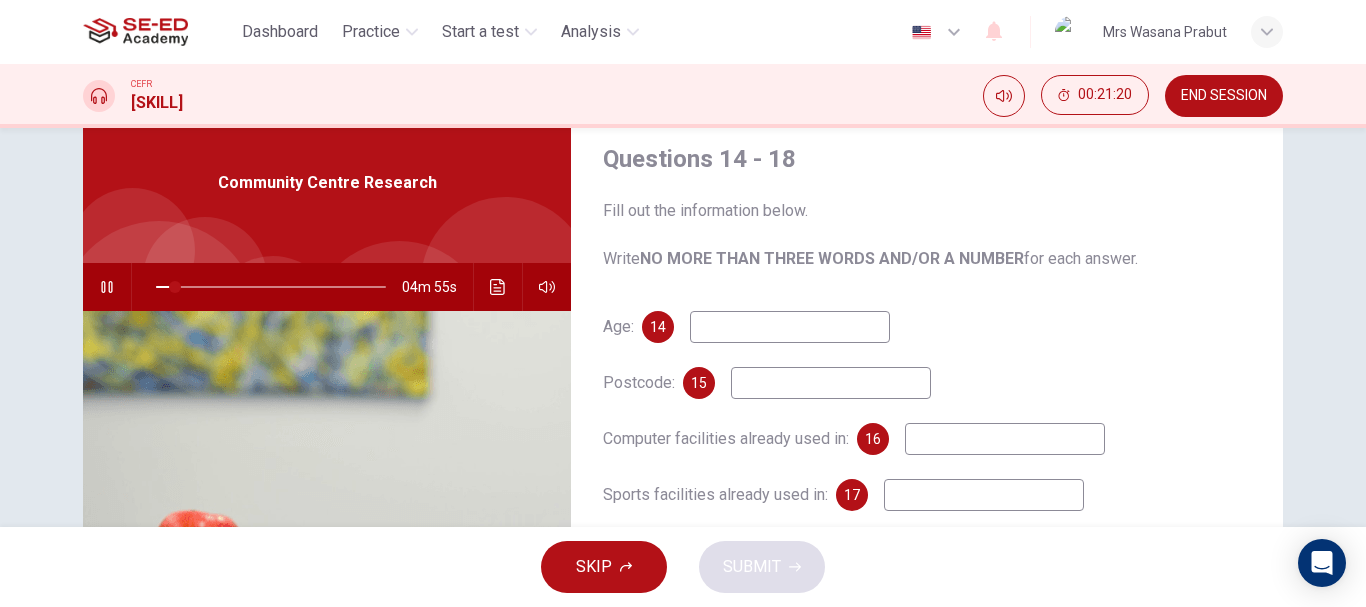scroll, scrollTop: 100, scrollLeft: 0, axis: vertical 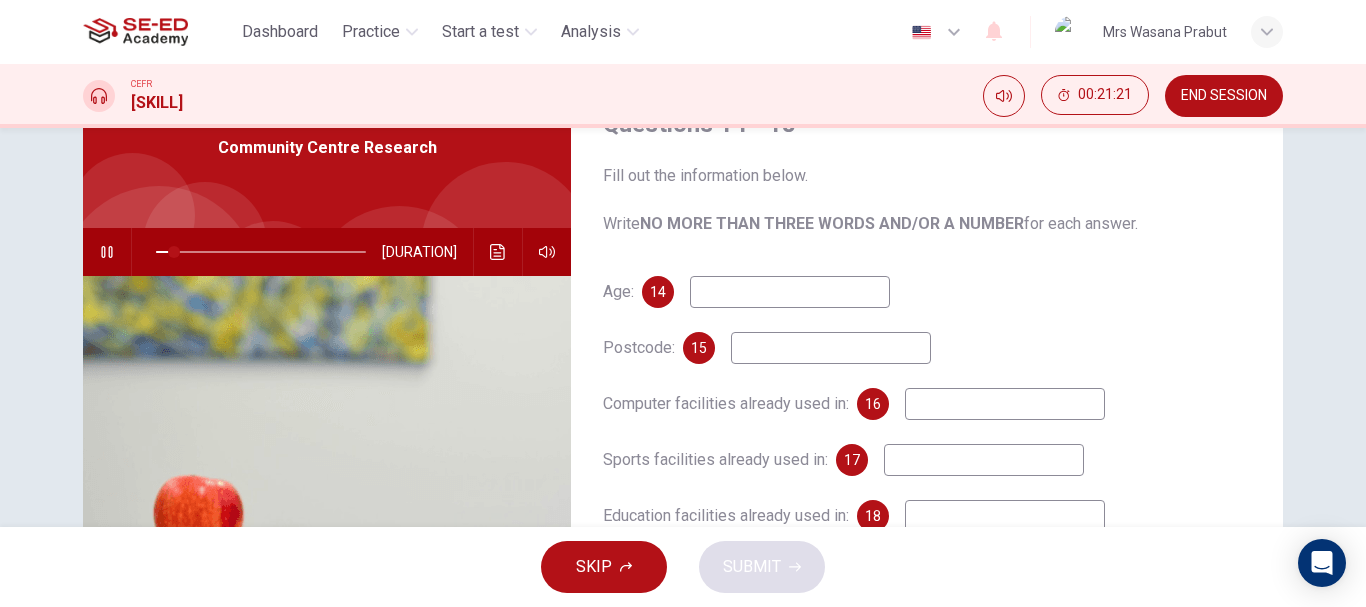 click on "Age: [AGE] Postcode: [POSTCODE] Computer facilities already used in: 16 Sports facilities already used in: 17 Education facilities already used in: 18" at bounding box center [927, 424] 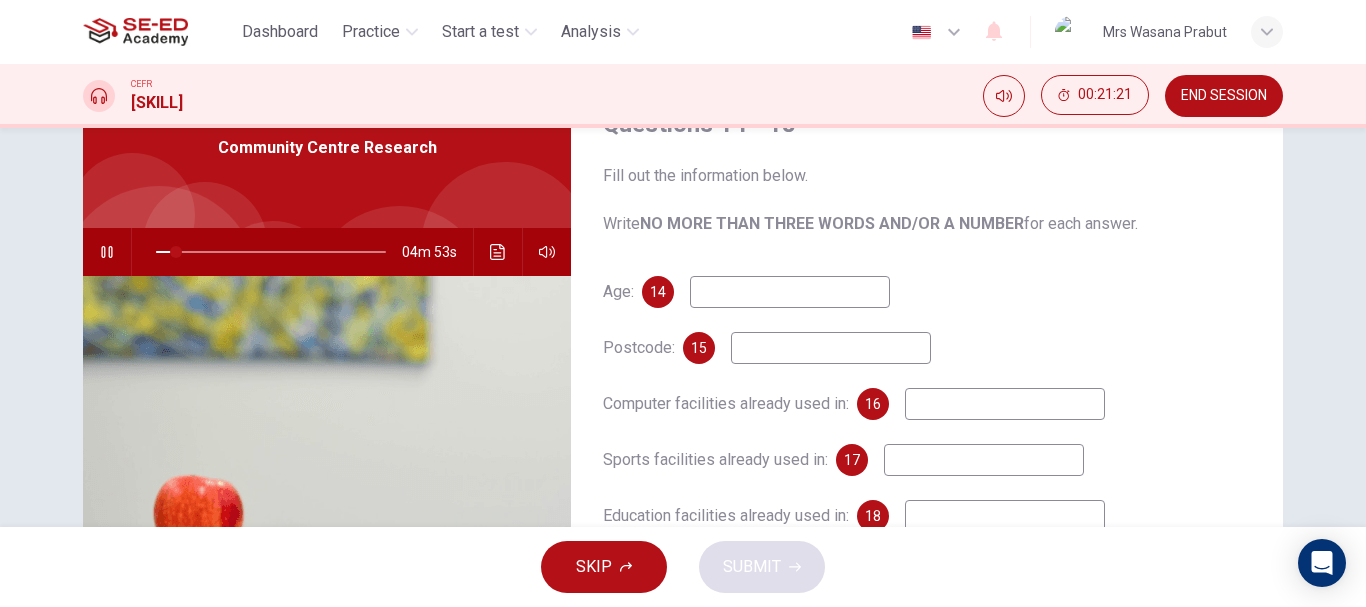 click at bounding box center [790, 292] 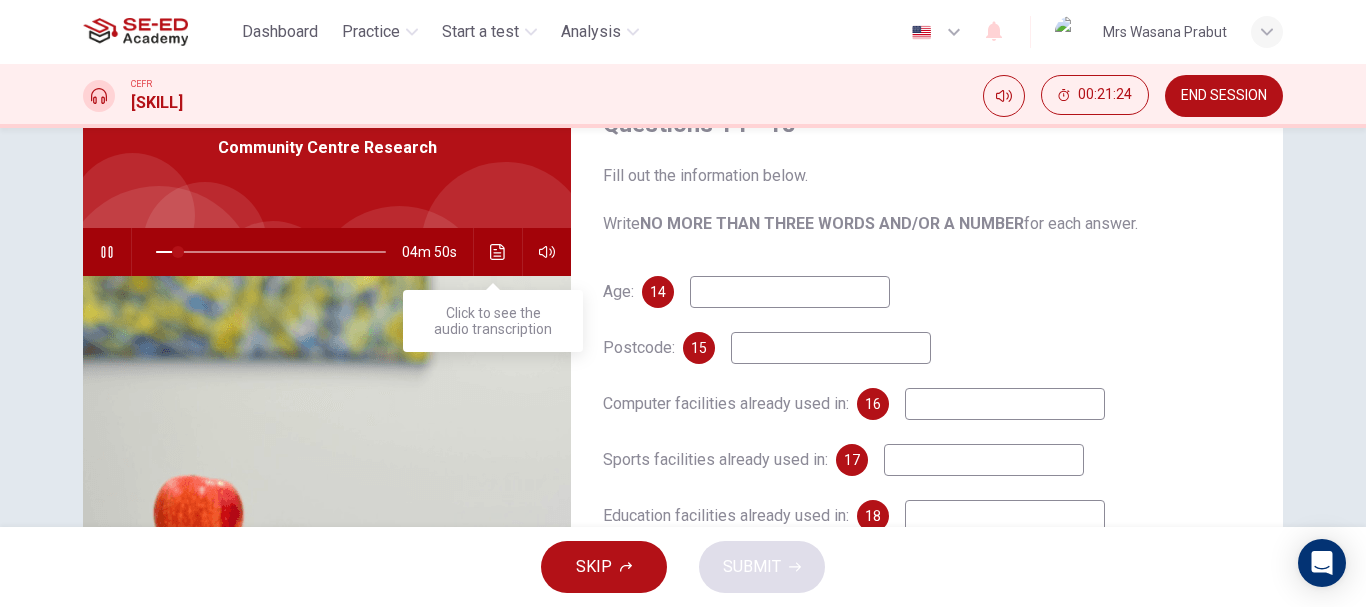 click at bounding box center [498, 252] 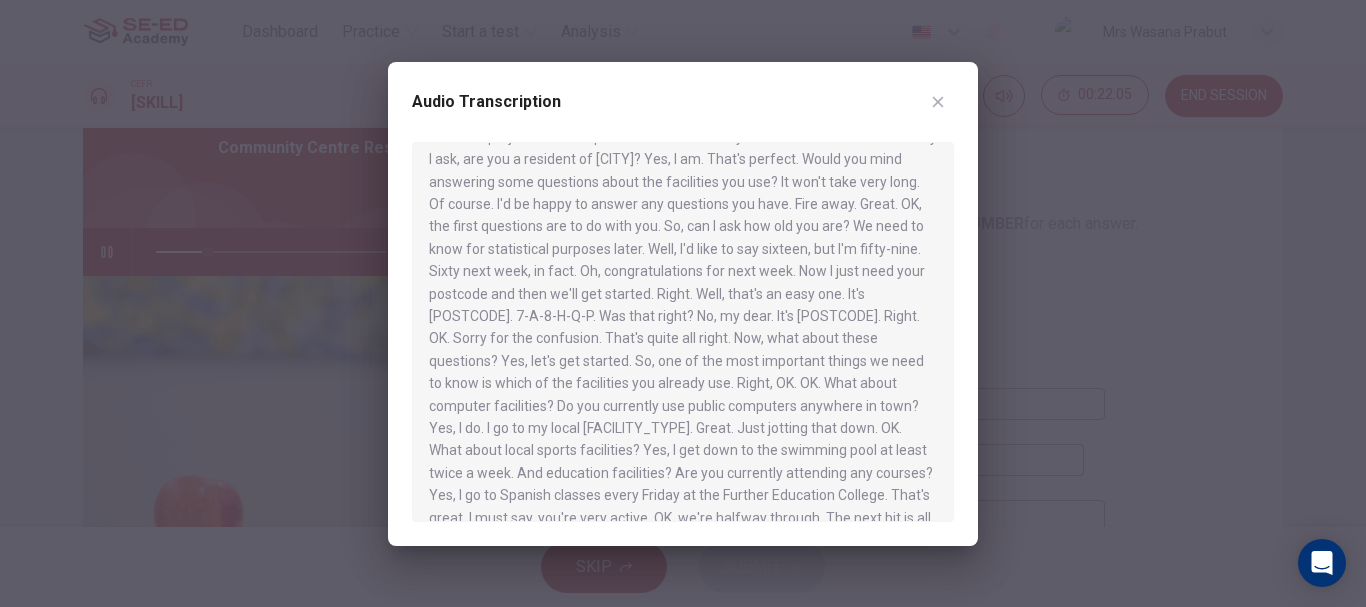 scroll, scrollTop: 0, scrollLeft: 0, axis: both 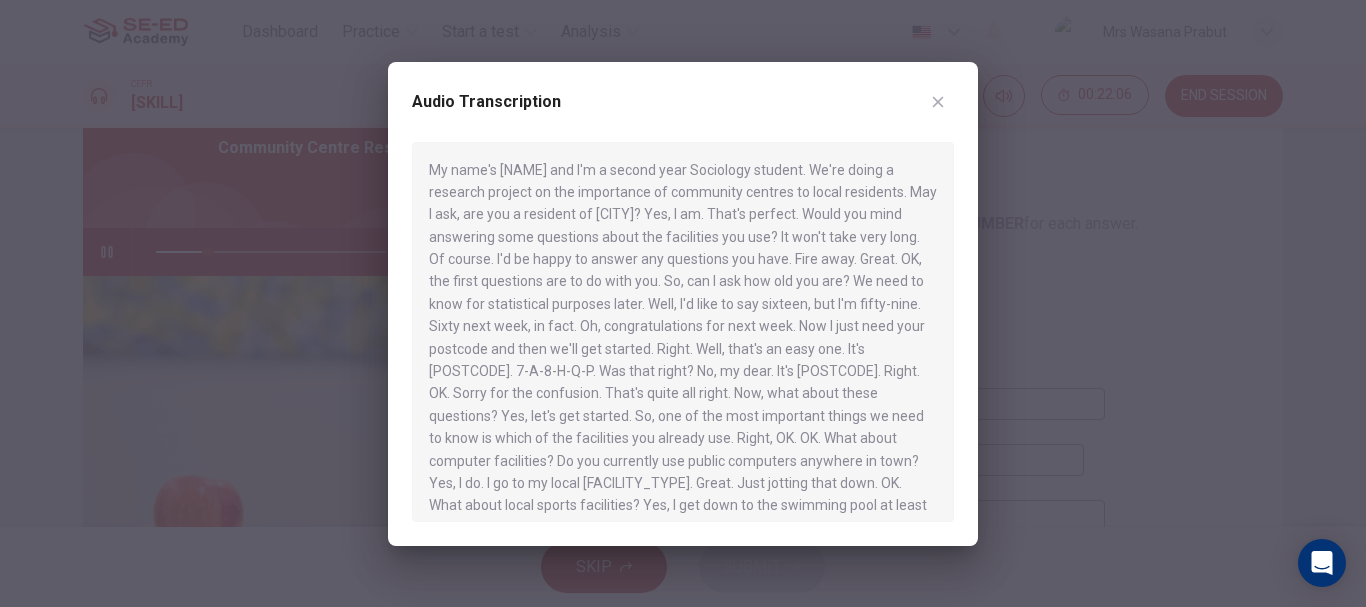 click at bounding box center (938, 102) 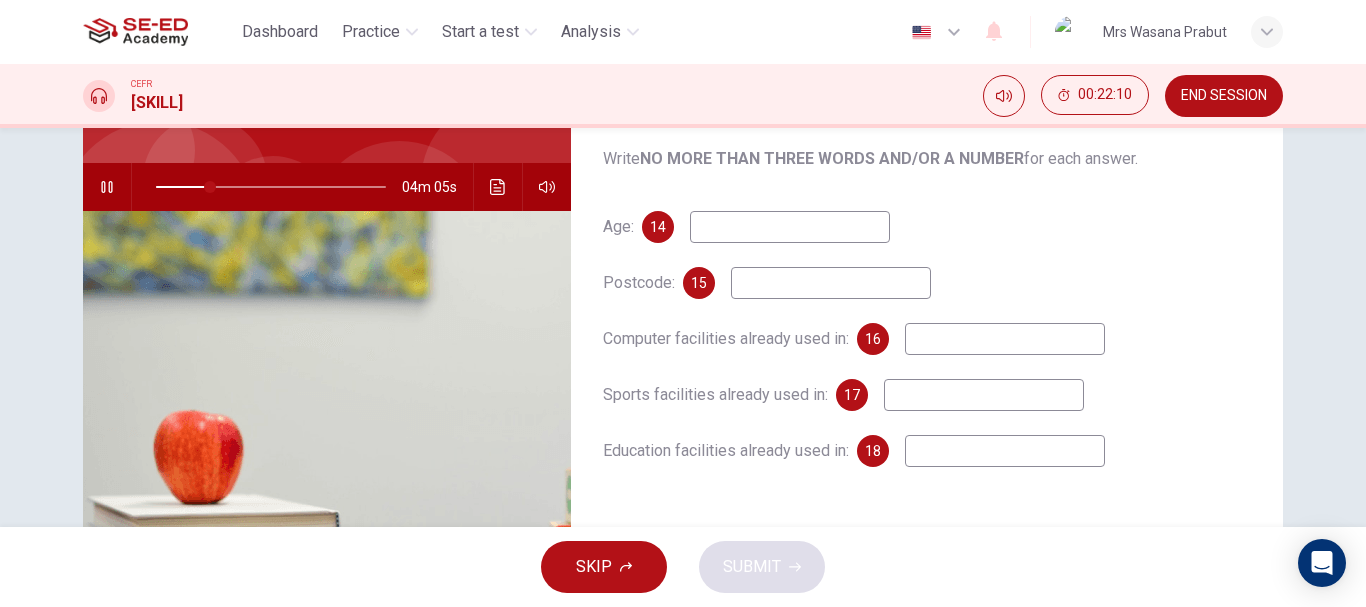 scroll, scrollTop: 200, scrollLeft: 0, axis: vertical 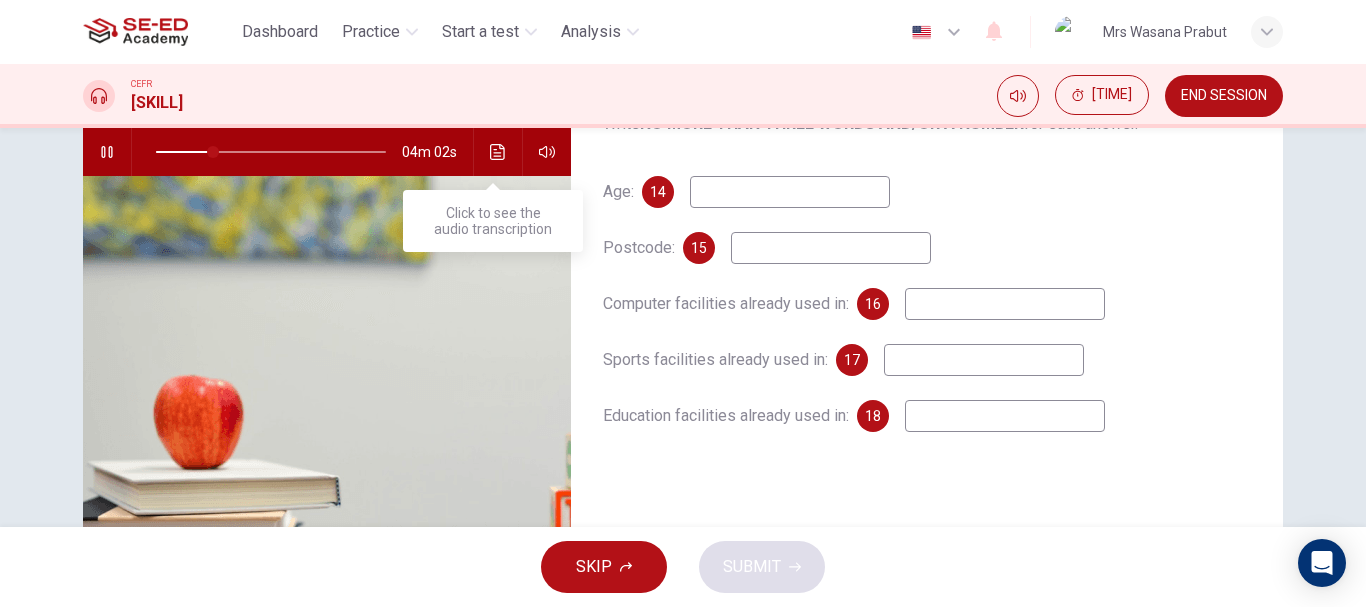 click at bounding box center (498, 152) 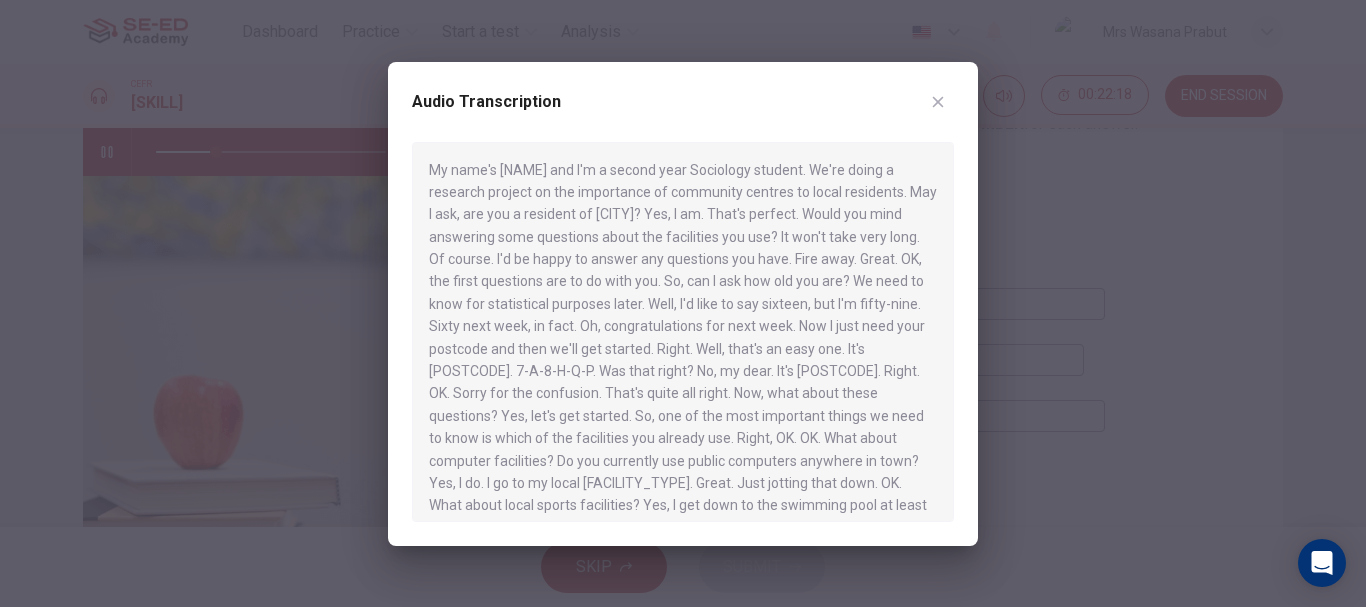 scroll, scrollTop: 100, scrollLeft: 0, axis: vertical 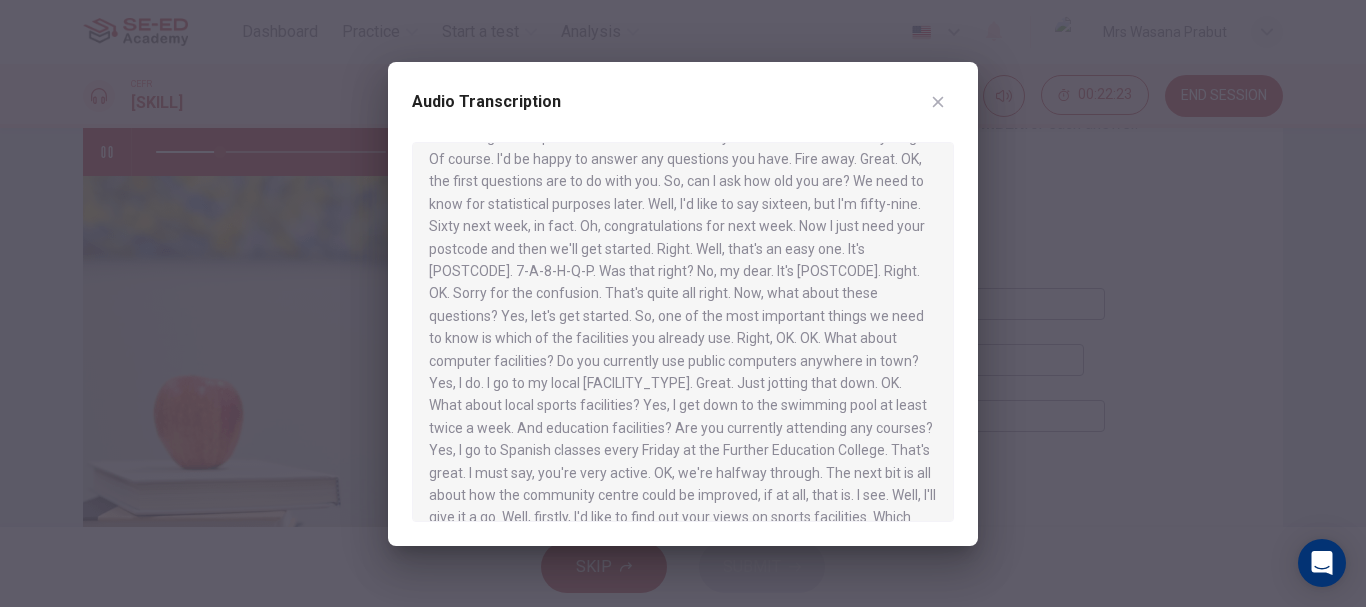 drag, startPoint x: 865, startPoint y: 359, endPoint x: 618, endPoint y: 380, distance: 247.8911 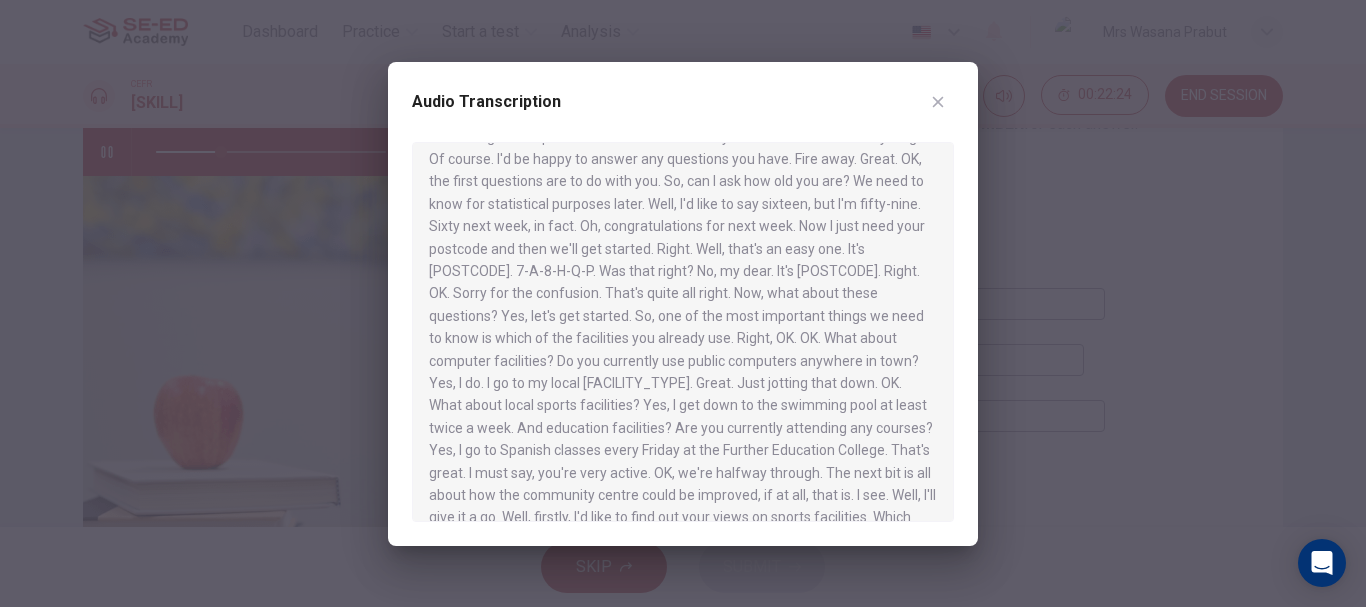 click at bounding box center (683, 332) 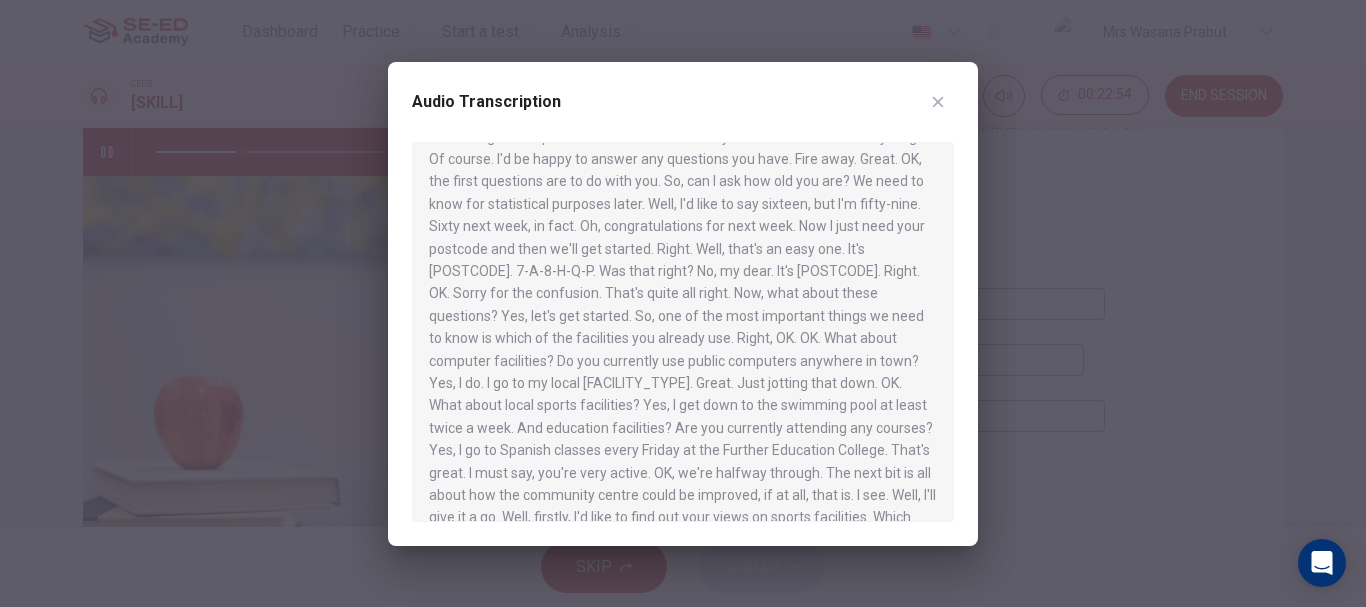 click at bounding box center [938, 102] 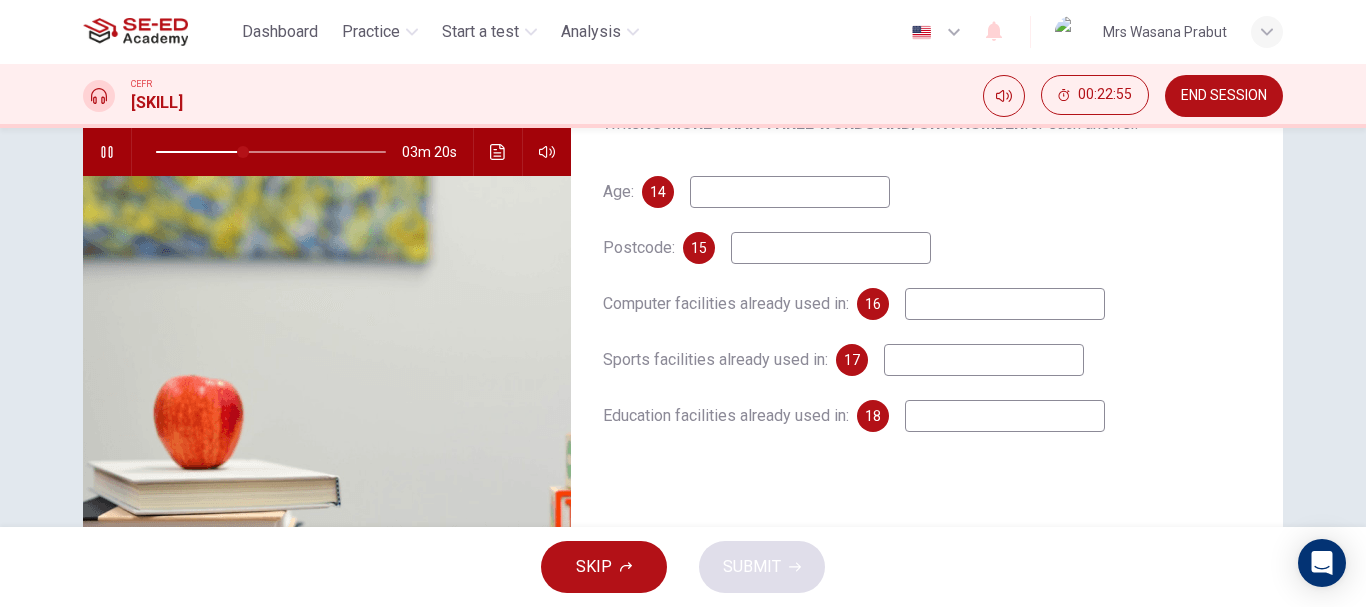 click at bounding box center (790, 192) 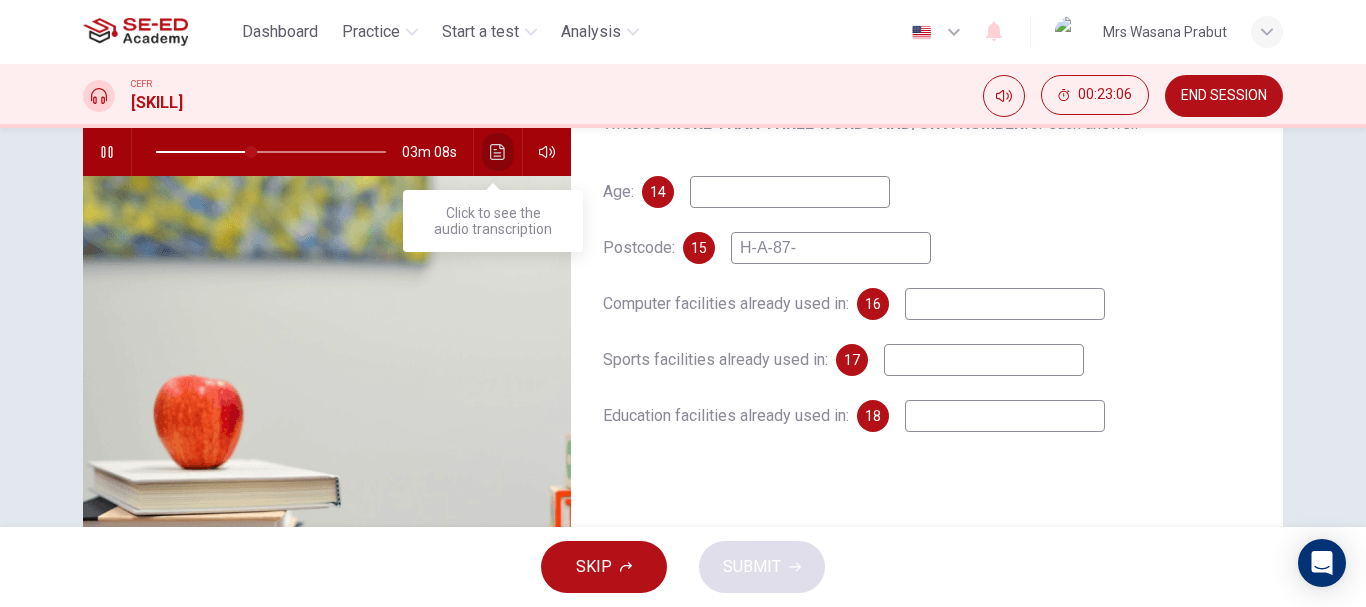 click at bounding box center (497, 152) 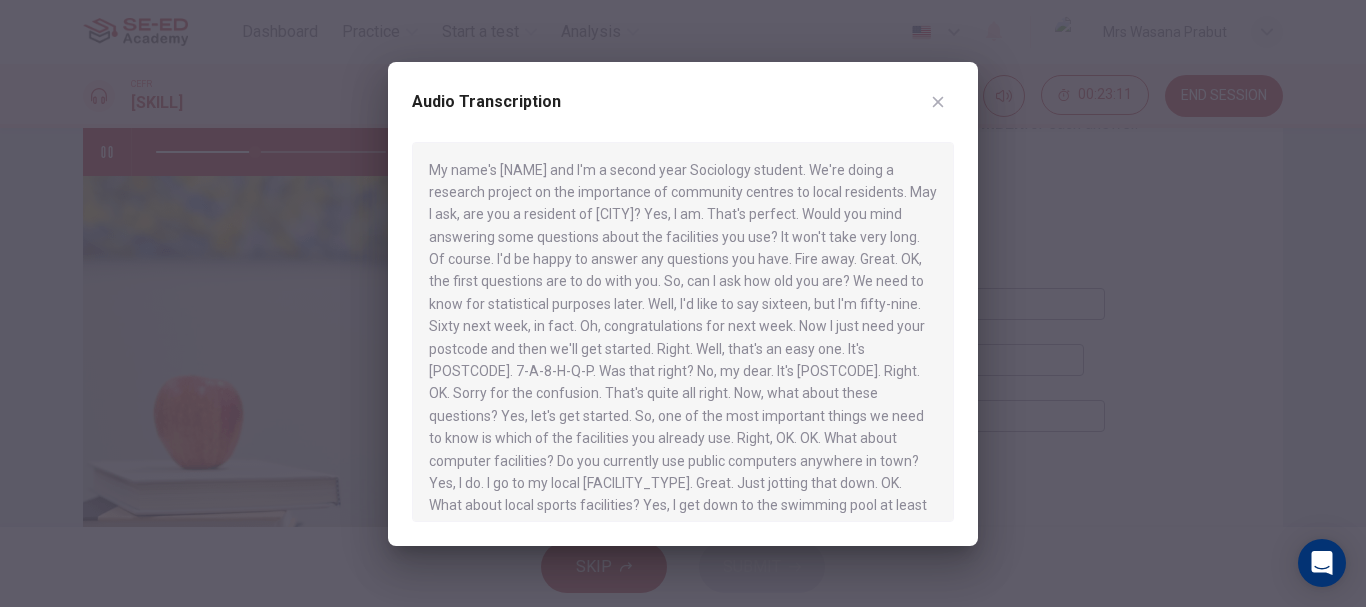 click at bounding box center (938, 102) 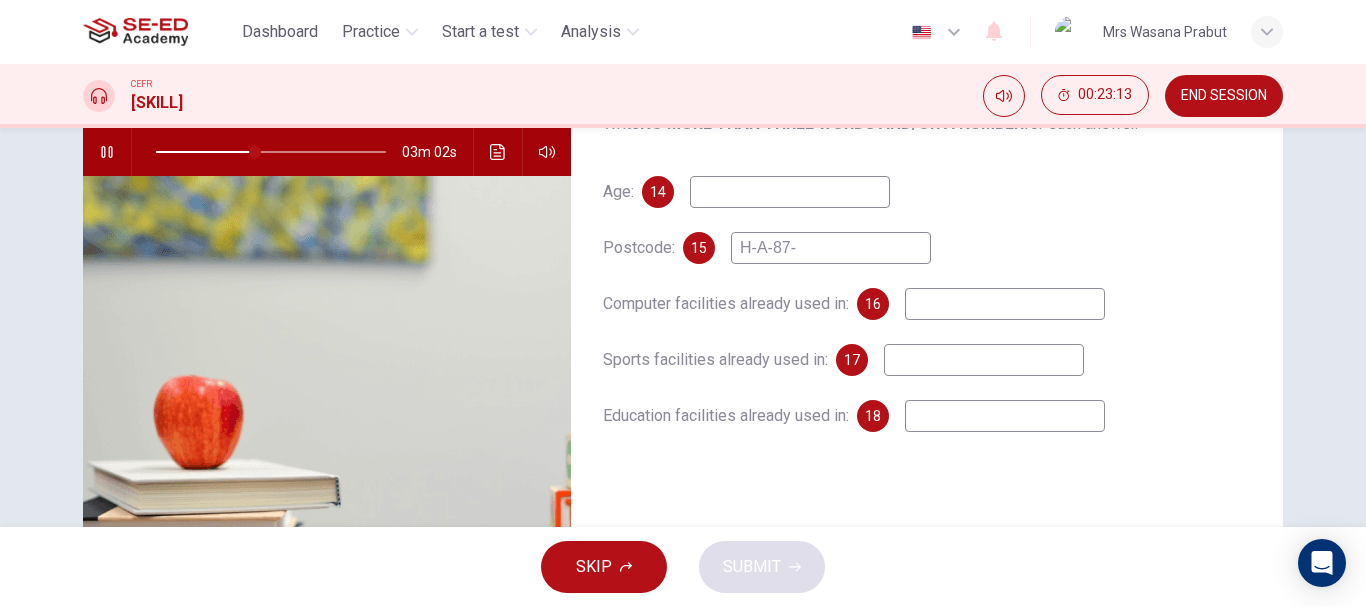 click on "H-A-87-" at bounding box center (790, 192) 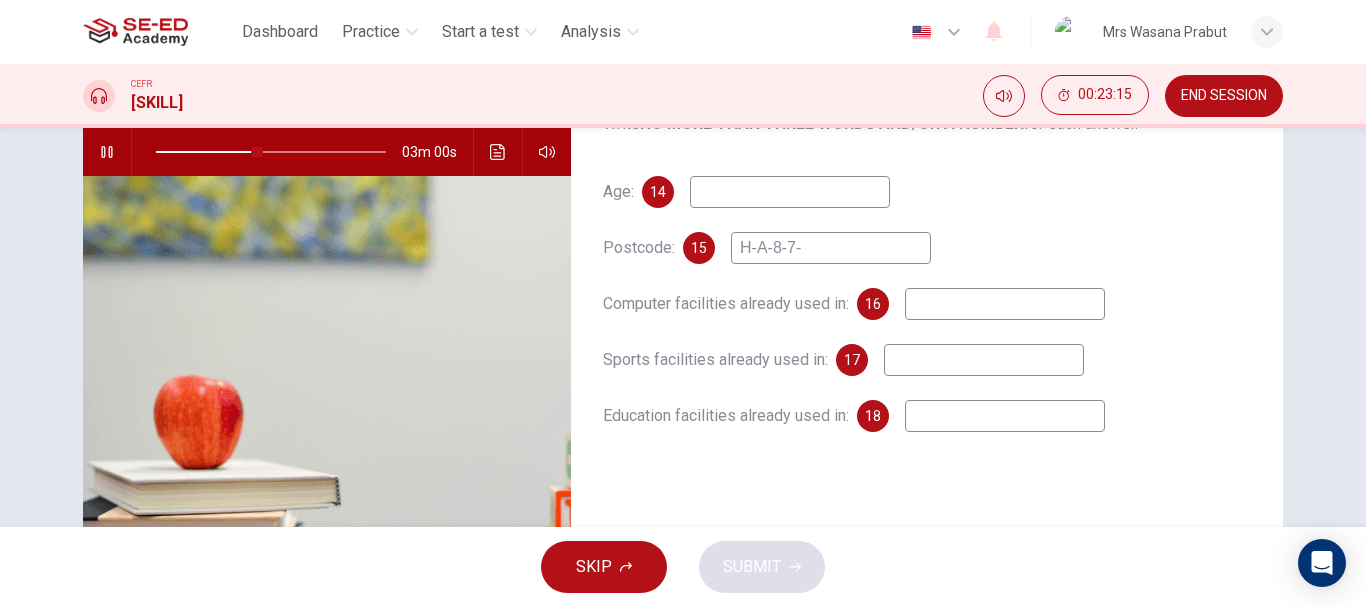 click on "H-A-8-7-" at bounding box center [790, 192] 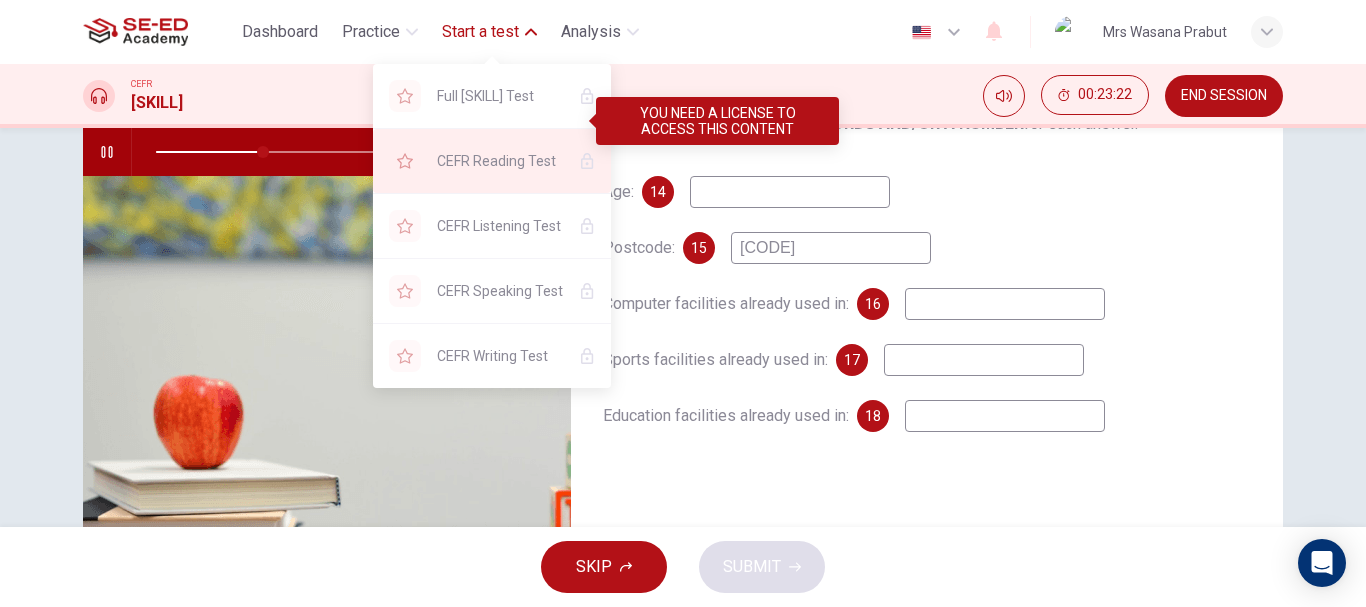 type on "[CODE]" 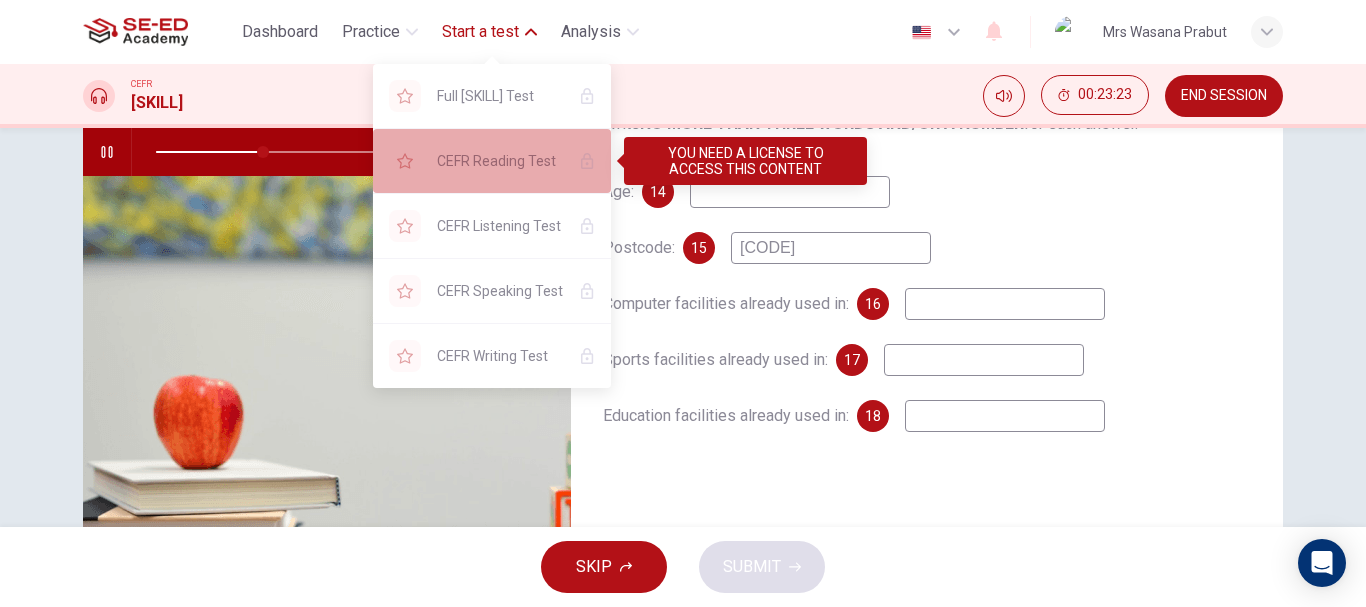 click on "CEFR Reading Test" at bounding box center (492, 96) 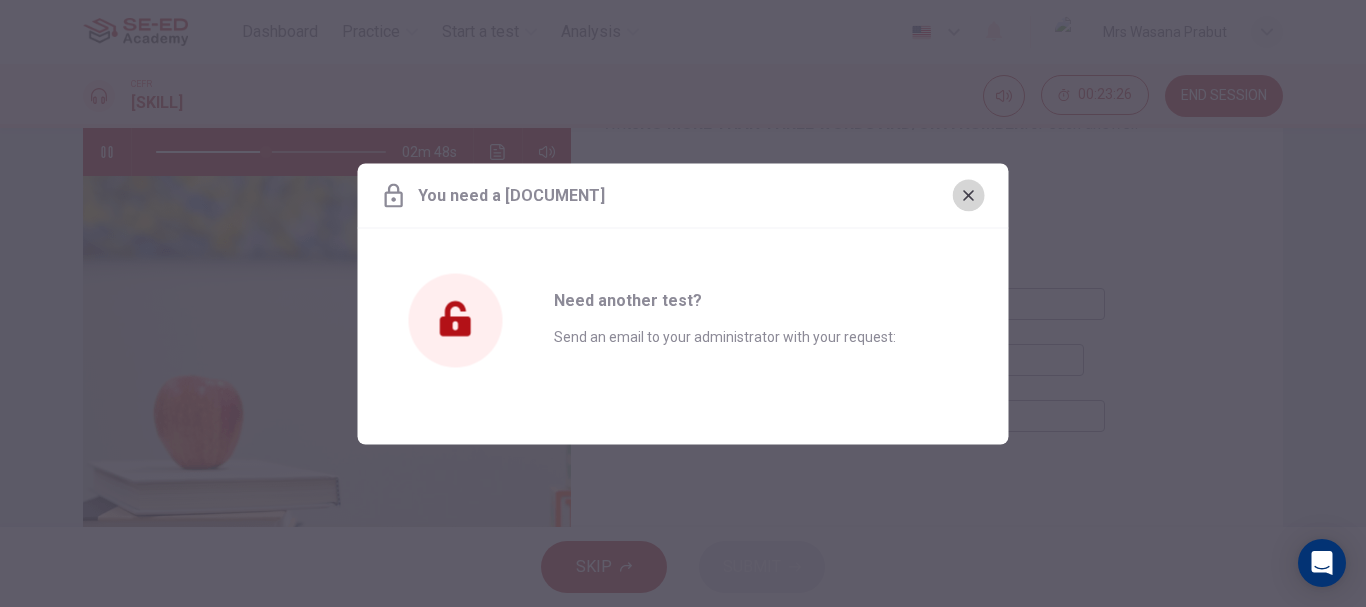 click at bounding box center [969, 195] 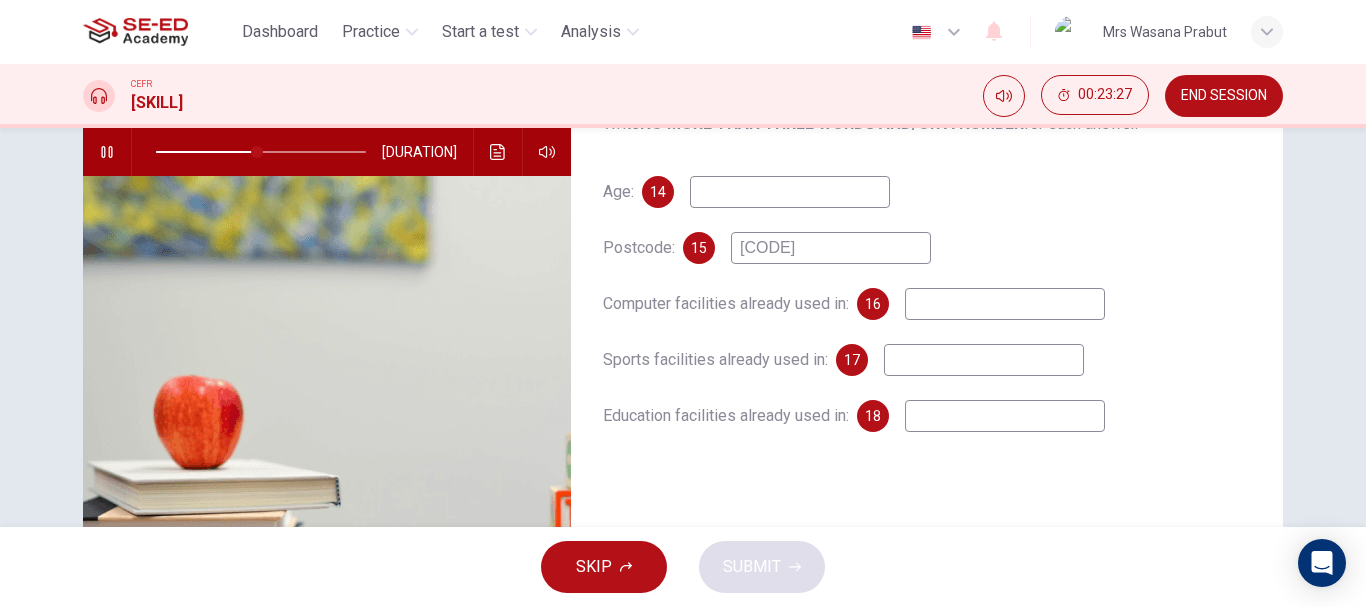 click at bounding box center [790, 192] 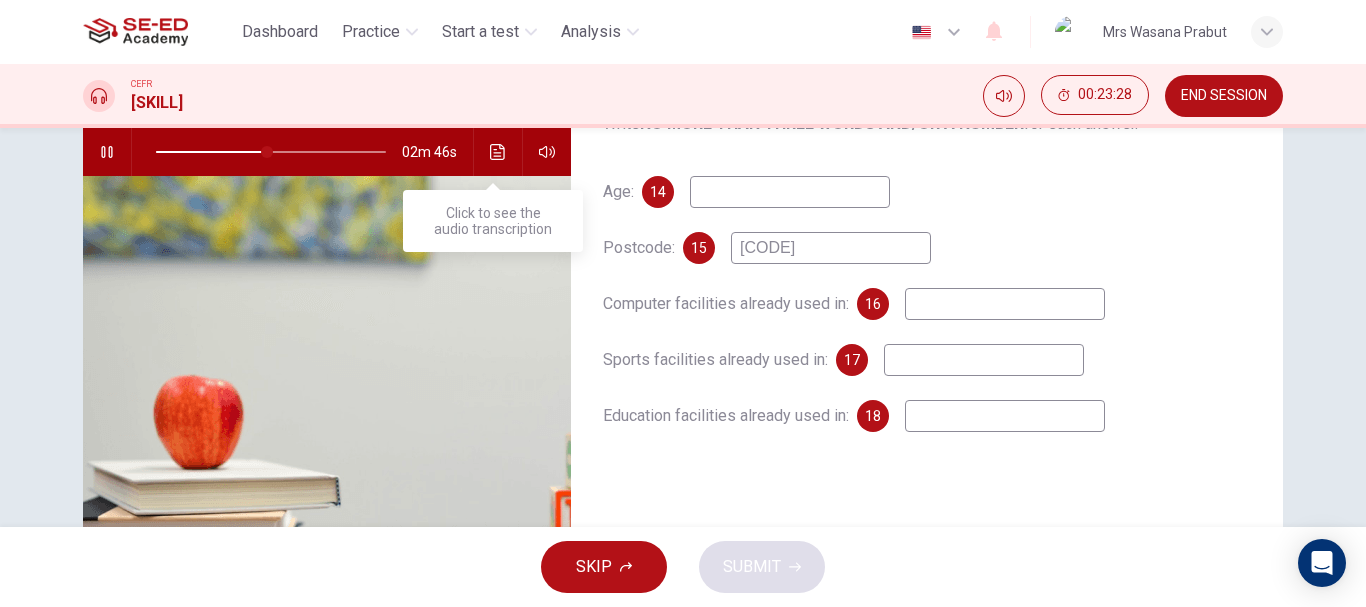 click at bounding box center [498, 152] 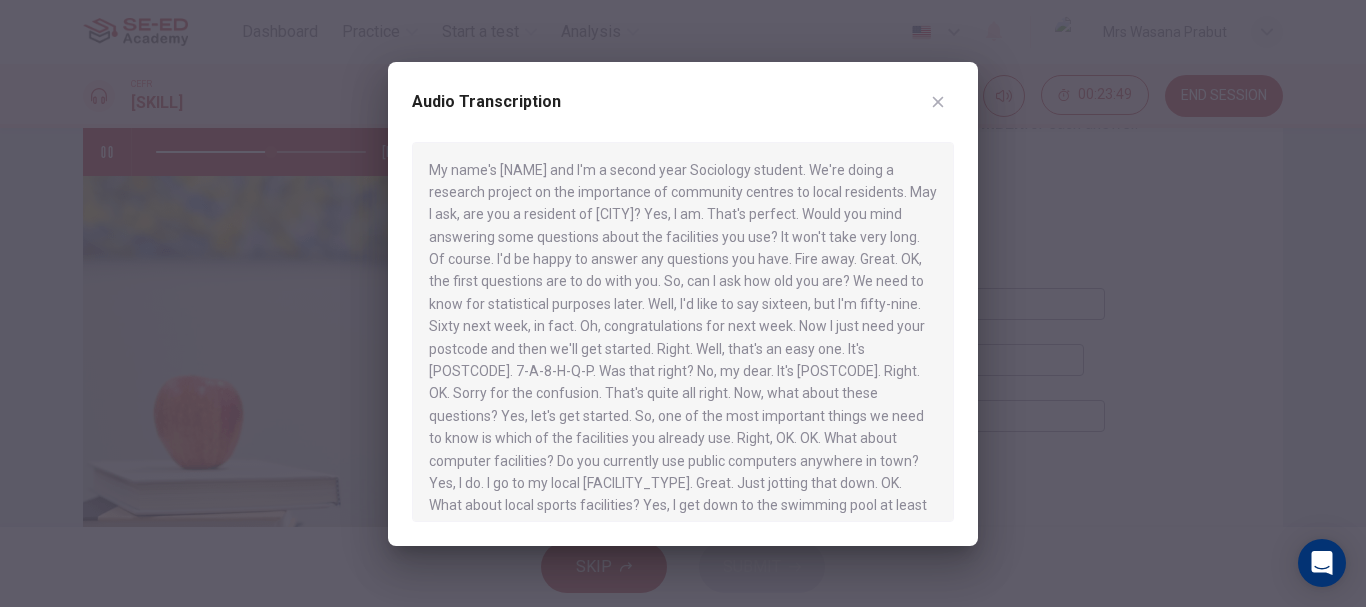 click at bounding box center (938, 101) 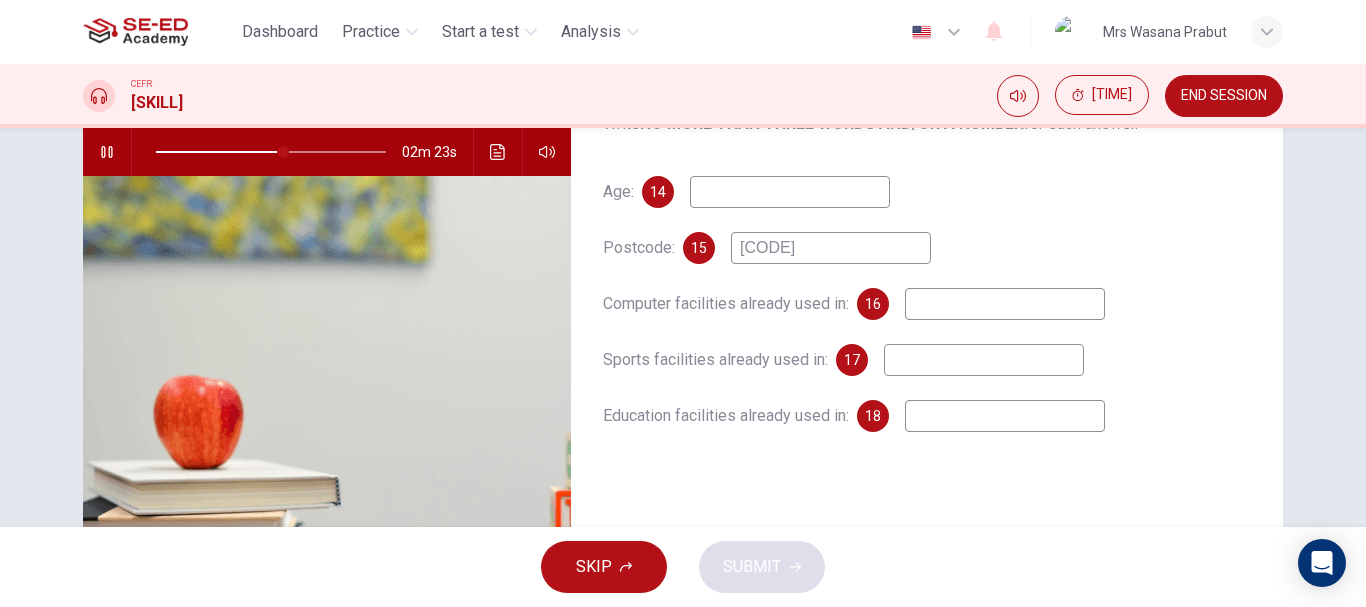 click at bounding box center [790, 192] 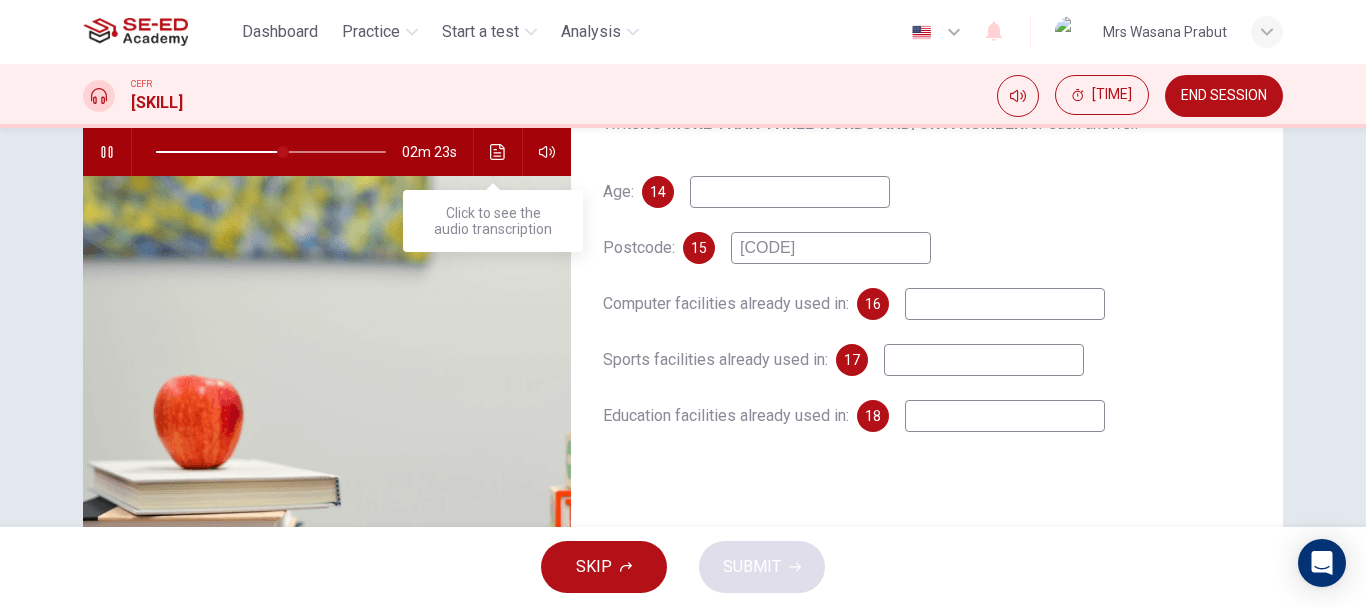 click at bounding box center (498, 152) 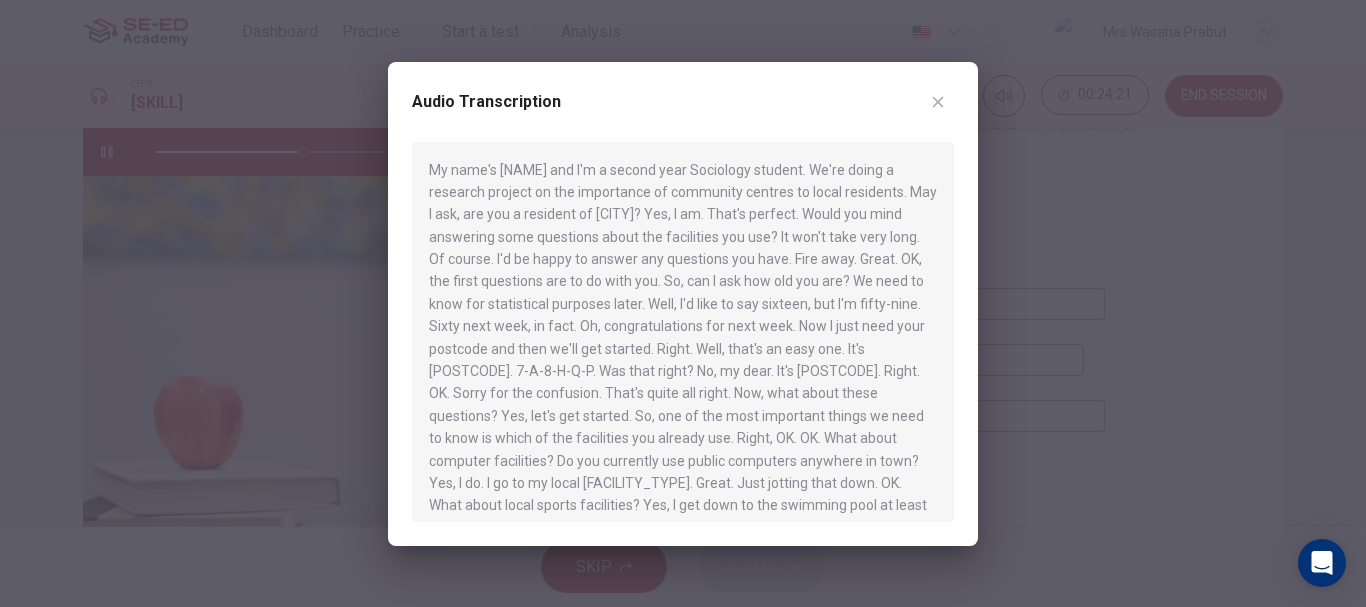 scroll, scrollTop: 100, scrollLeft: 0, axis: vertical 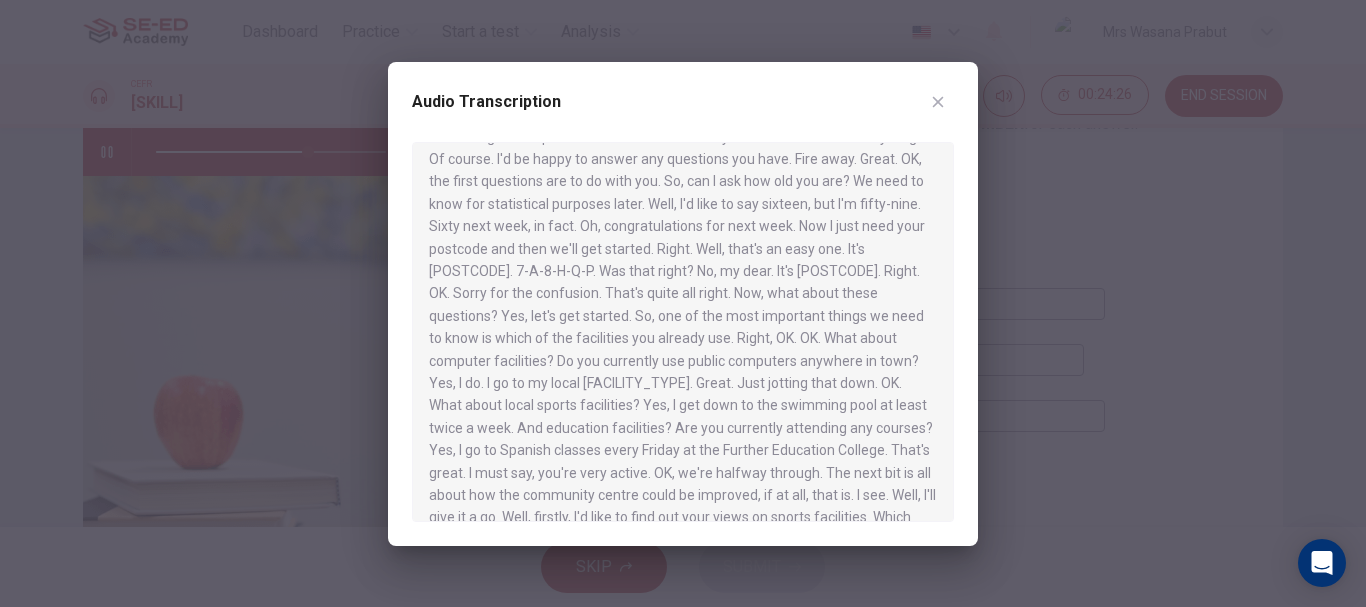 click at bounding box center (683, 303) 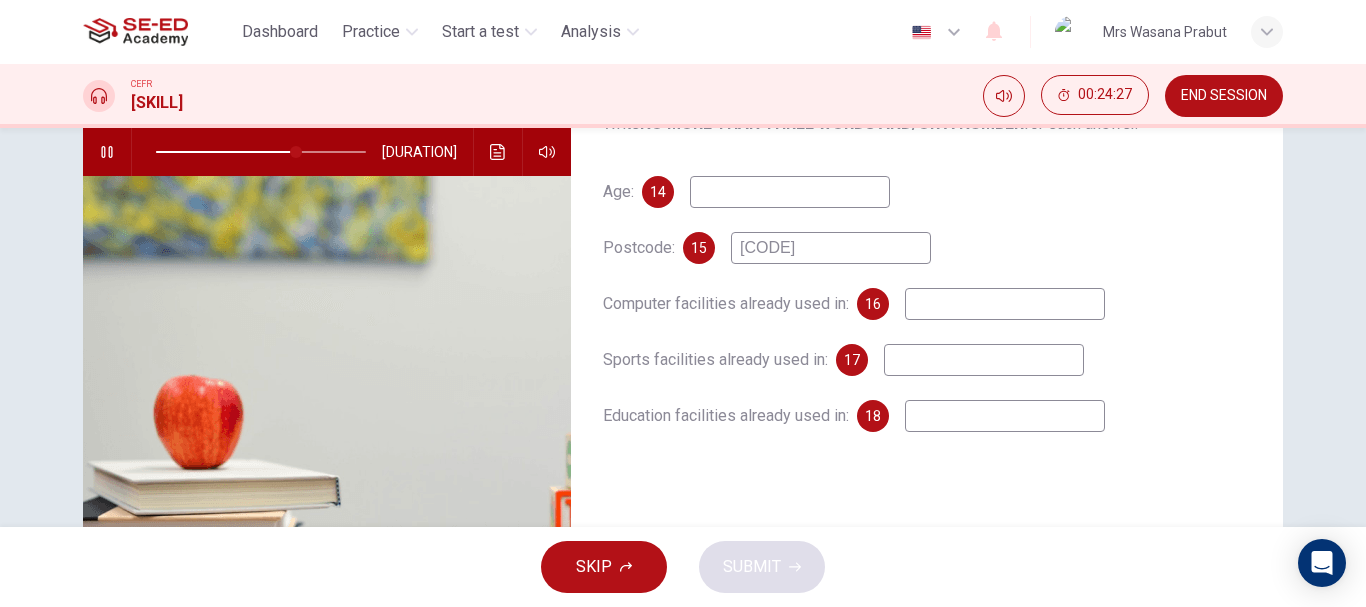 click at bounding box center (790, 192) 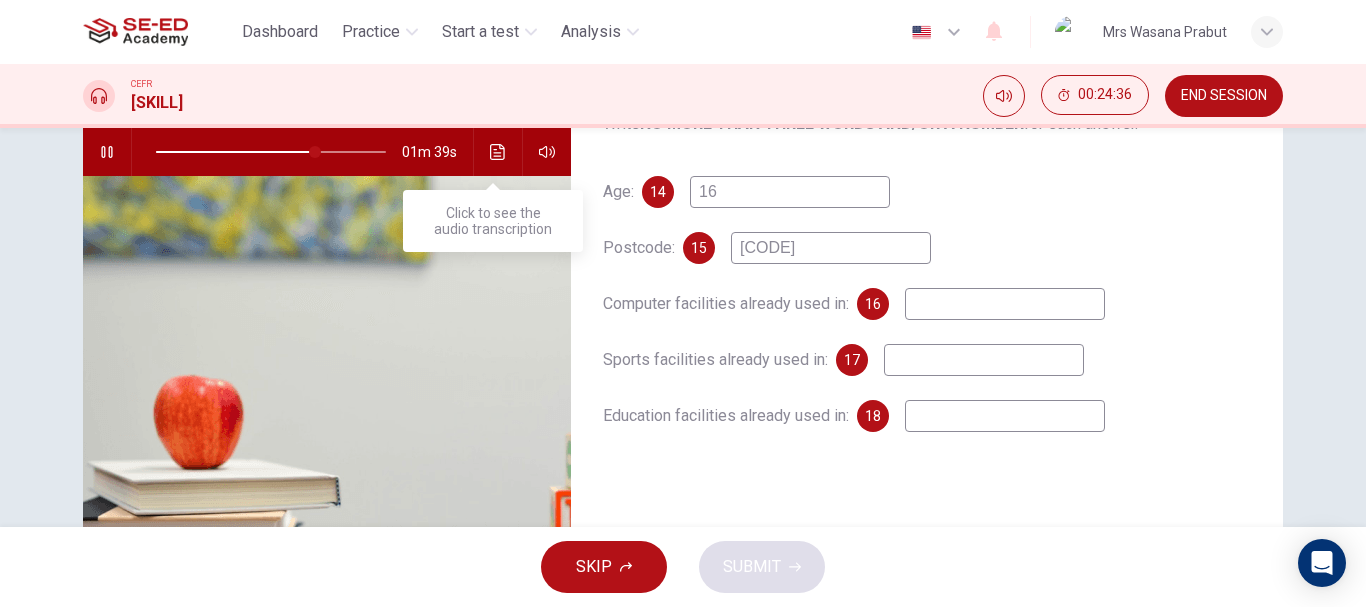 type on "16" 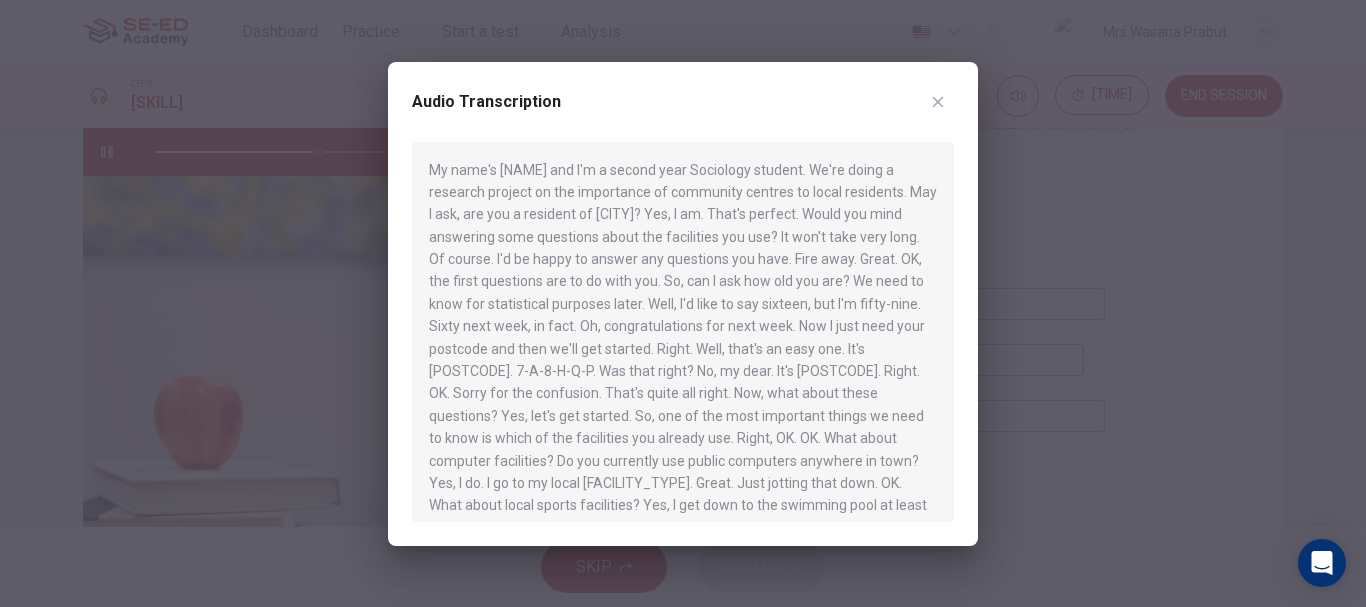 click at bounding box center (683, 303) 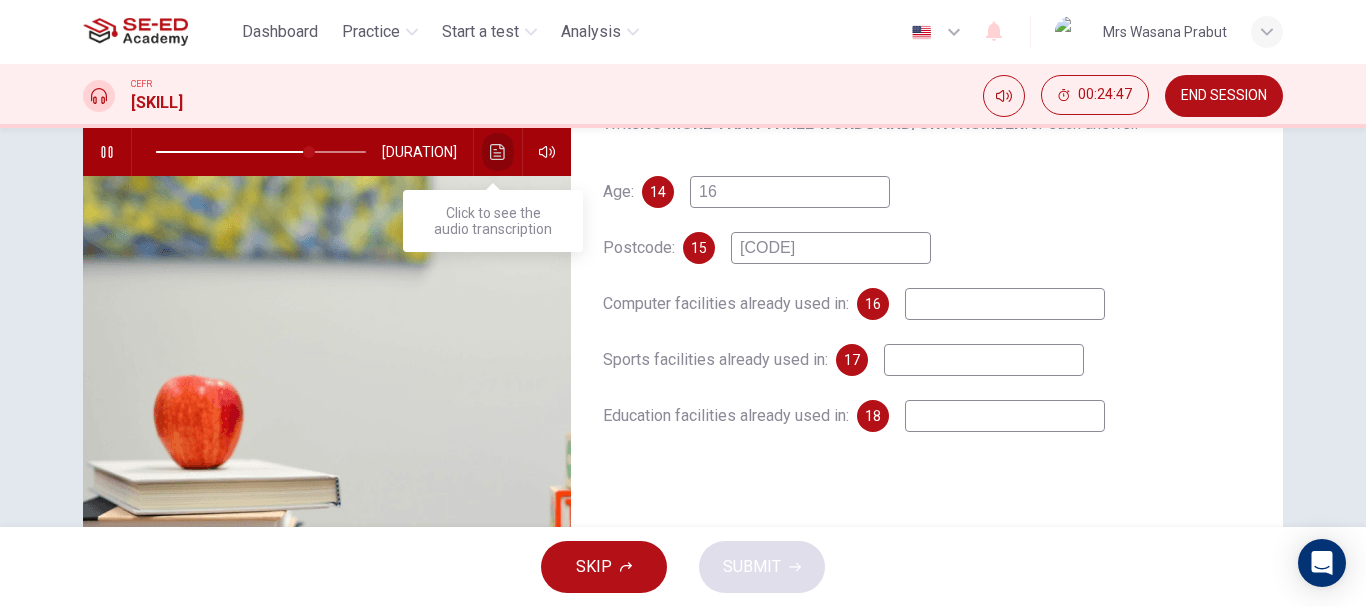 click at bounding box center (498, 152) 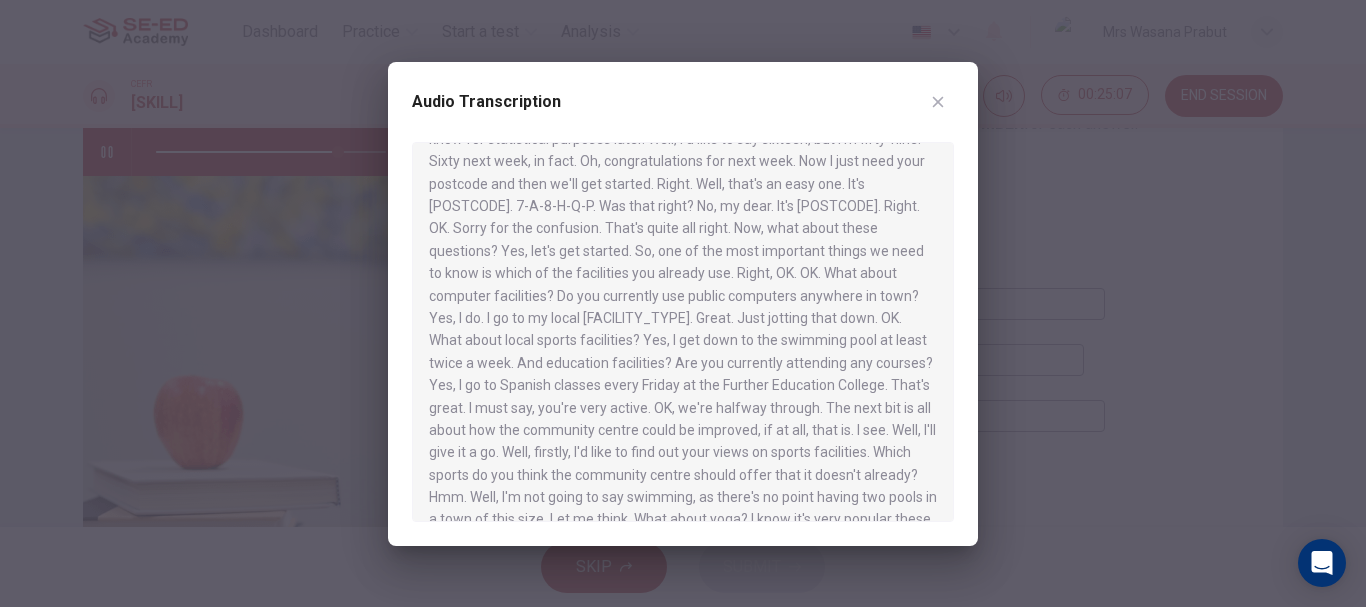 scroll, scrollTop: 200, scrollLeft: 0, axis: vertical 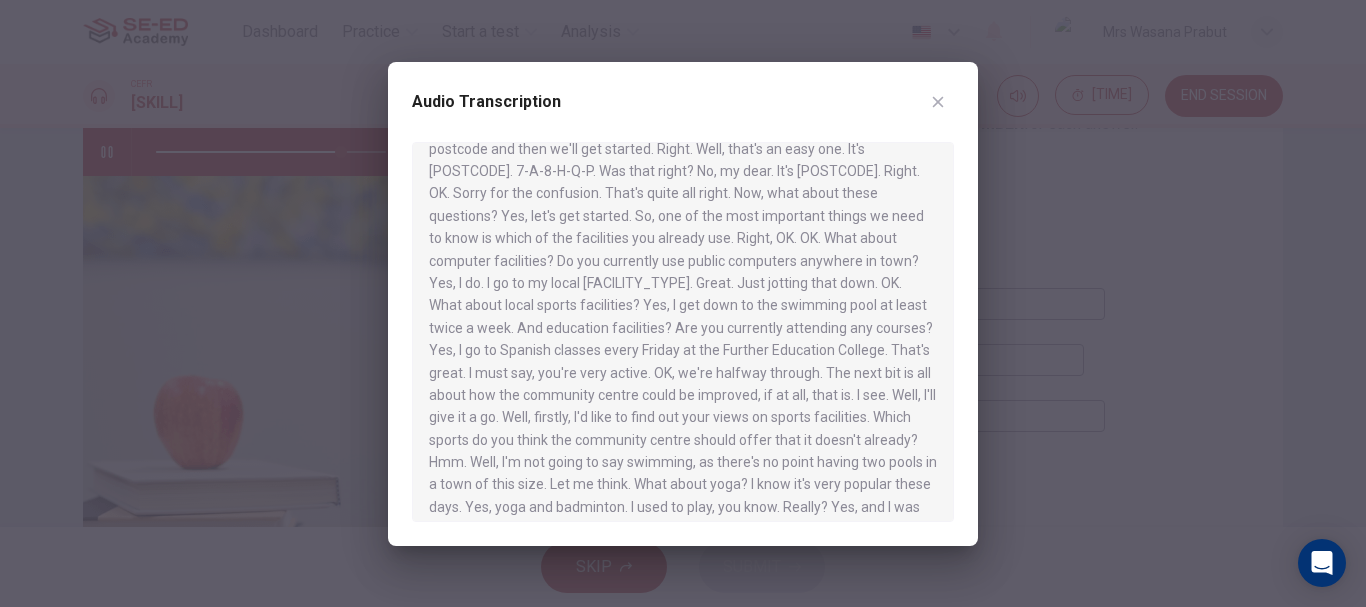 drag, startPoint x: 451, startPoint y: 214, endPoint x: 510, endPoint y: 213, distance: 59.008472 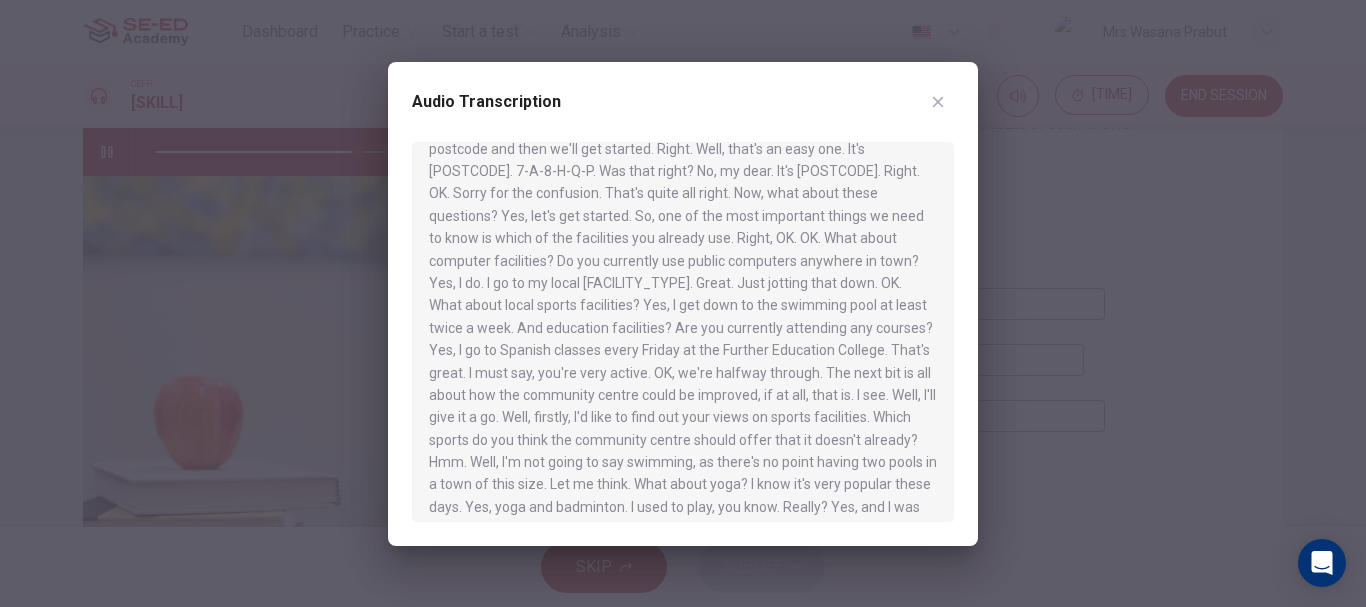 click at bounding box center [683, 303] 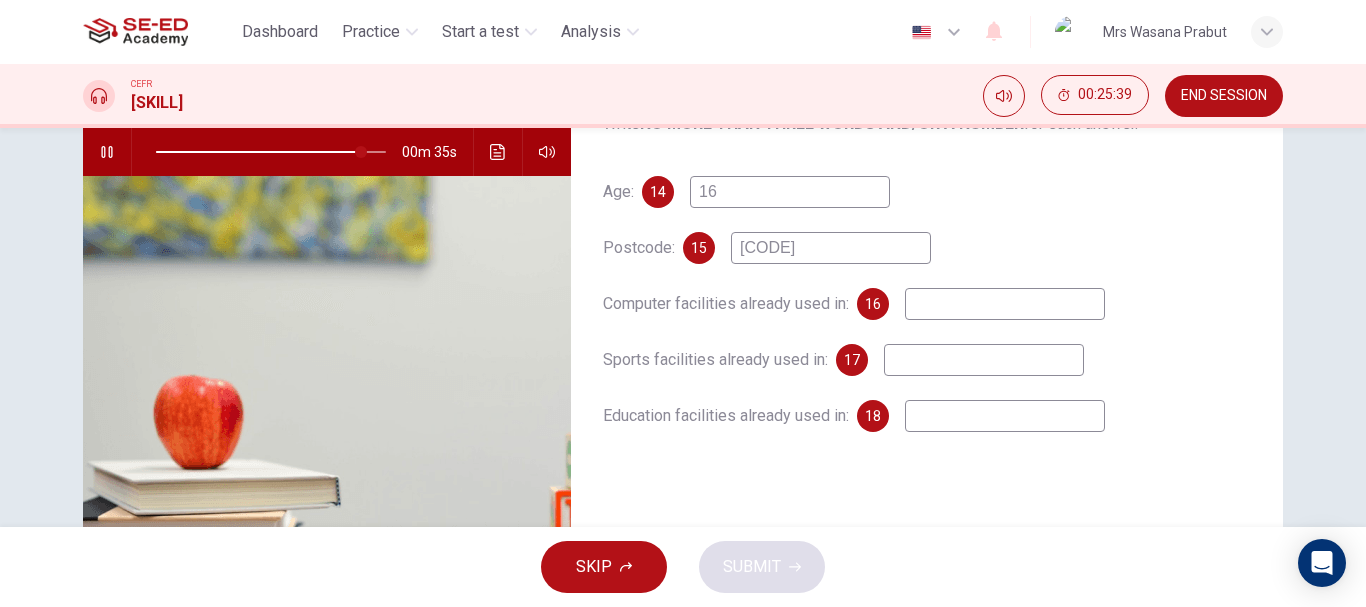 click at bounding box center [790, 192] 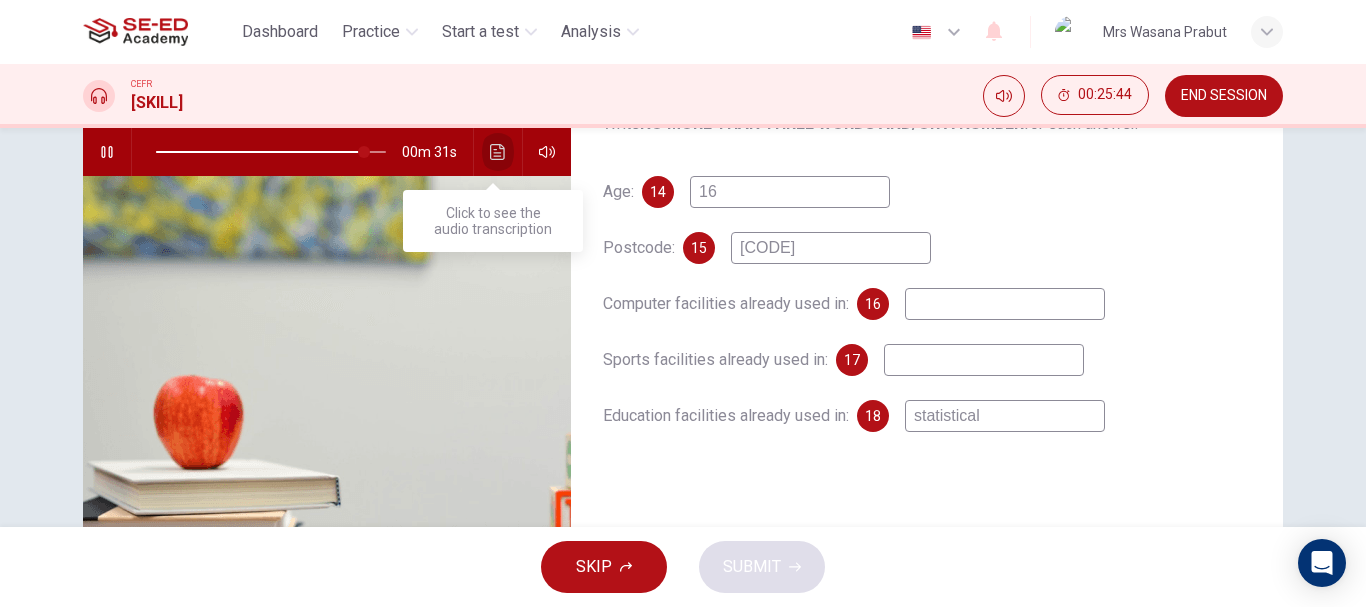 click at bounding box center [497, 152] 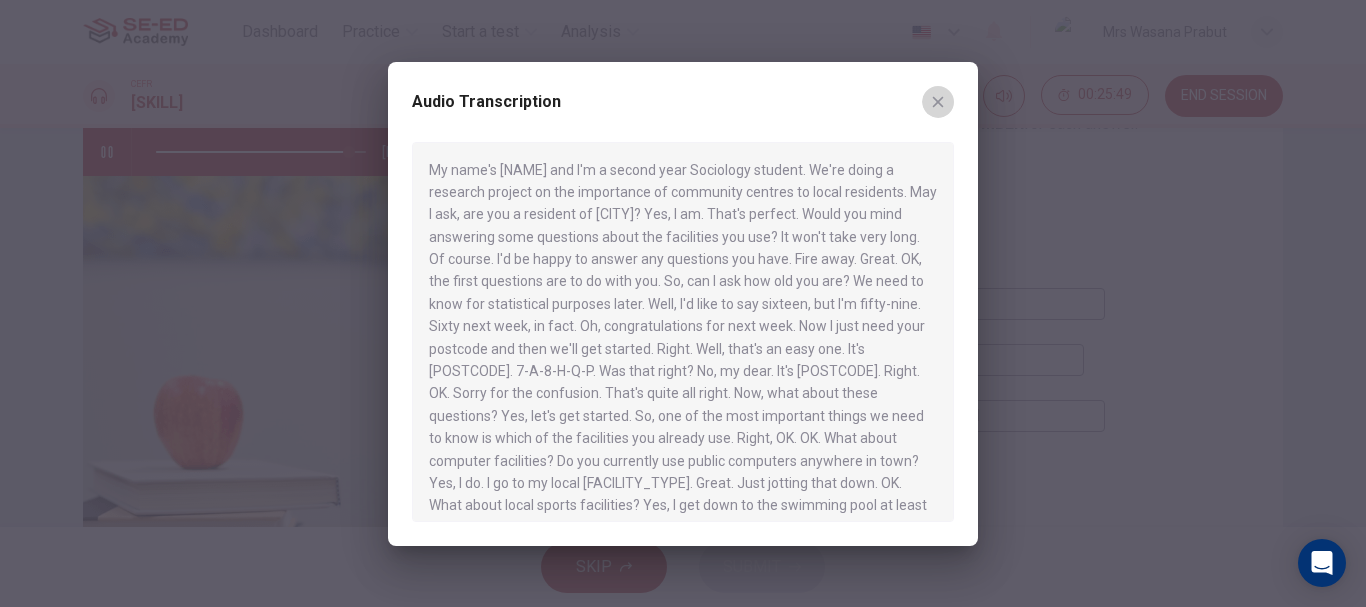 click at bounding box center [938, 102] 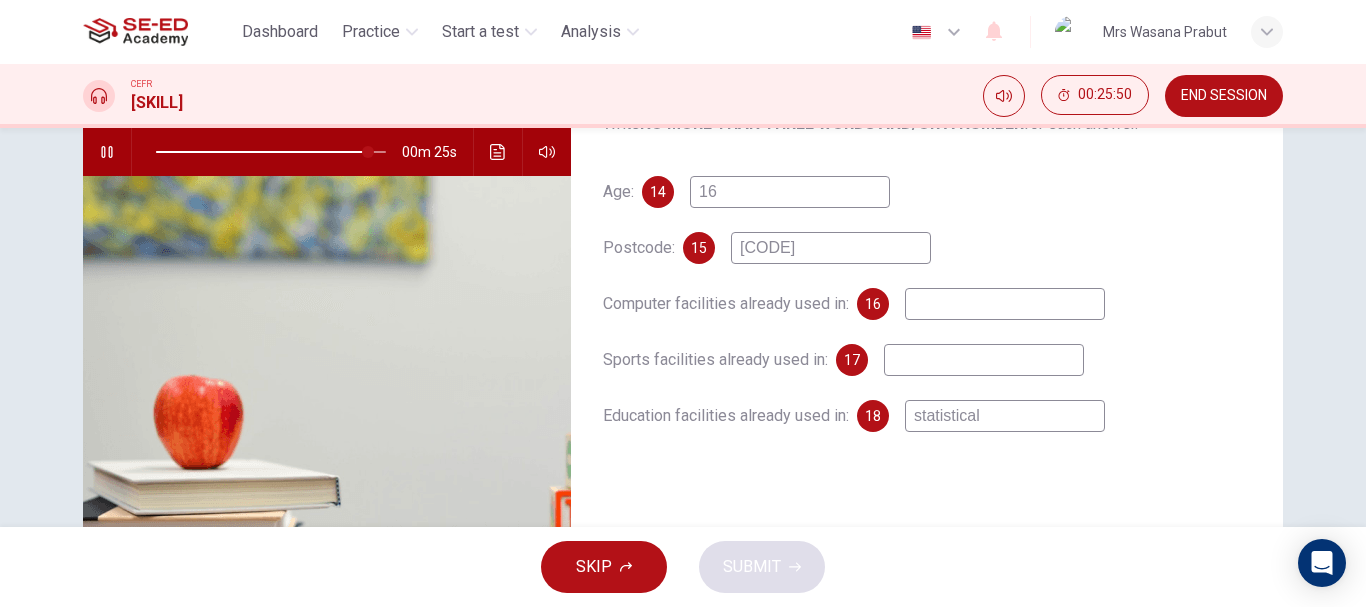 click on "statistical" at bounding box center (790, 192) 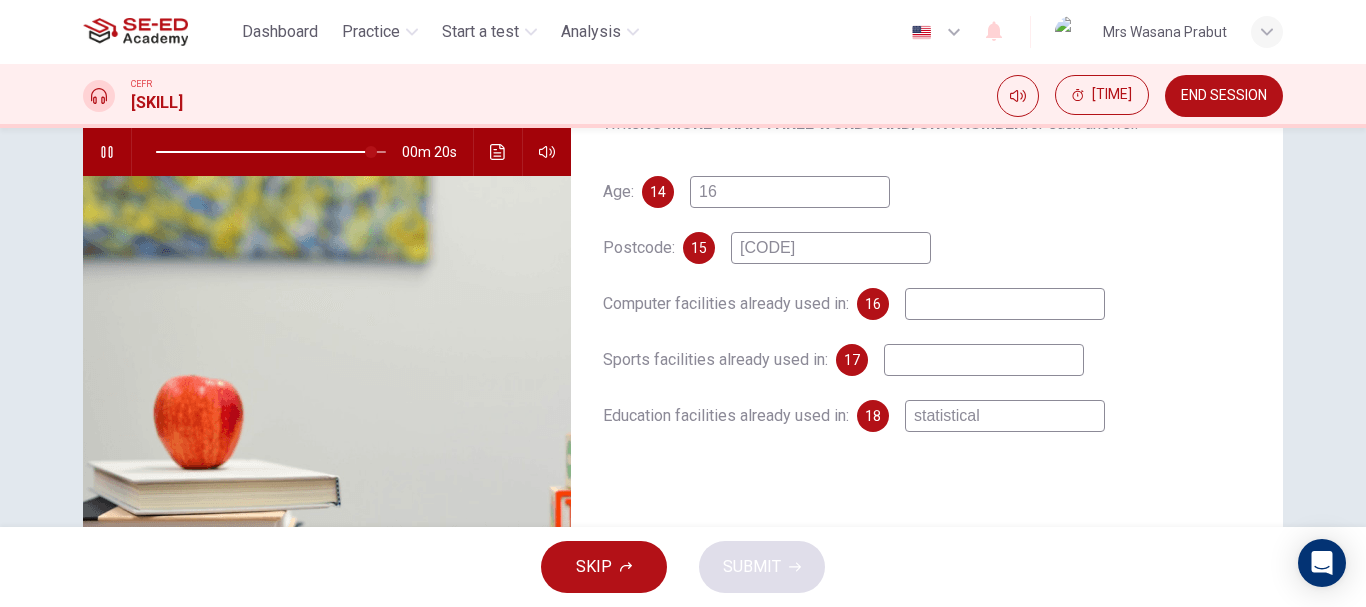 type on "statistical" 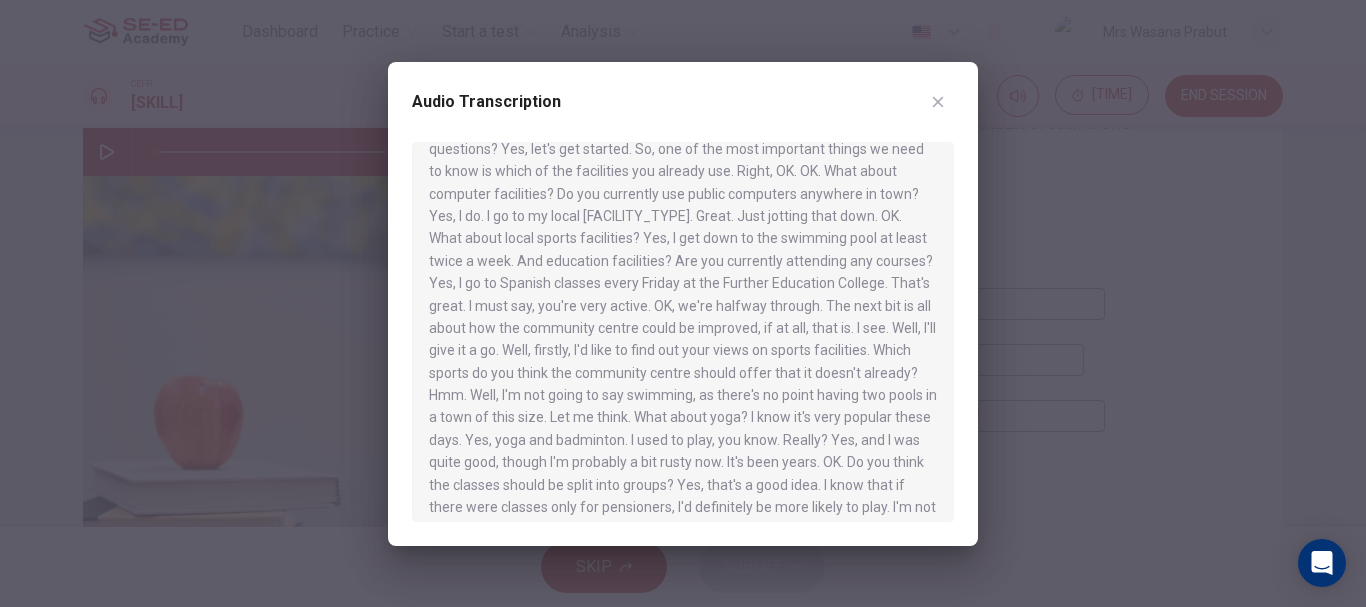 scroll, scrollTop: 300, scrollLeft: 0, axis: vertical 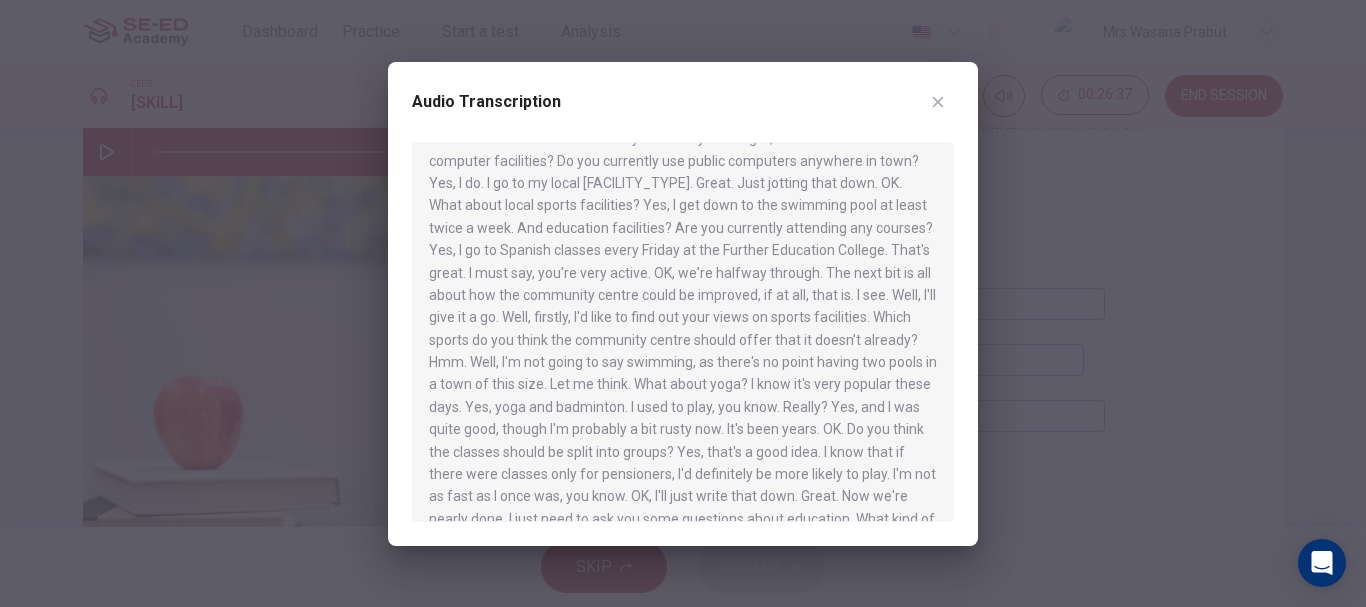 click at bounding box center [683, 303] 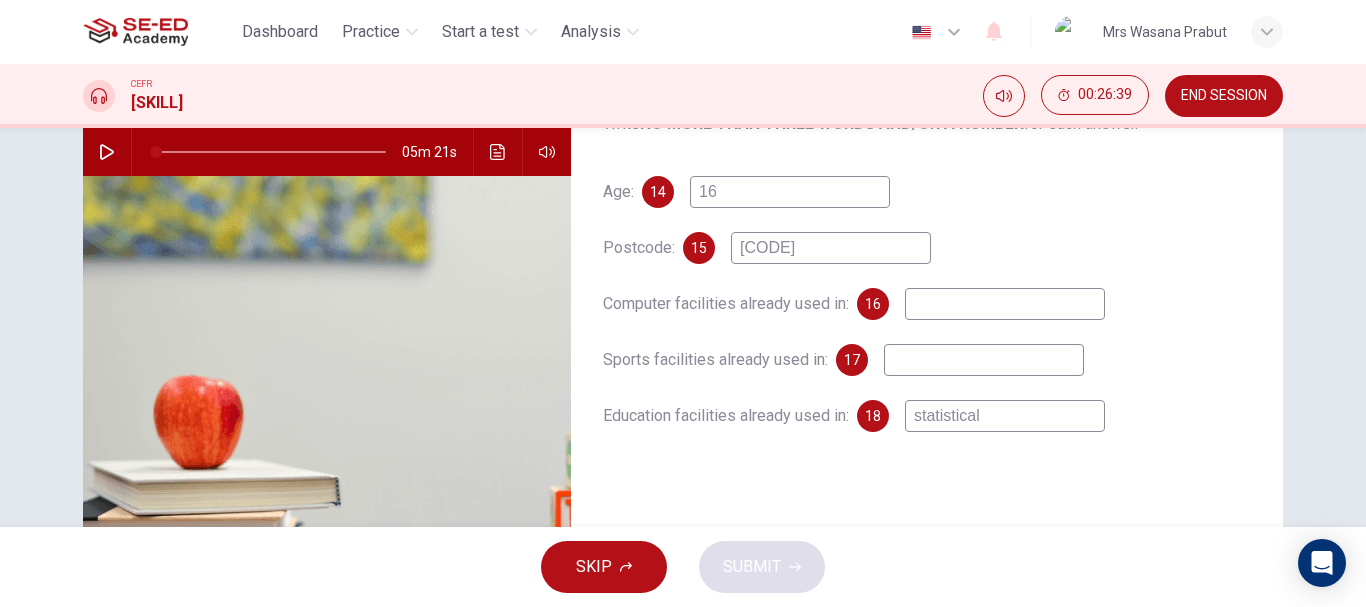 click at bounding box center (790, 192) 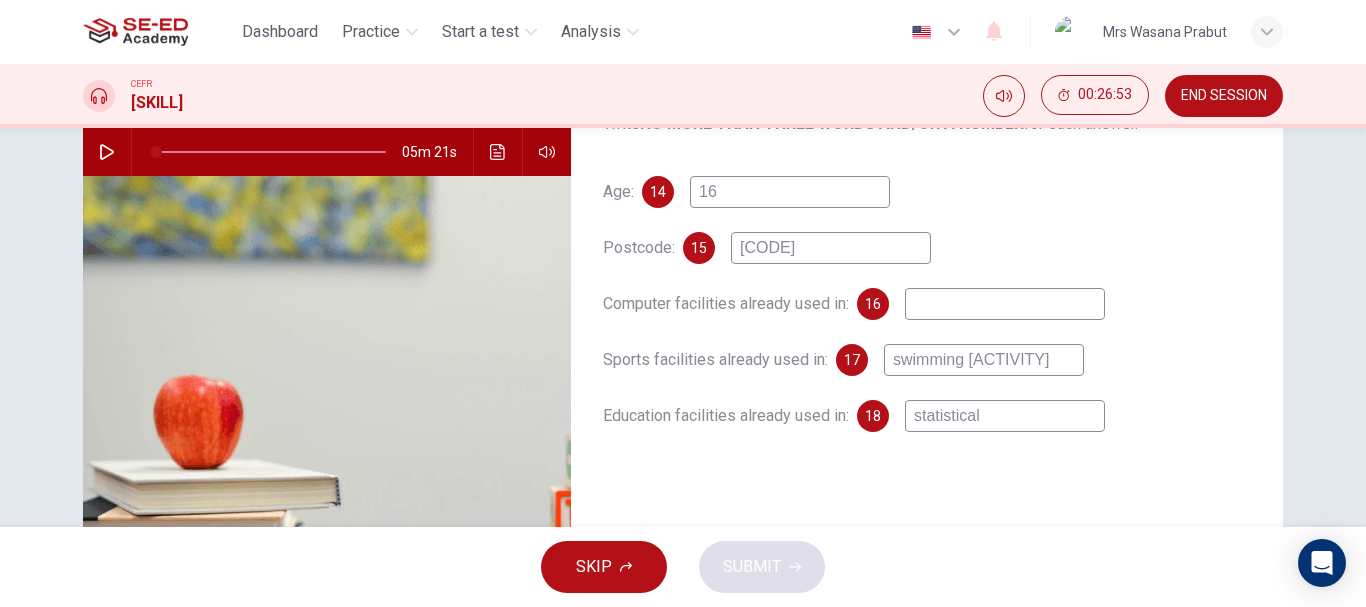click on "swimming [ACTIVITY]" at bounding box center (790, 192) 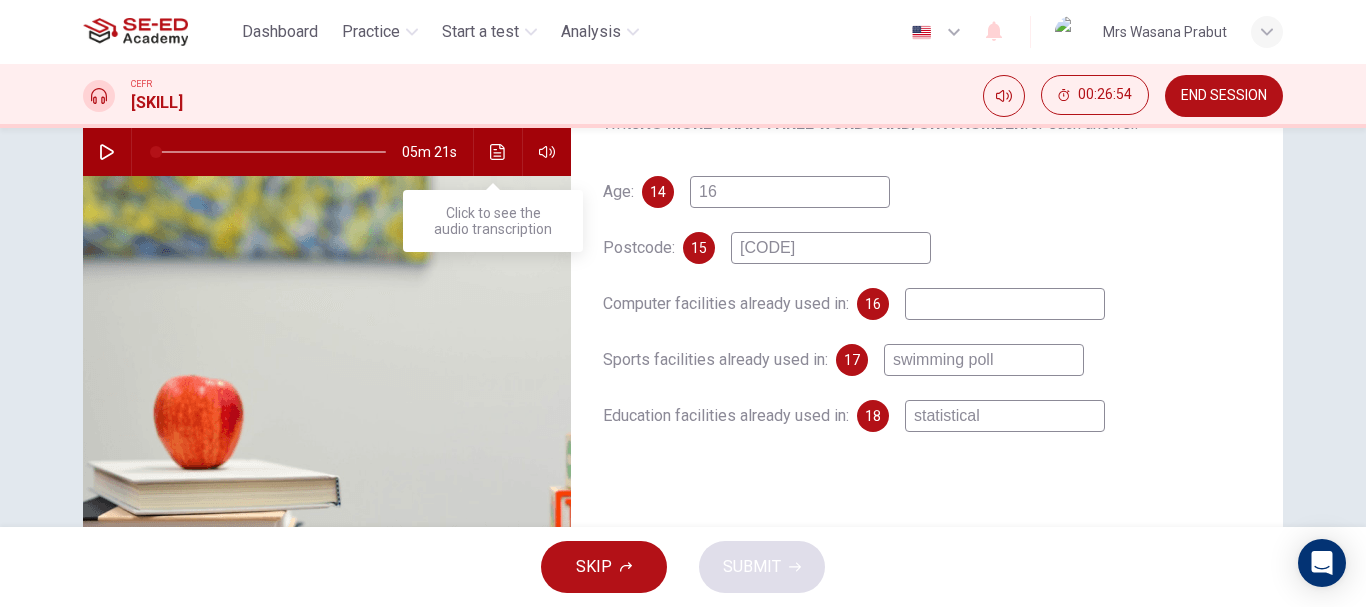 type on "swimming poll" 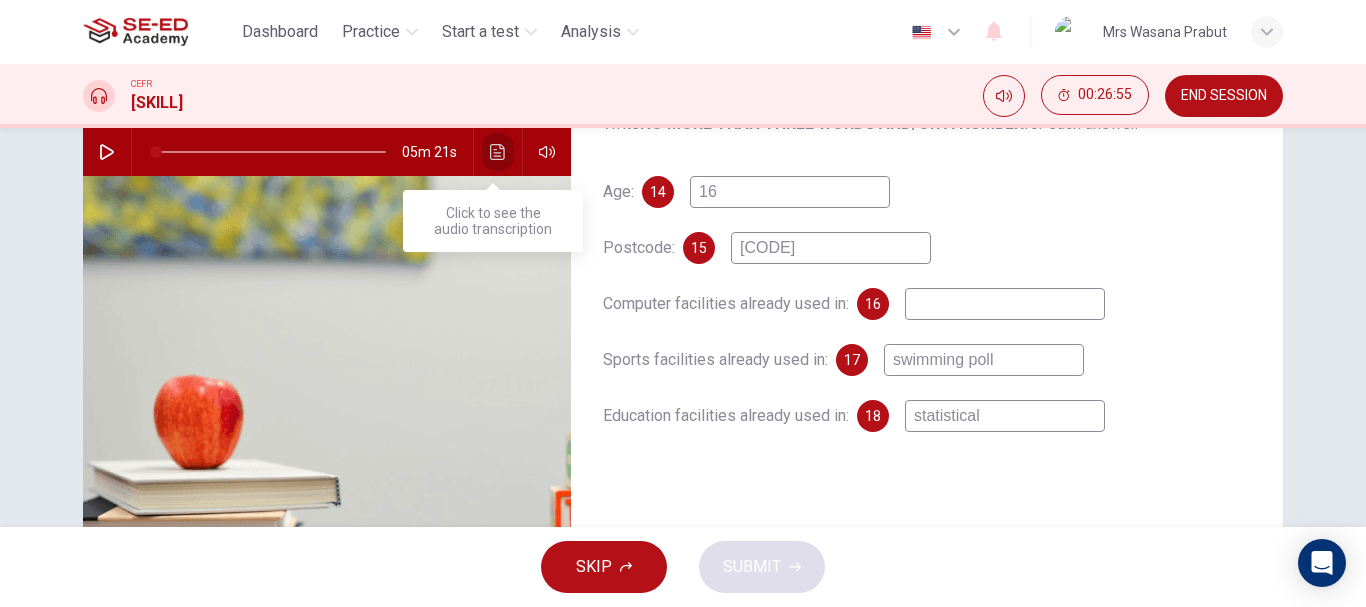 click at bounding box center [498, 152] 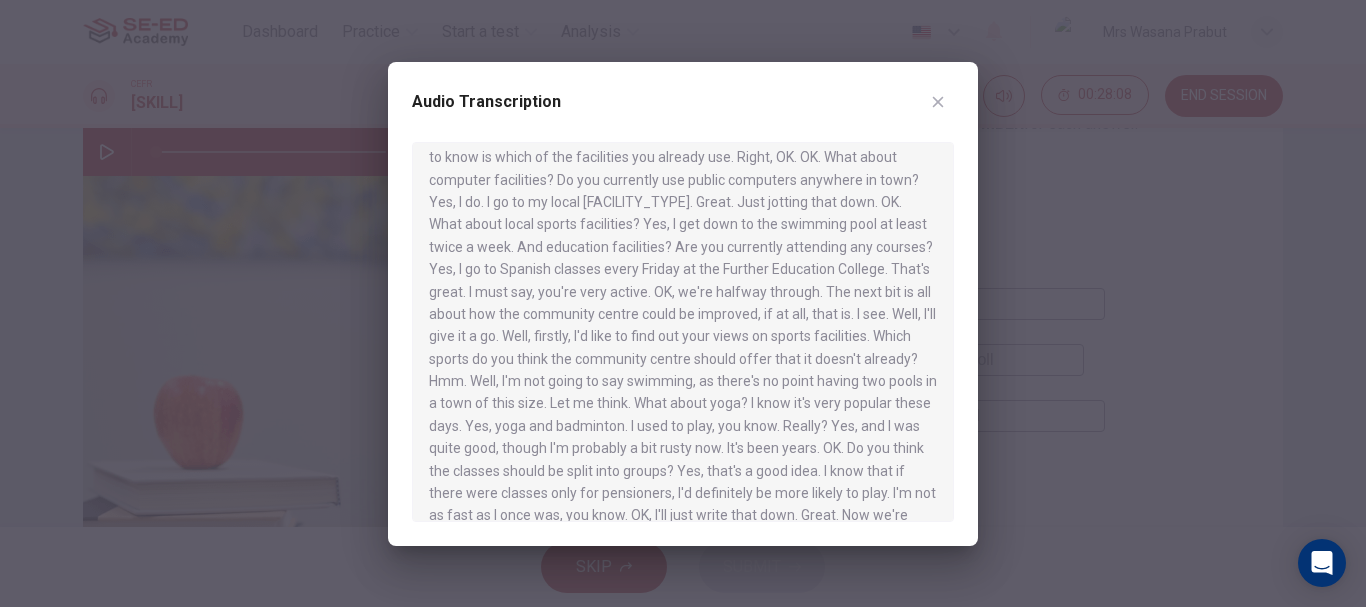 scroll, scrollTop: 273, scrollLeft: 0, axis: vertical 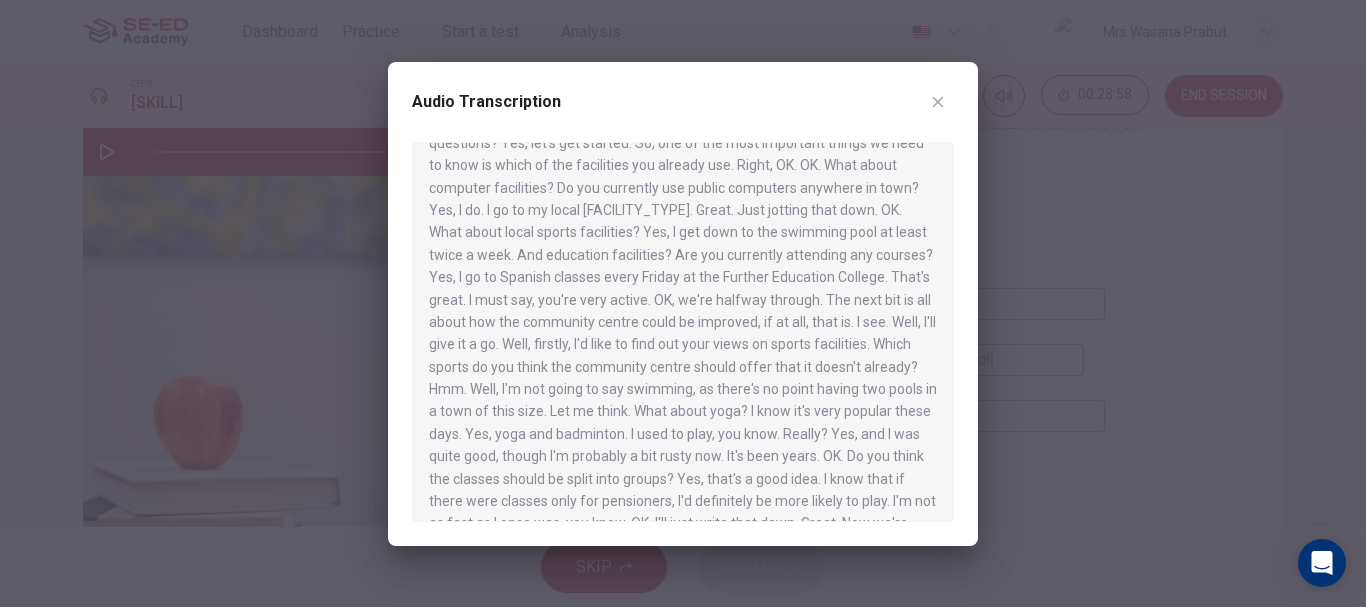 click at bounding box center [683, 303] 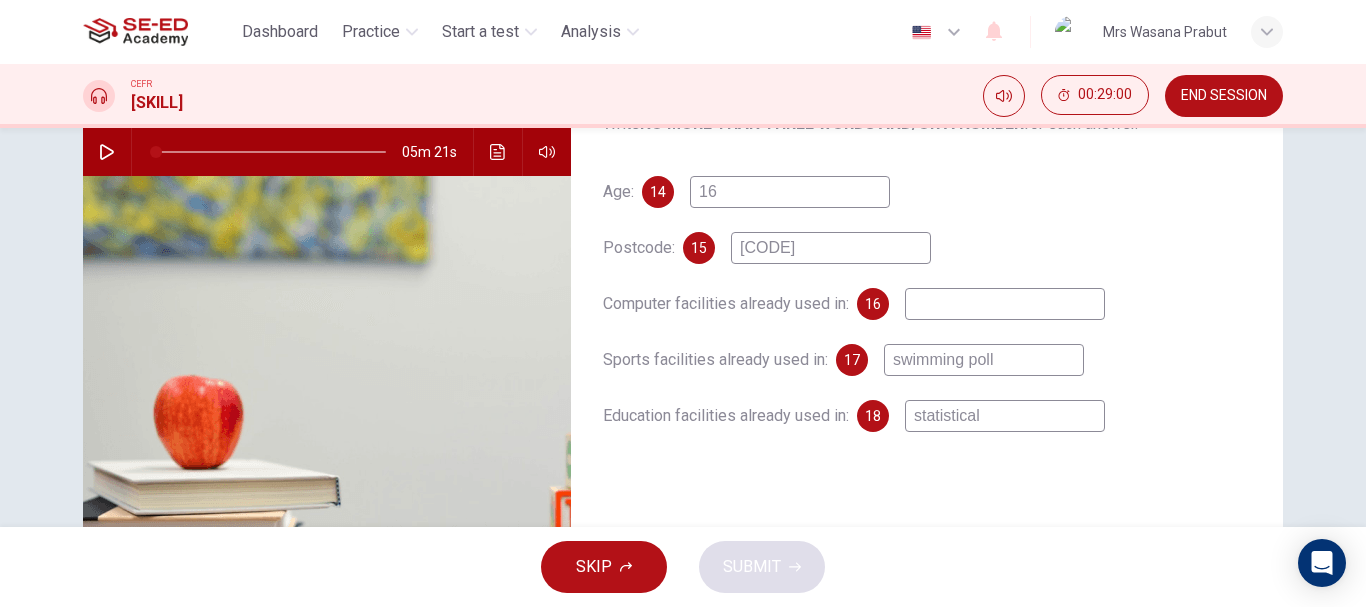click at bounding box center (790, 192) 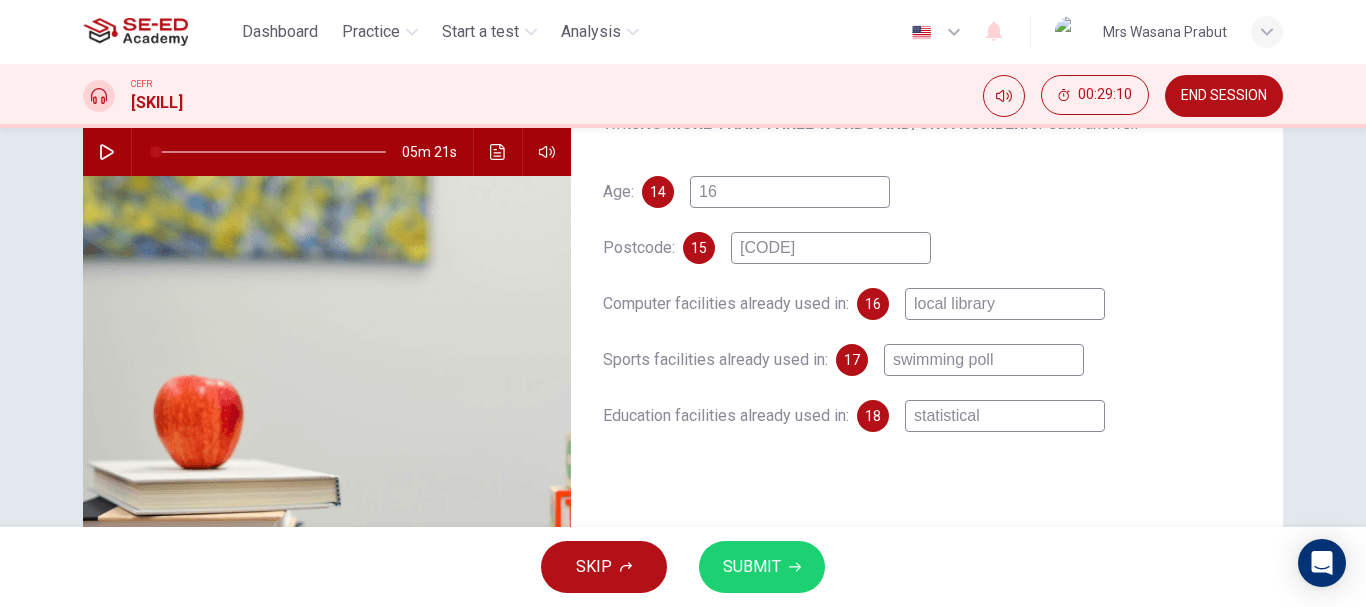 type on "local library" 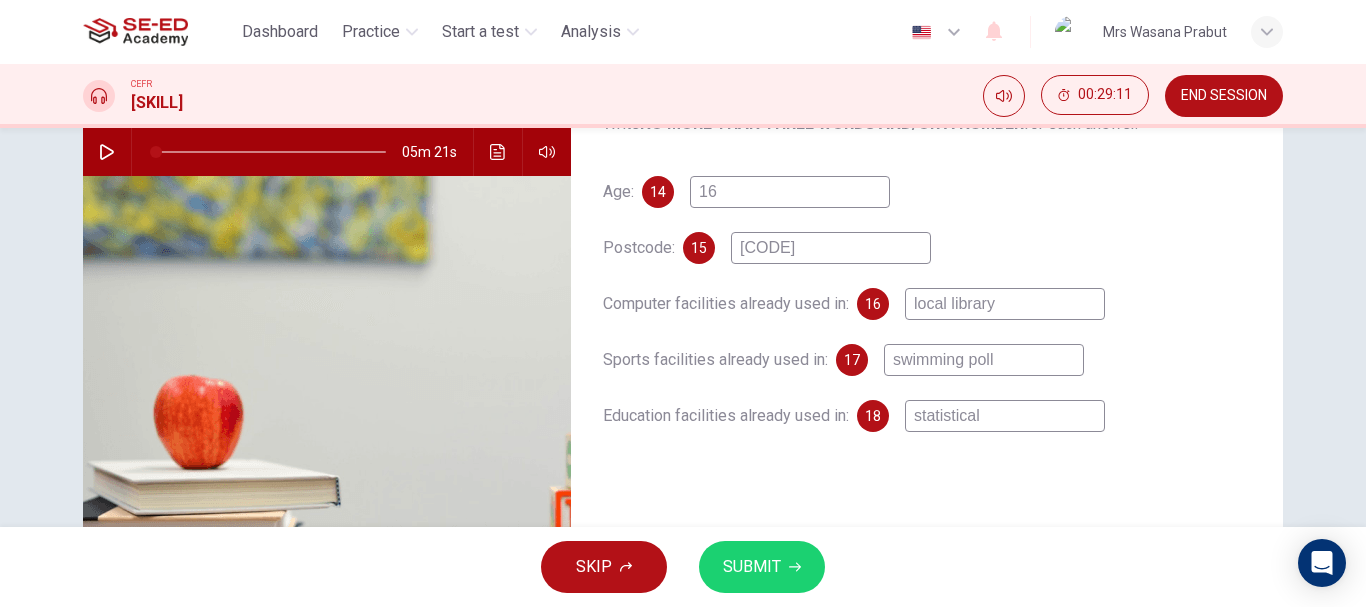 click on "statistical" at bounding box center [790, 192] 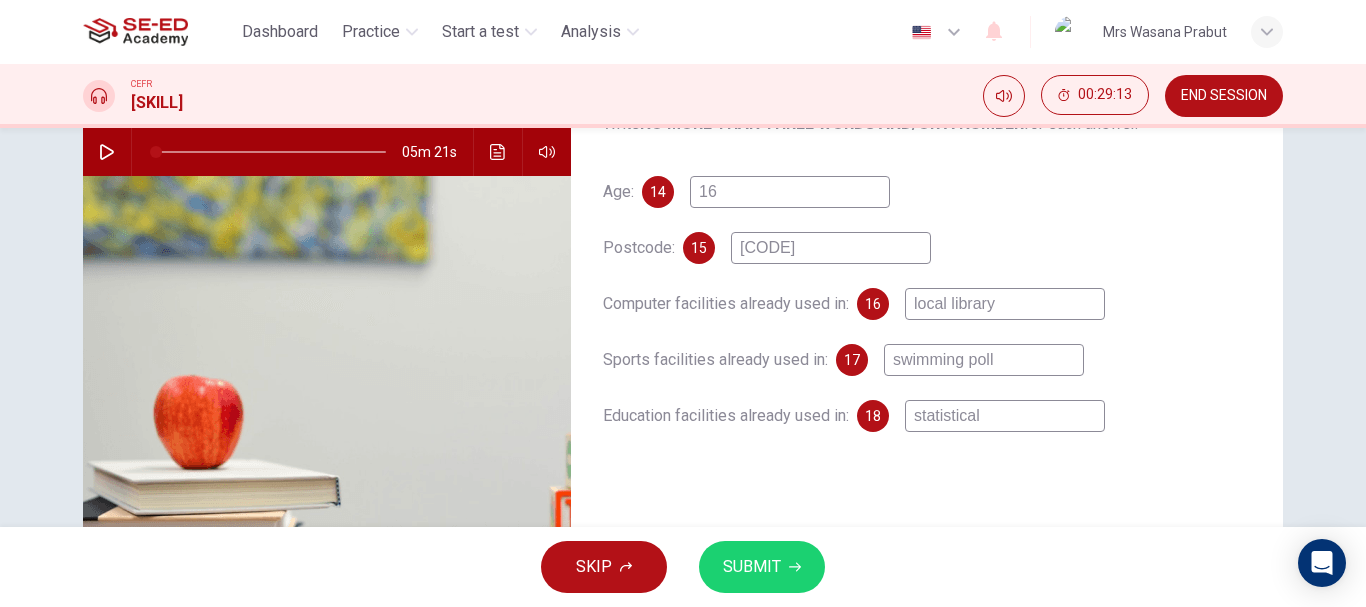 drag, startPoint x: 1001, startPoint y: 416, endPoint x: 843, endPoint y: 420, distance: 158.05063 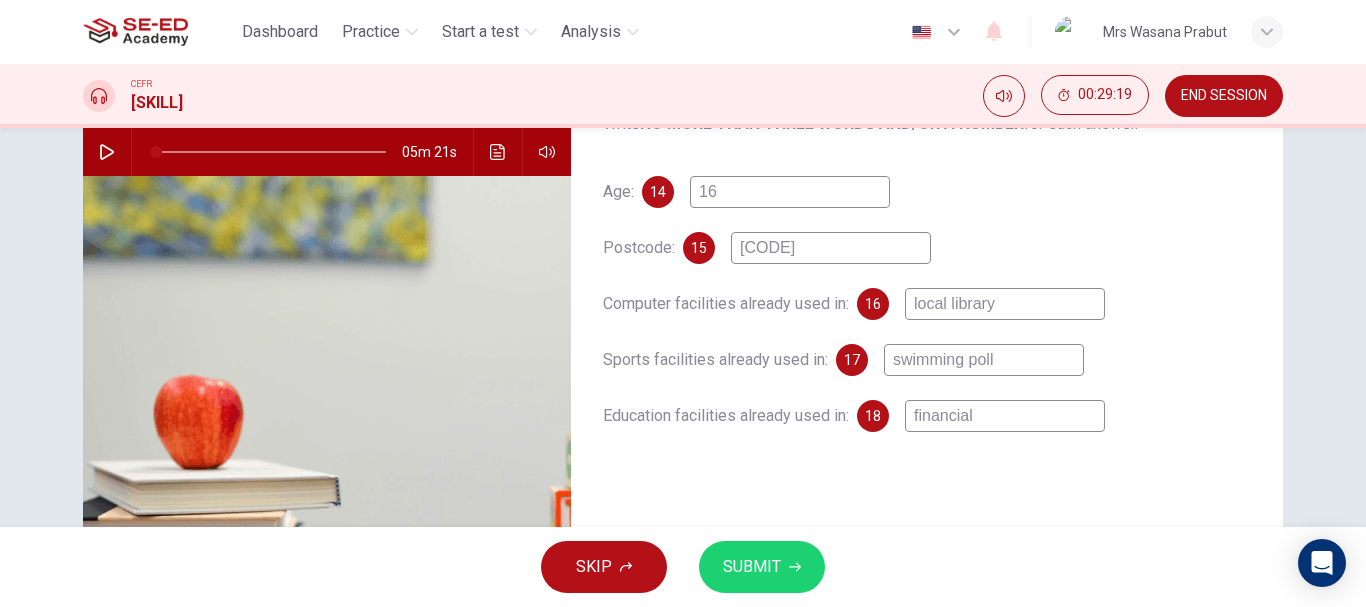 type on "financial" 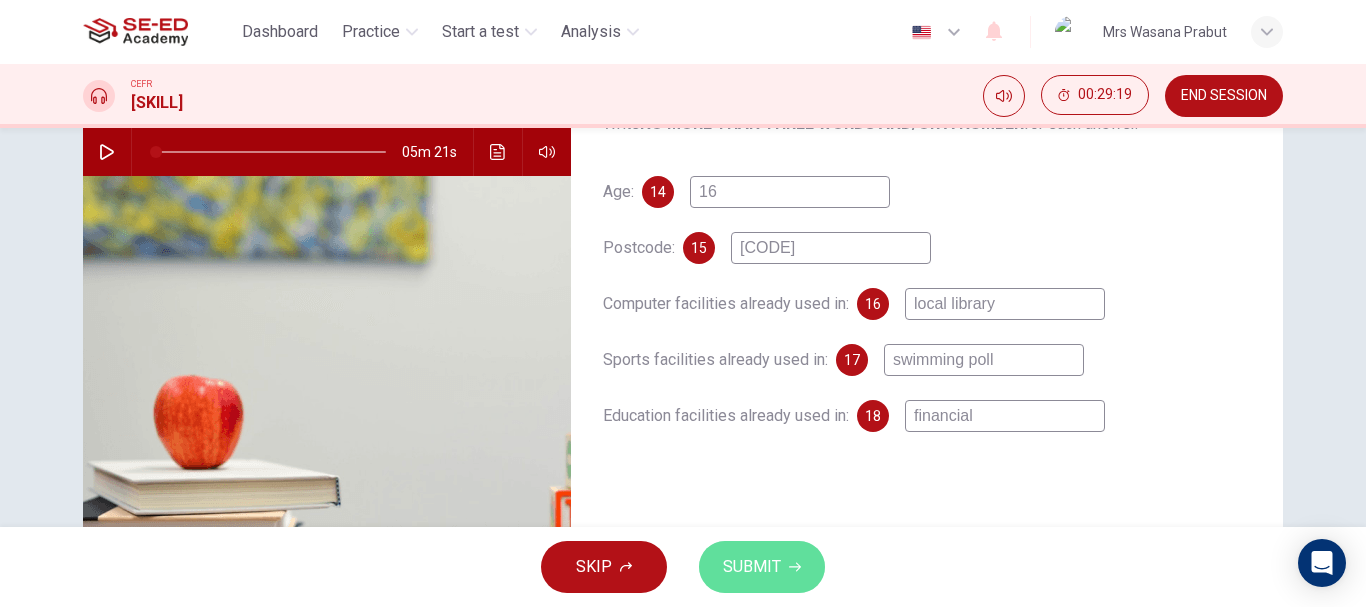 click on "SUBMIT" at bounding box center [752, 567] 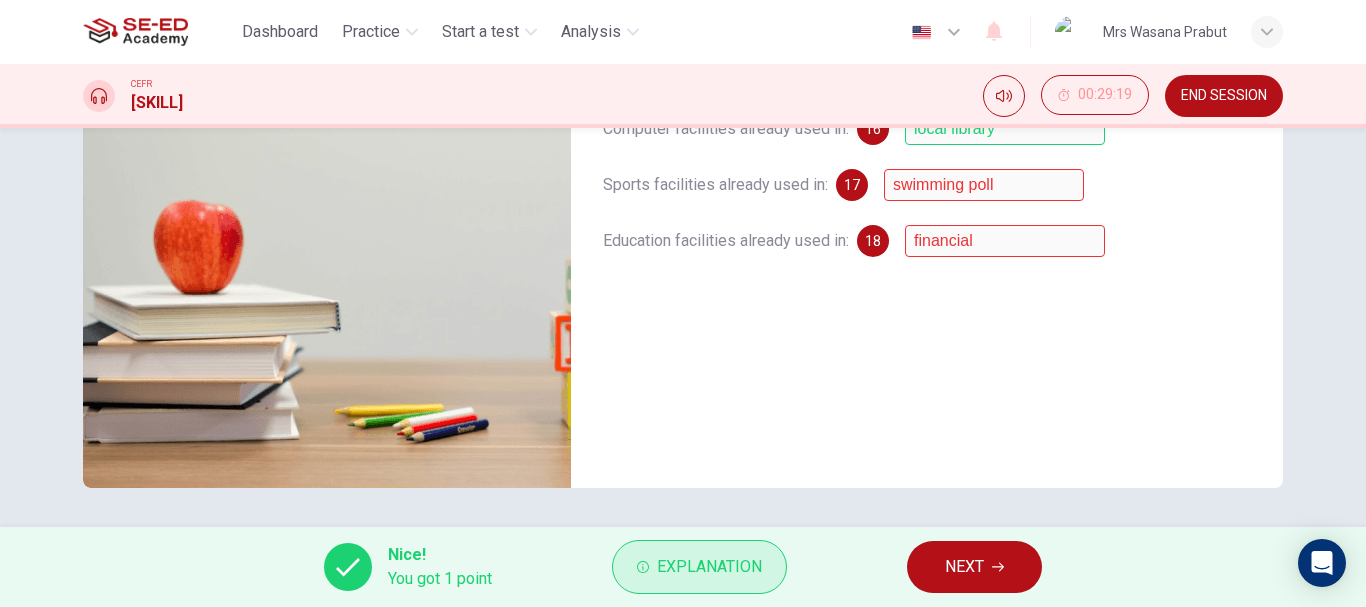 scroll, scrollTop: 376, scrollLeft: 0, axis: vertical 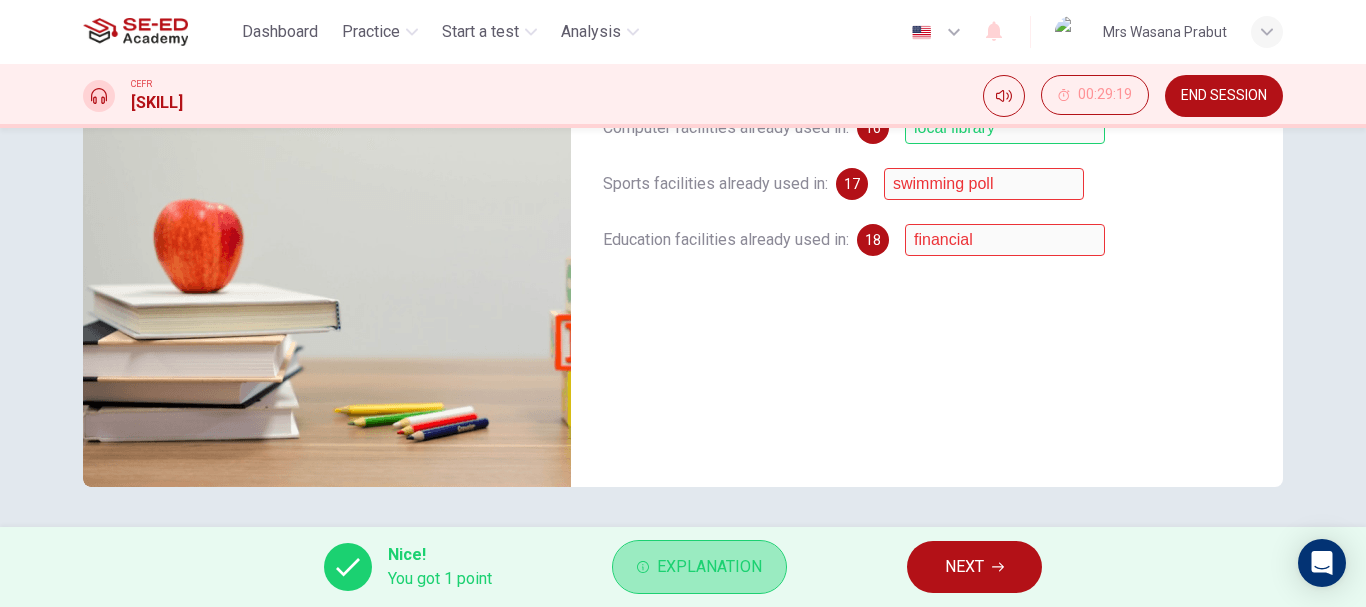 click on "Explanation" at bounding box center [699, 567] 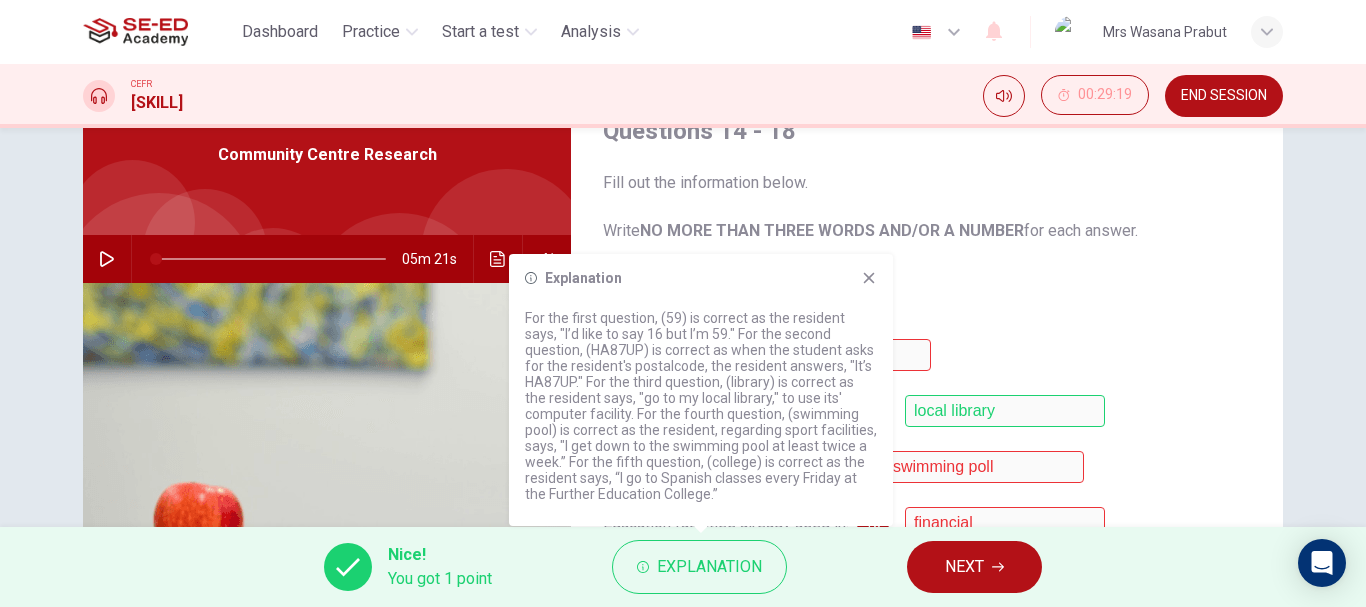 scroll, scrollTop: 76, scrollLeft: 0, axis: vertical 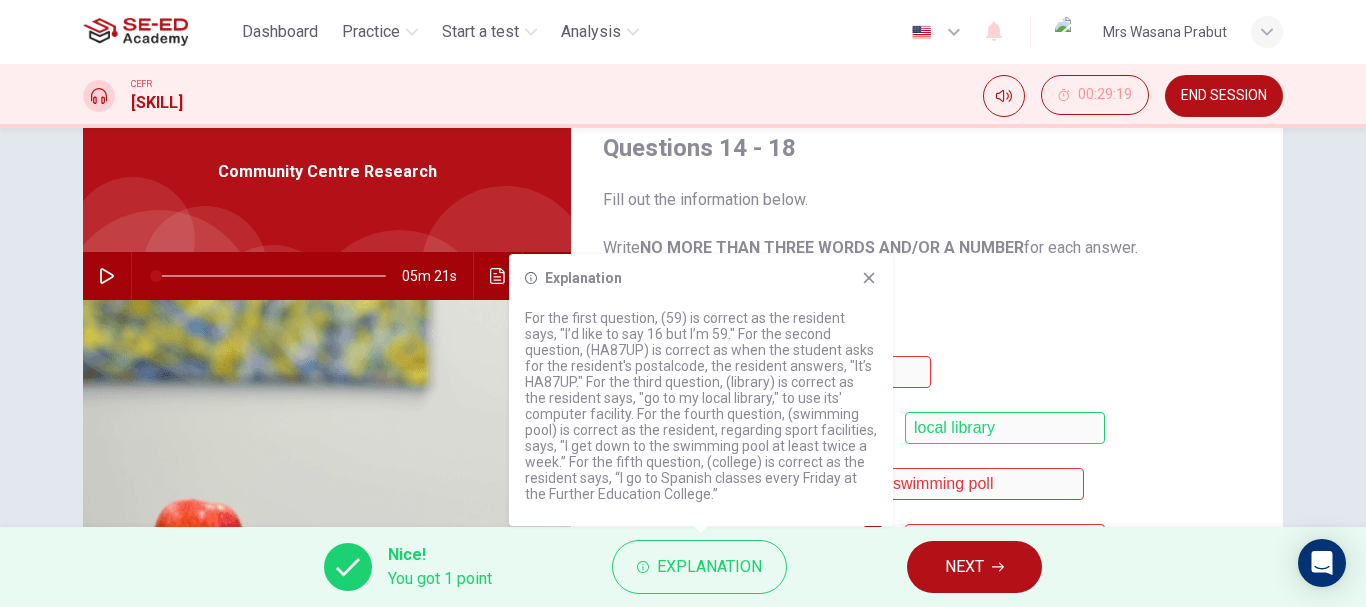 click at bounding box center [869, 278] 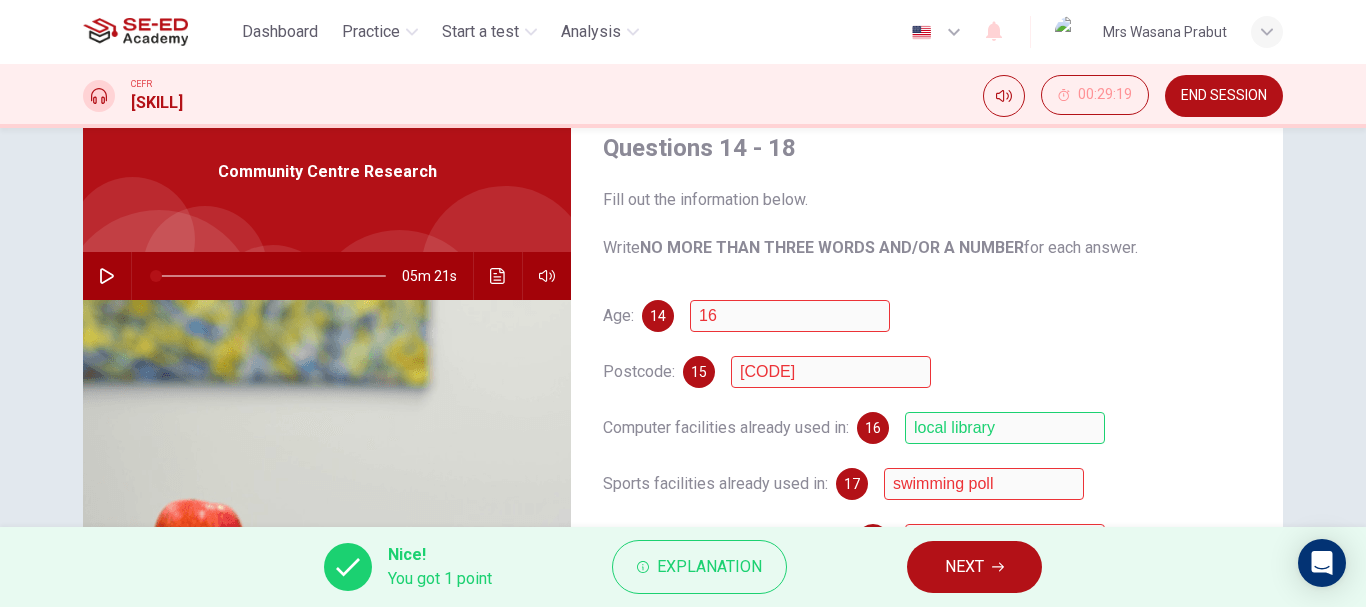 click on "NEXT" at bounding box center [964, 567] 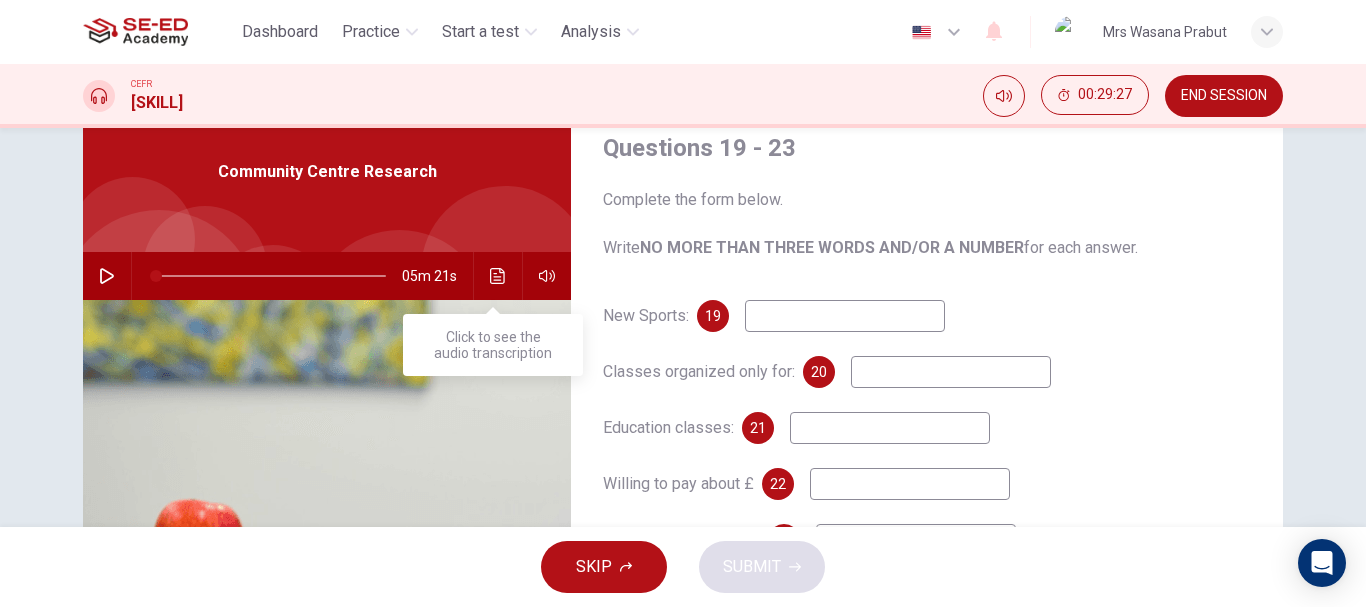 click at bounding box center (497, 276) 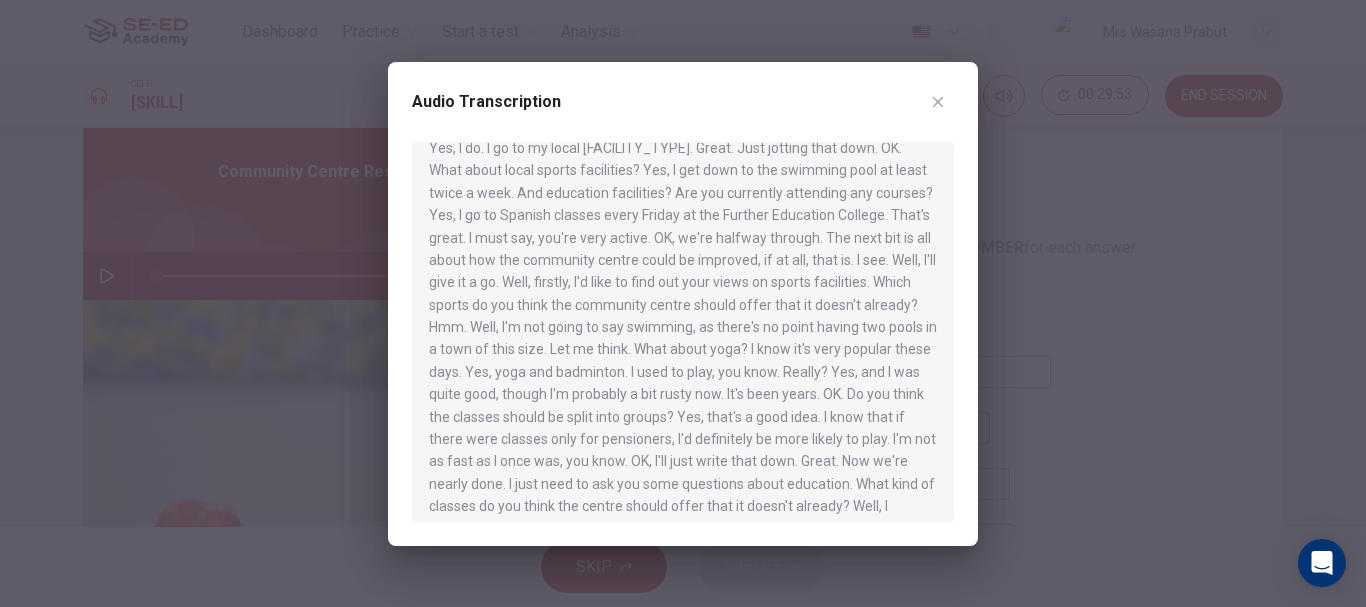 scroll, scrollTop: 300, scrollLeft: 0, axis: vertical 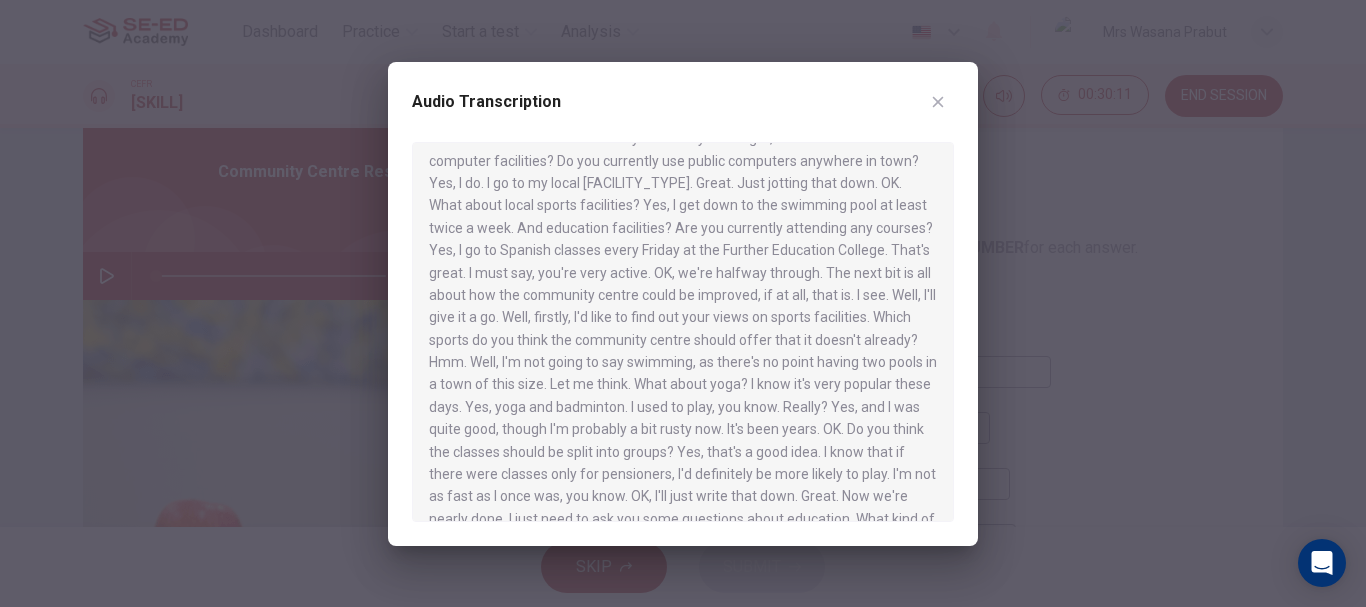 drag, startPoint x: 783, startPoint y: 103, endPoint x: 734, endPoint y: 118, distance: 51.24451 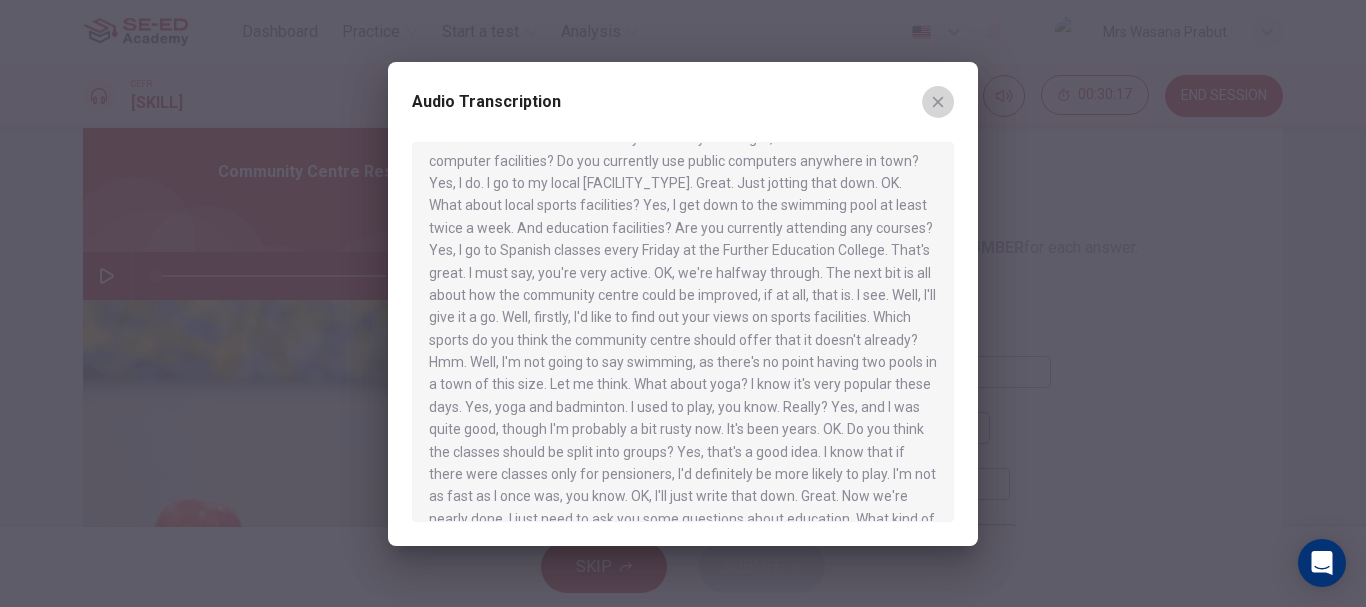 click at bounding box center (938, 102) 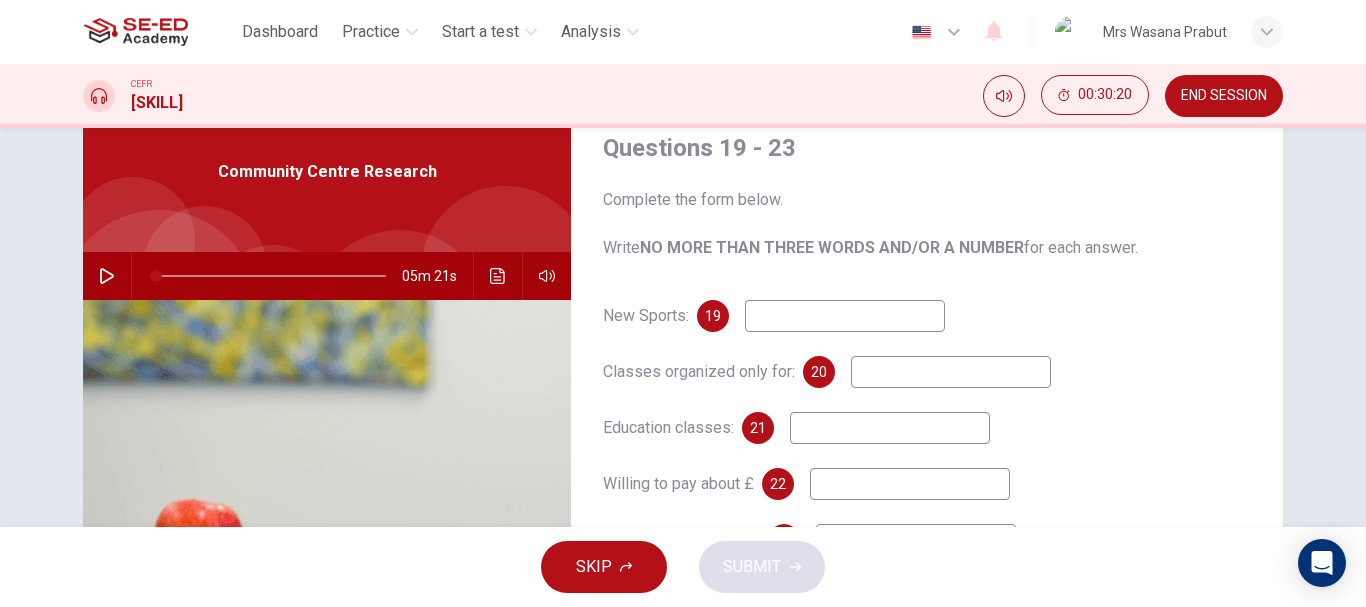 click at bounding box center (845, 316) 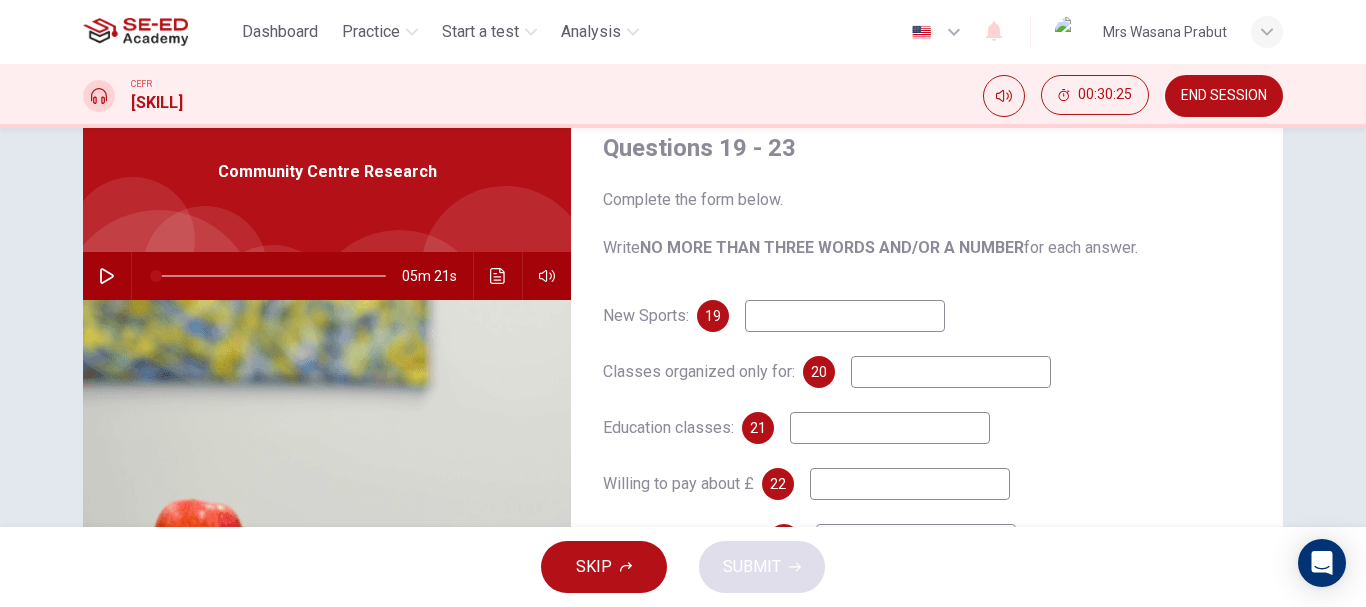 click at bounding box center (845, 316) 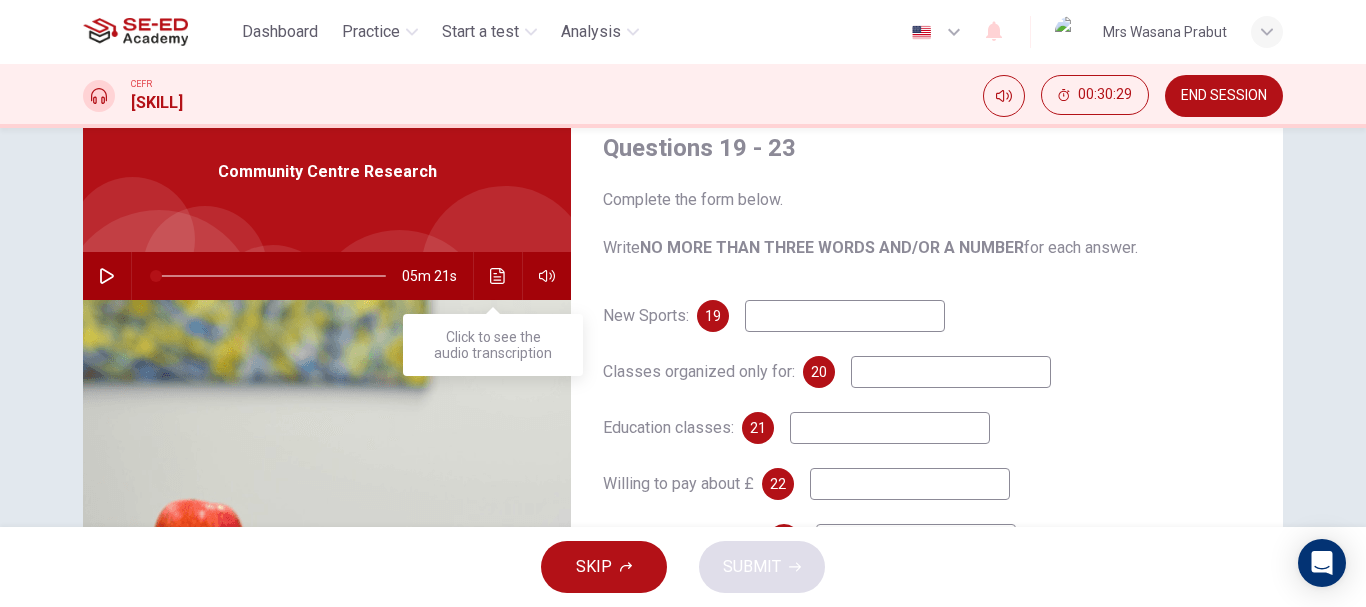 click at bounding box center (498, 276) 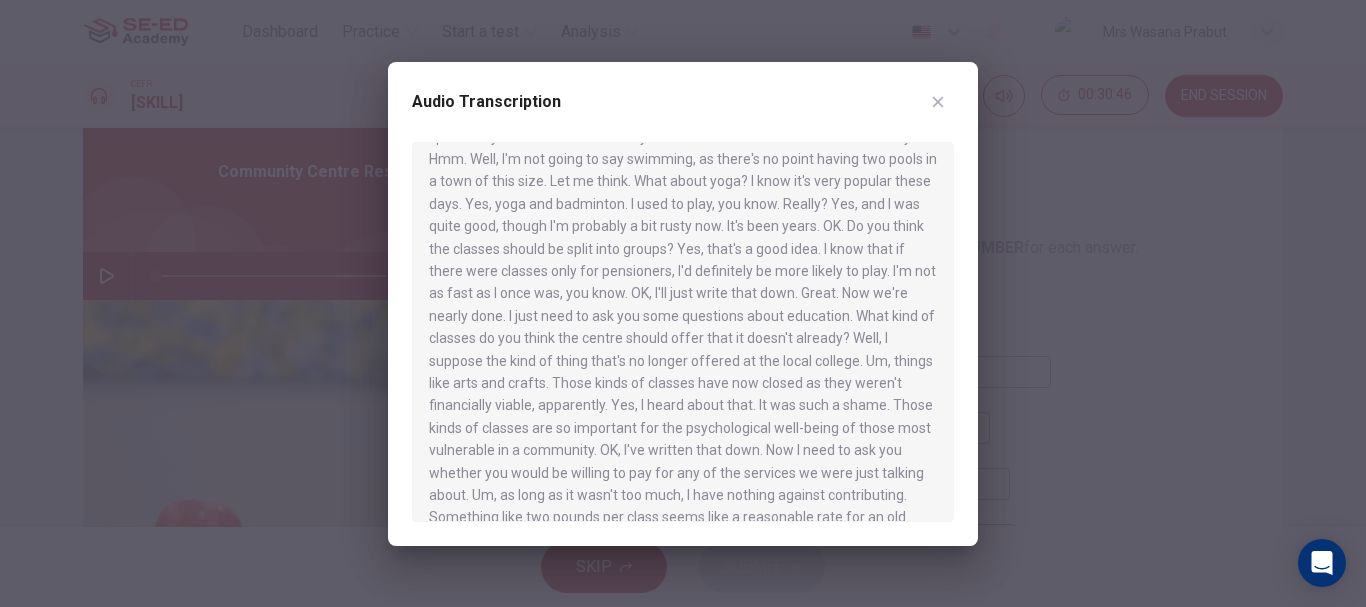 scroll, scrollTop: 507, scrollLeft: 0, axis: vertical 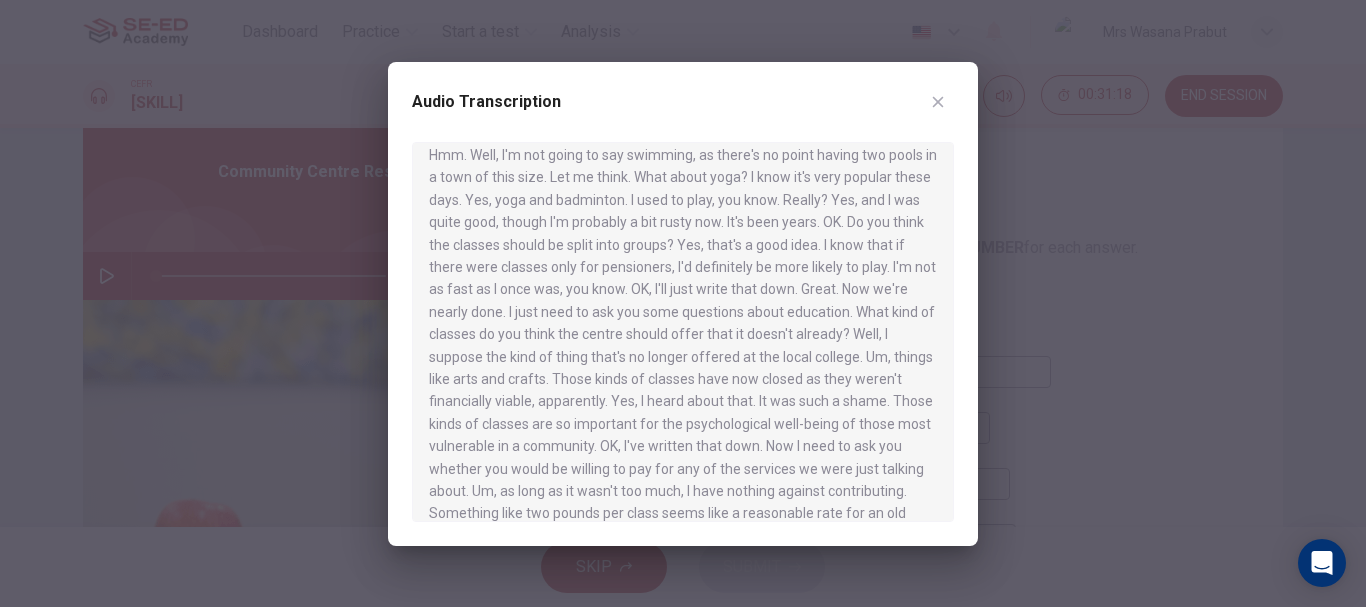 click at bounding box center (683, 303) 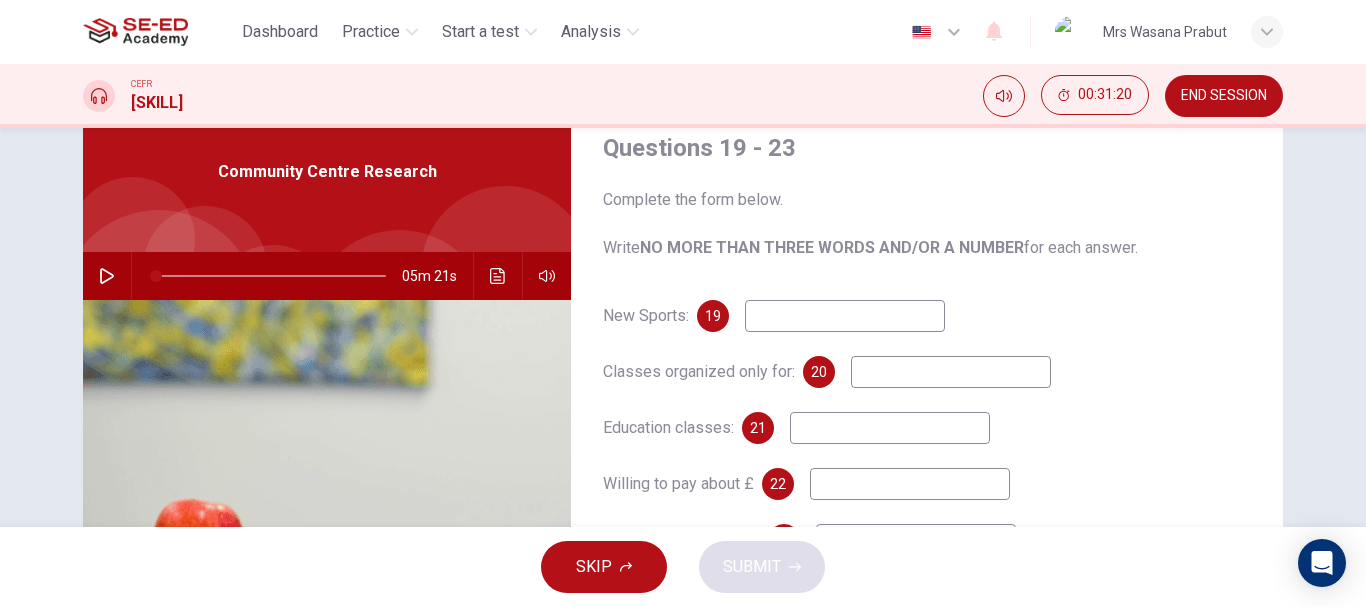 click at bounding box center (845, 316) 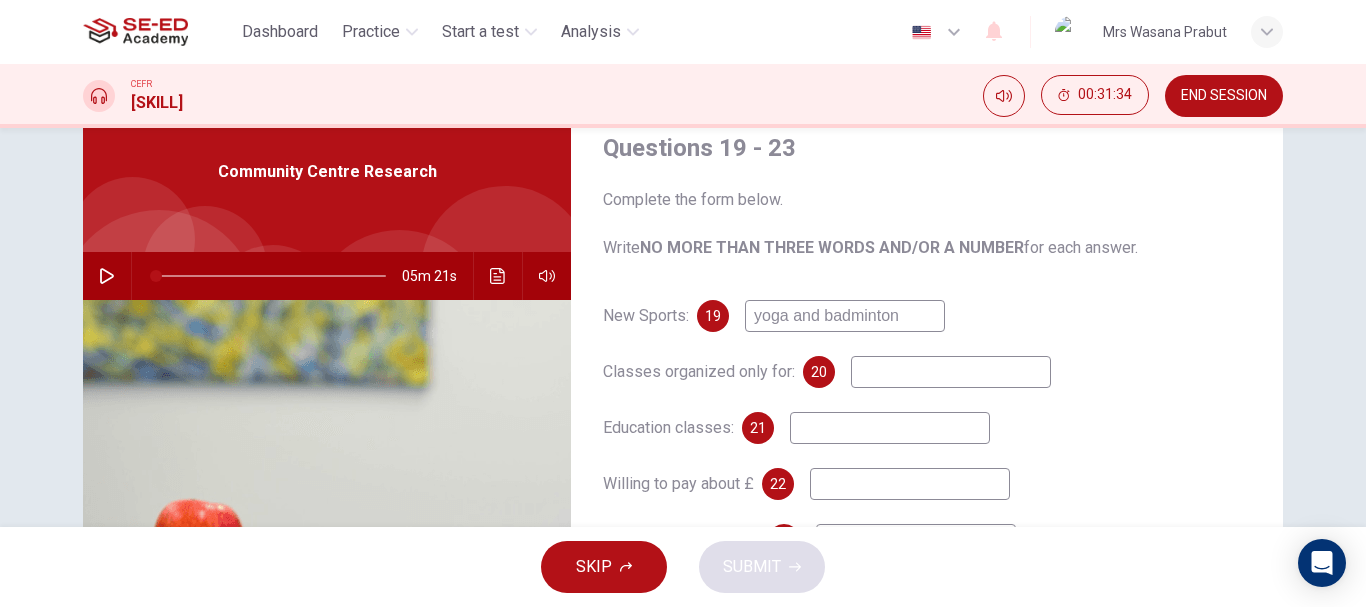 type on "yoga and badminton" 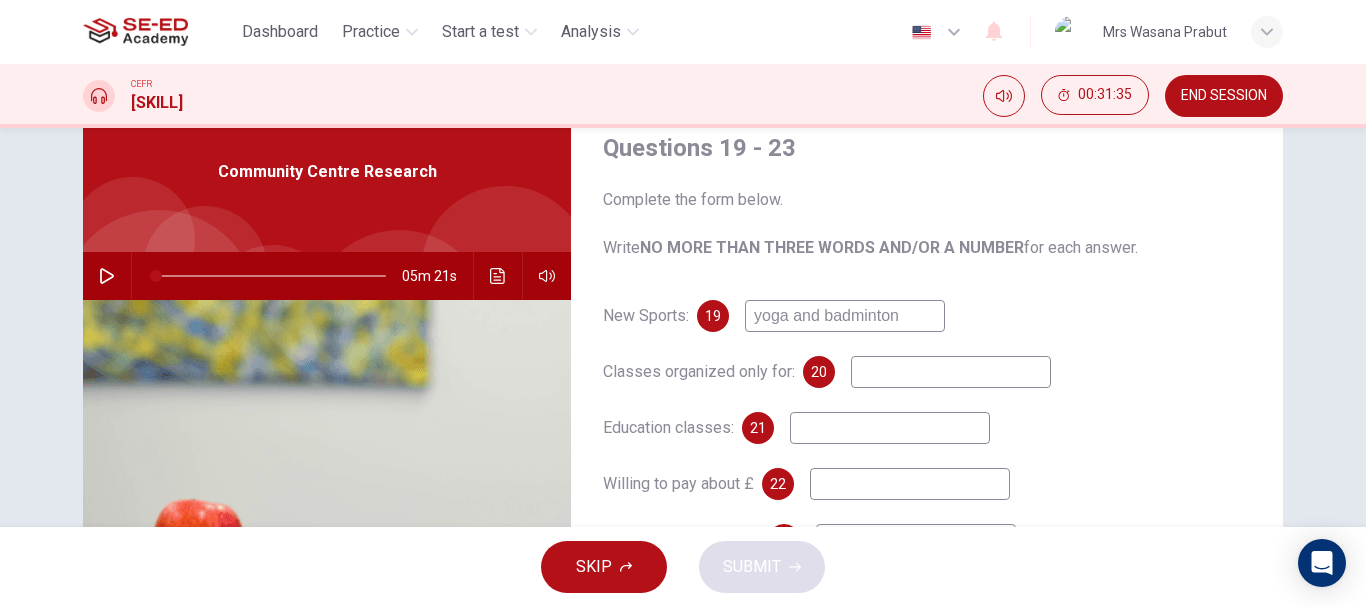 click at bounding box center [845, 316] 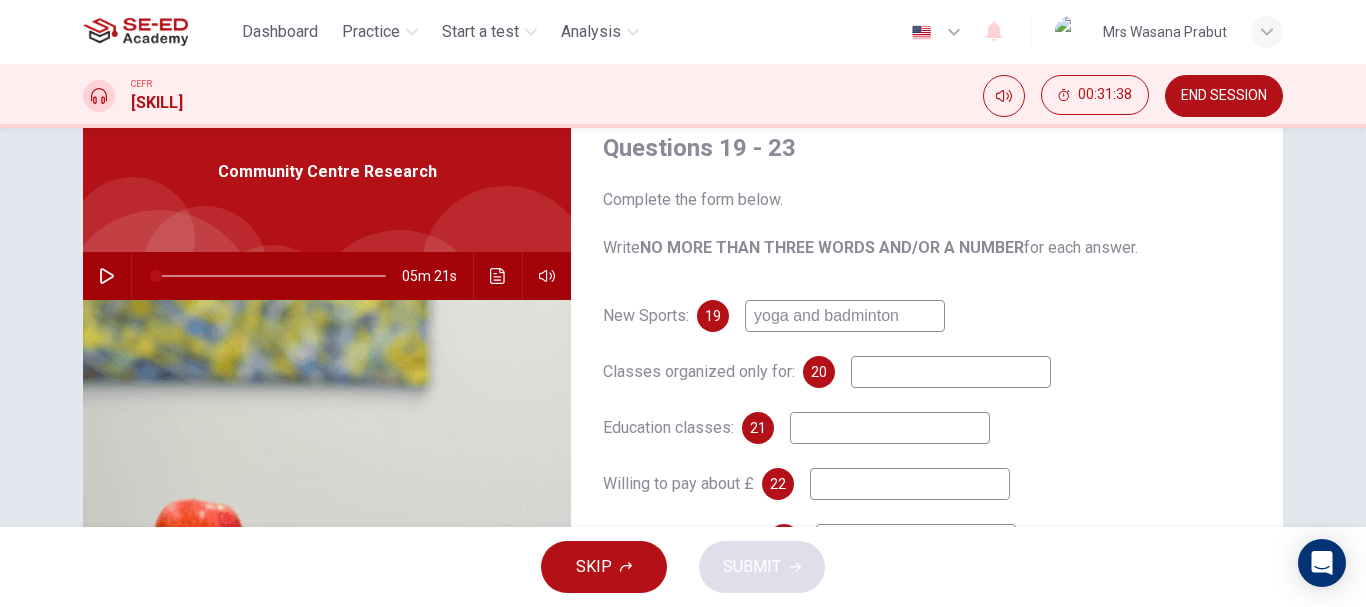 click at bounding box center (845, 316) 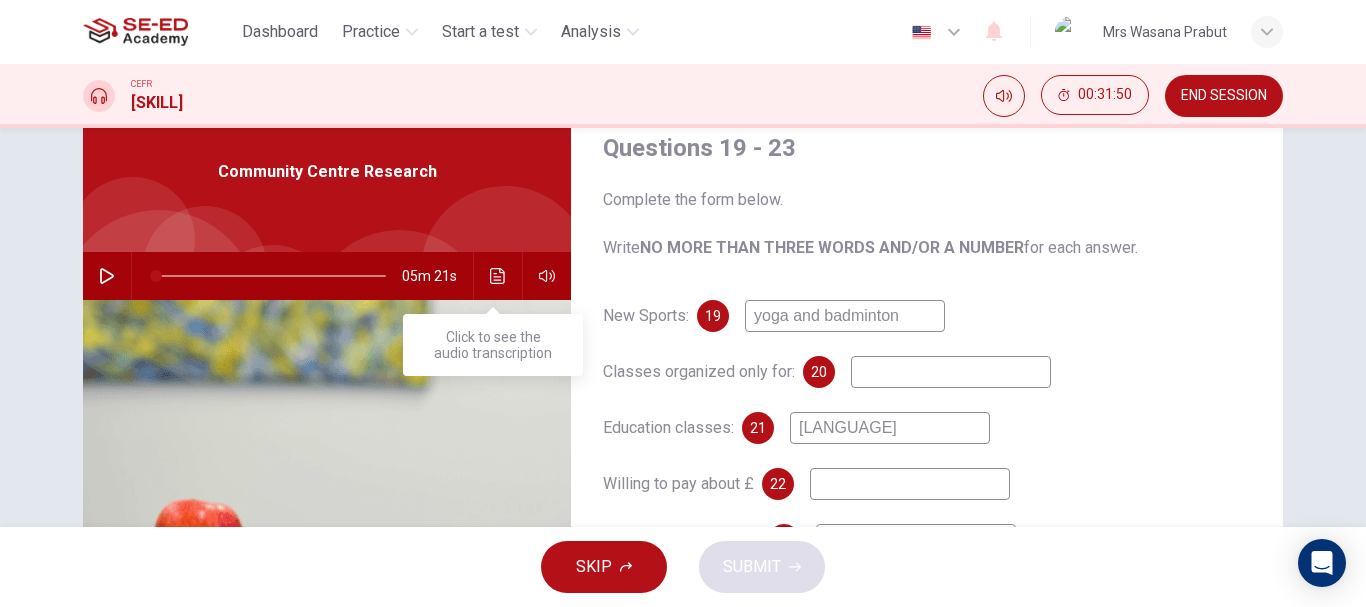 type on "[LANGUAGE]" 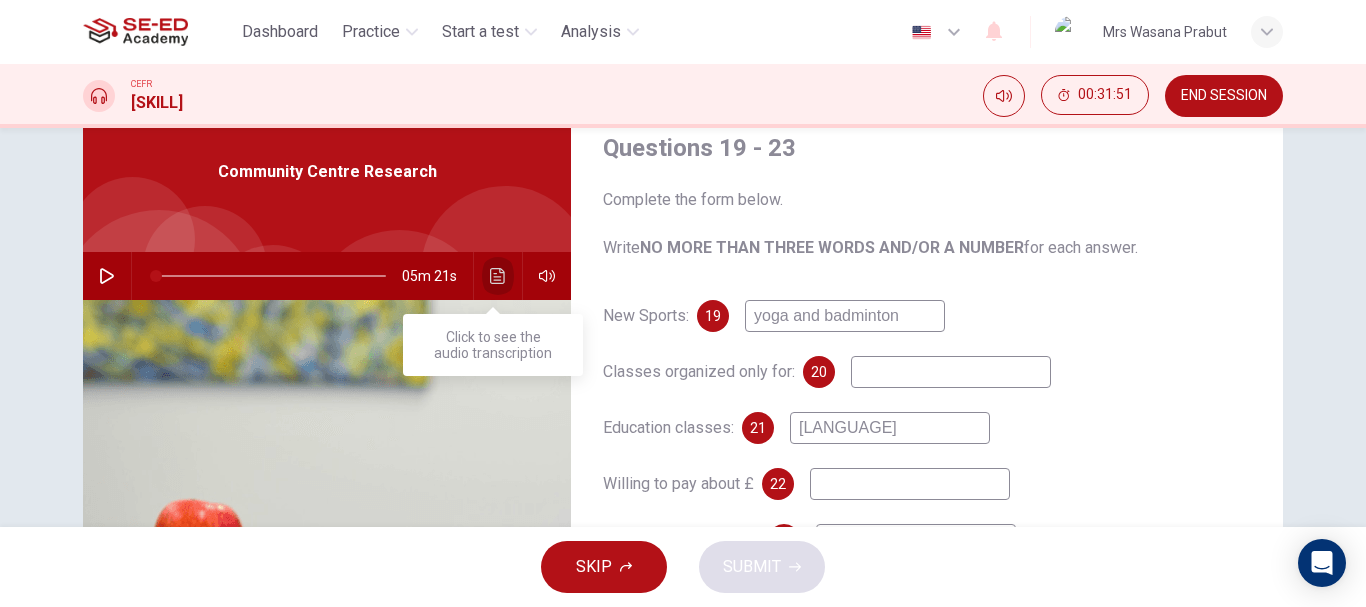 click at bounding box center (498, 276) 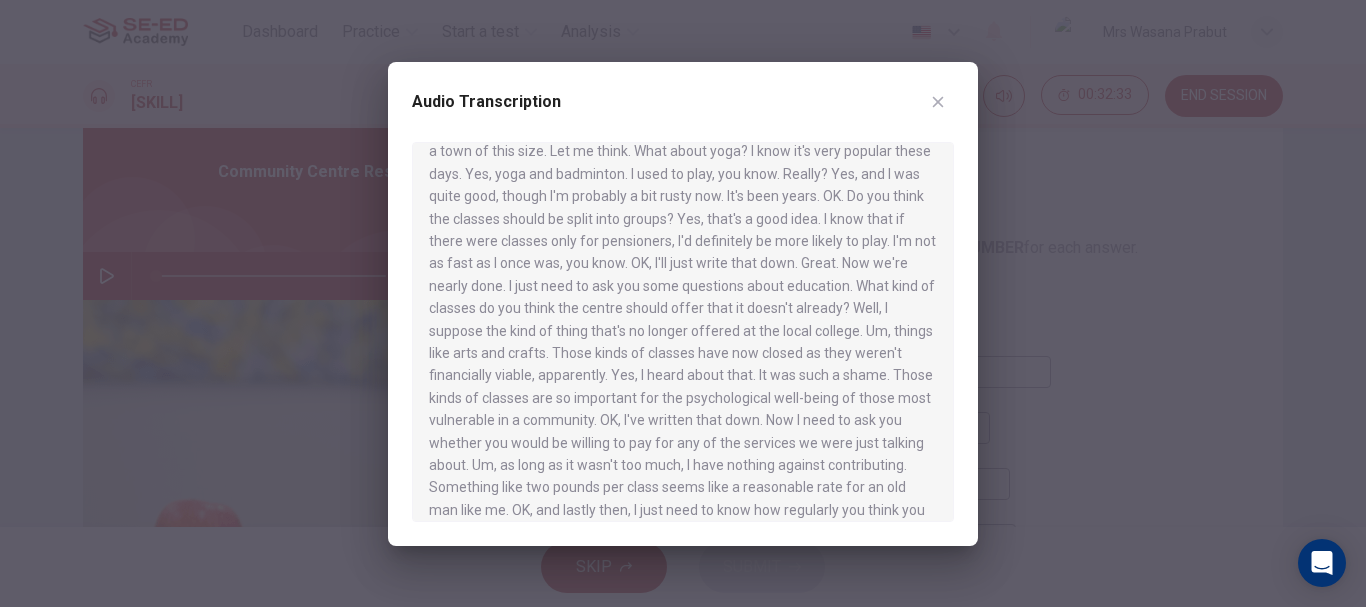 scroll, scrollTop: 473, scrollLeft: 0, axis: vertical 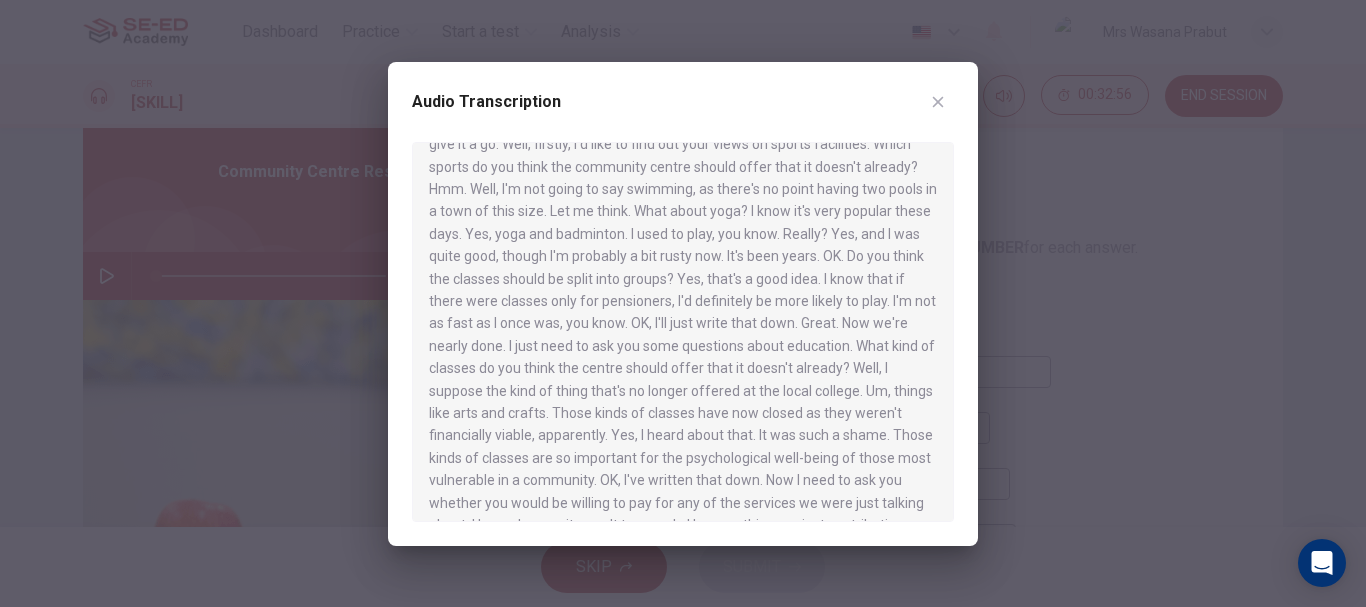 click at bounding box center [683, 303] 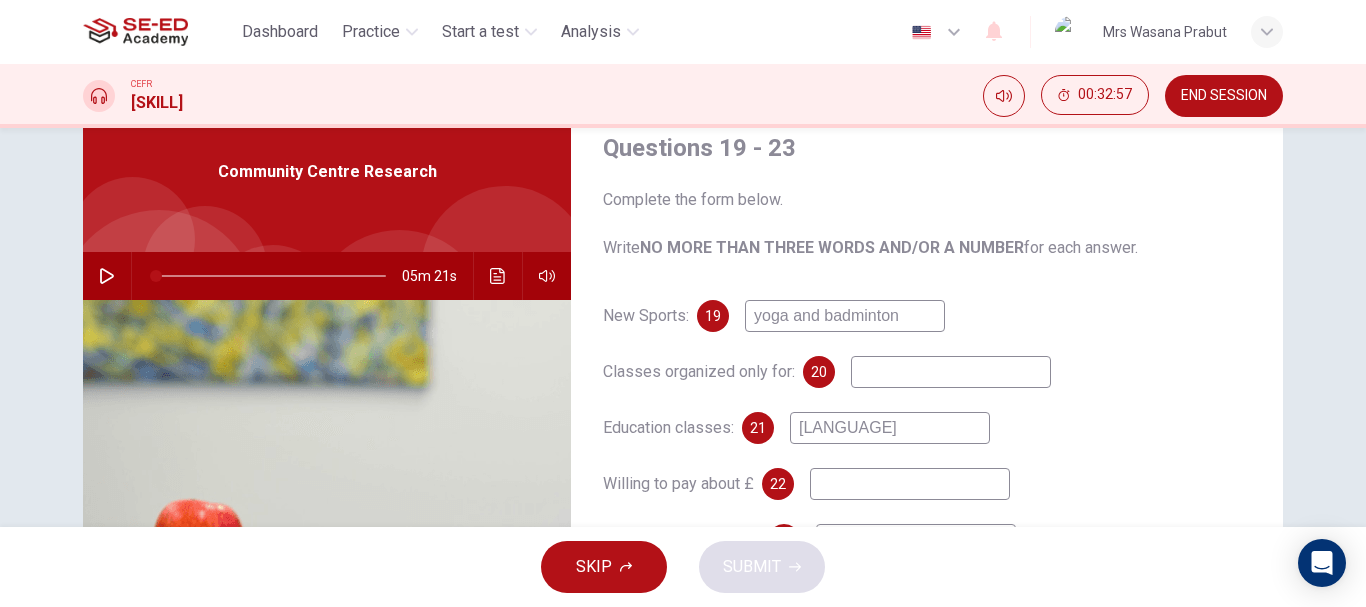 click at bounding box center (845, 316) 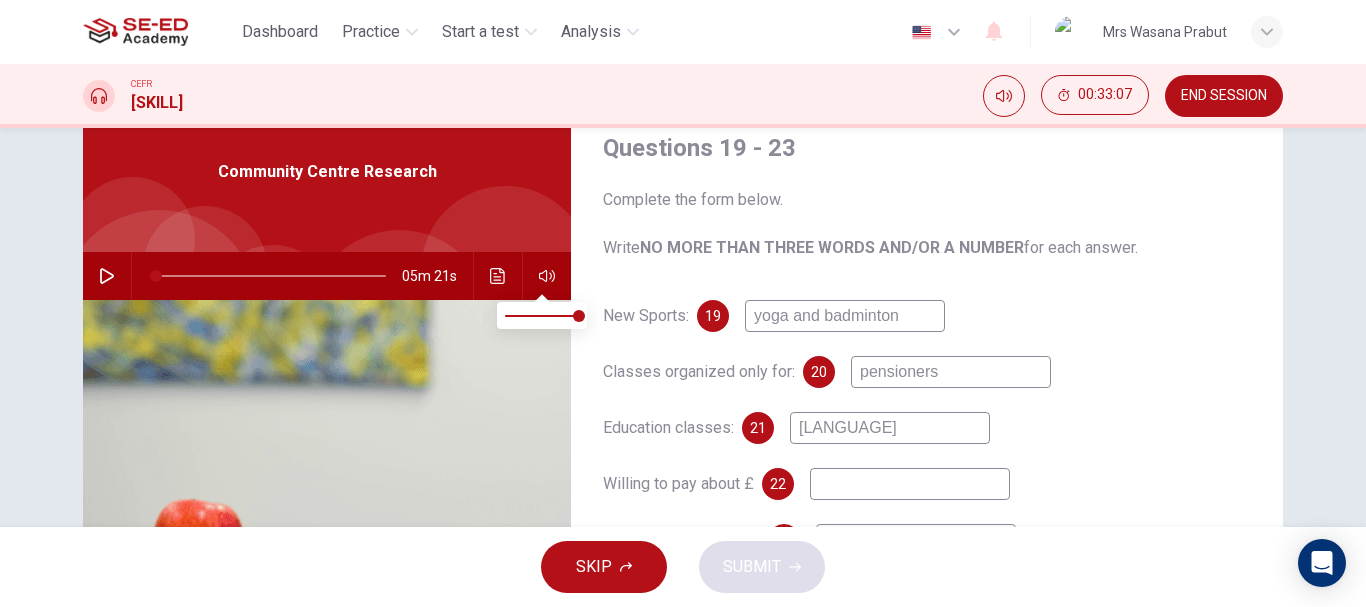 type on "pensioners" 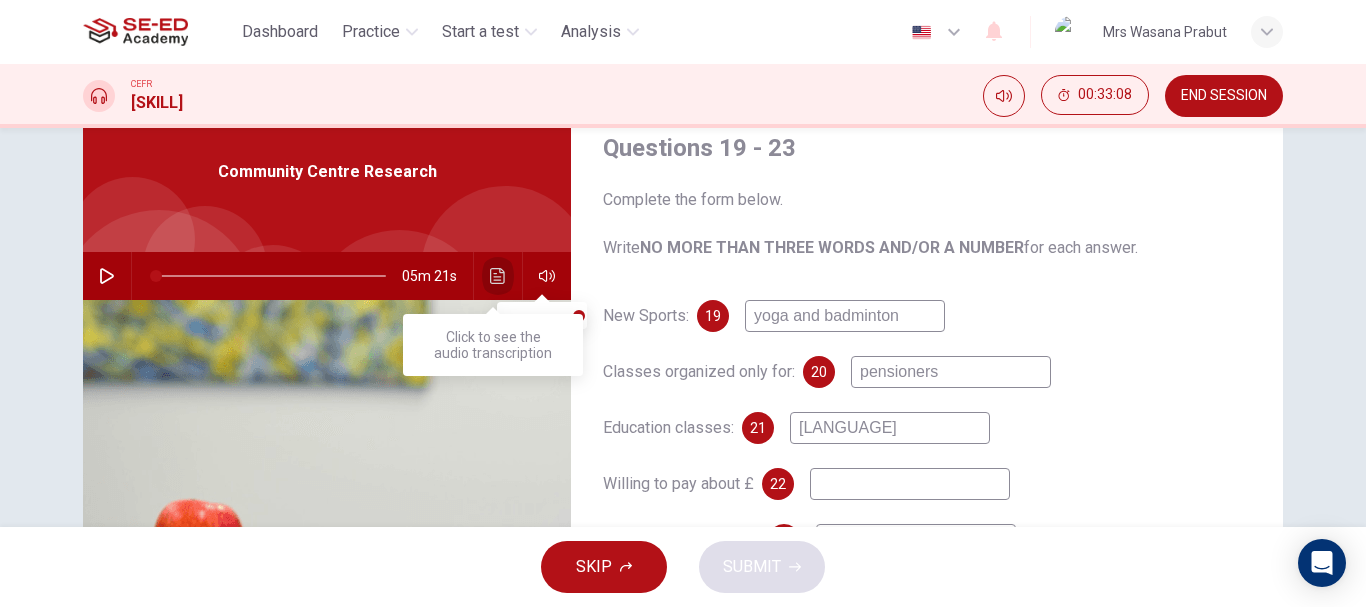 click at bounding box center [497, 276] 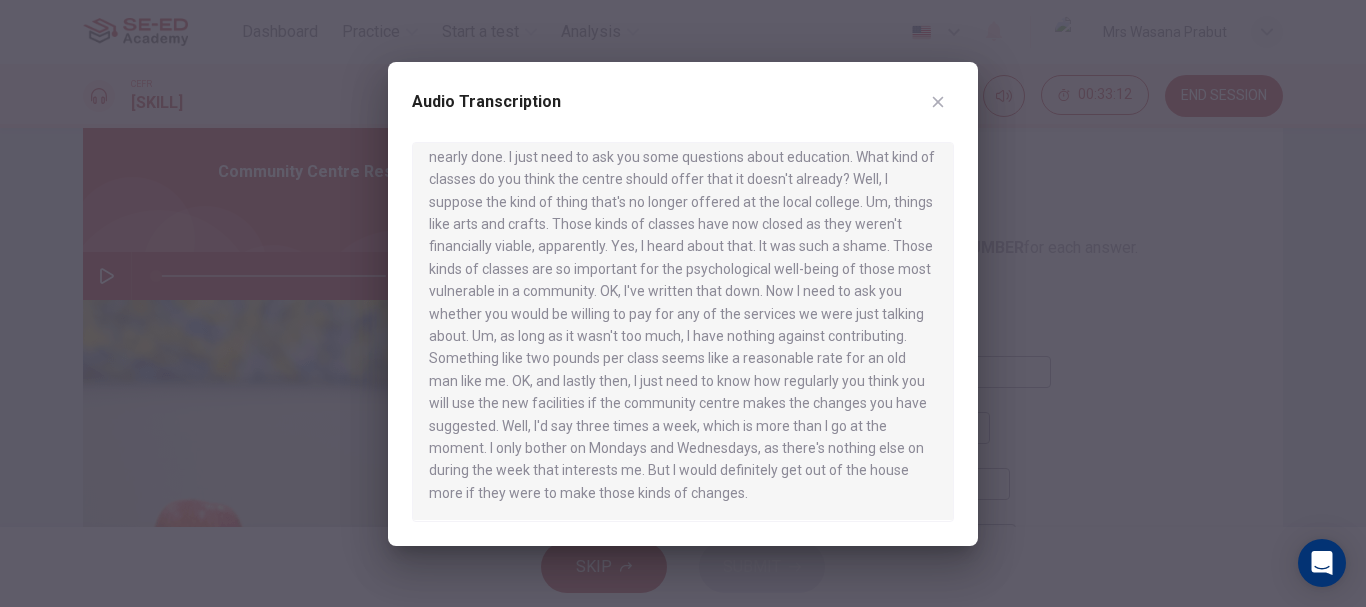 scroll, scrollTop: 773, scrollLeft: 0, axis: vertical 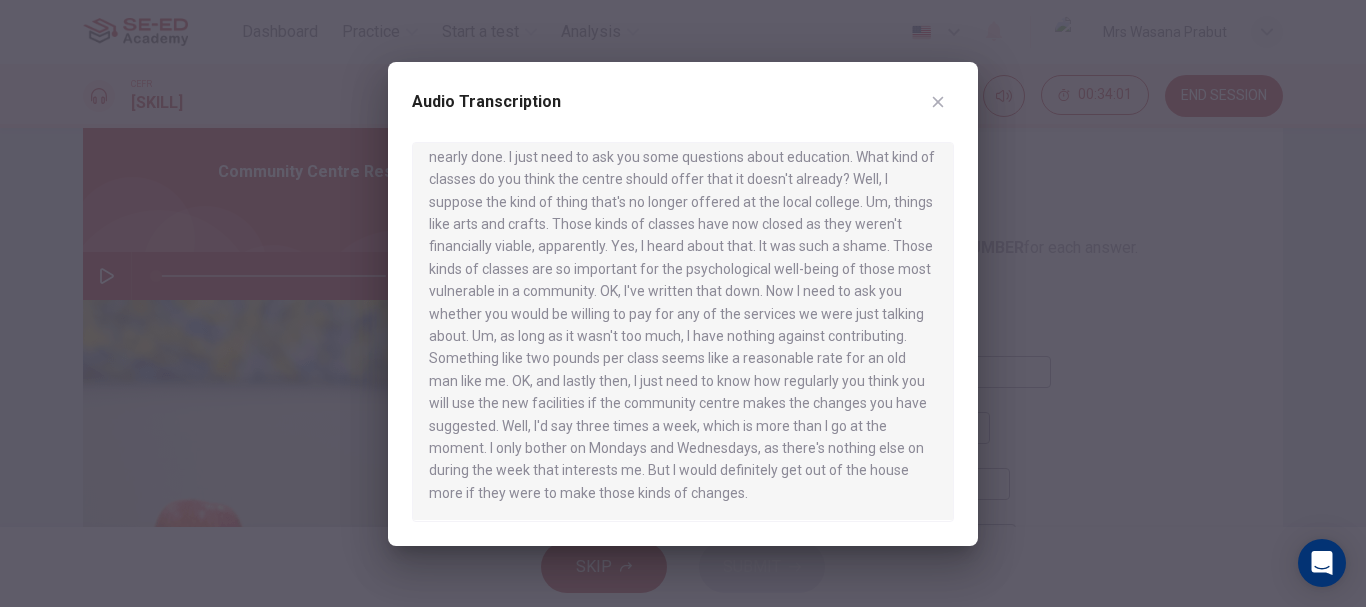 drag, startPoint x: 775, startPoint y: 337, endPoint x: 829, endPoint y: 338, distance: 54.00926 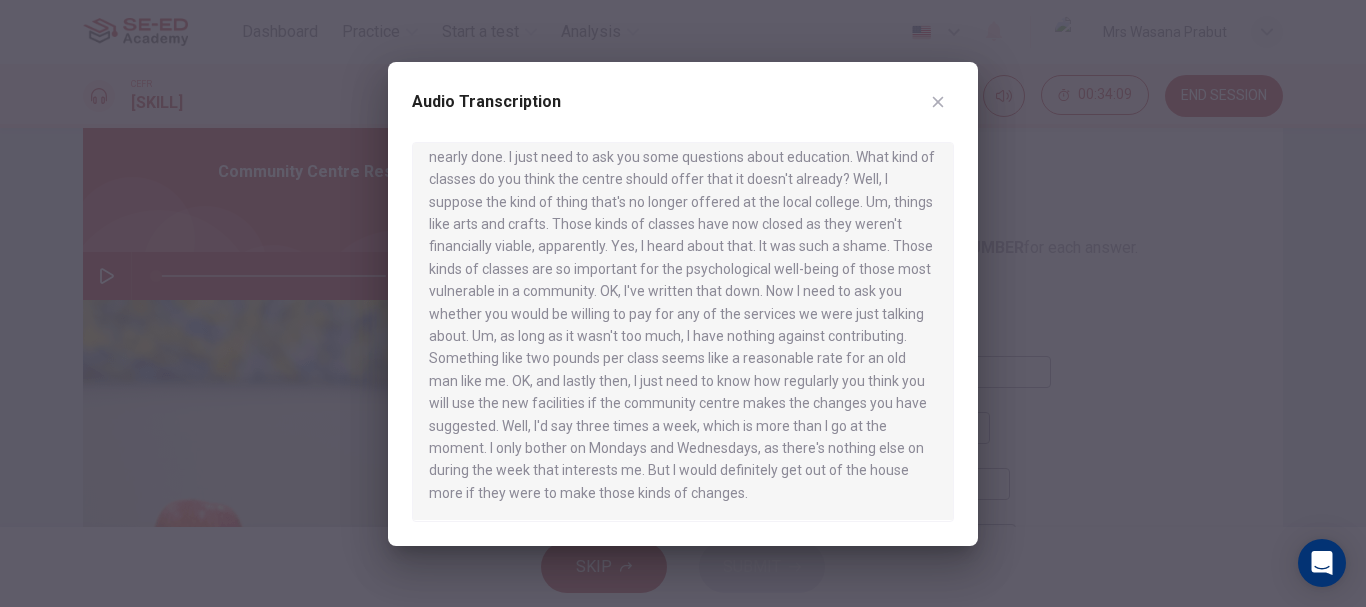 click at bounding box center (683, 303) 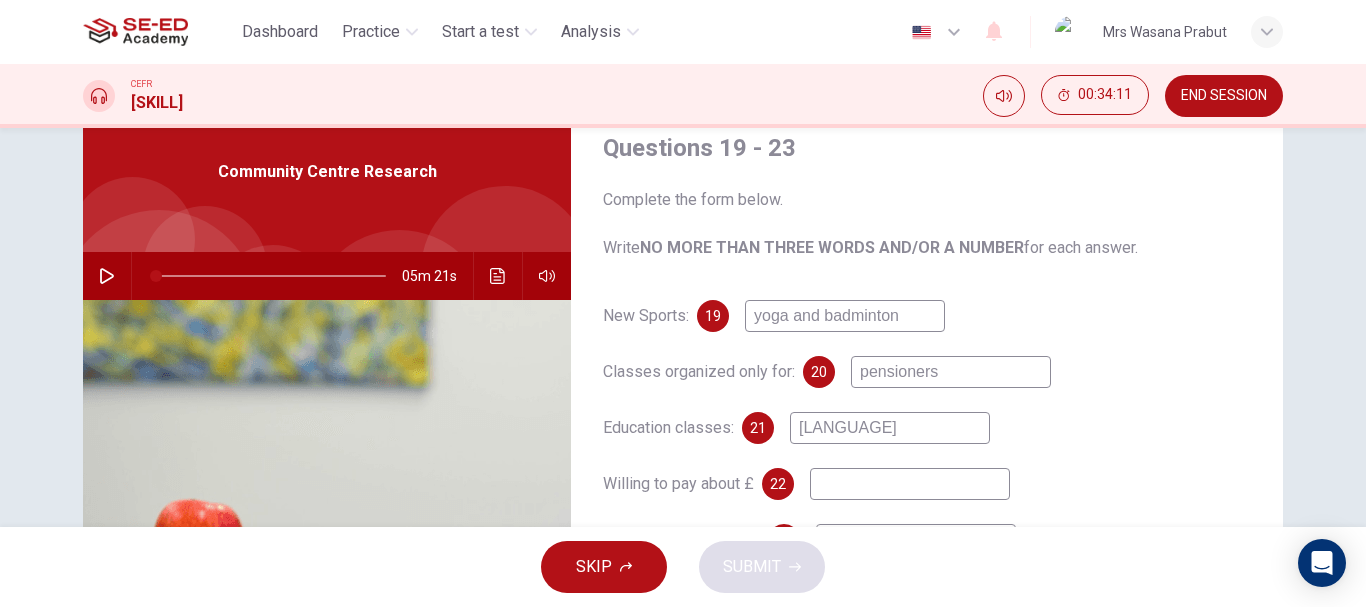 drag, startPoint x: 873, startPoint y: 439, endPoint x: 772, endPoint y: 431, distance: 101.31634 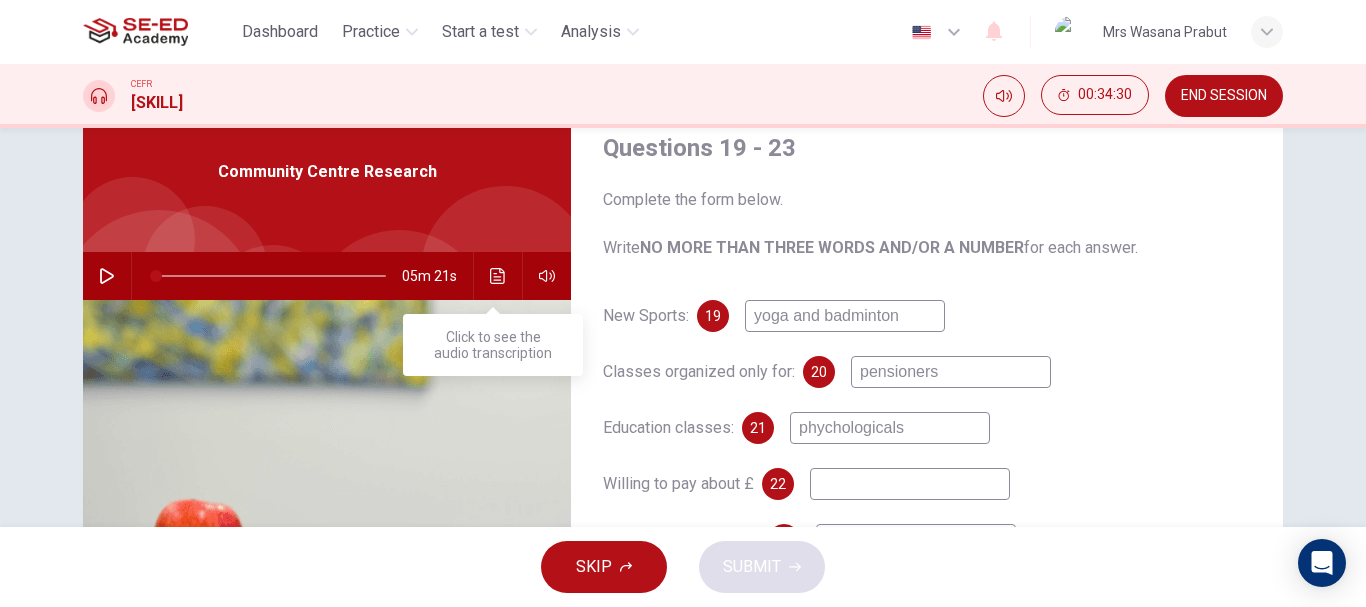type on "phychologicals" 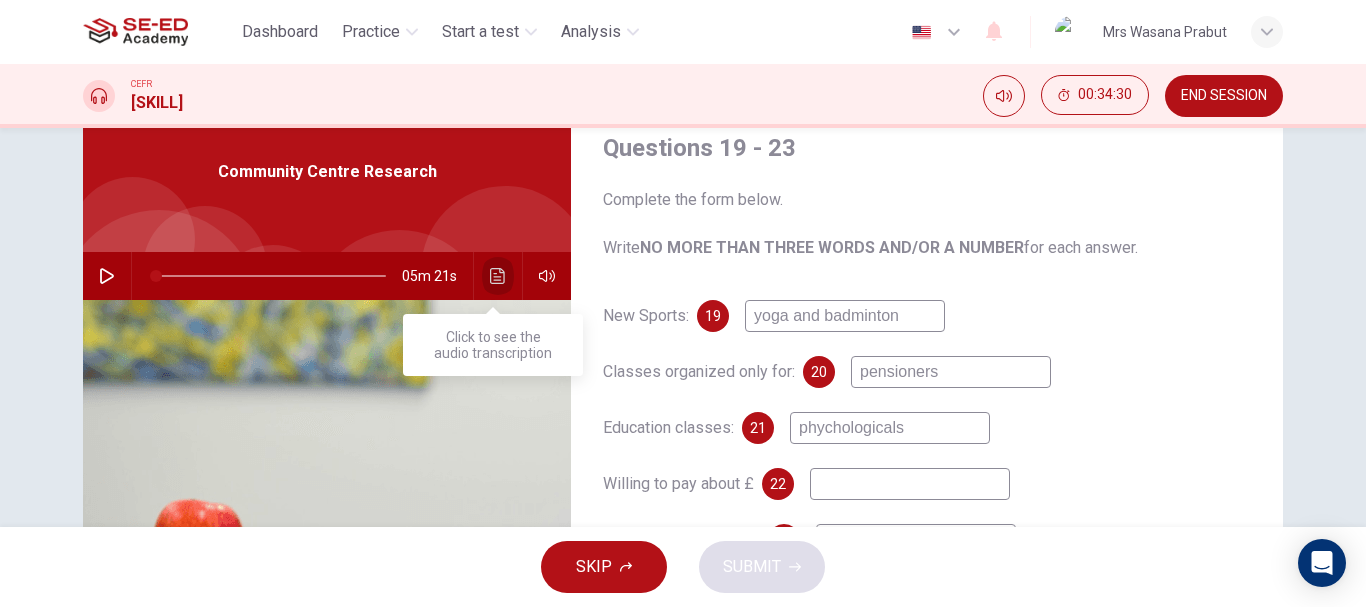 click at bounding box center [498, 276] 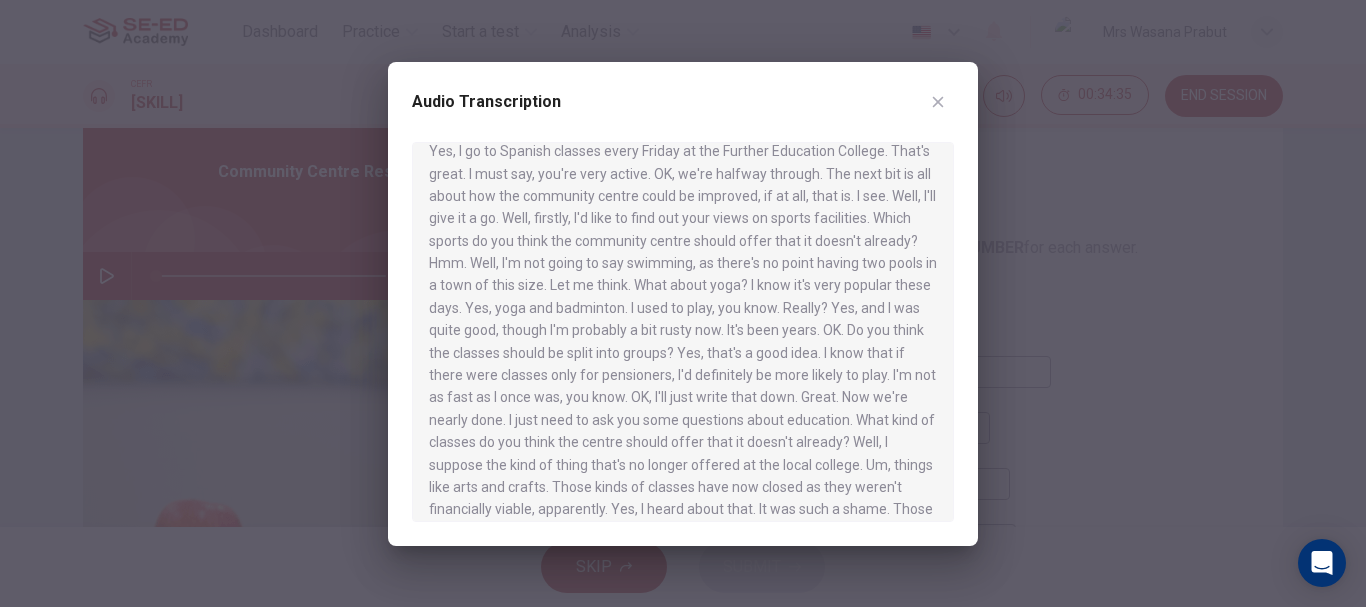 scroll, scrollTop: 383, scrollLeft: 0, axis: vertical 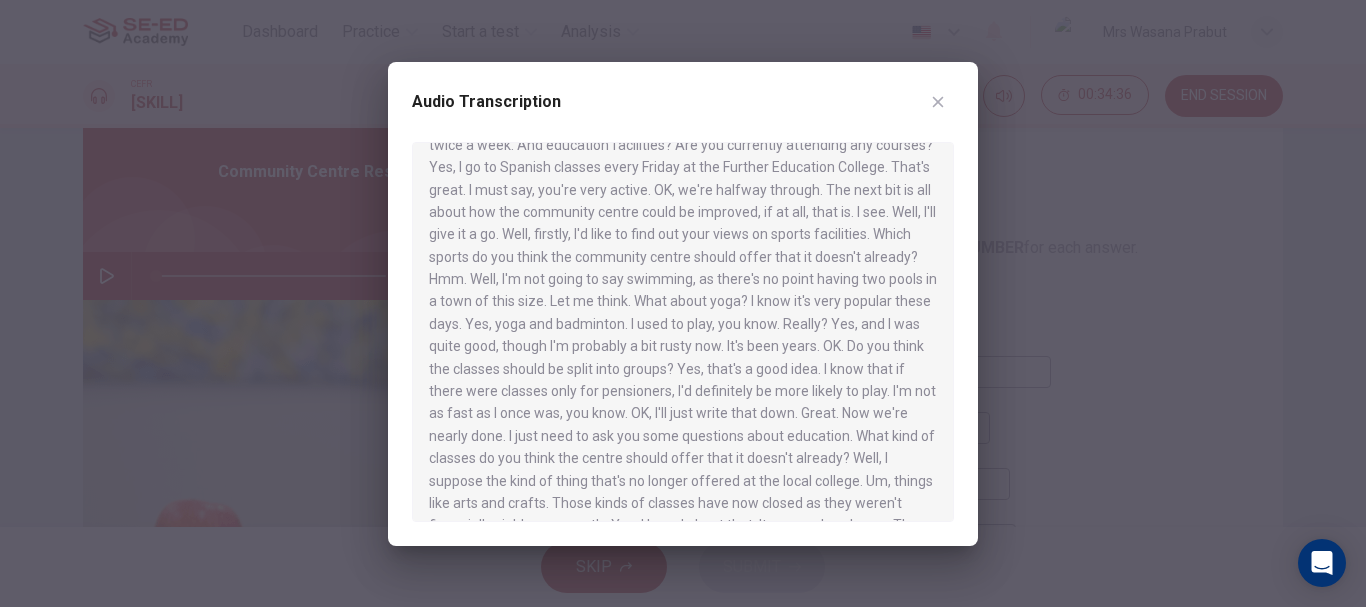 drag, startPoint x: 855, startPoint y: 87, endPoint x: 584, endPoint y: 86, distance: 271.00183 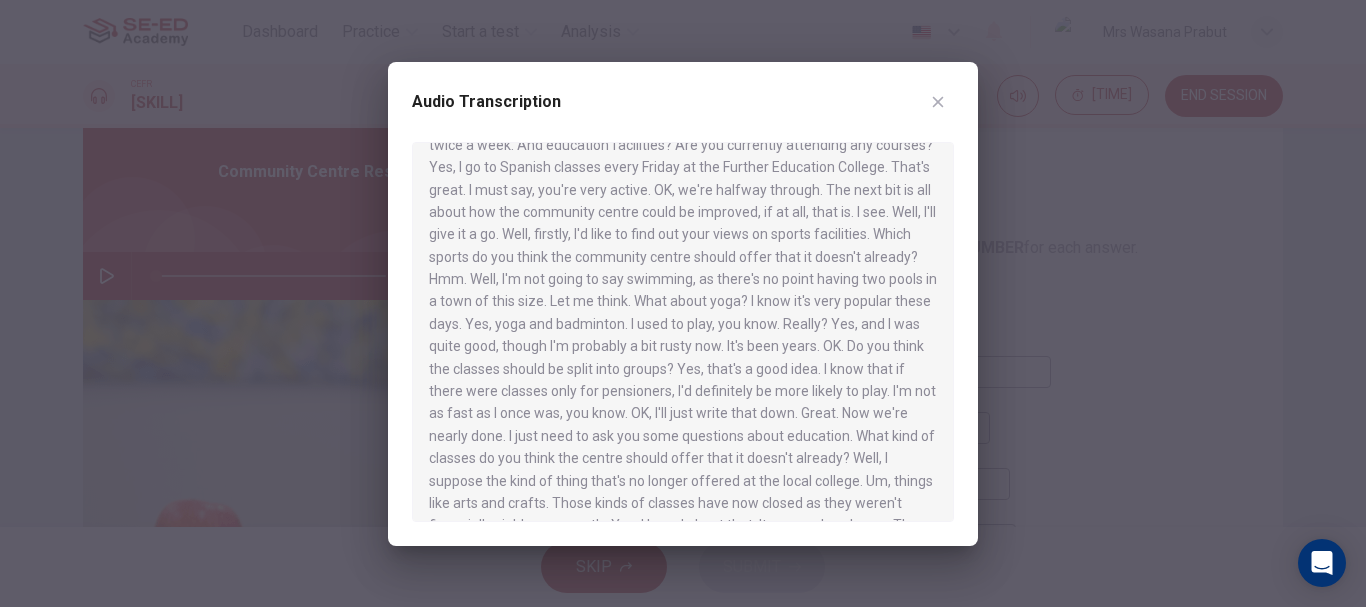 scroll, scrollTop: 483, scrollLeft: 0, axis: vertical 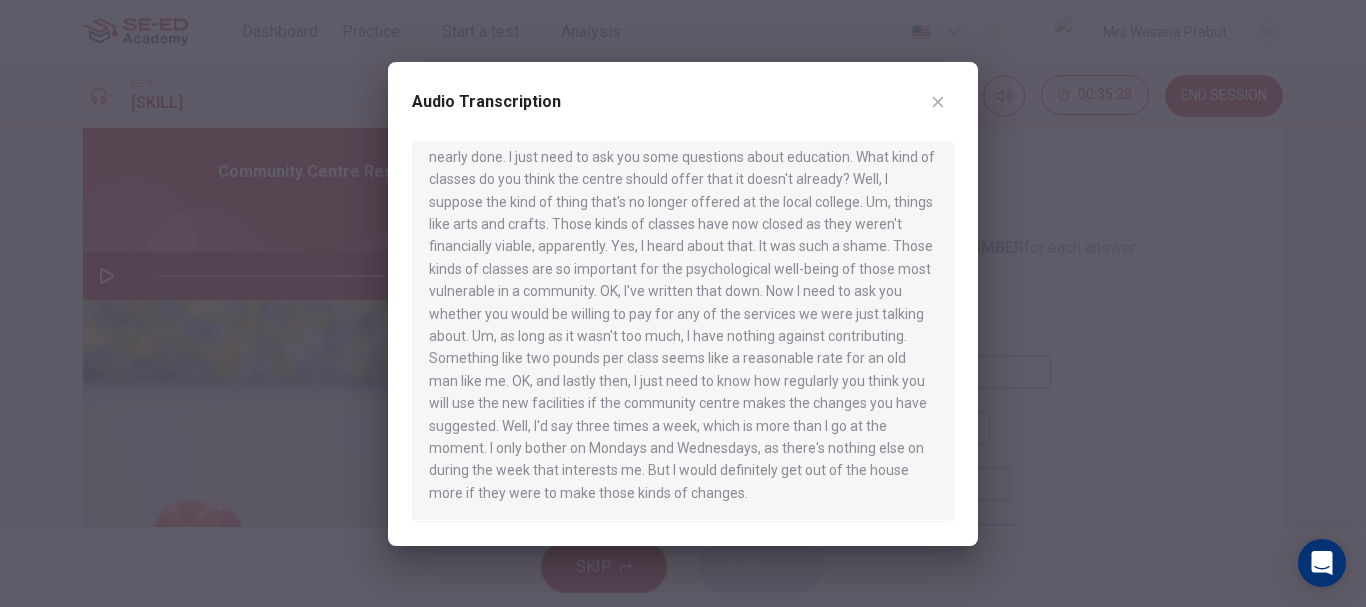 click at bounding box center [683, 303] 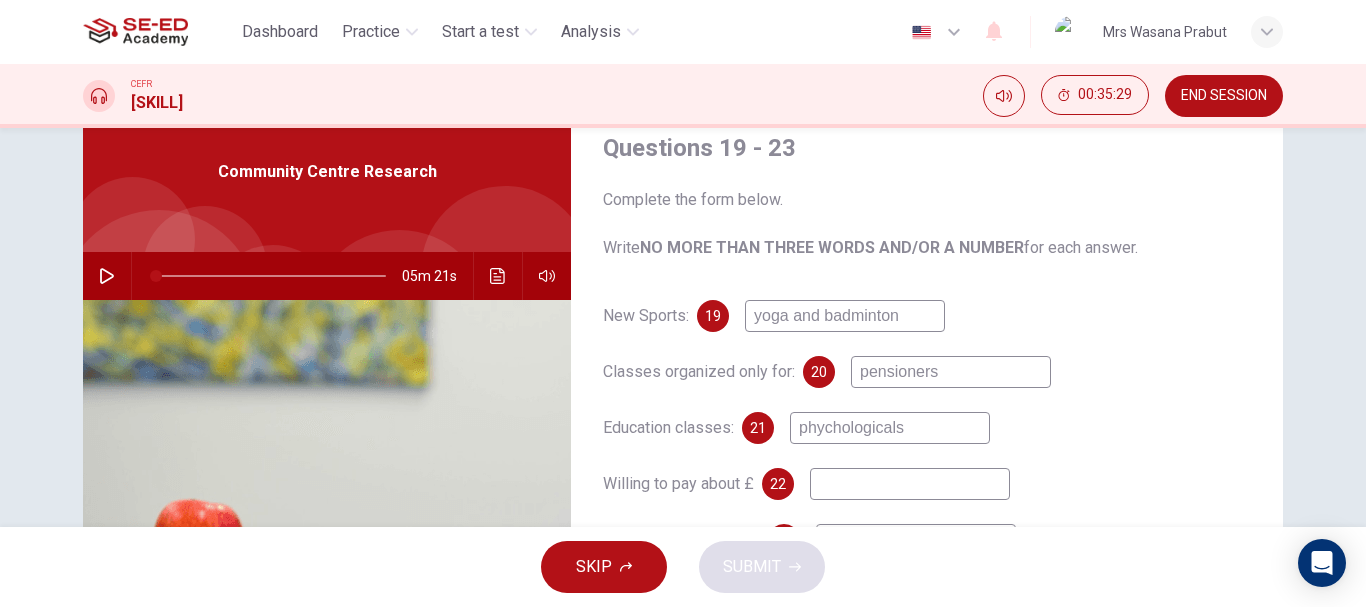 click at bounding box center (845, 316) 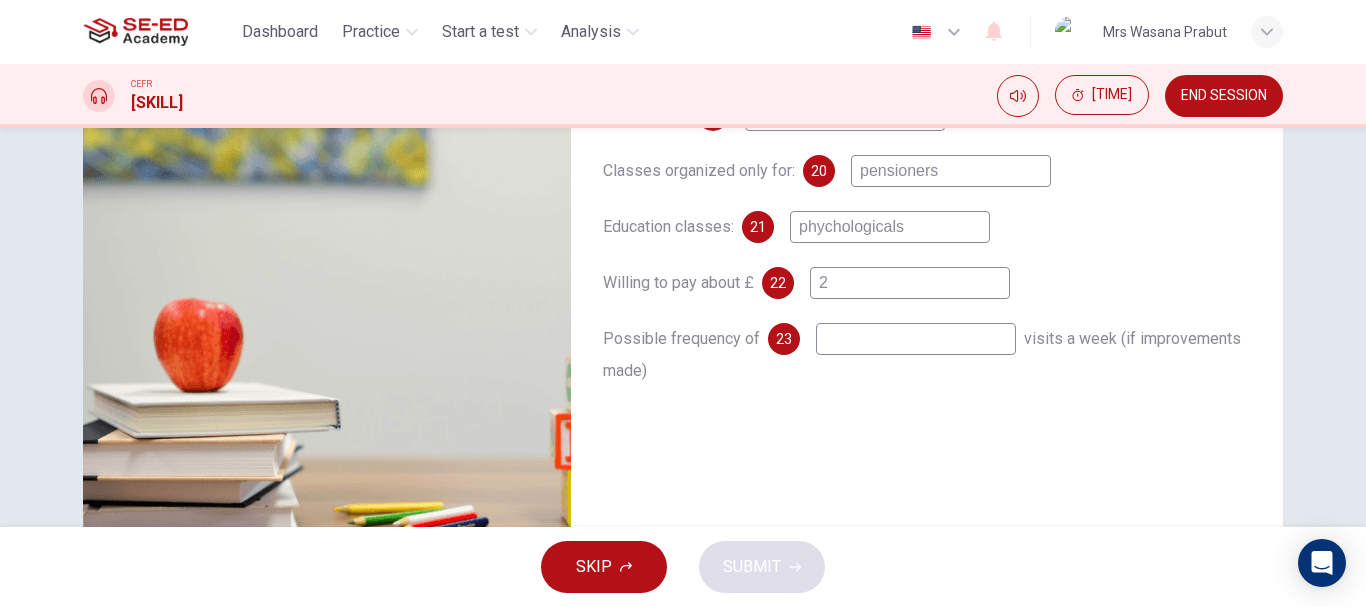 scroll, scrollTop: 276, scrollLeft: 0, axis: vertical 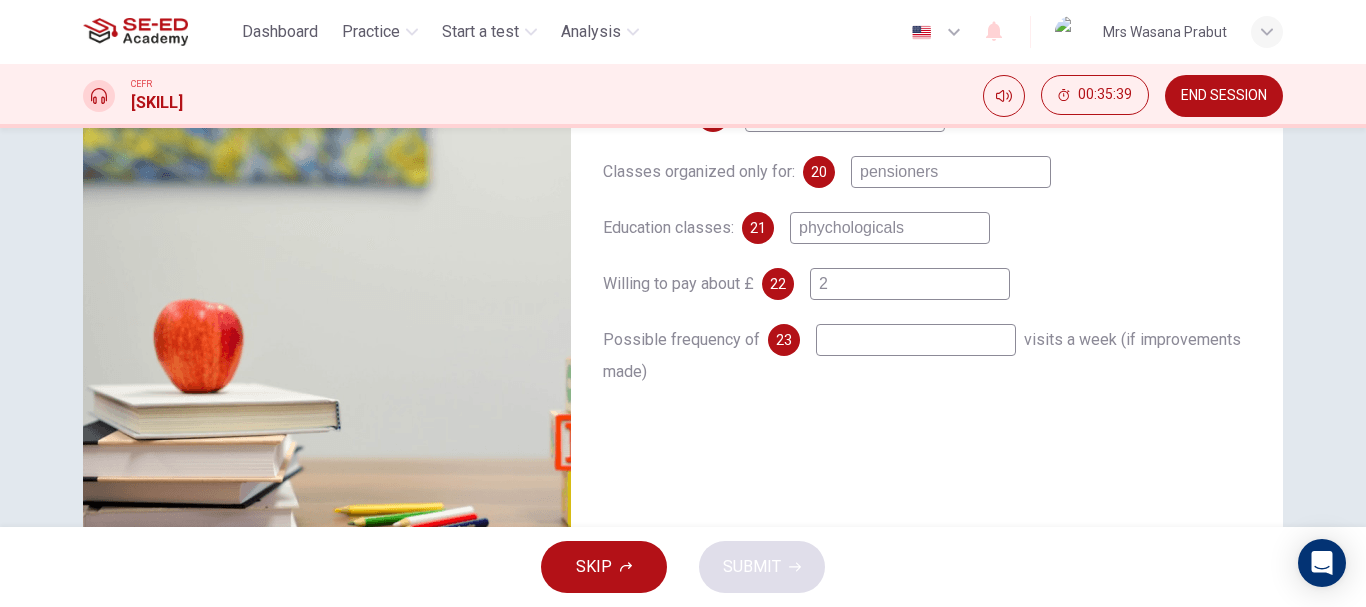 type on "2" 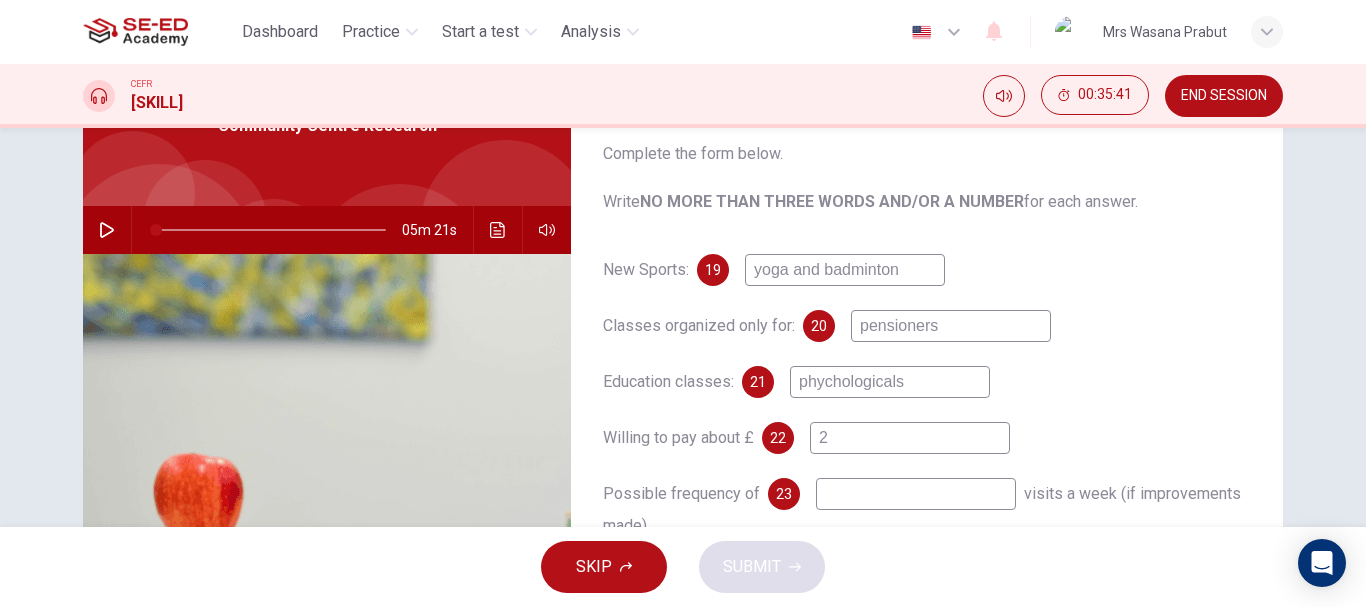 scroll, scrollTop: 76, scrollLeft: 0, axis: vertical 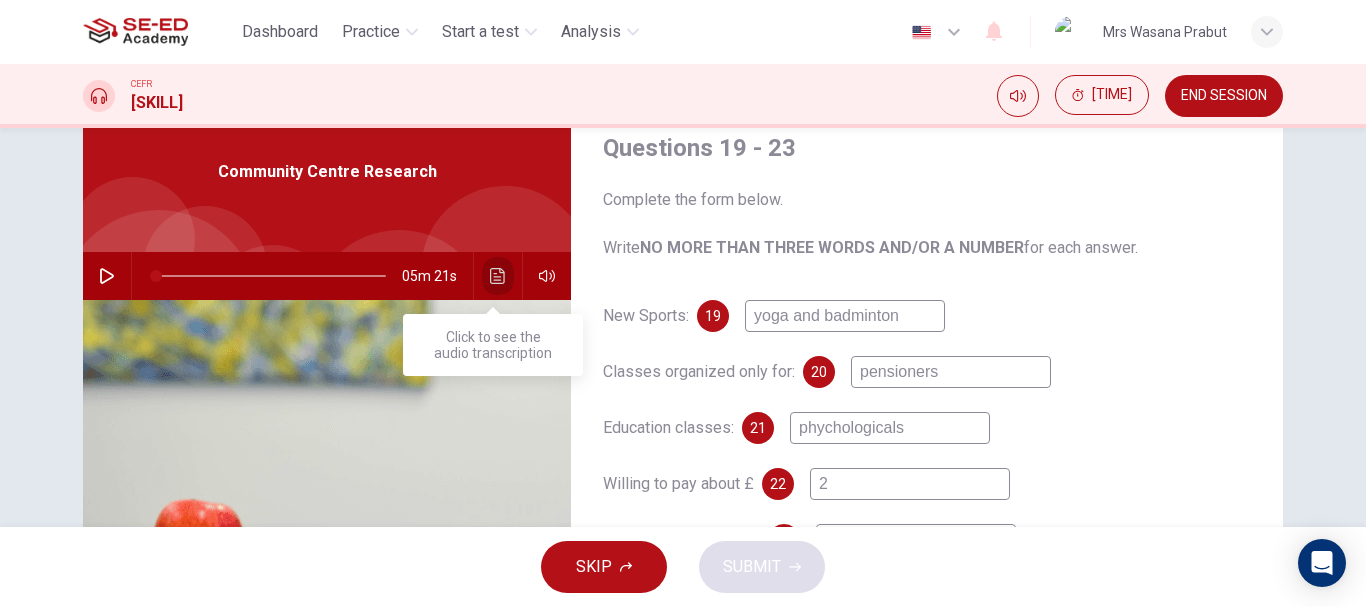 click at bounding box center (497, 276) 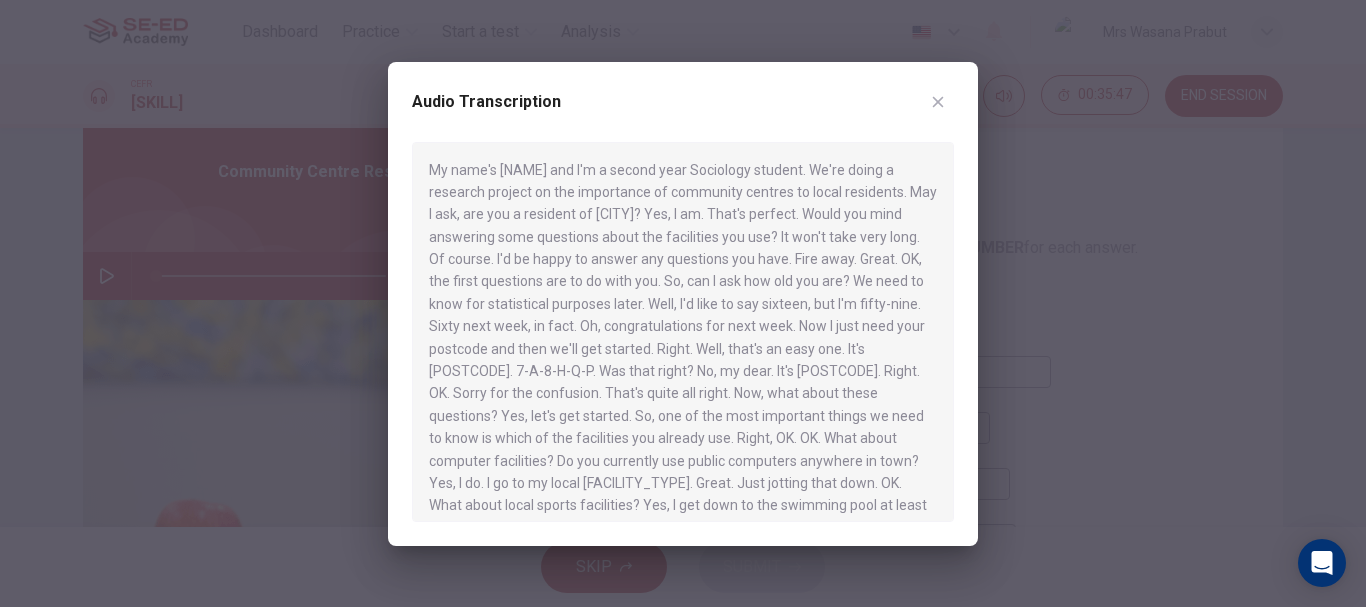 click at bounding box center [938, 102] 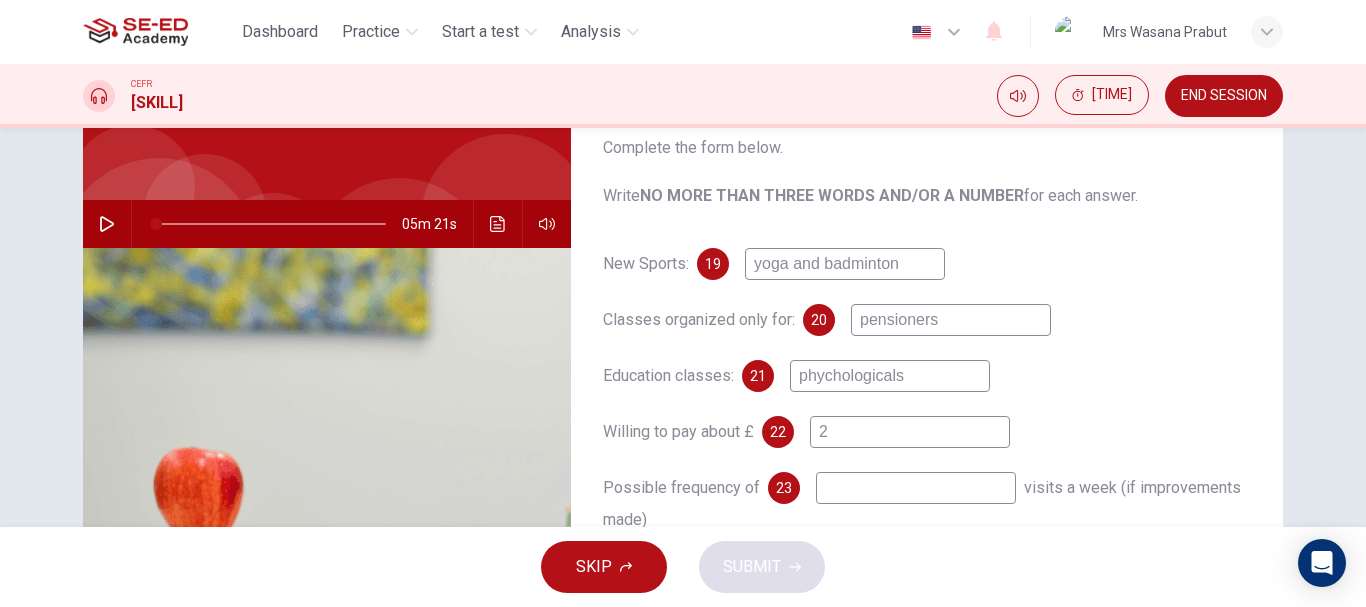 scroll, scrollTop: 176, scrollLeft: 0, axis: vertical 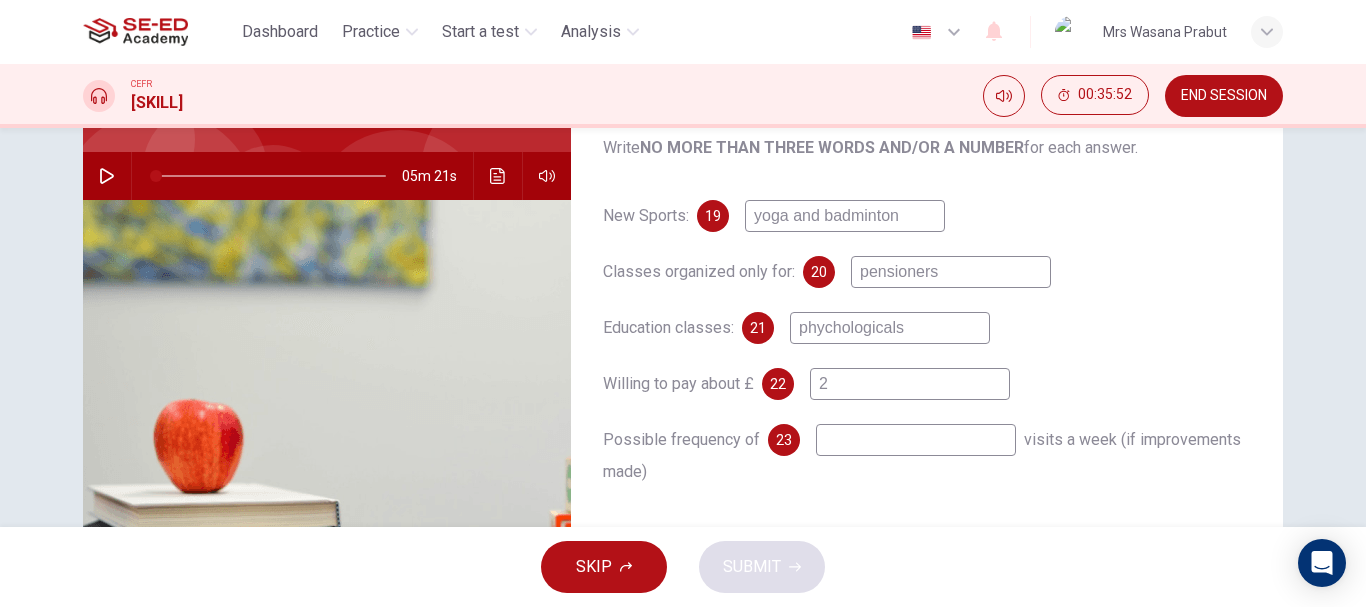 click at bounding box center [498, 176] 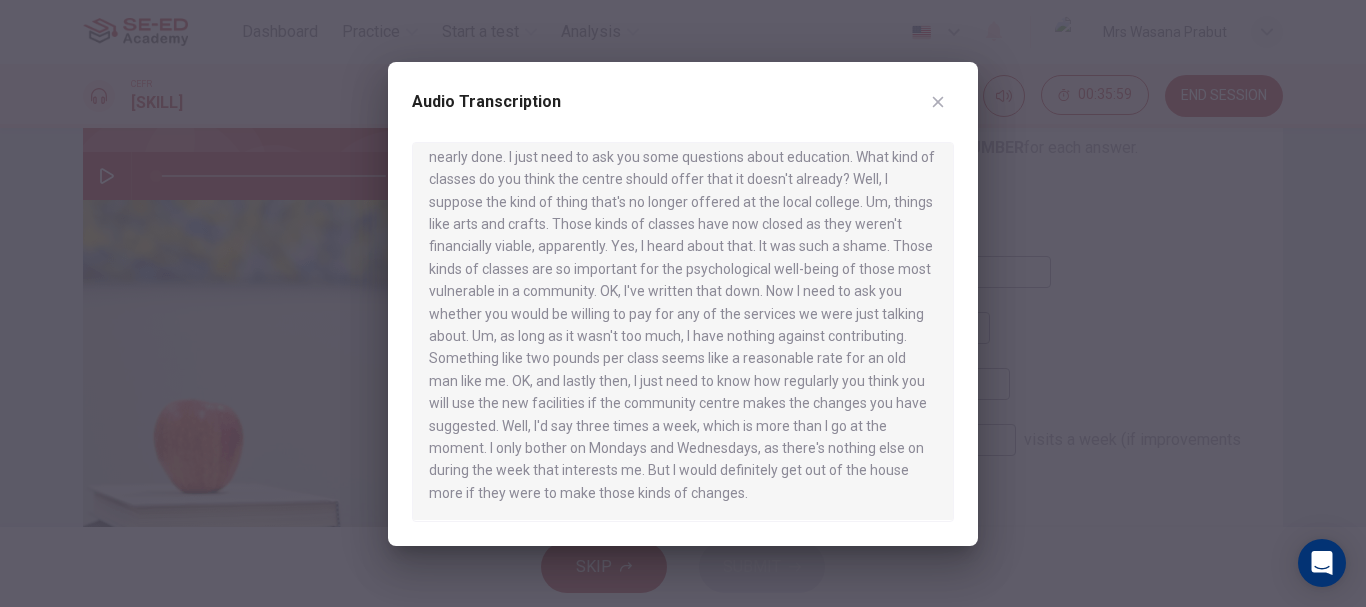scroll, scrollTop: 773, scrollLeft: 0, axis: vertical 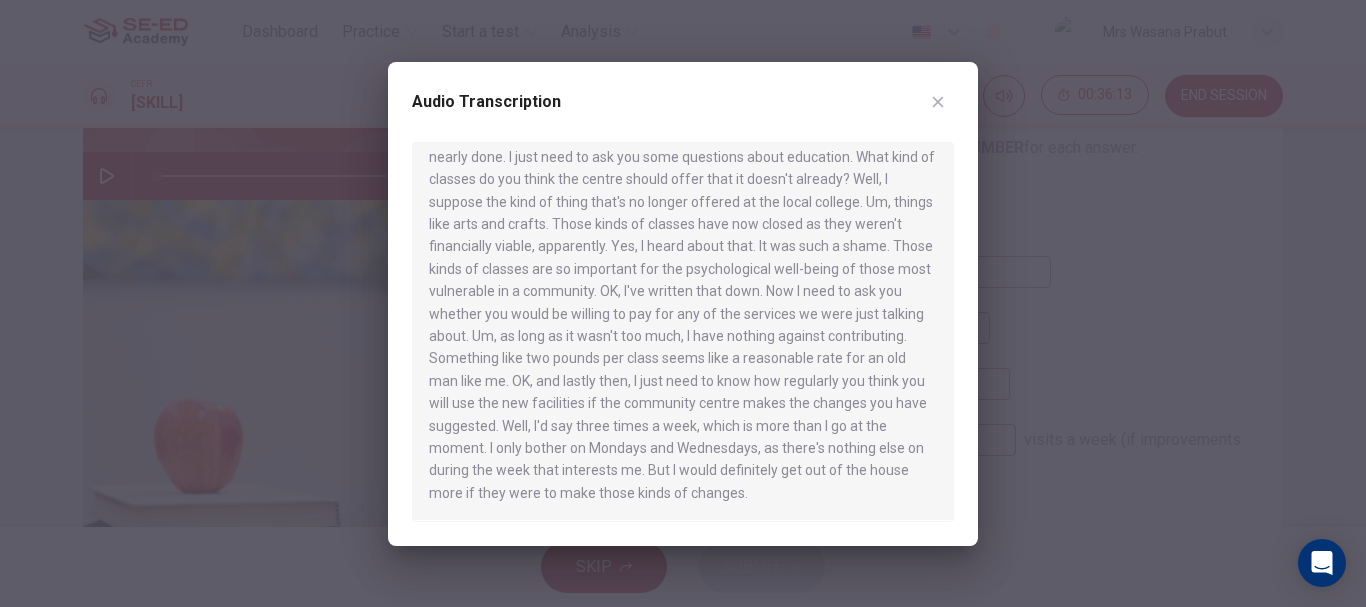 click at bounding box center (683, 303) 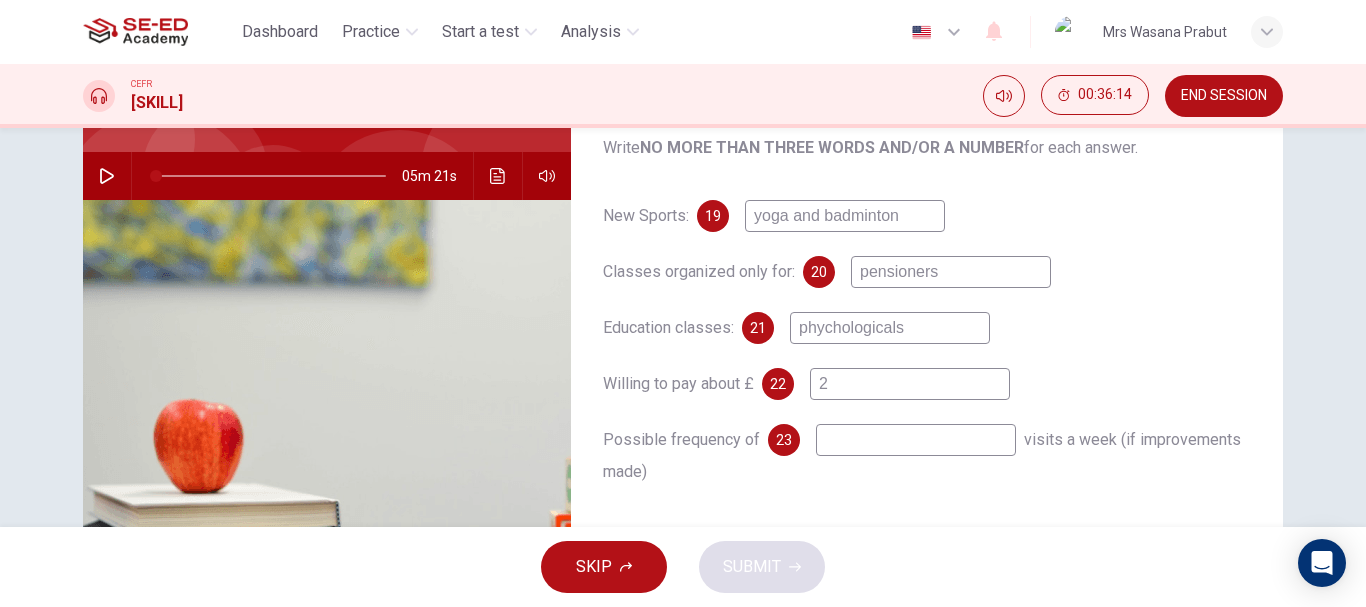 click at bounding box center [845, 216] 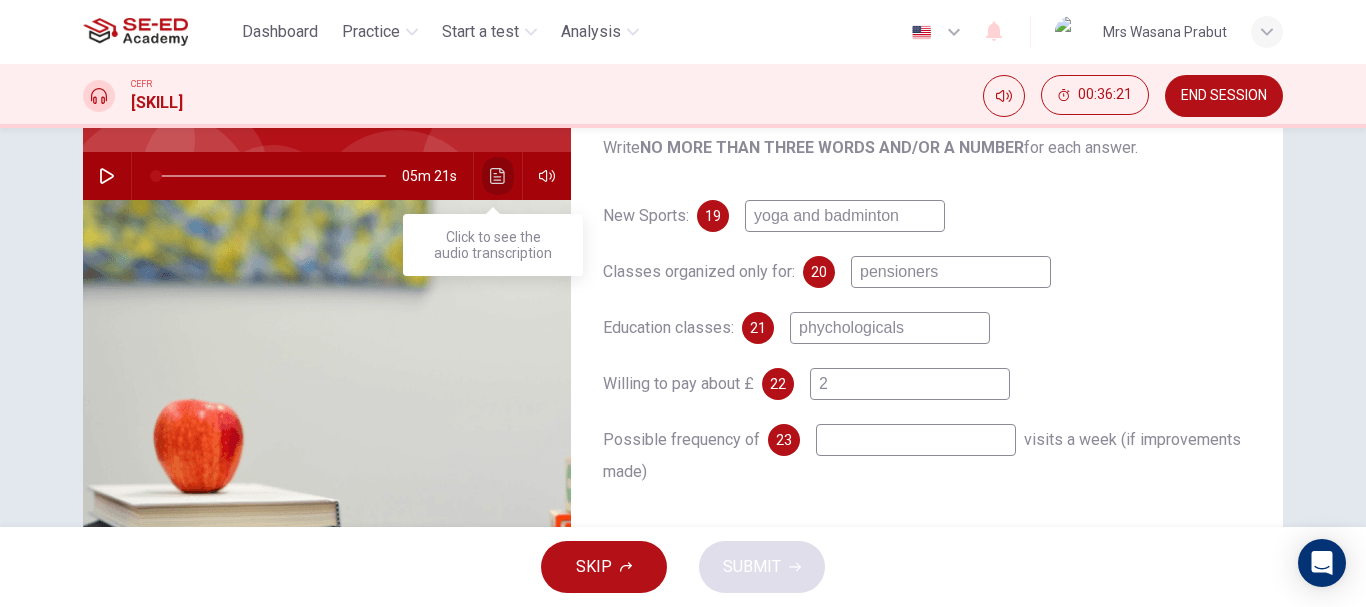 click at bounding box center [497, 176] 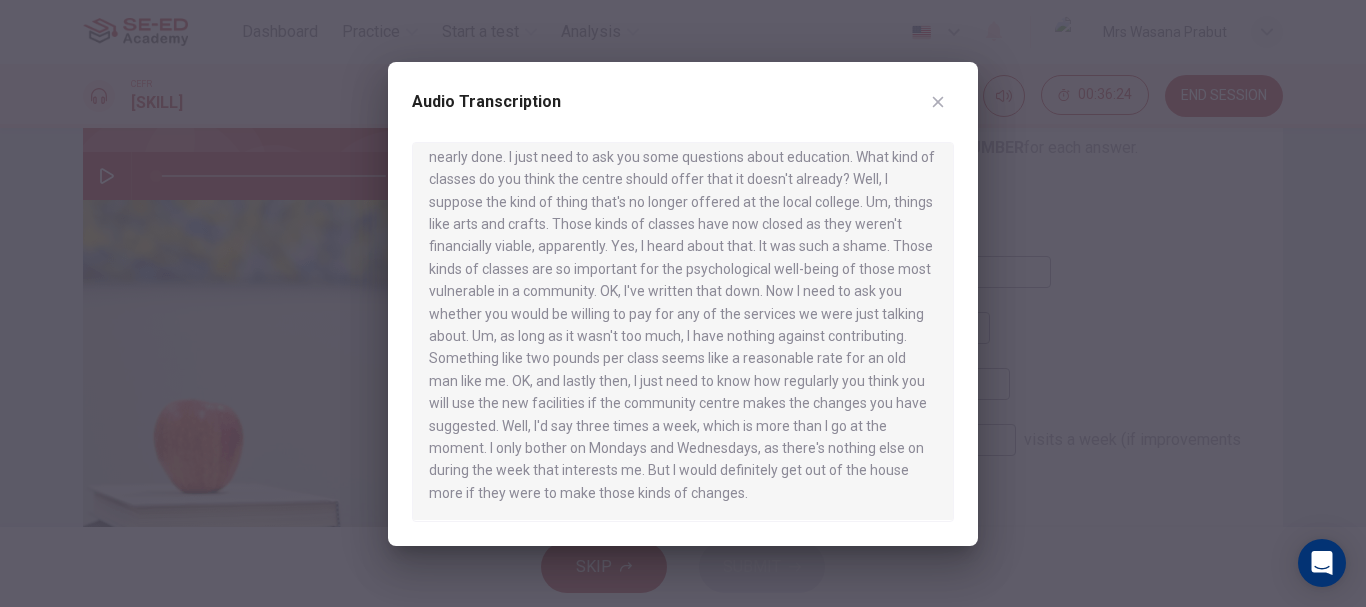 scroll, scrollTop: 773, scrollLeft: 0, axis: vertical 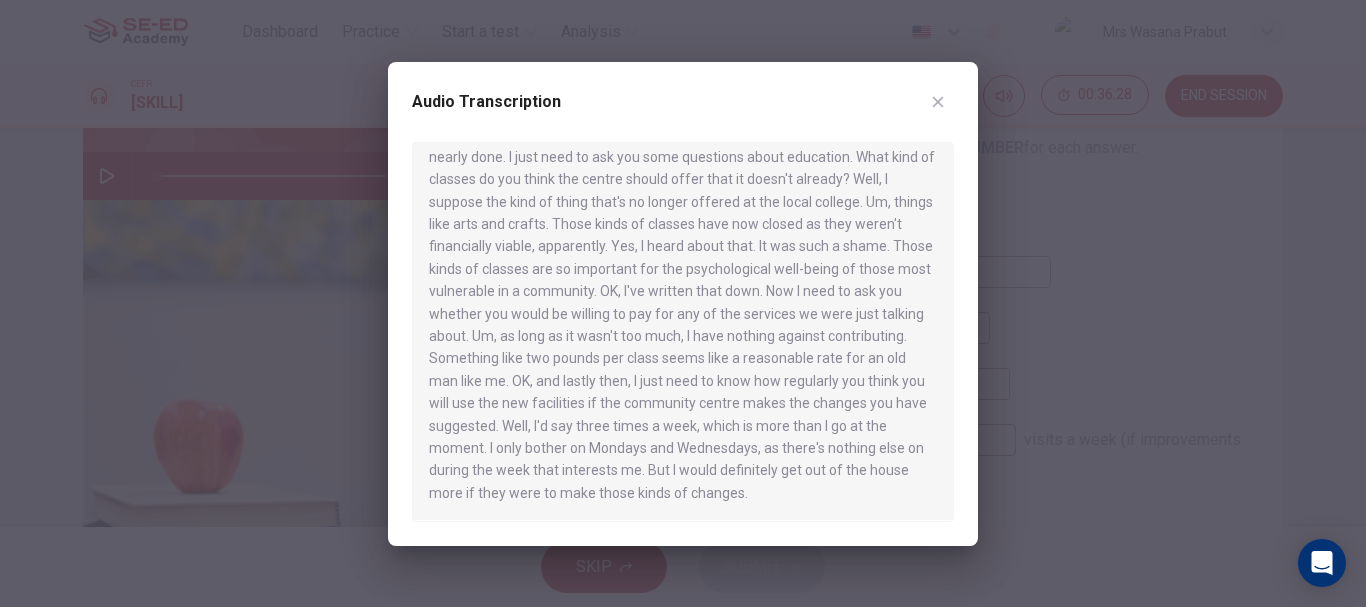 click at bounding box center (683, 303) 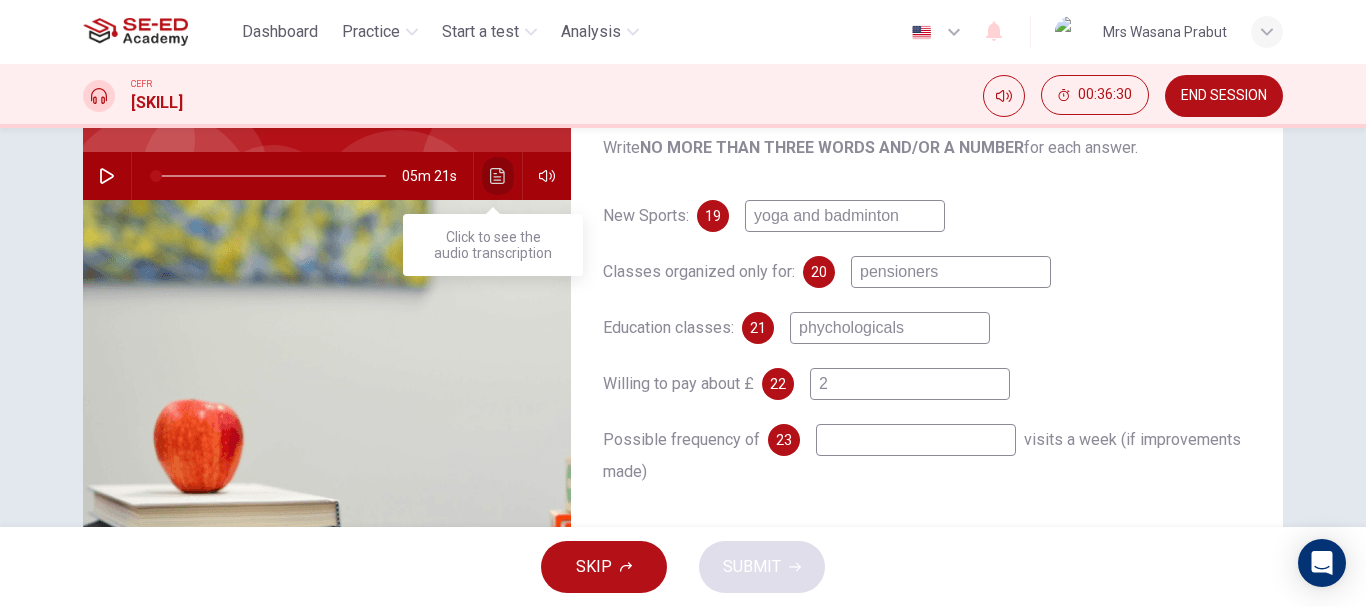 click at bounding box center [498, 176] 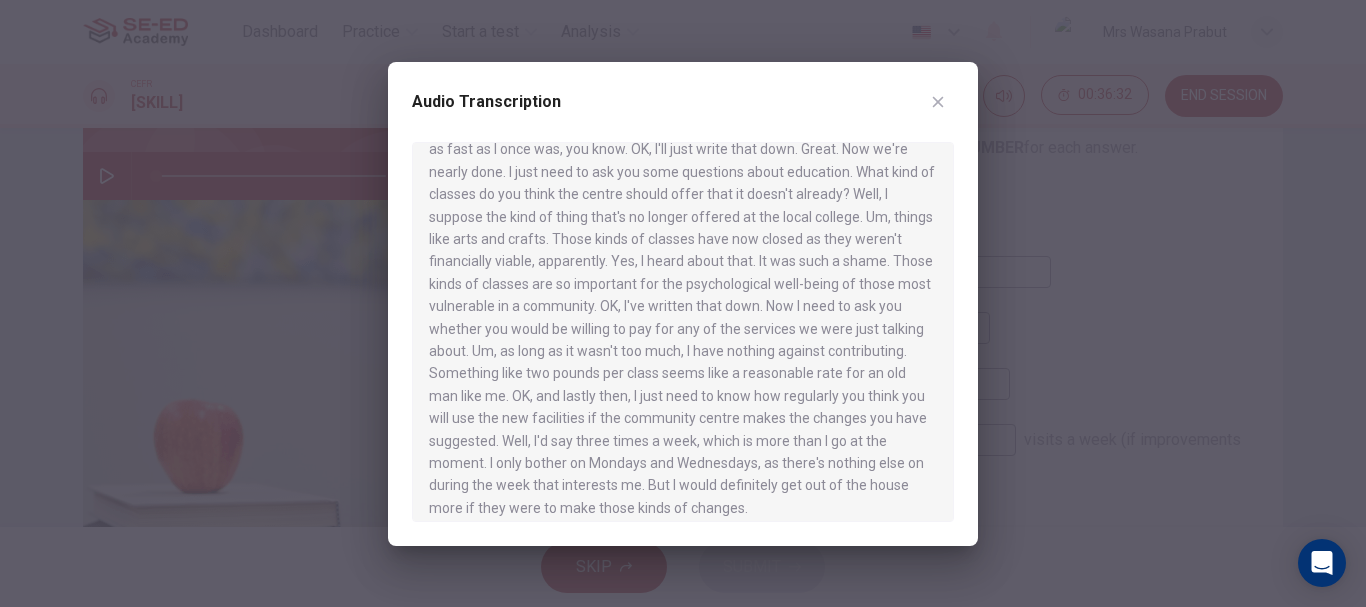 scroll, scrollTop: 773, scrollLeft: 0, axis: vertical 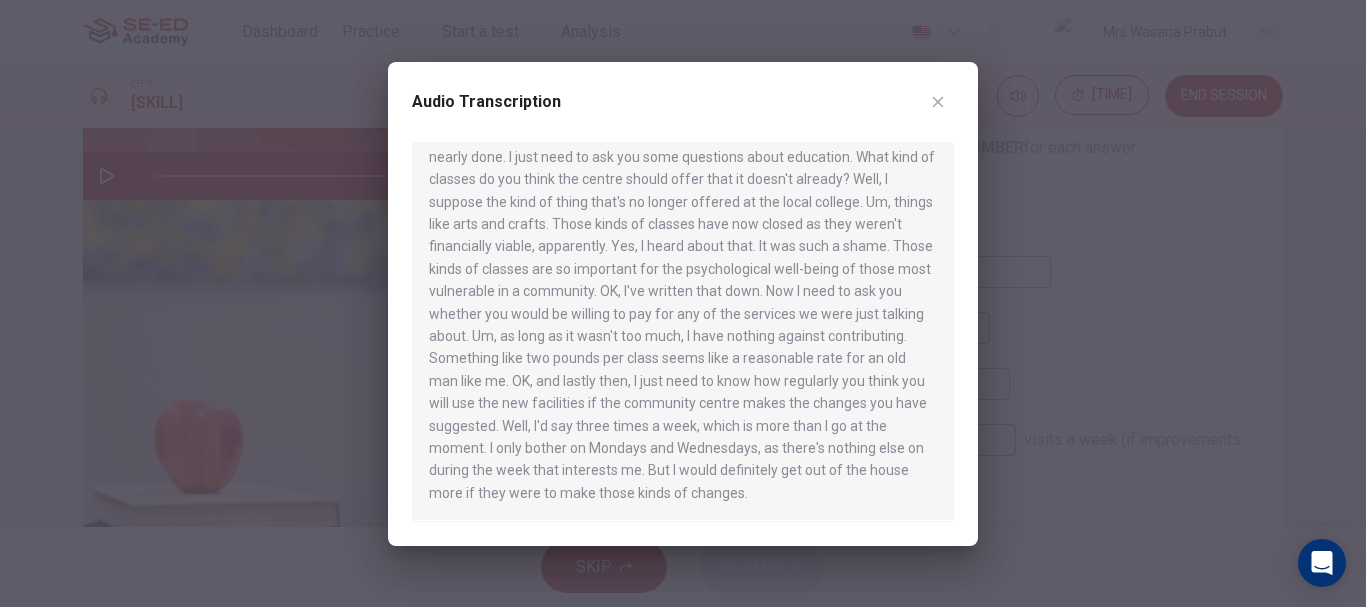click at bounding box center (683, 303) 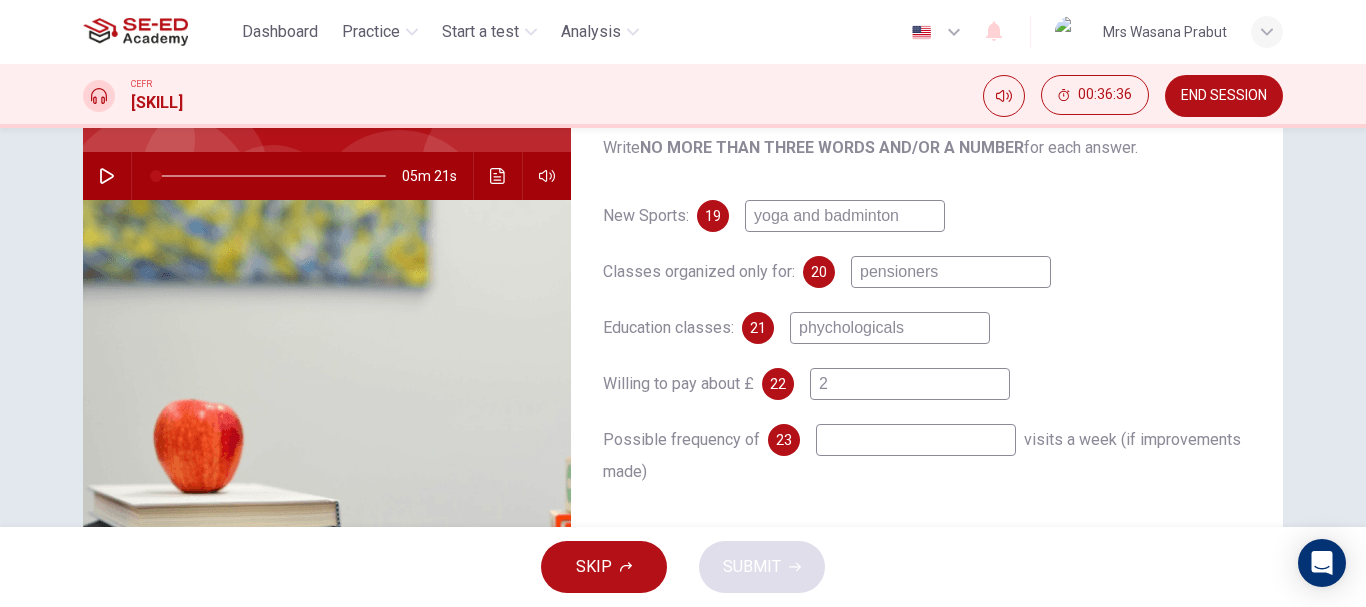 click at bounding box center (845, 216) 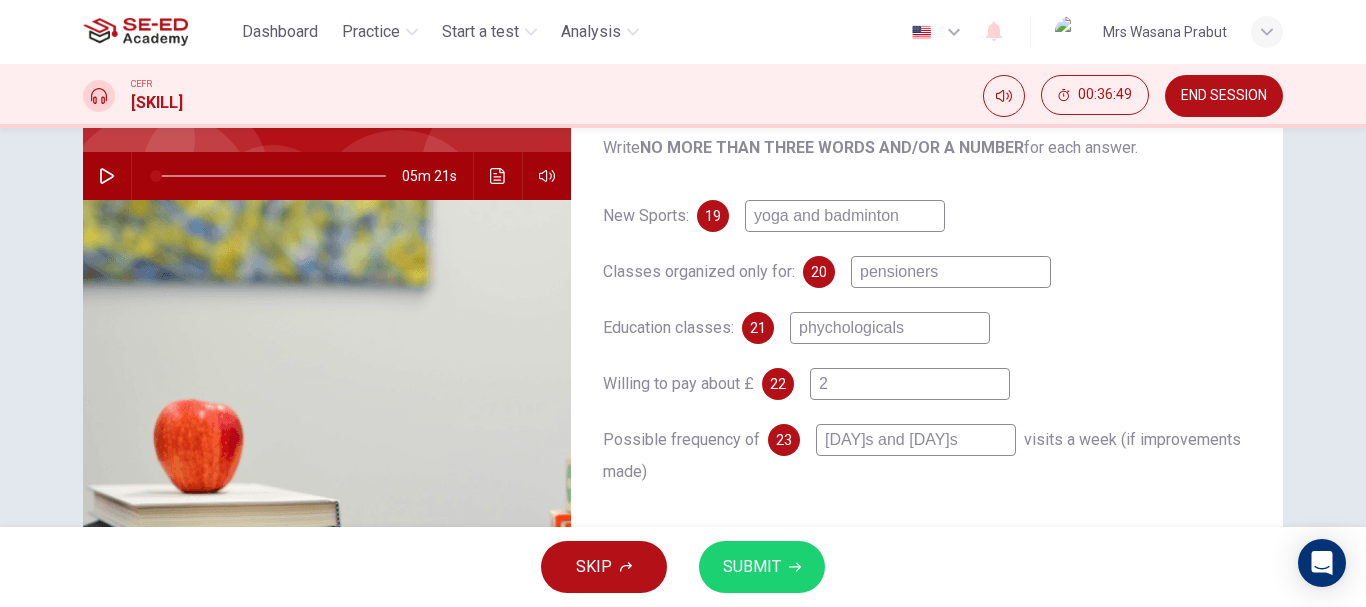 scroll, scrollTop: 0, scrollLeft: 10, axis: horizontal 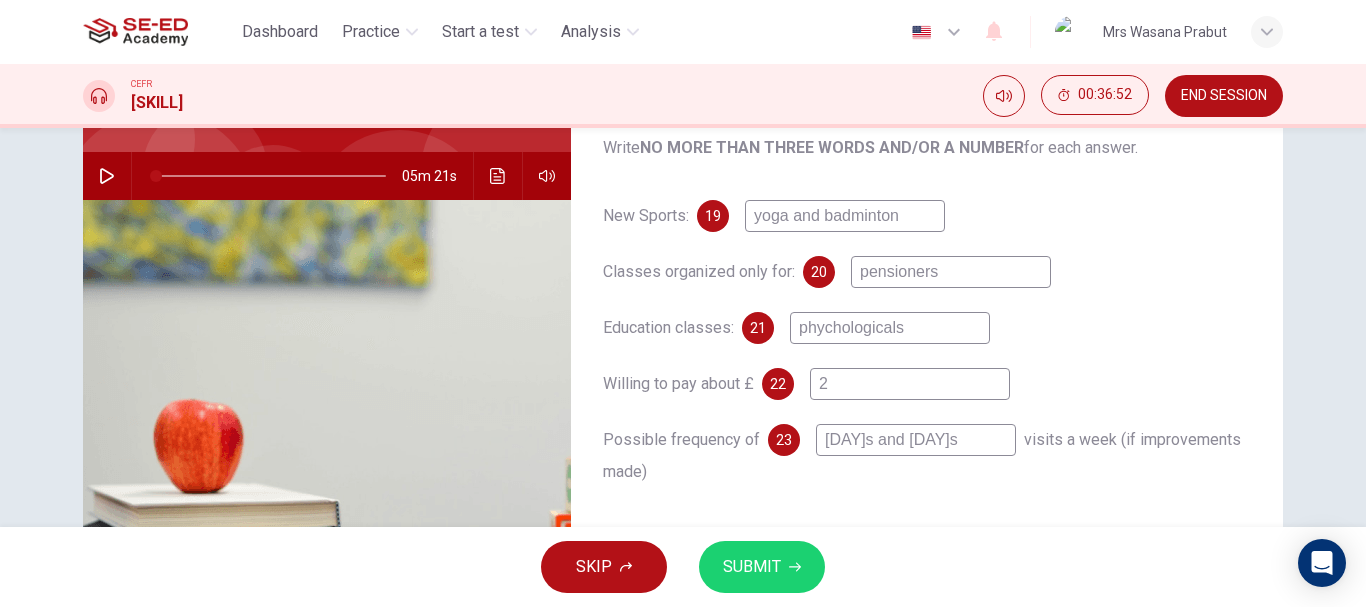 click on "[DAY]s and [DAY]s" at bounding box center [845, 216] 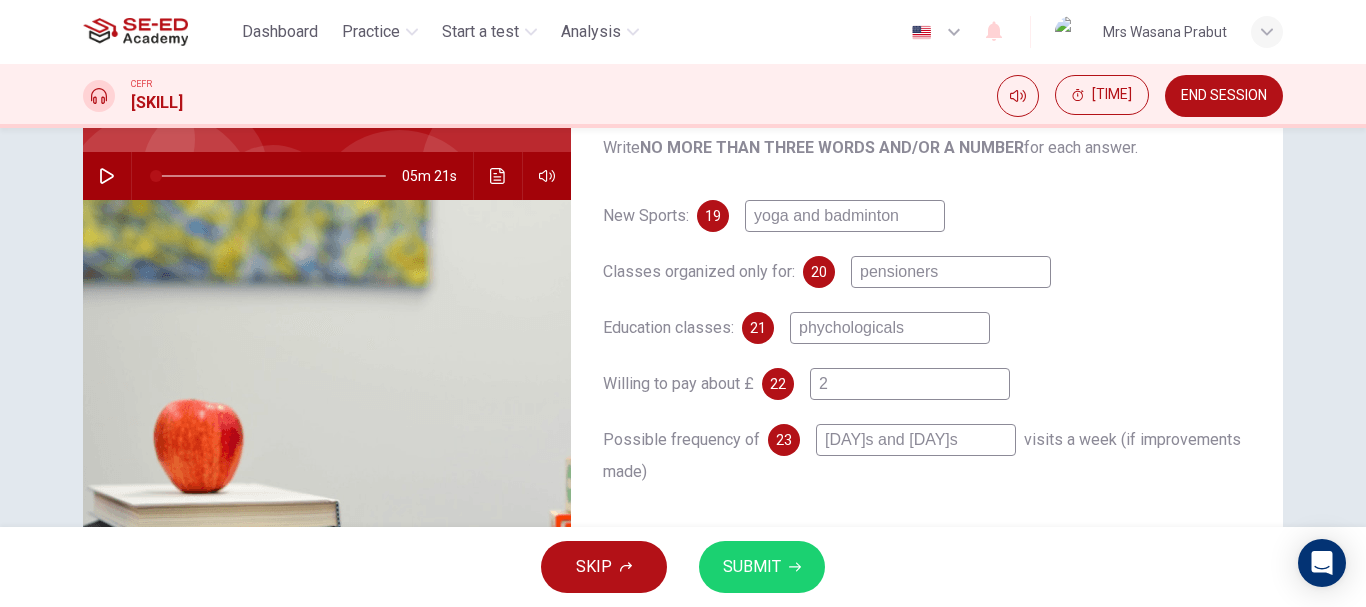 scroll, scrollTop: 0, scrollLeft: 2, axis: horizontal 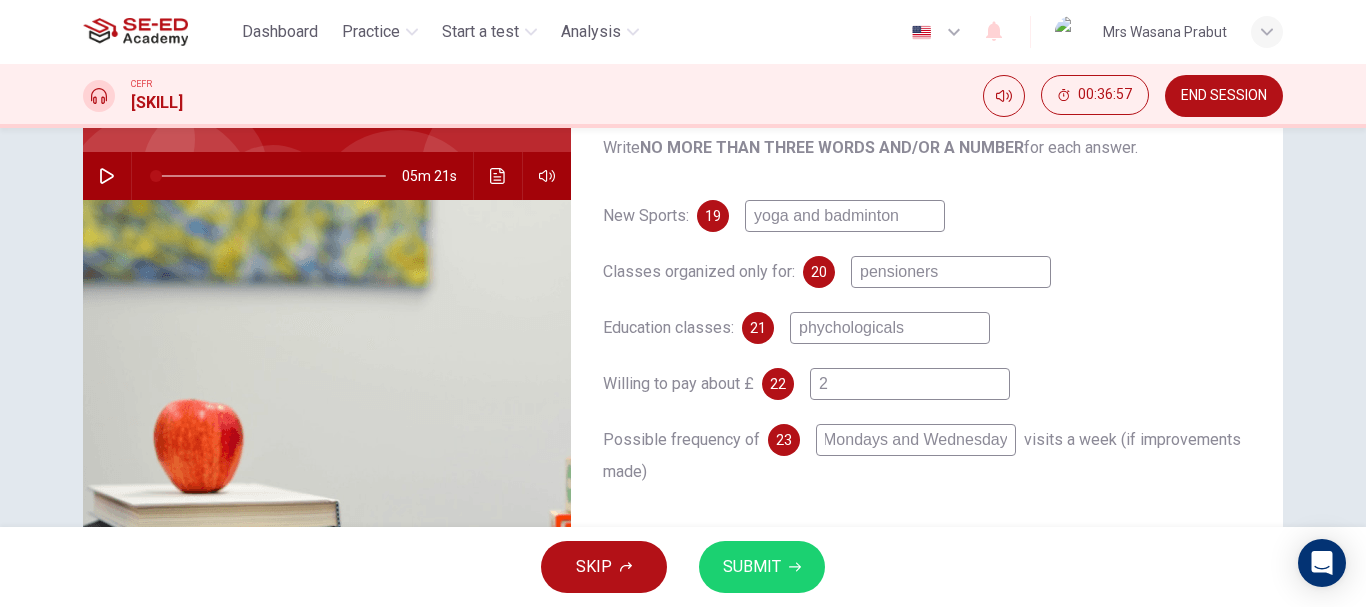 click on "Mondays and Wednesdays" at bounding box center (845, 216) 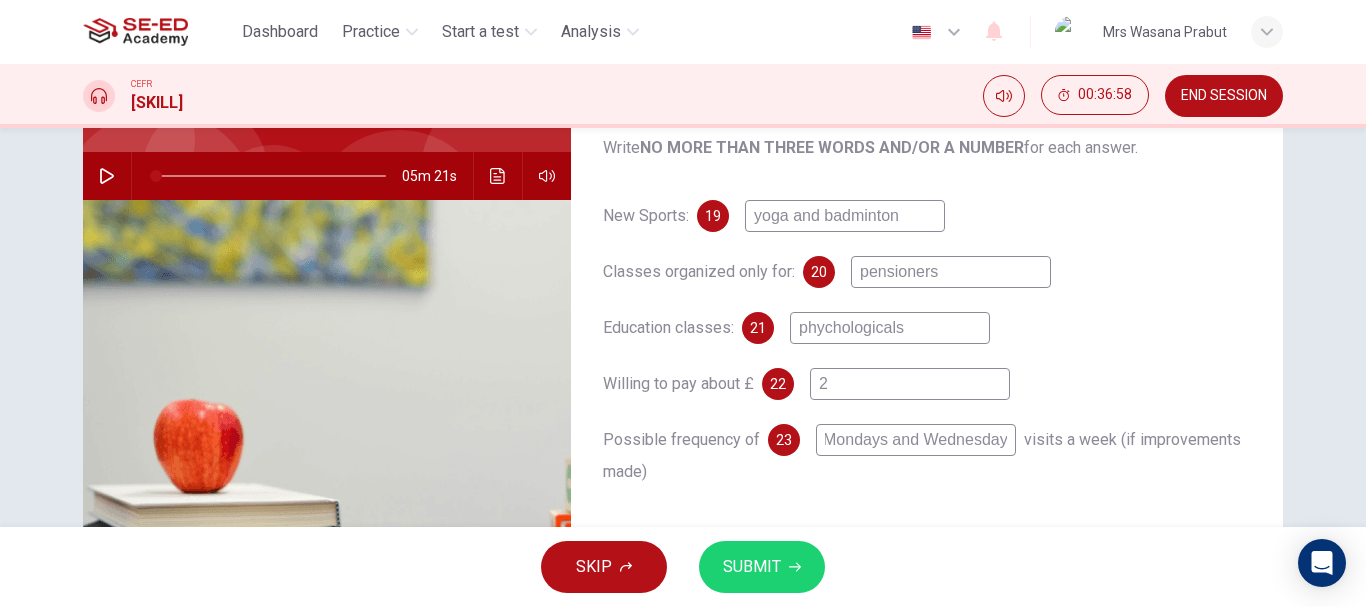 click on "Mondays and Wednesdays" at bounding box center [845, 216] 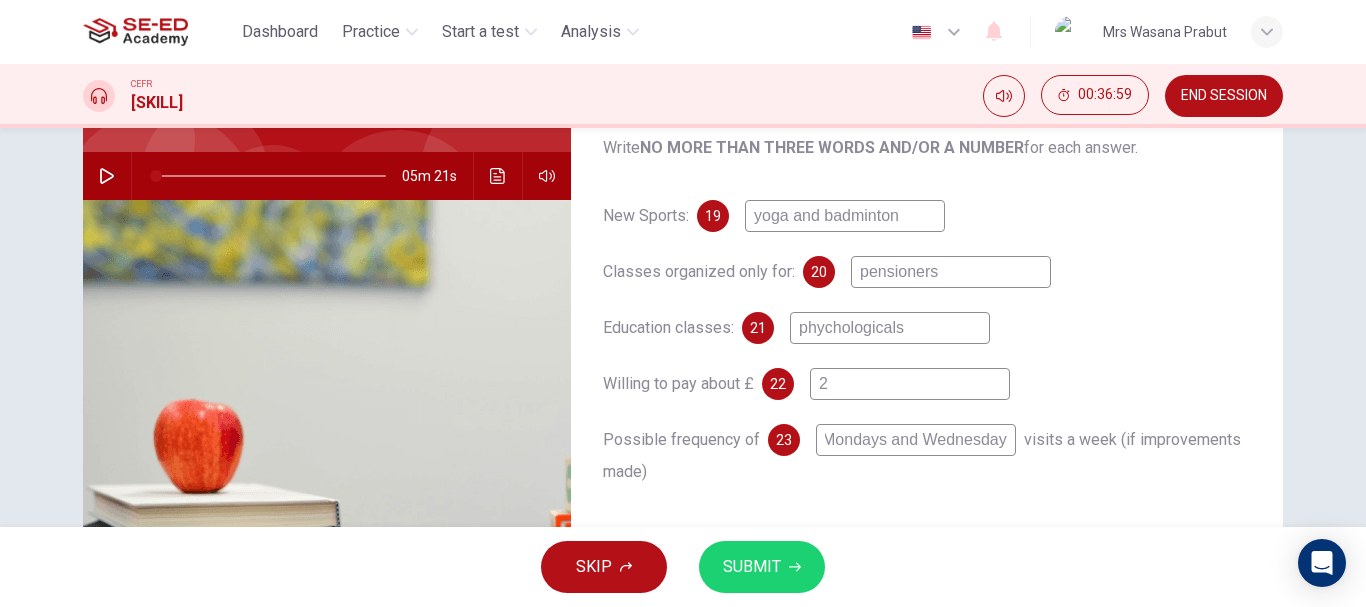 scroll, scrollTop: 0, scrollLeft: 10, axis: horizontal 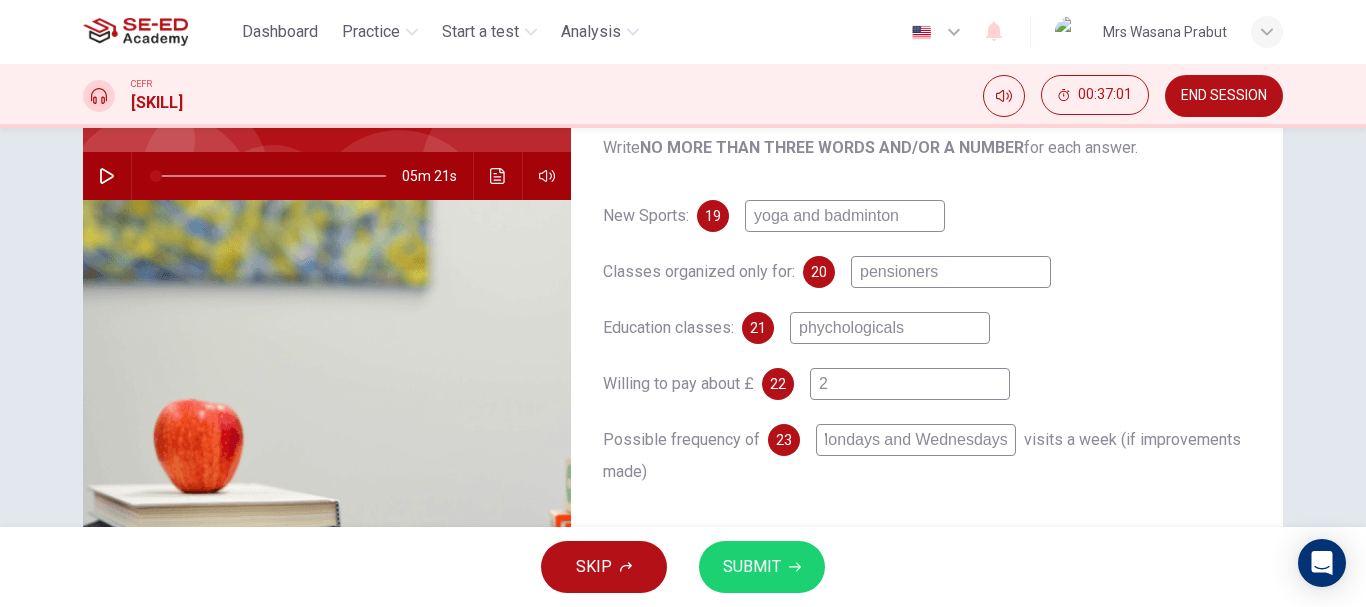 type on "Mondays and Wednesdays" 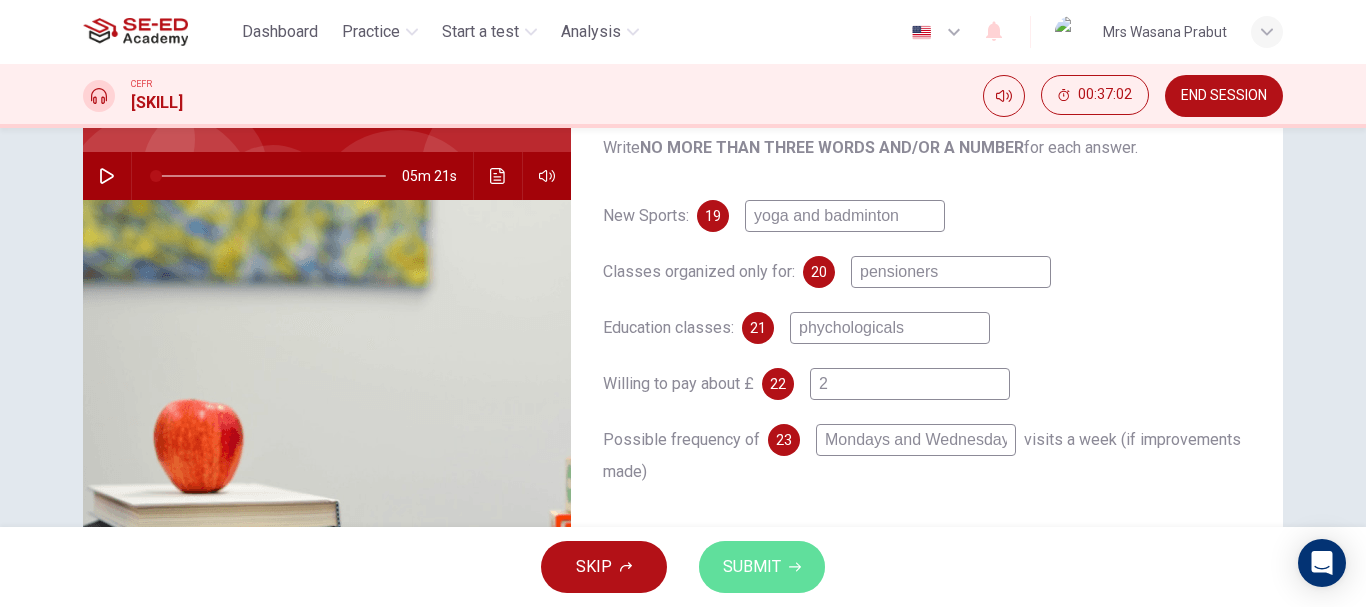 click on "SUBMIT" at bounding box center [752, 567] 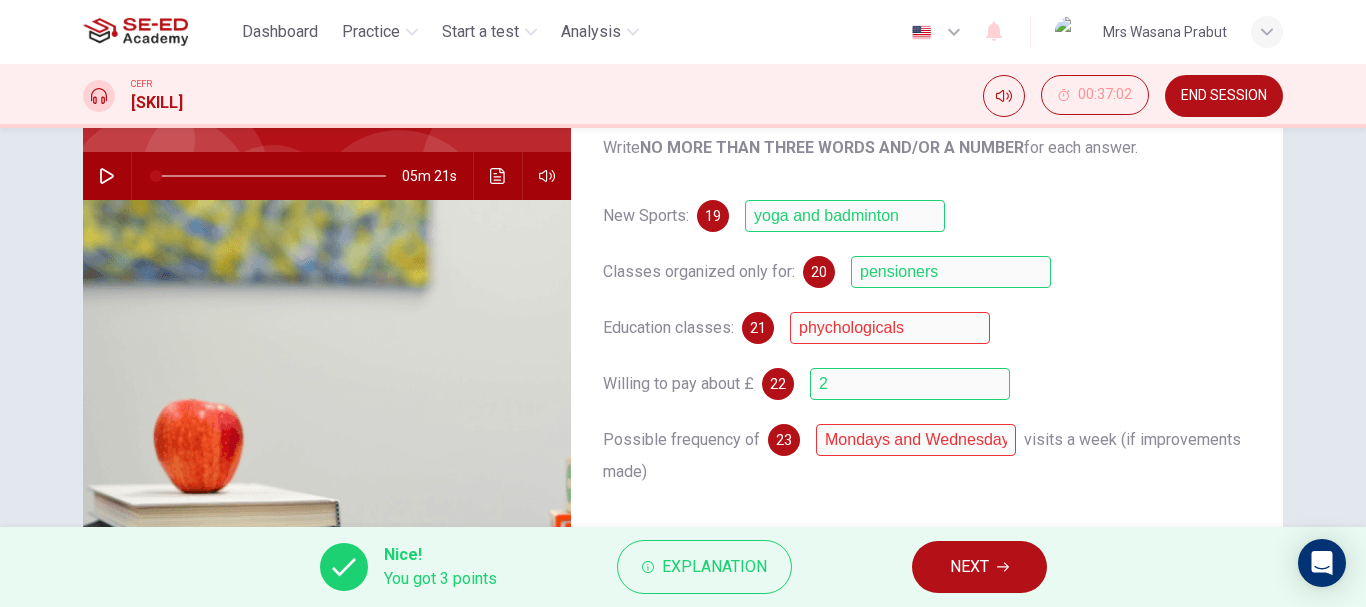 click on "NEXT" at bounding box center [969, 567] 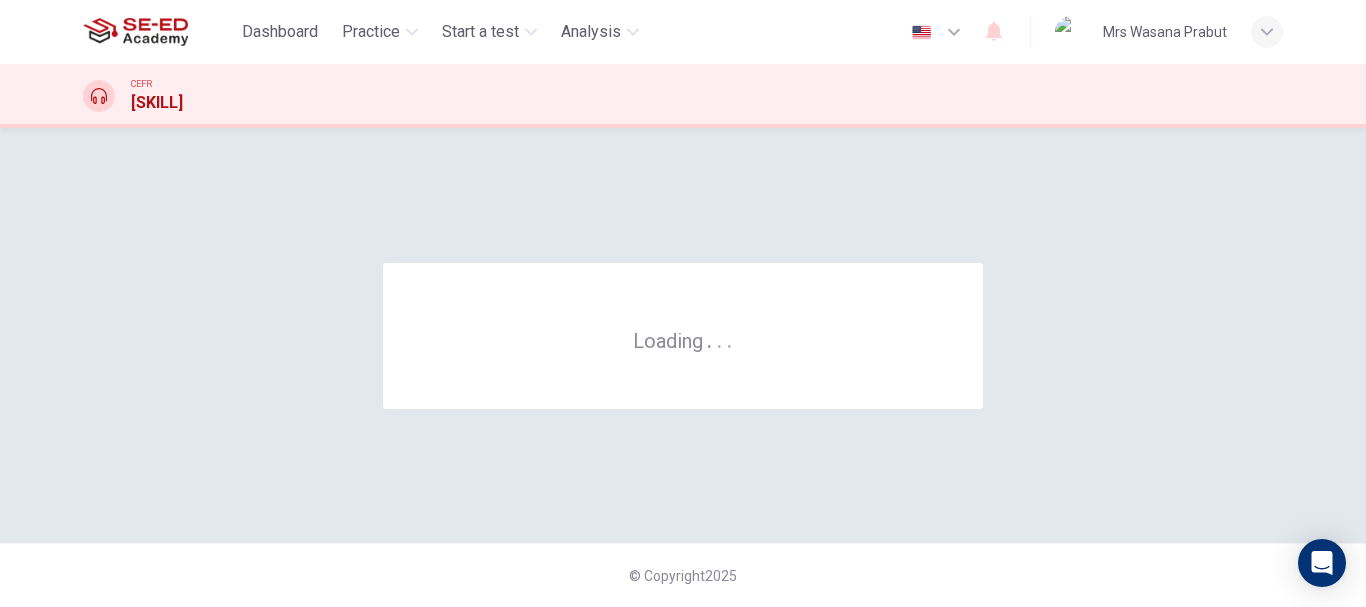 scroll, scrollTop: 0, scrollLeft: 0, axis: both 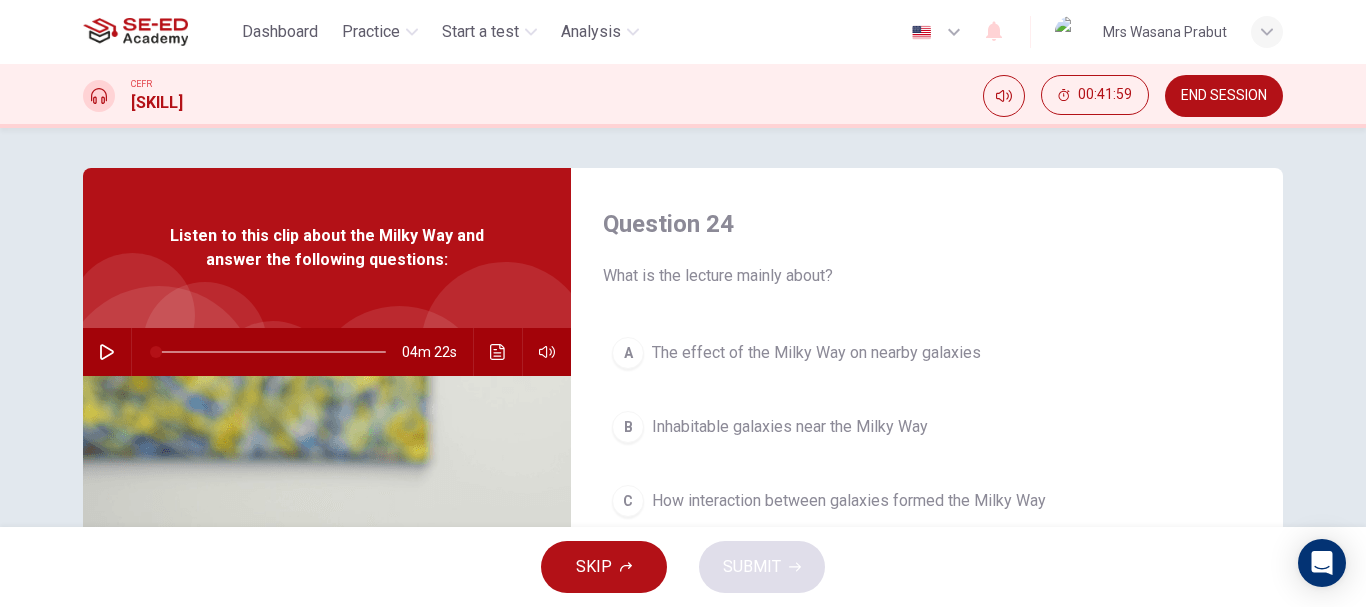click on "Inhabitable galaxies near the Milky Way" at bounding box center [816, 353] 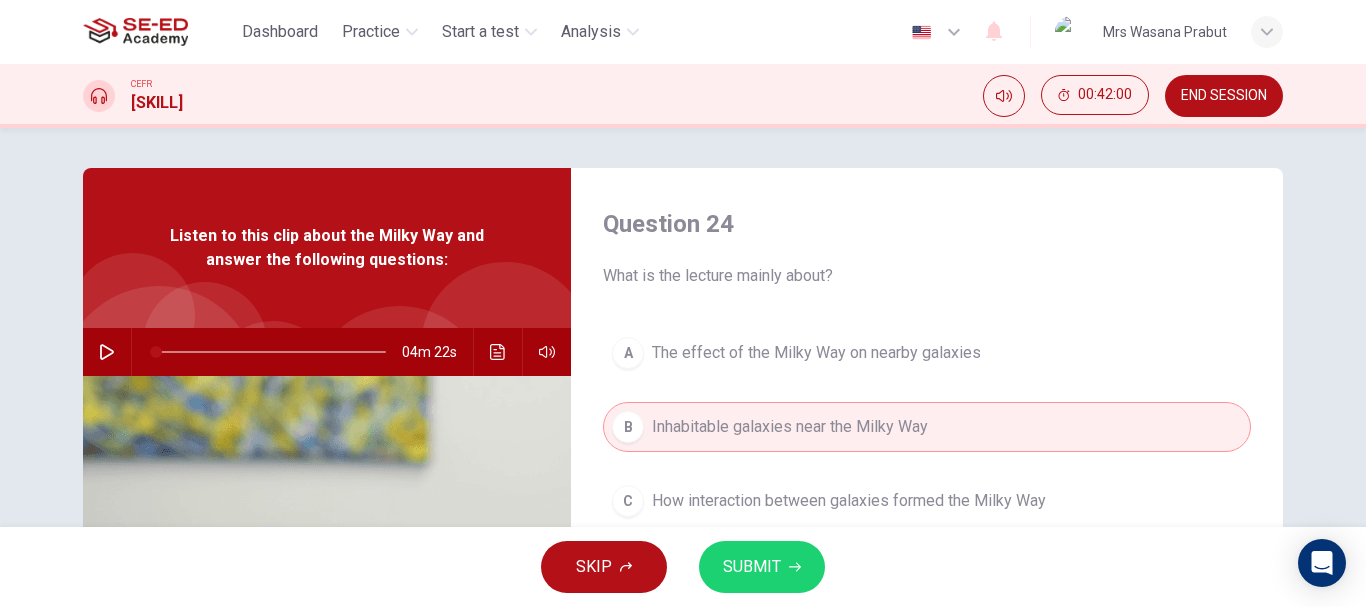 click on "The effect of the Milky Way on nearby galaxies" at bounding box center (816, 353) 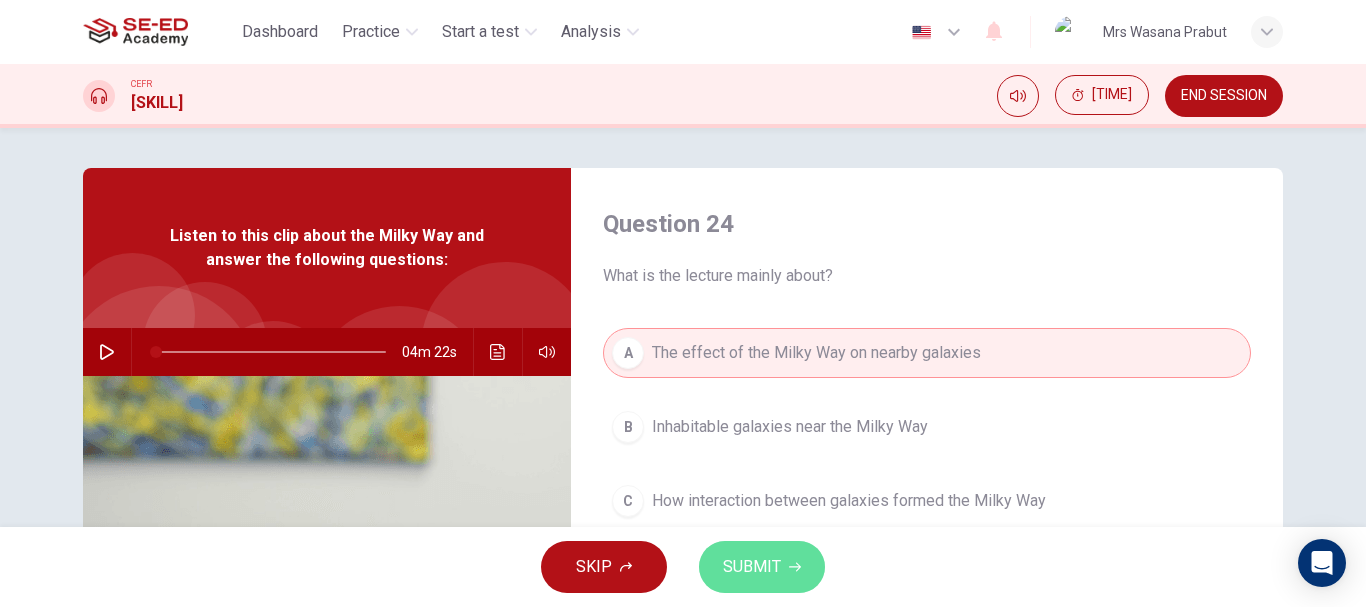 click on "SUBMIT" at bounding box center (762, 567) 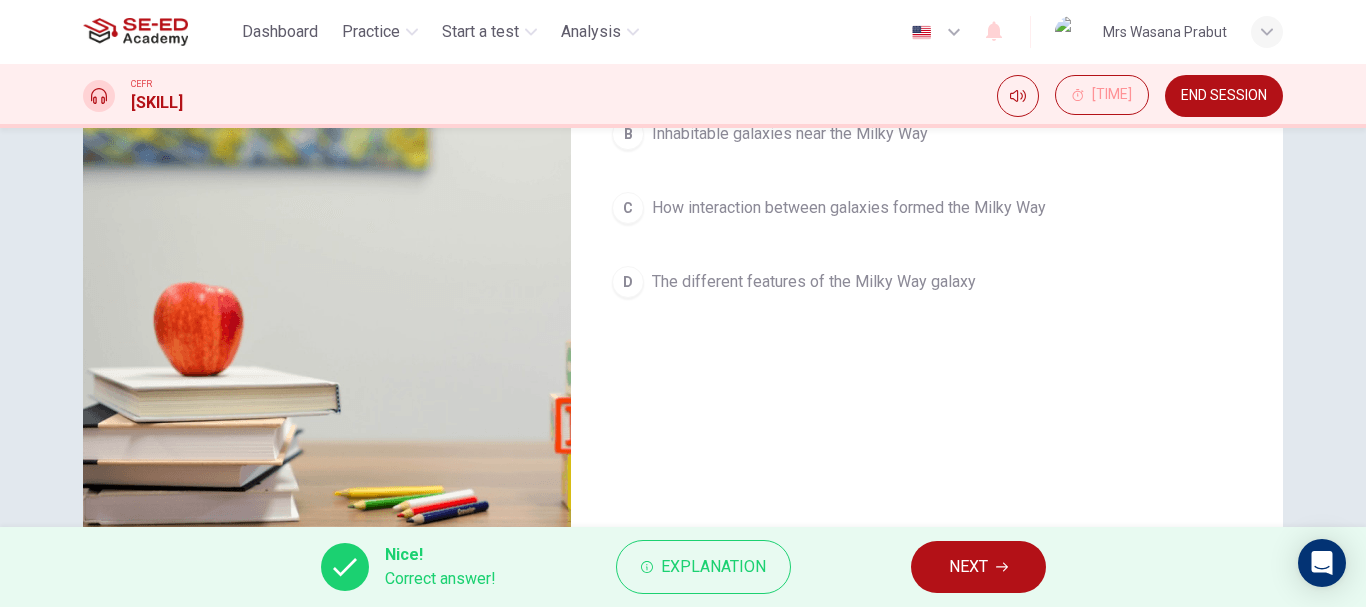 scroll, scrollTop: 300, scrollLeft: 0, axis: vertical 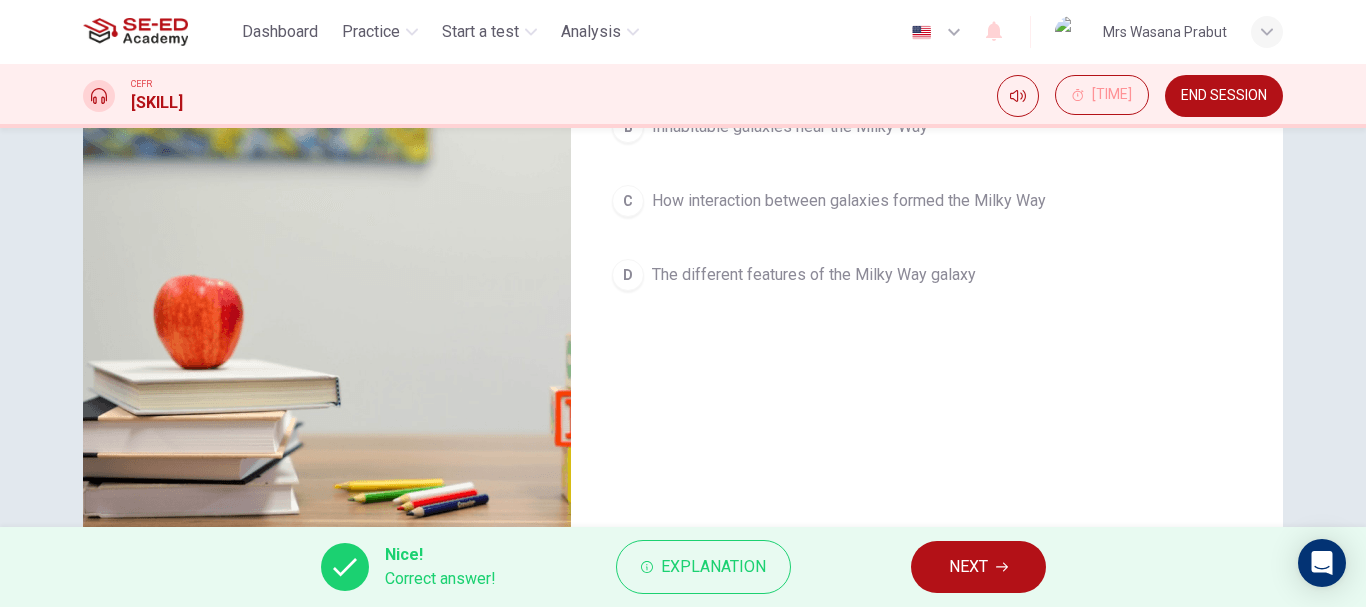 click on "NEXT" at bounding box center [968, 567] 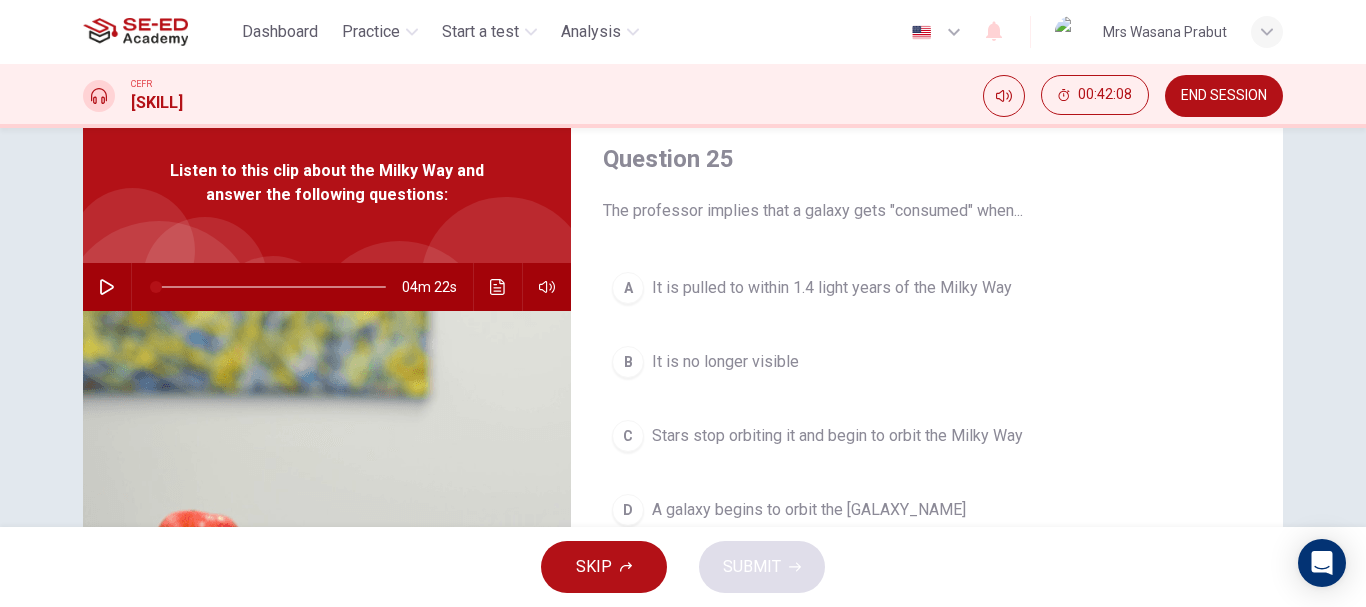 scroll, scrollTop: 100, scrollLeft: 0, axis: vertical 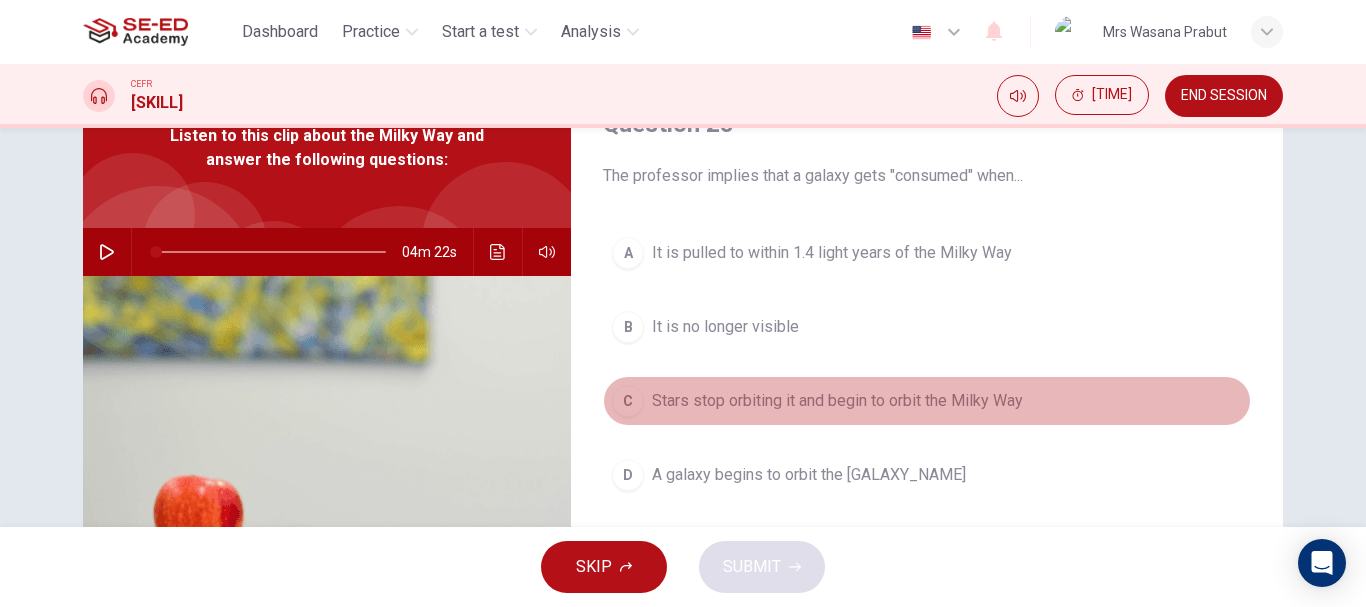 click on "Stars stop orbiting it and begin to orbit the Milky Way" at bounding box center (832, 253) 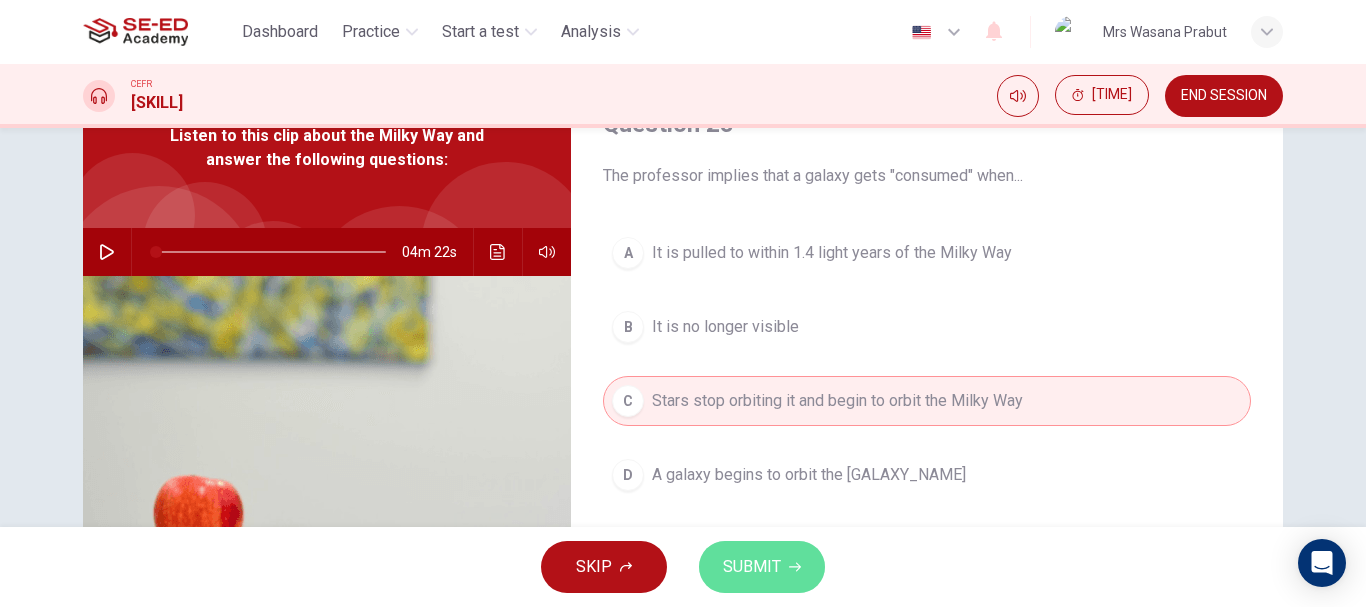 click on "SUBMIT" at bounding box center [752, 567] 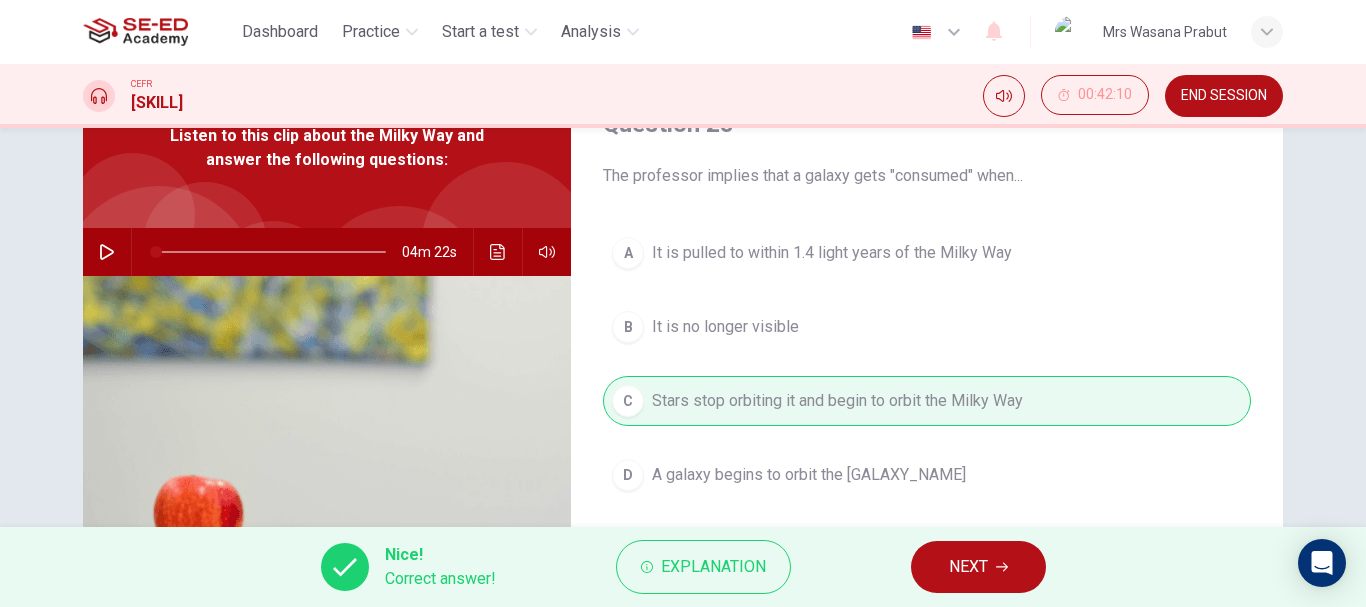 click on "NEXT" at bounding box center [968, 567] 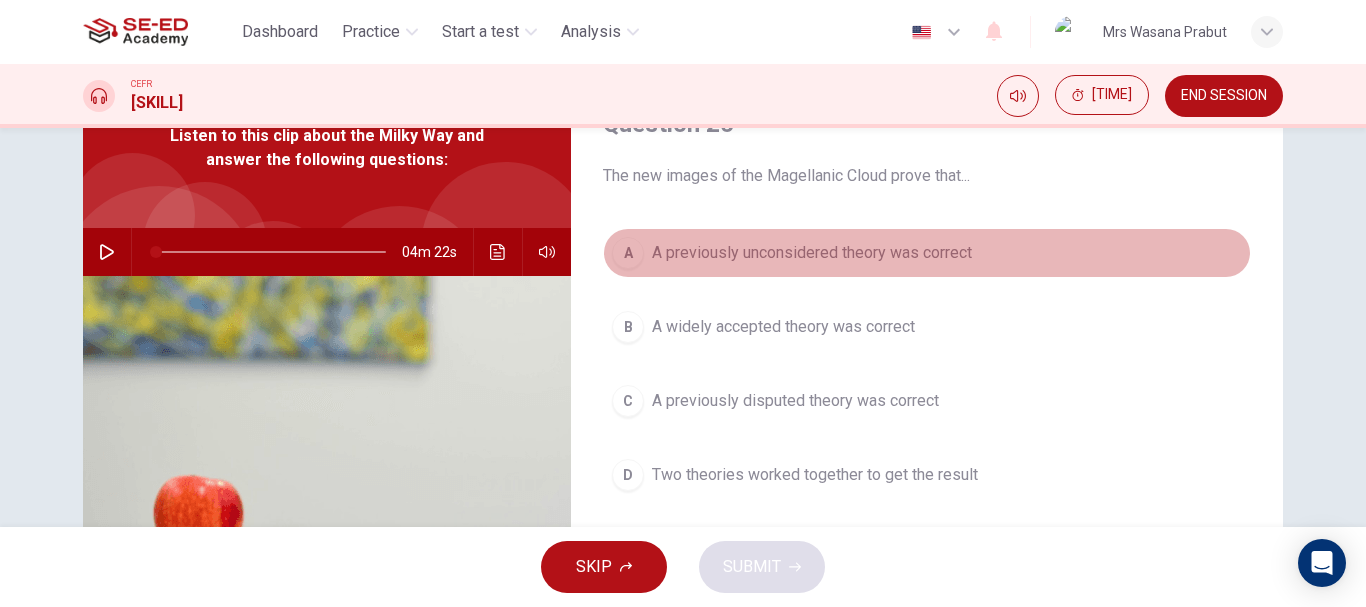 click on "A previously unconsidered theory was correct" at bounding box center (812, 253) 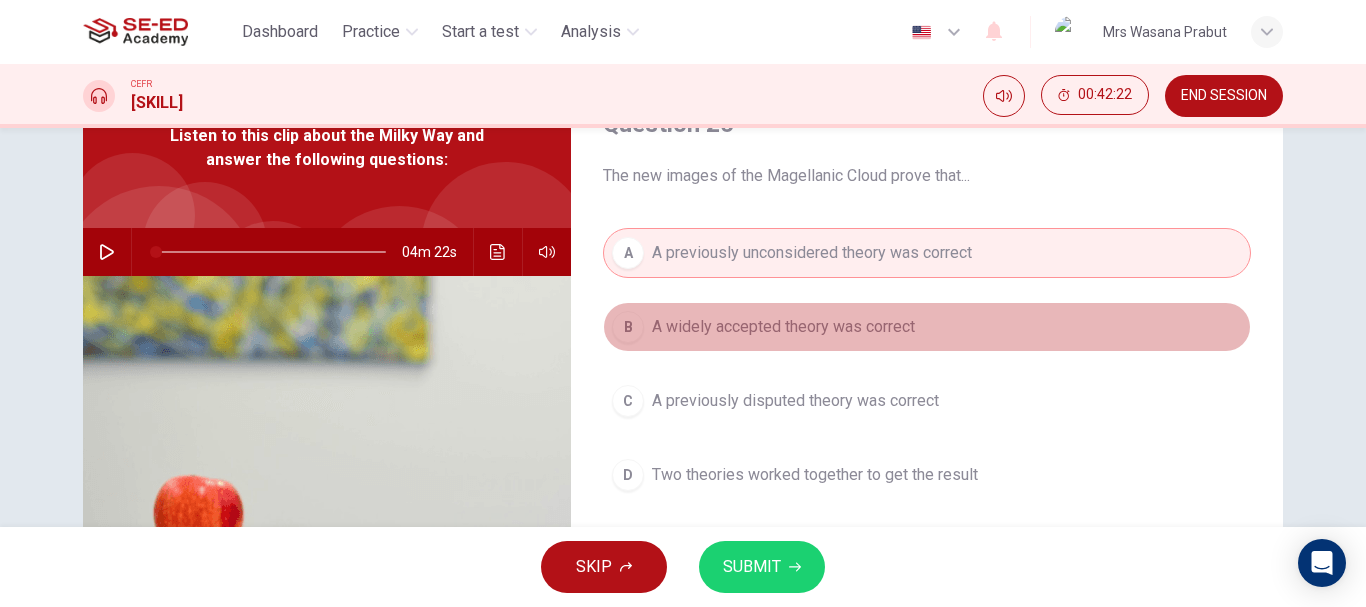 click on "A widely accepted theory was correct" at bounding box center (783, 327) 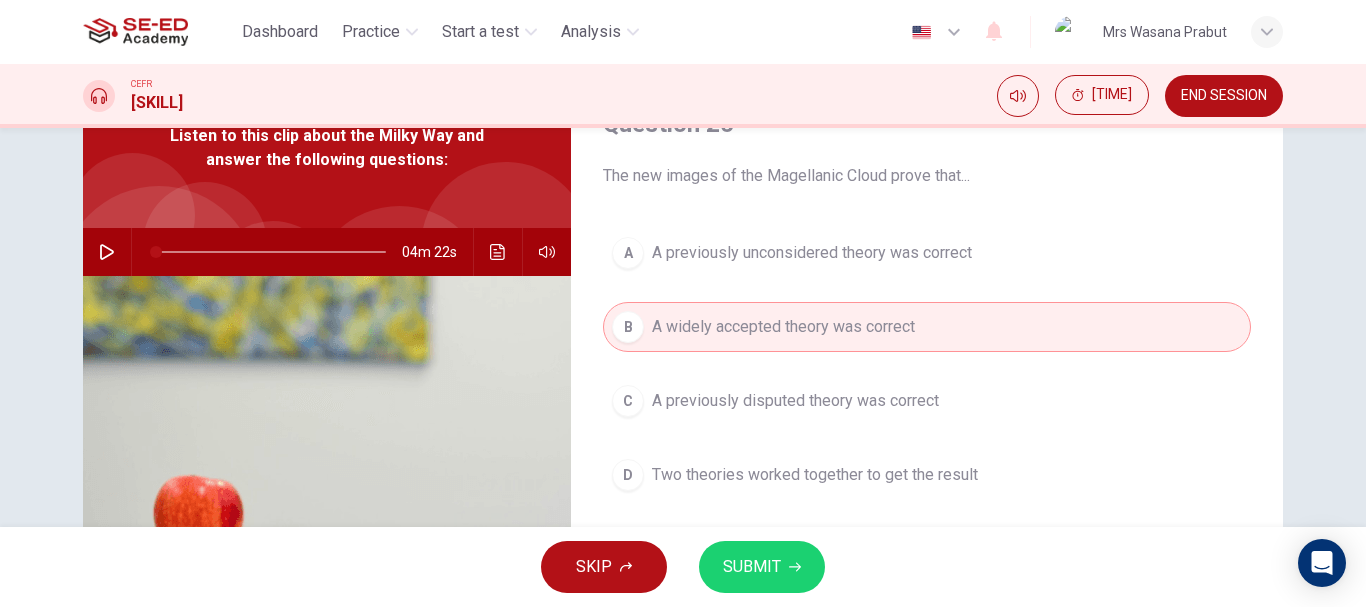 click on "SUBMIT" at bounding box center [762, 567] 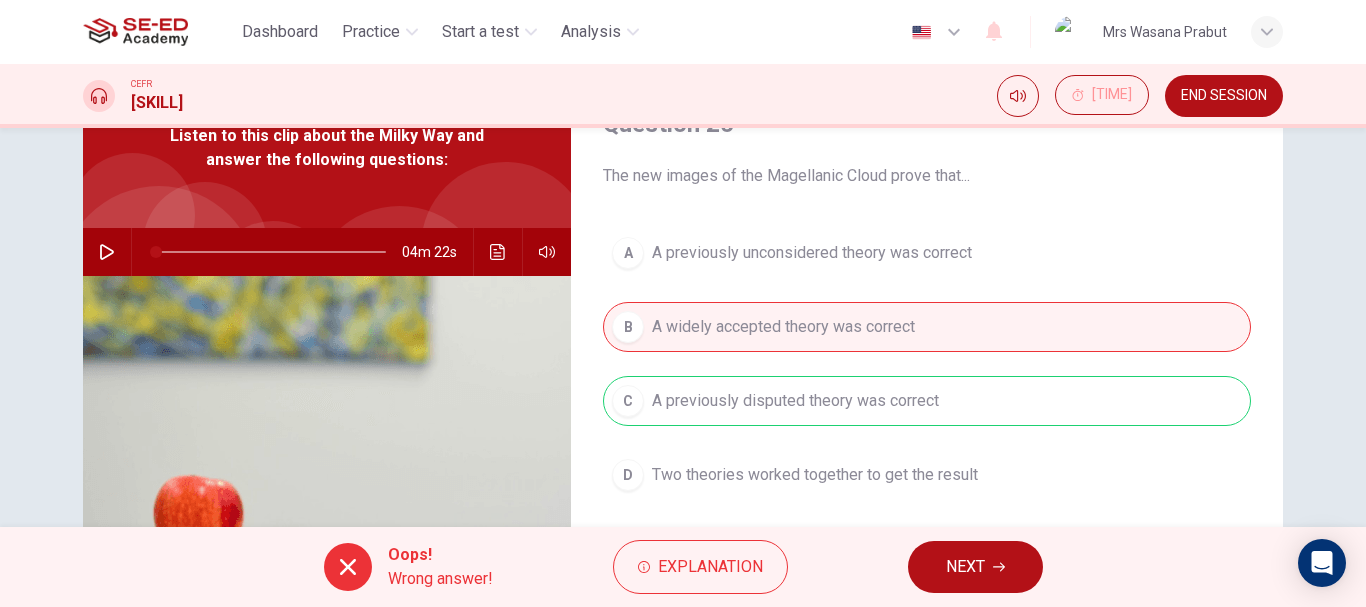 click on "NEXT" at bounding box center (975, 567) 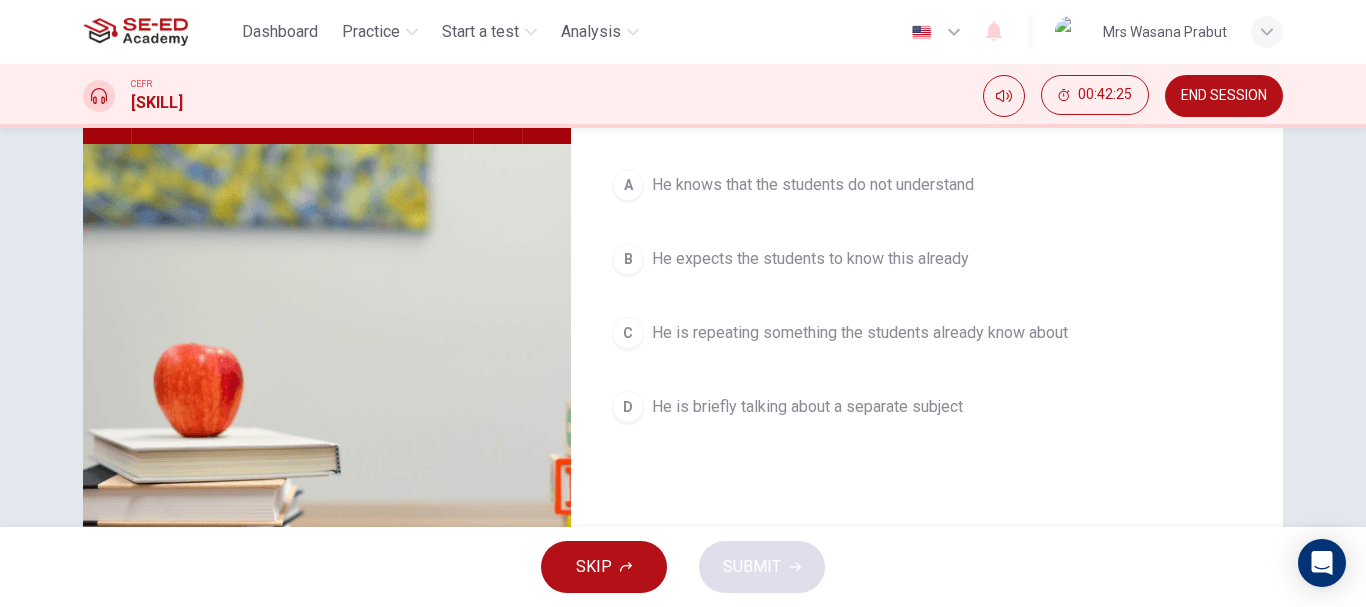 scroll, scrollTop: 300, scrollLeft: 0, axis: vertical 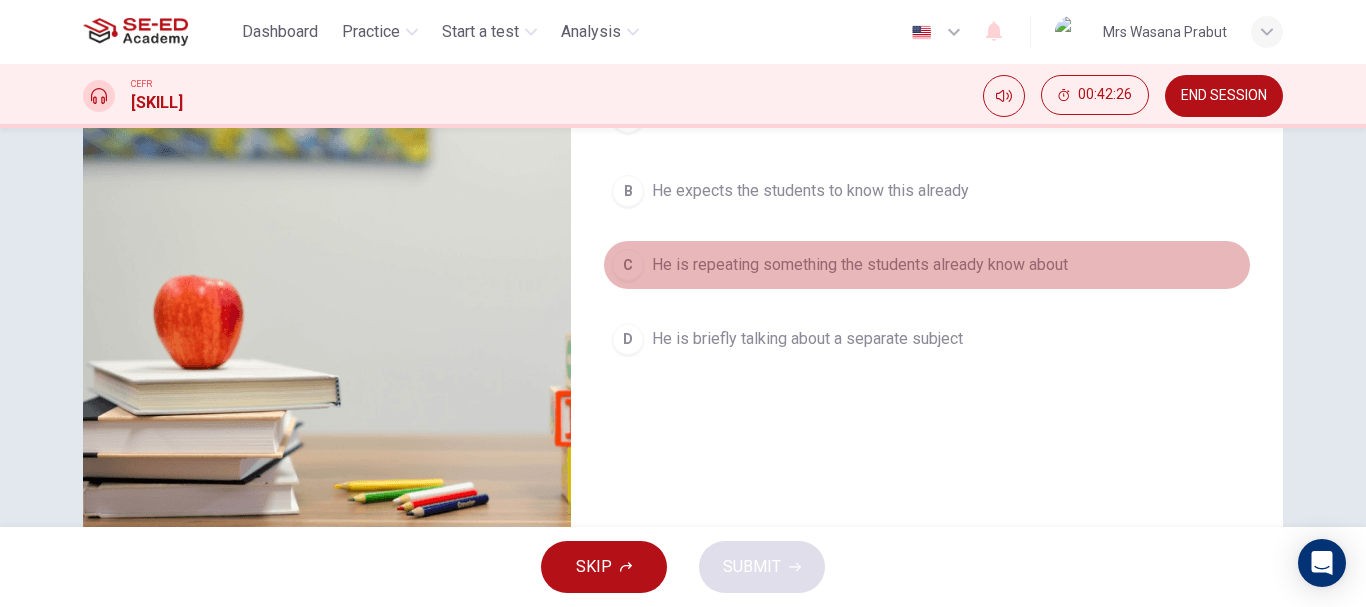 click on "C He is repeating something the students already know about" at bounding box center (927, 265) 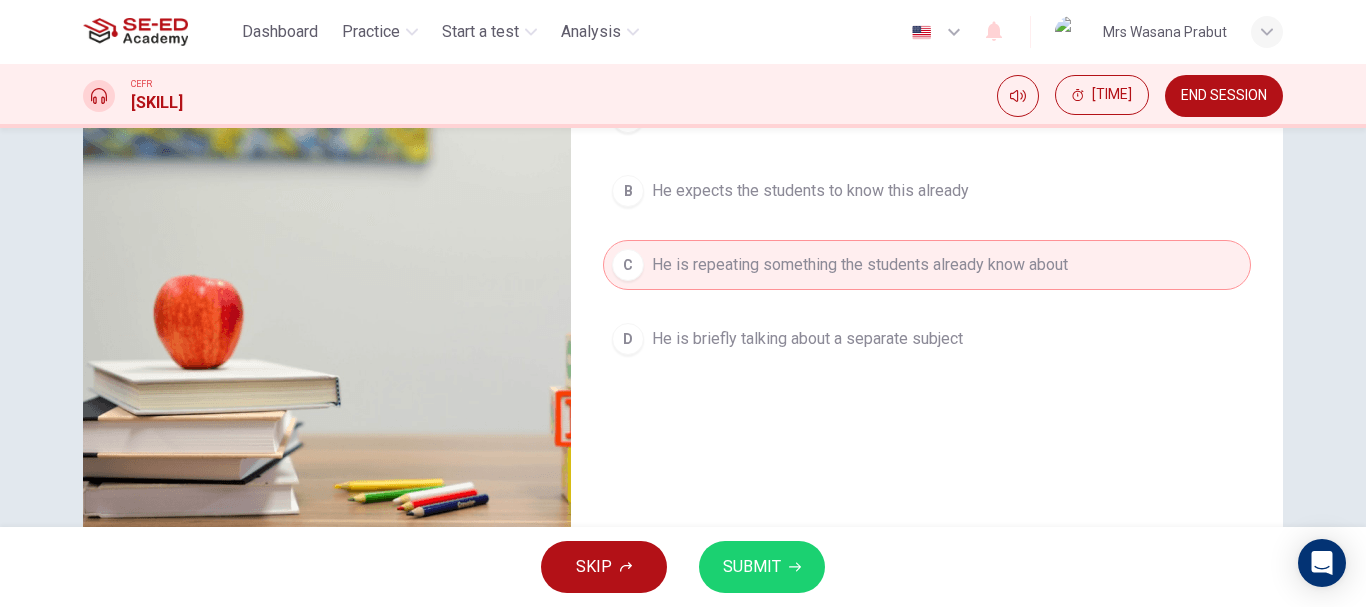 click on "SUBMIT" at bounding box center (762, 567) 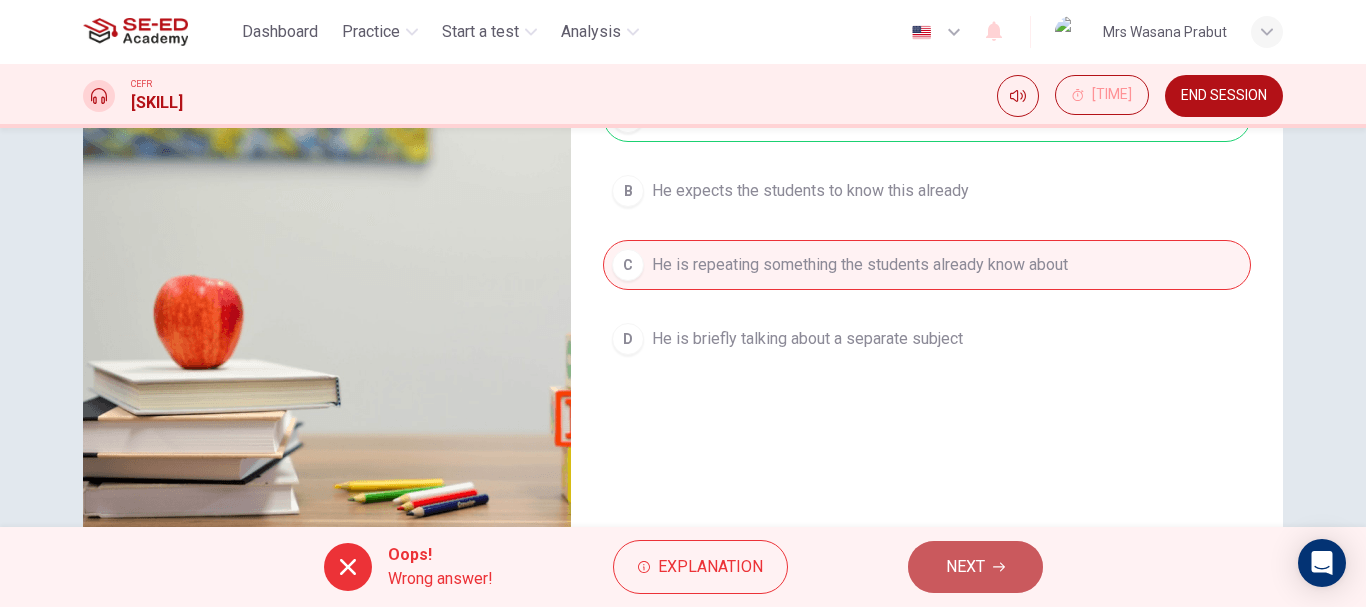 click on "NEXT" at bounding box center (975, 567) 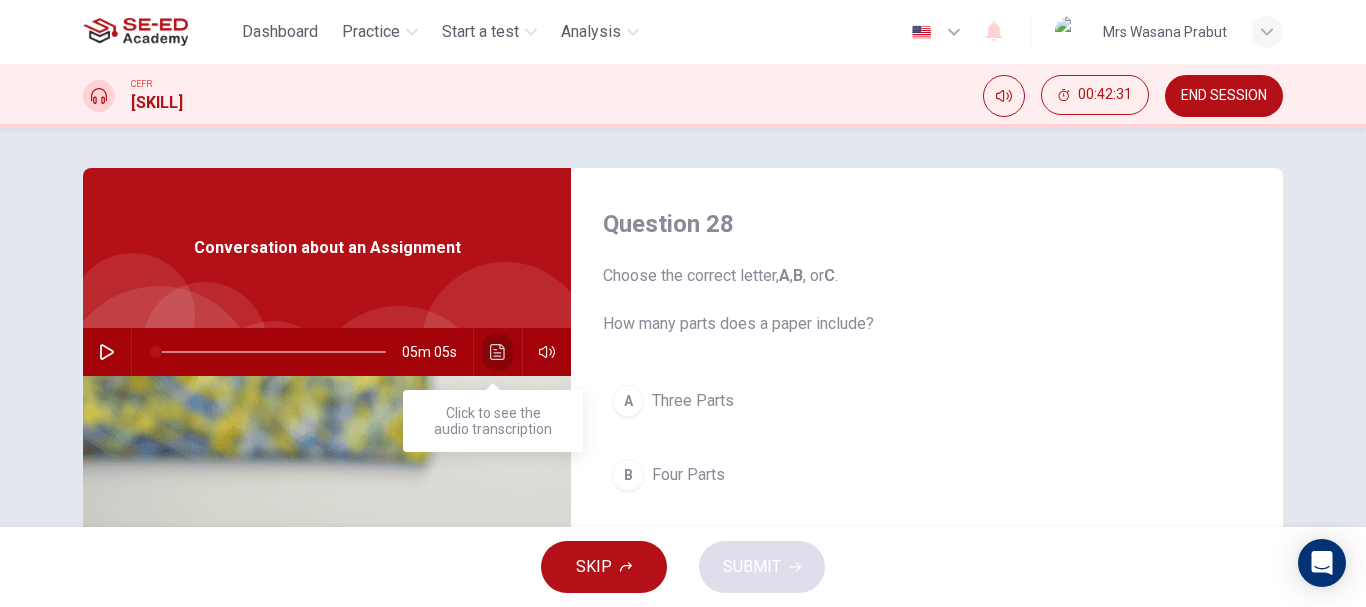 click at bounding box center [498, 352] 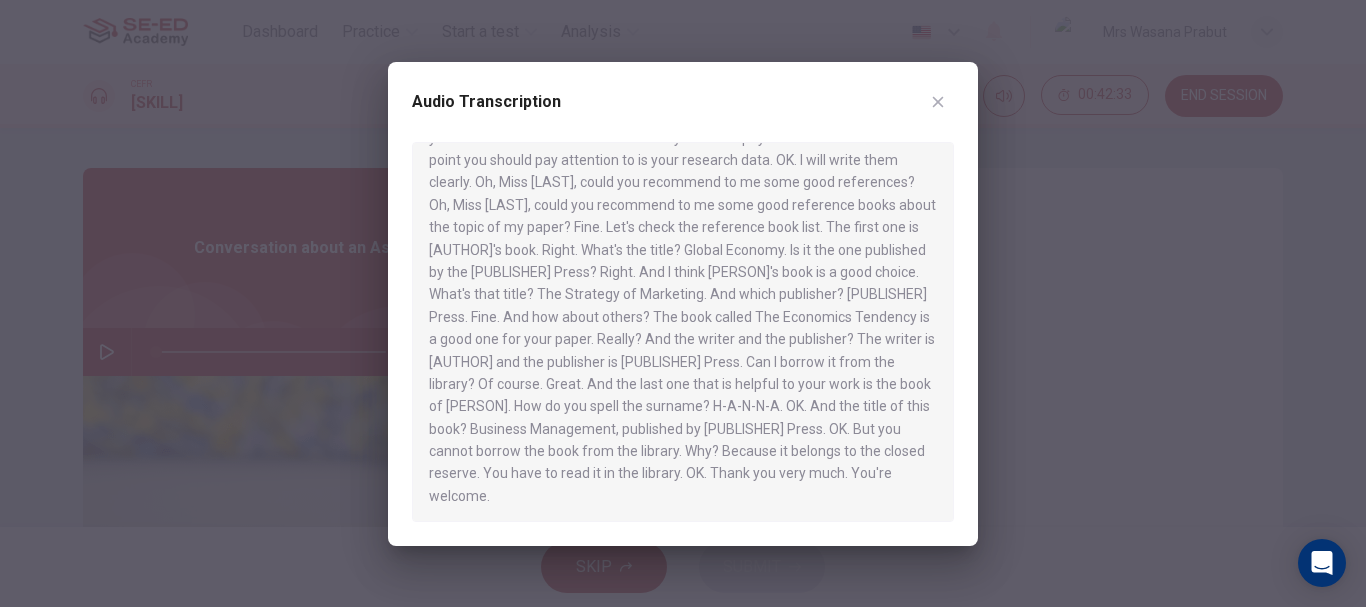 scroll, scrollTop: 751, scrollLeft: 0, axis: vertical 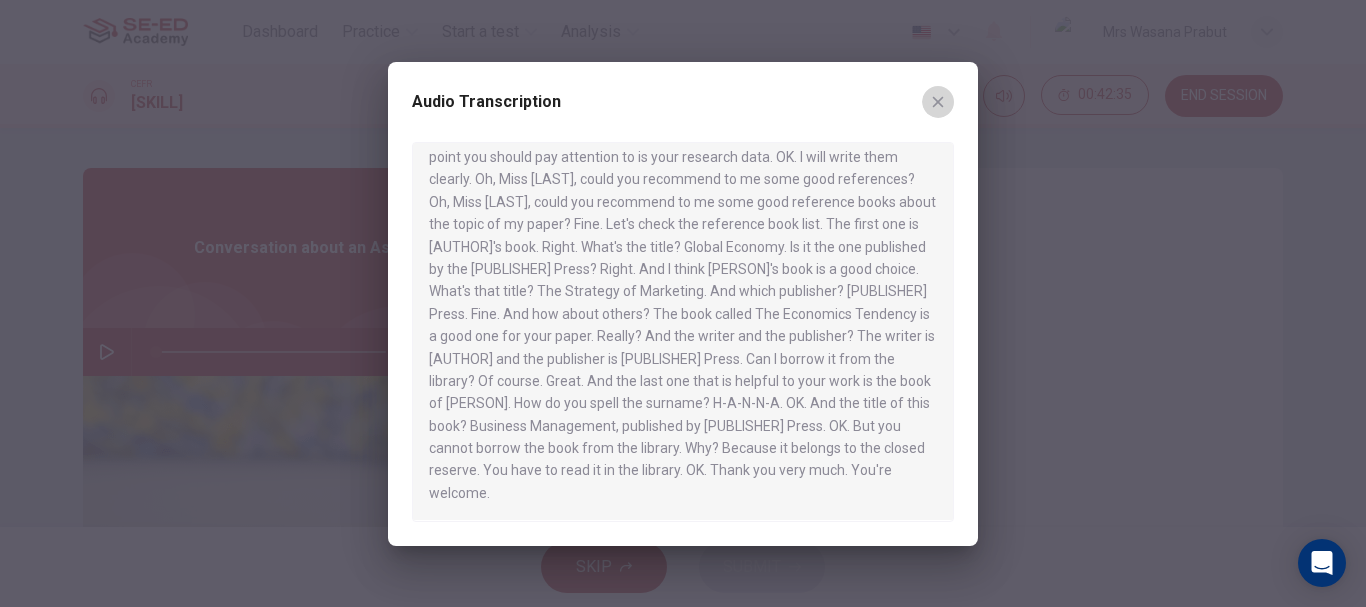 click at bounding box center (938, 101) 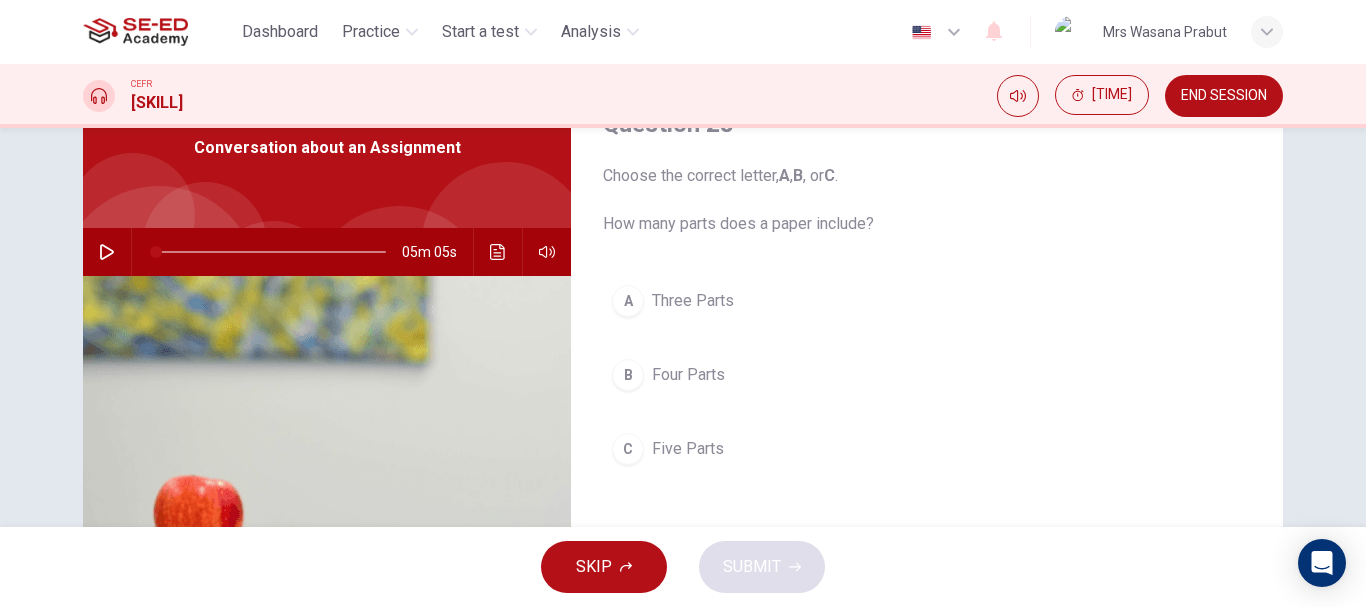 scroll, scrollTop: 200, scrollLeft: 0, axis: vertical 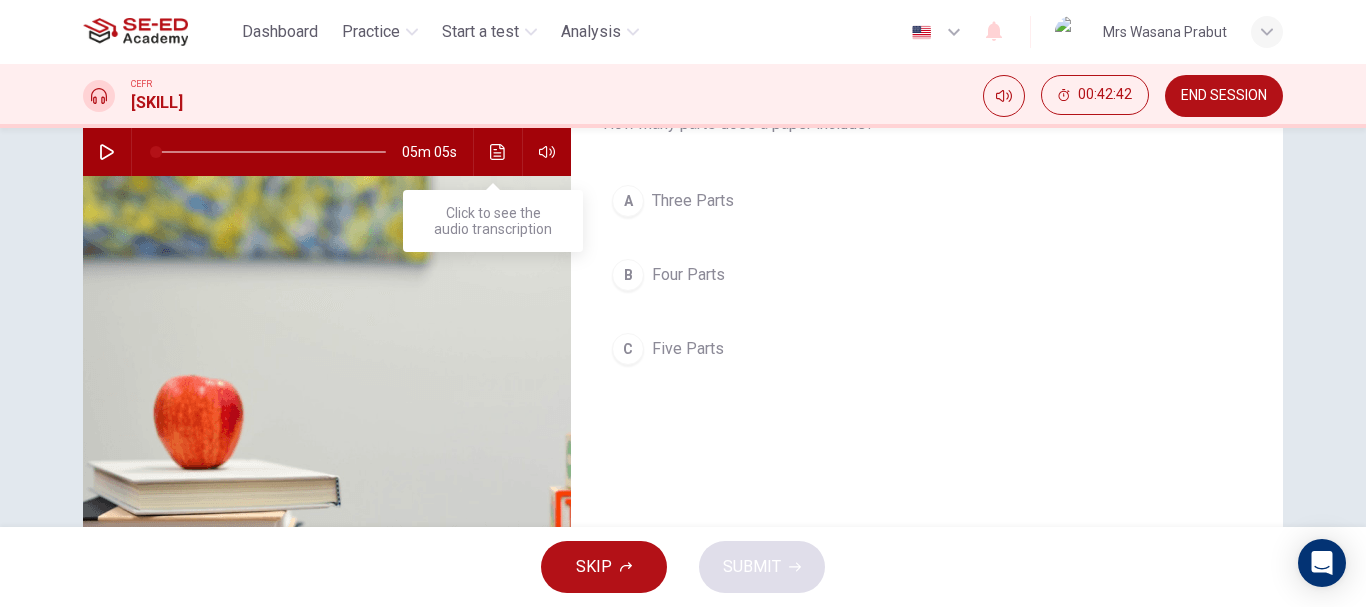 click at bounding box center [498, 152] 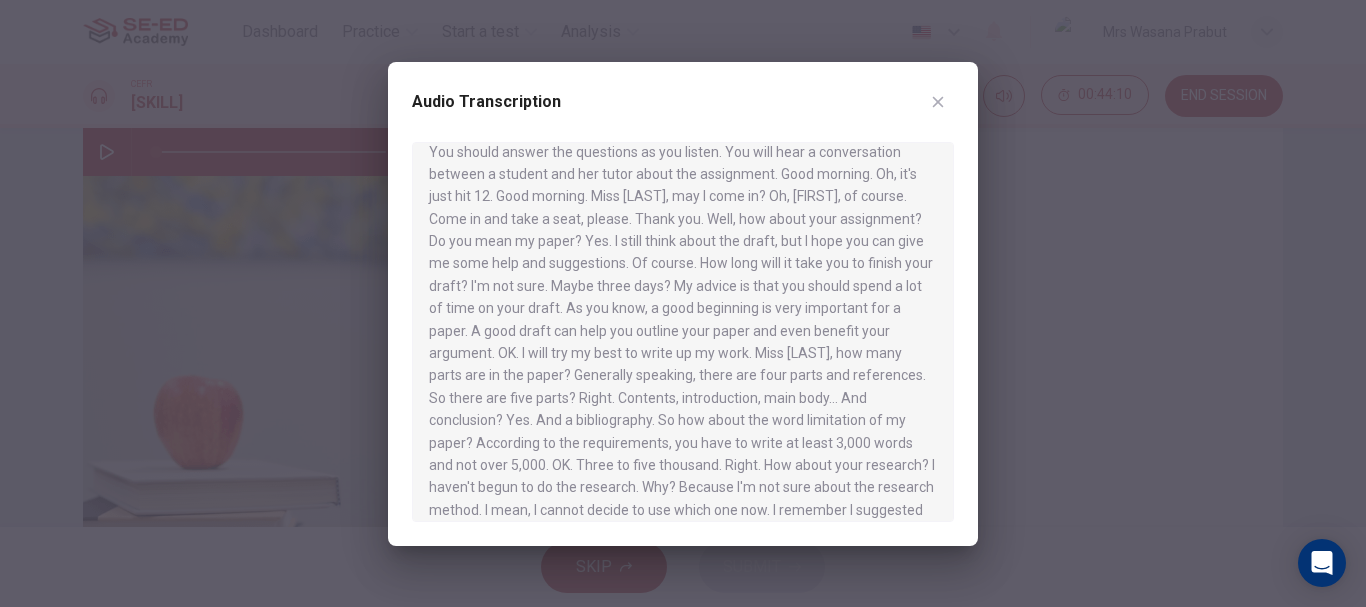 scroll, scrollTop: 0, scrollLeft: 0, axis: both 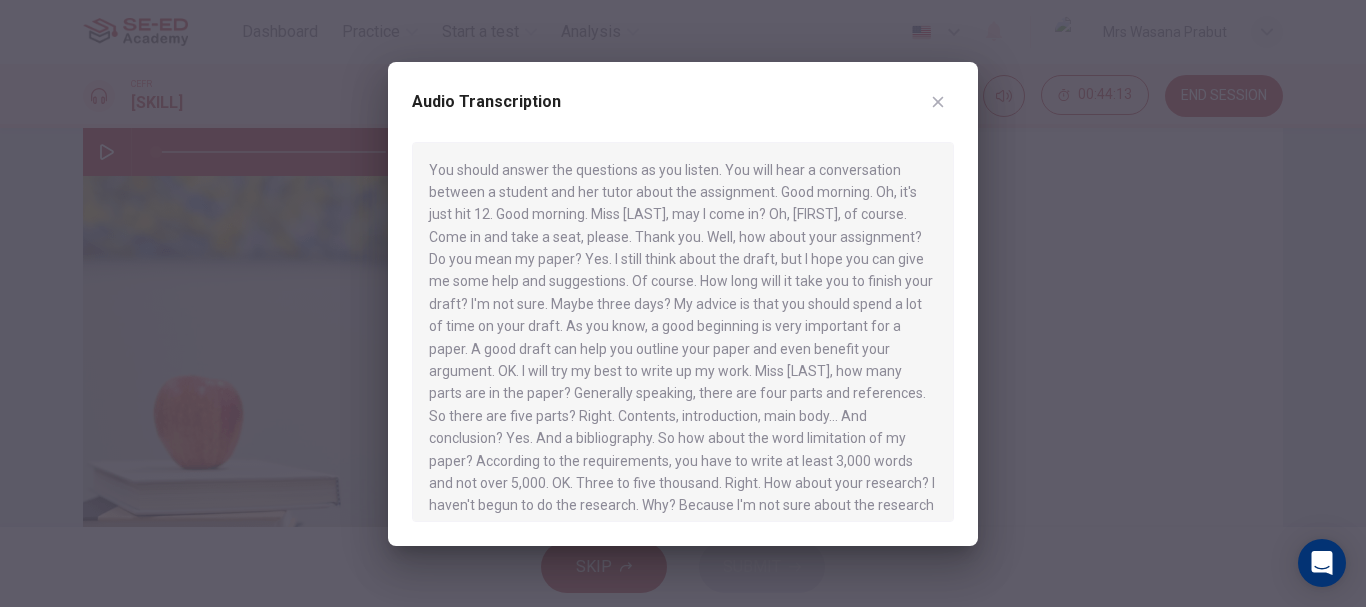 click at bounding box center [683, 303] 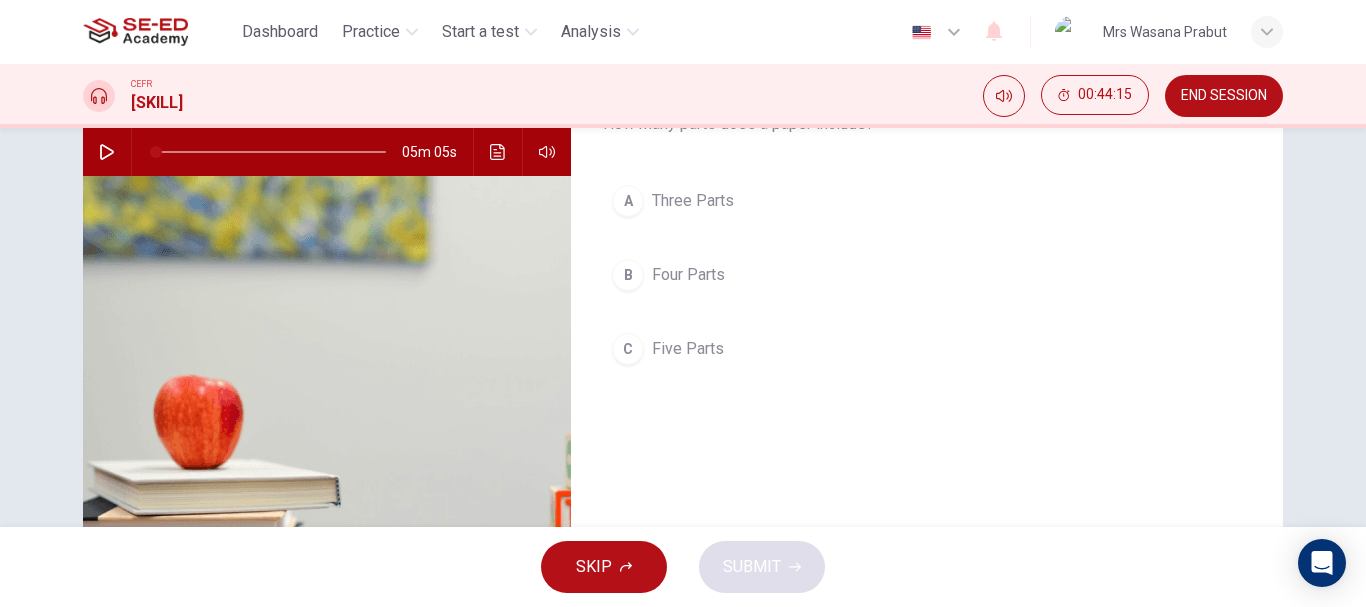 scroll, scrollTop: 100, scrollLeft: 0, axis: vertical 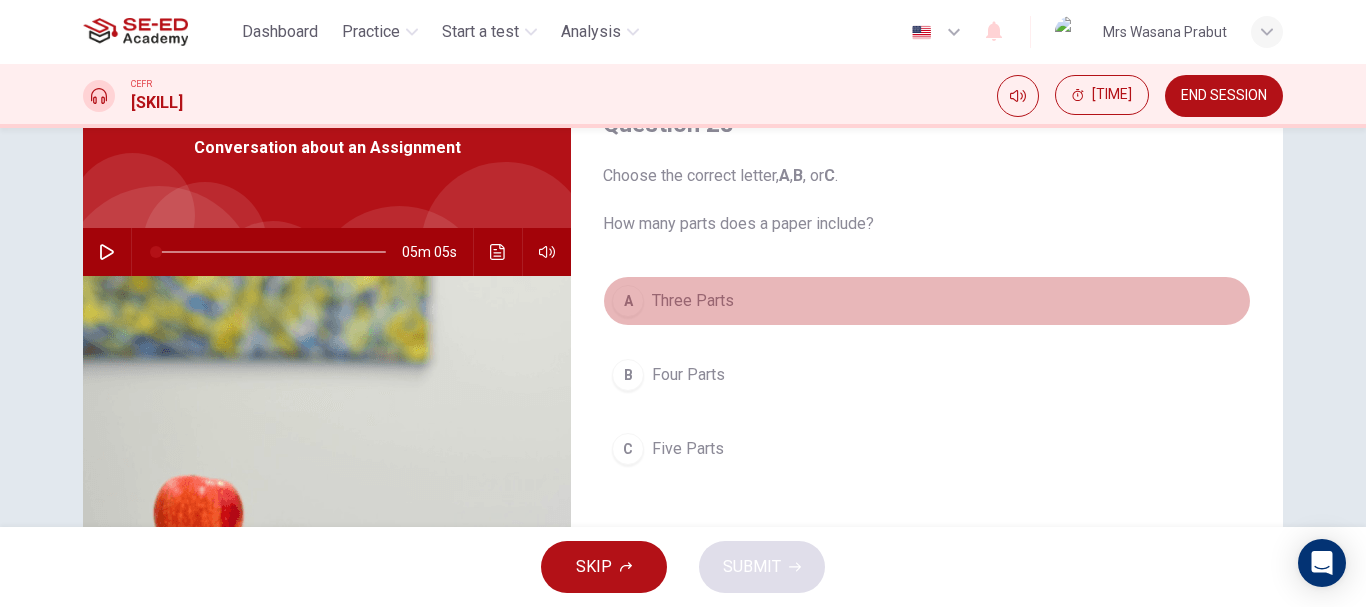 click on "Three Parts" at bounding box center (693, 301) 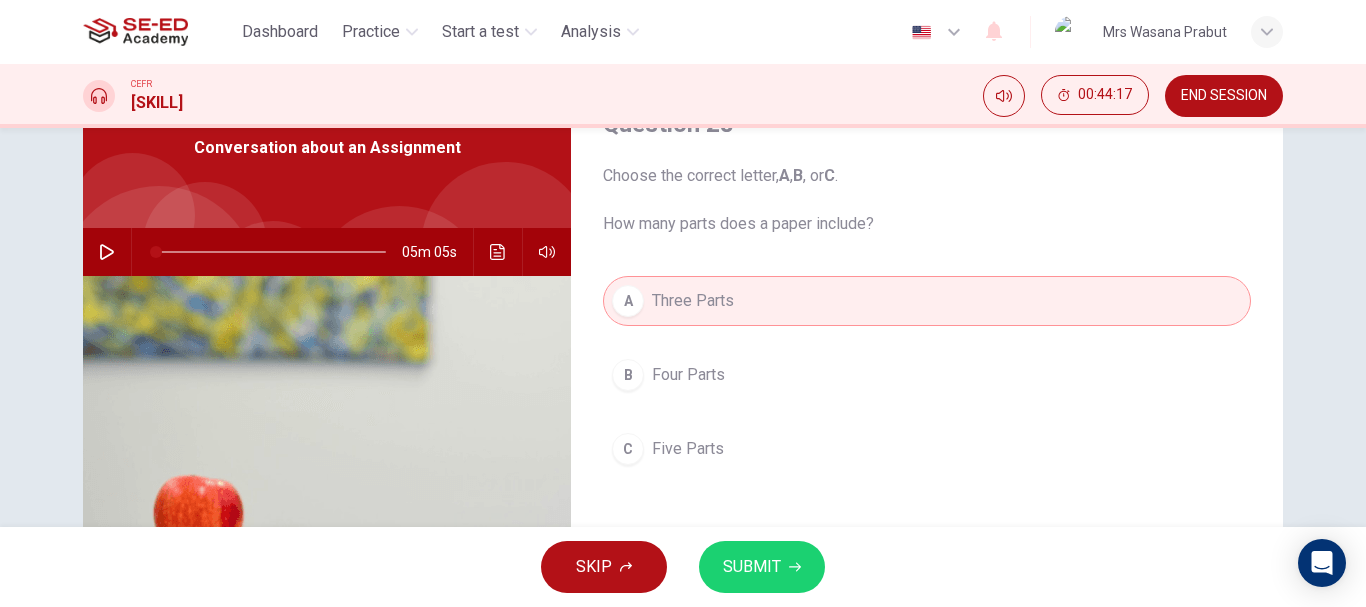 scroll, scrollTop: 200, scrollLeft: 0, axis: vertical 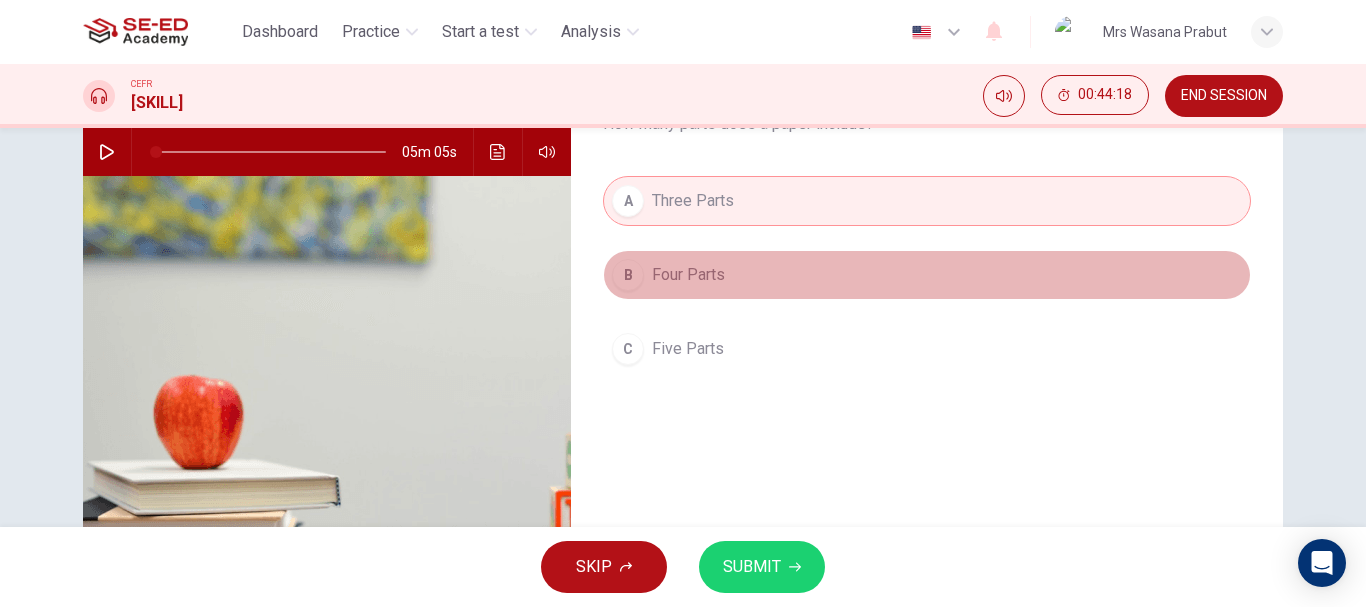 click on "Four Parts" at bounding box center [688, 275] 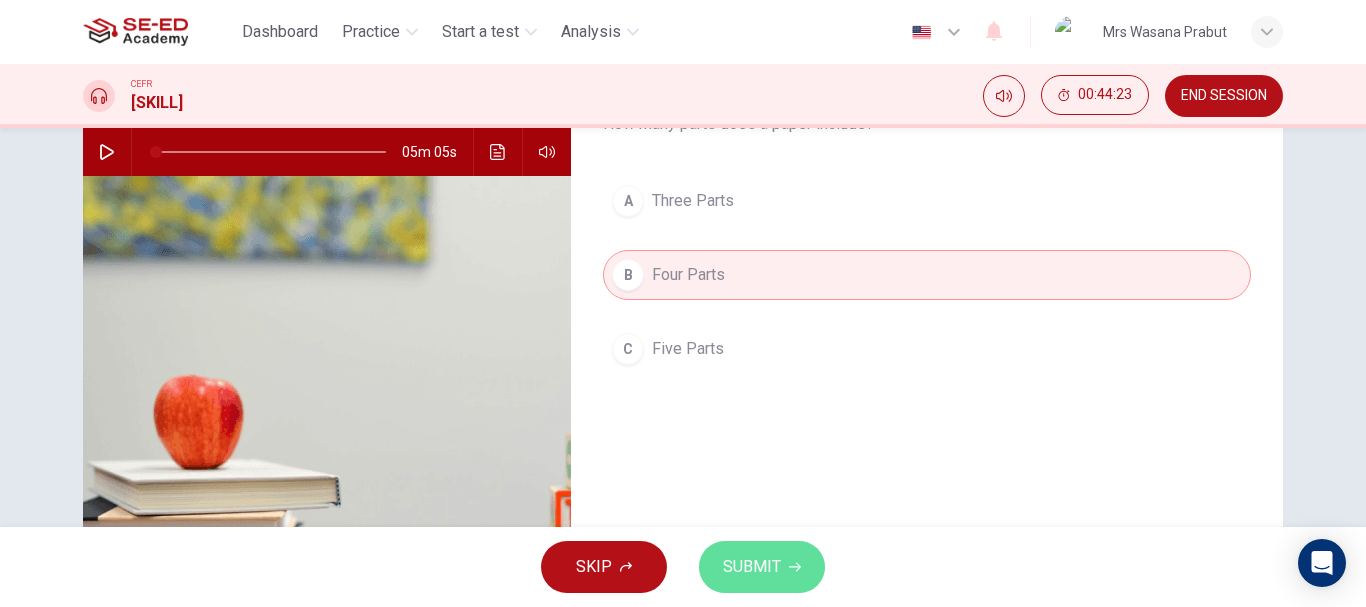 click on "SUBMIT" at bounding box center (752, 567) 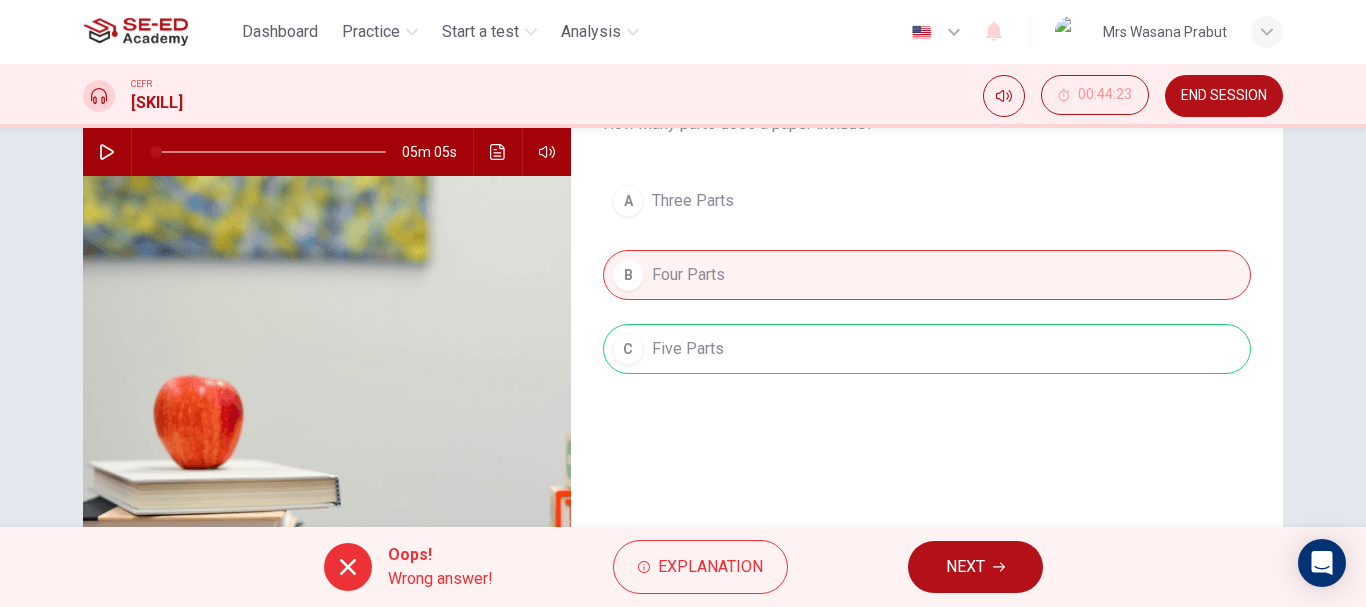 click on "NEXT" at bounding box center (975, 567) 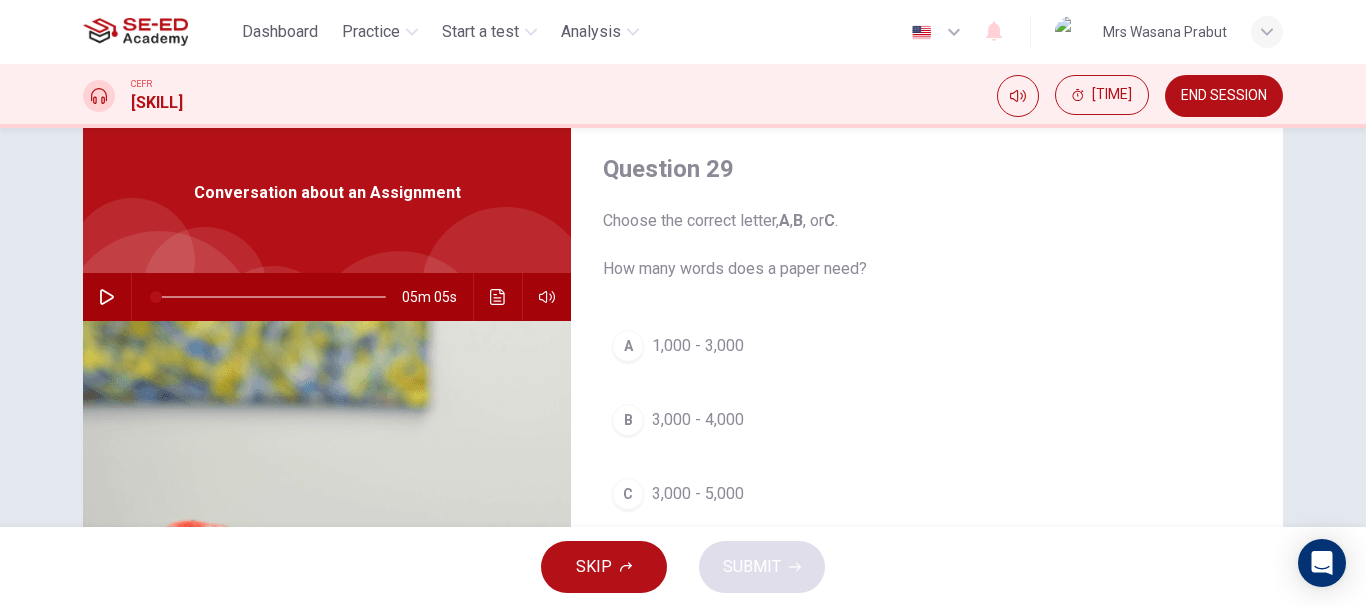 scroll, scrollTop: 100, scrollLeft: 0, axis: vertical 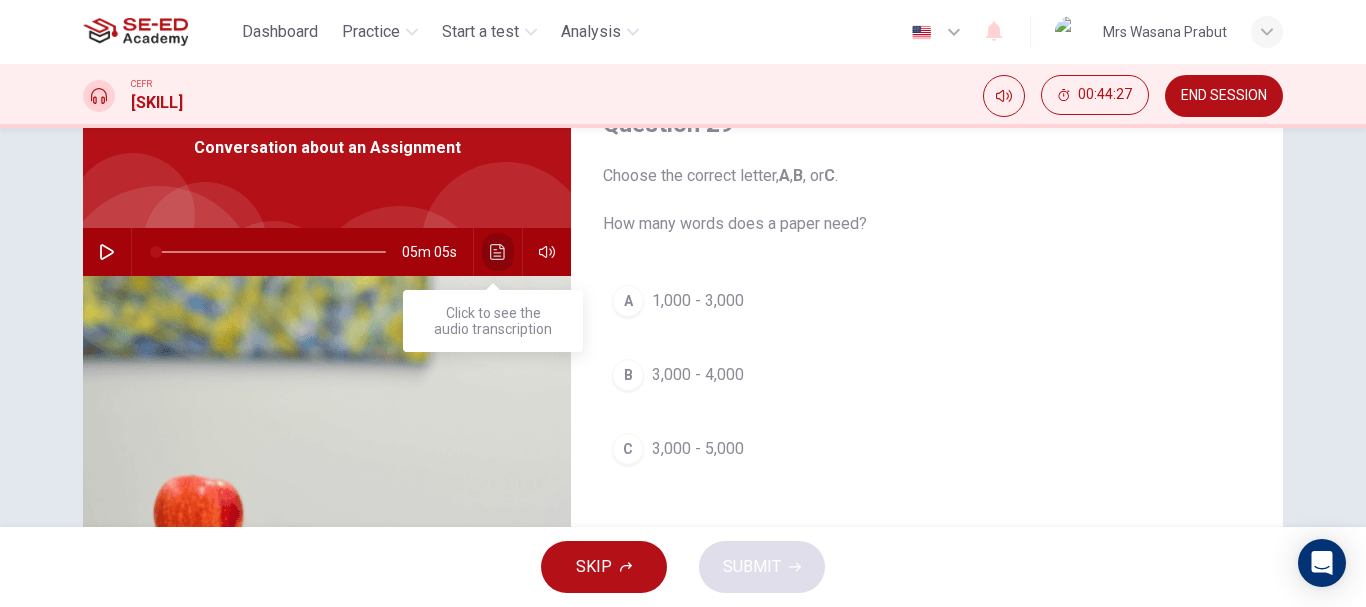 click at bounding box center [498, 252] 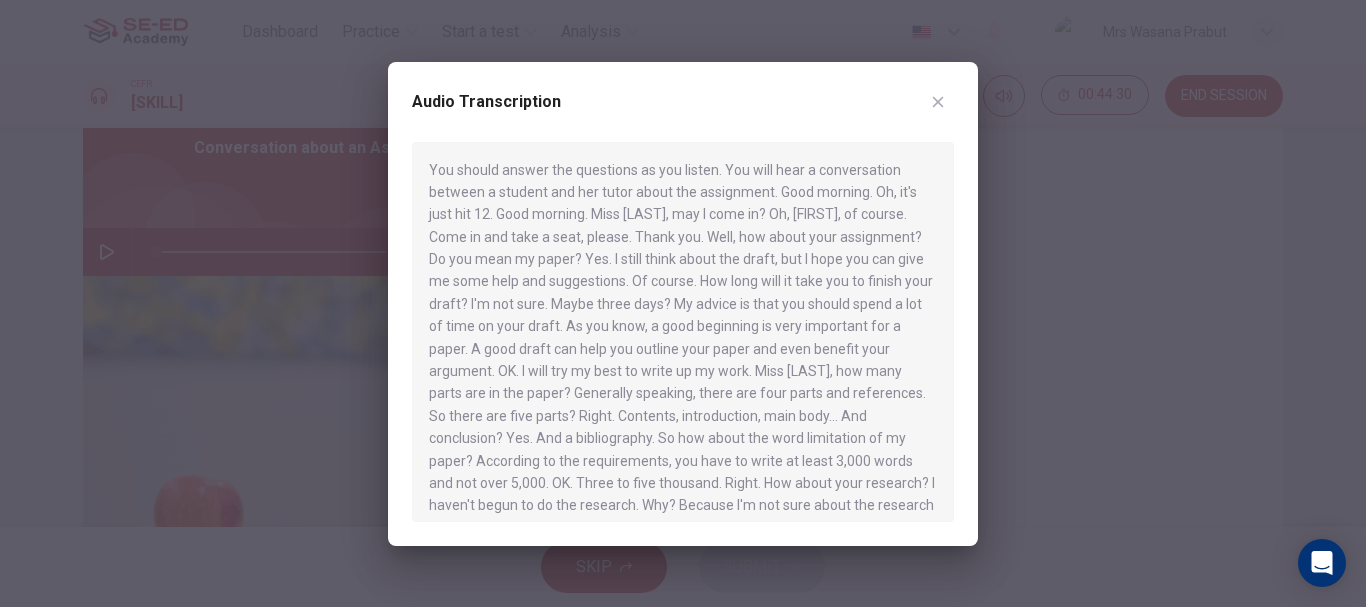 scroll, scrollTop: 100, scrollLeft: 0, axis: vertical 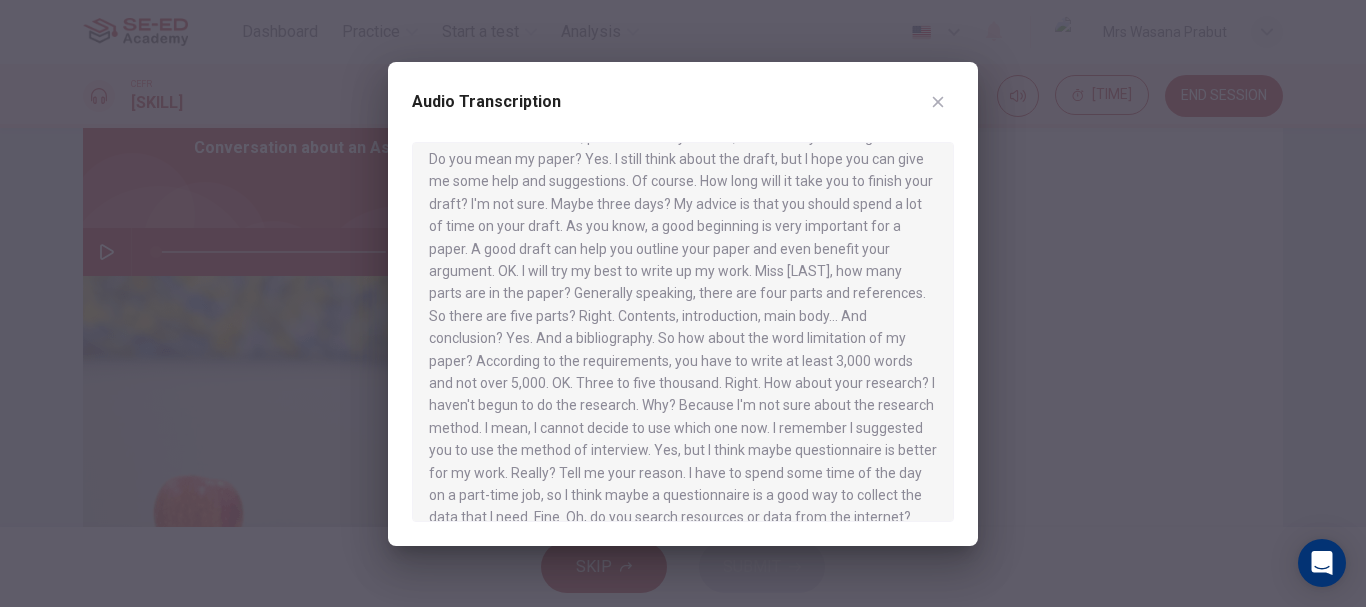 click at bounding box center (683, 303) 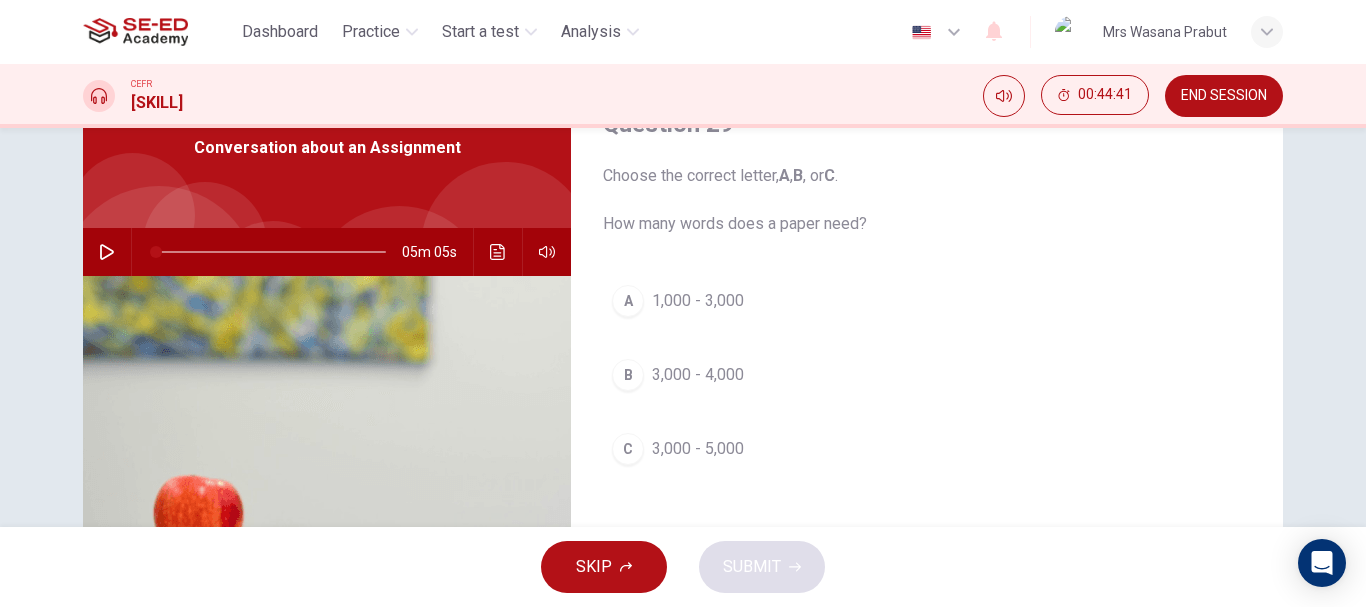 click on "3,000 - 5,000" at bounding box center [698, 301] 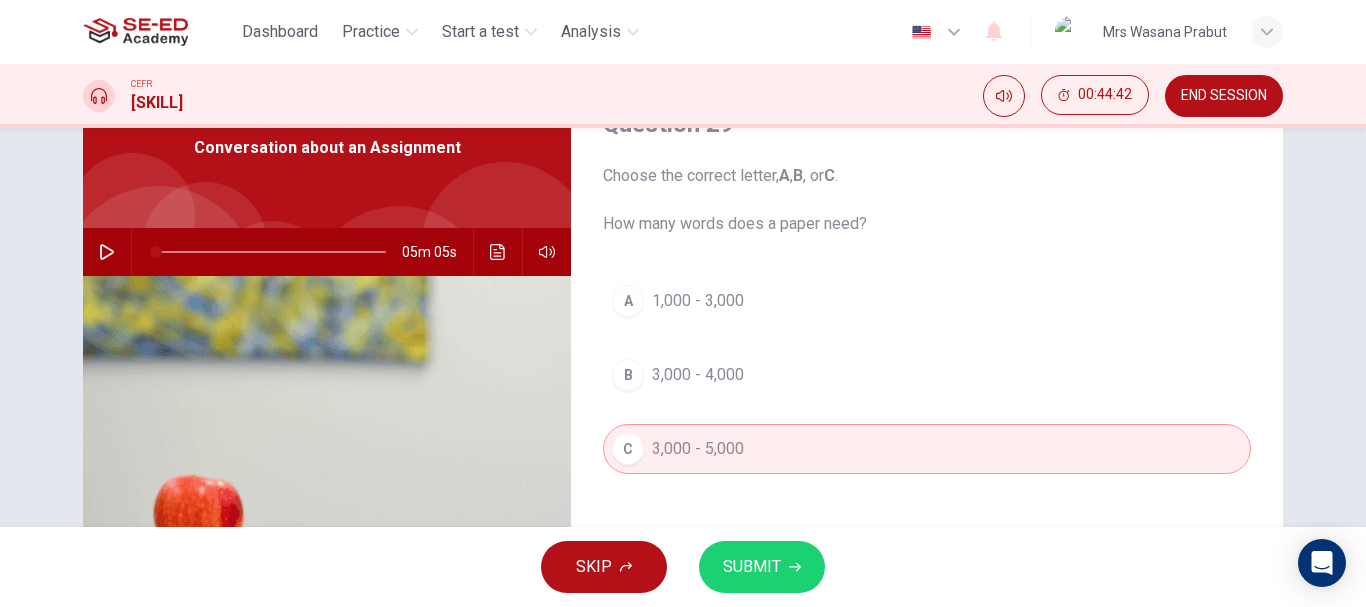 click on "SUBMIT" at bounding box center (752, 567) 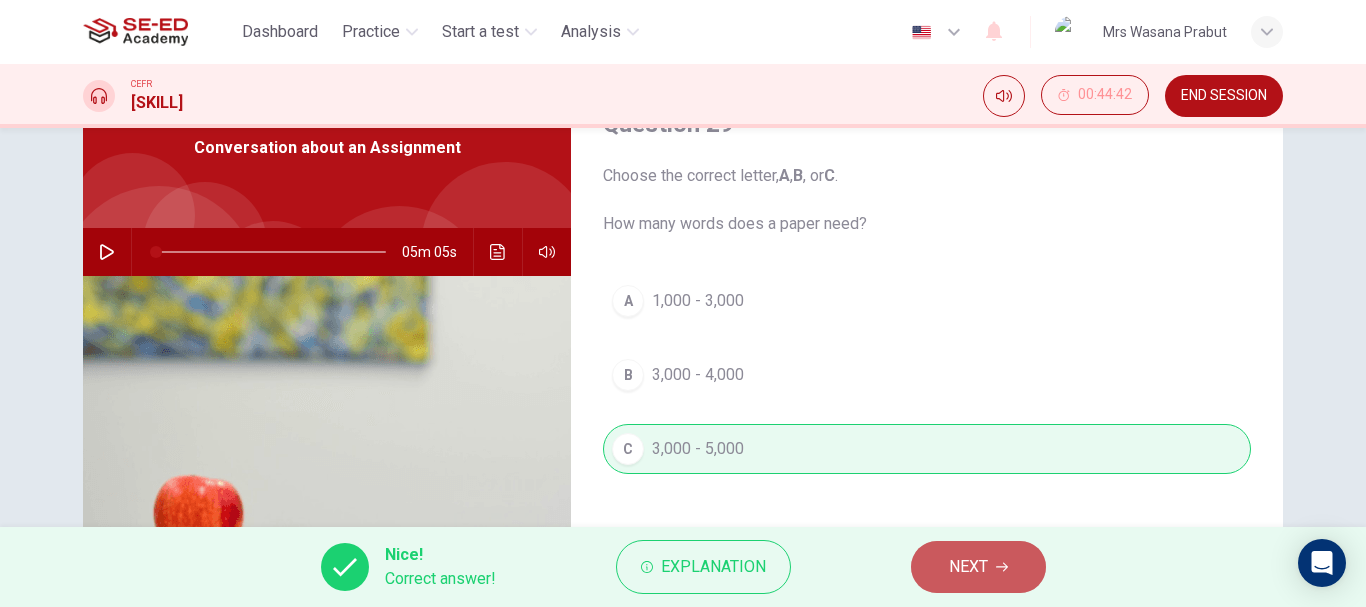 click on "NEXT" at bounding box center (978, 567) 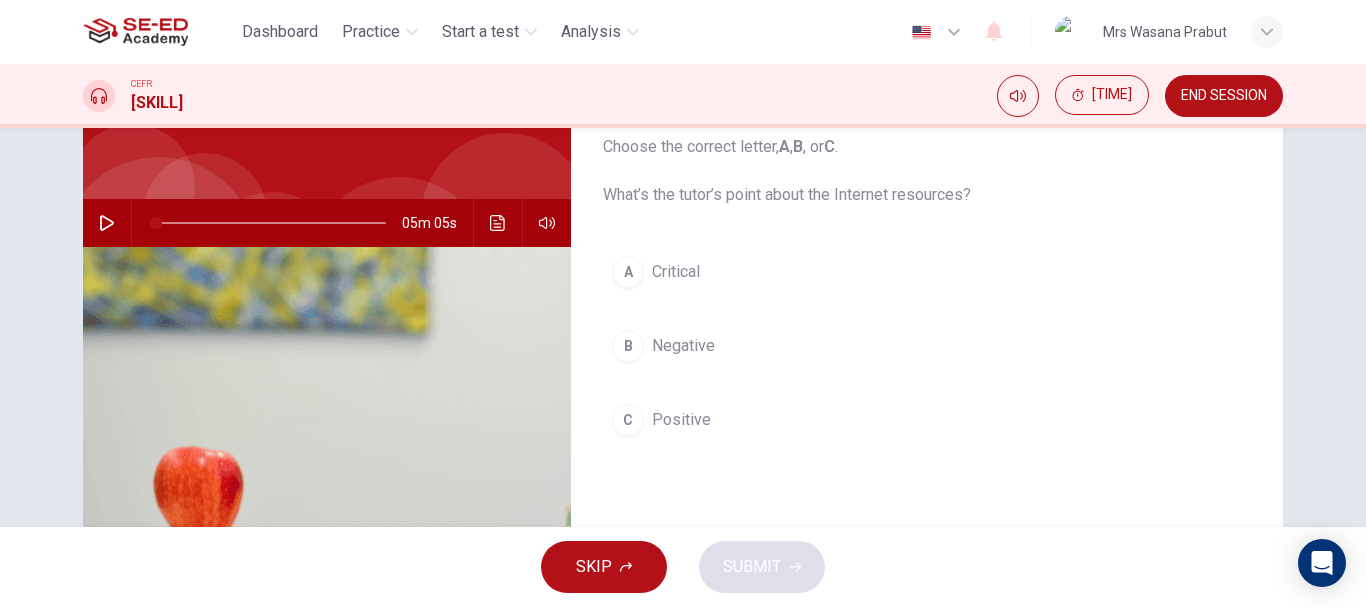 scroll, scrollTop: 100, scrollLeft: 0, axis: vertical 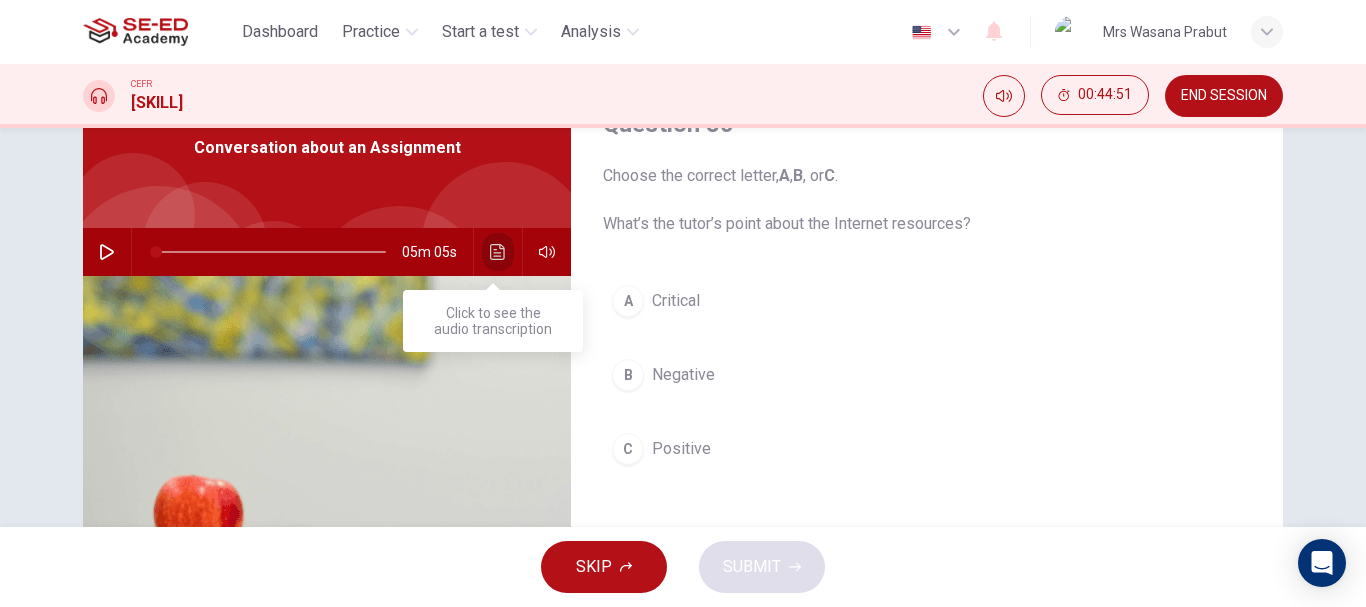 click at bounding box center (498, 252) 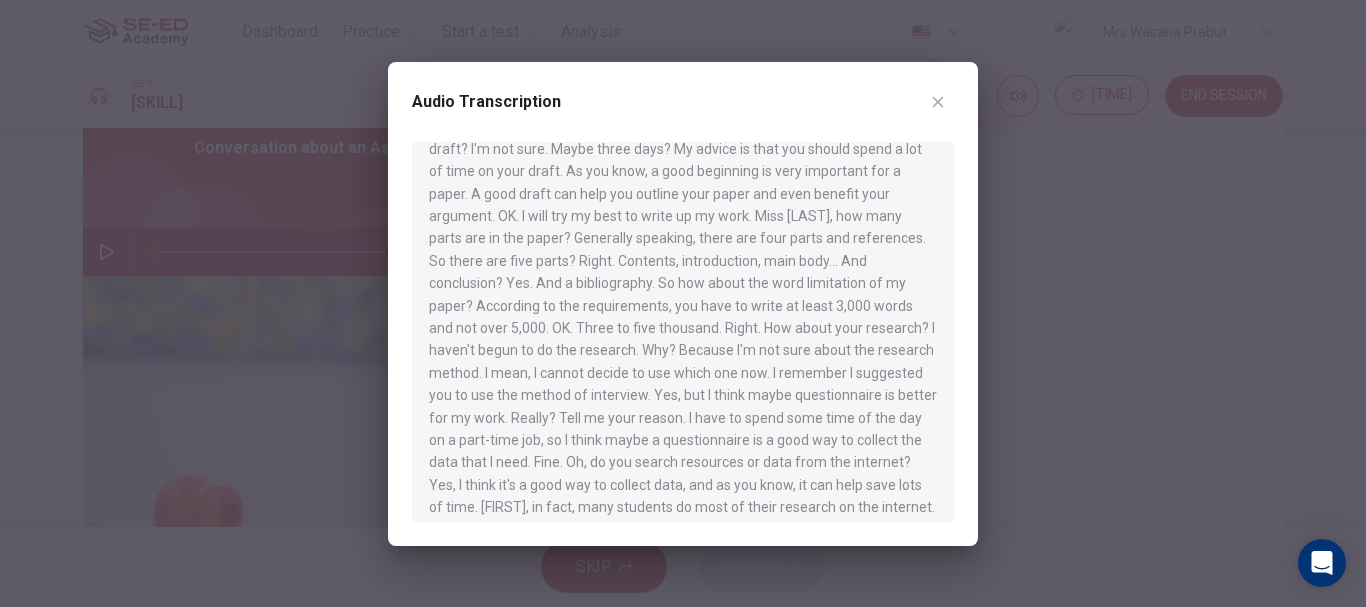 scroll, scrollTop: 300, scrollLeft: 0, axis: vertical 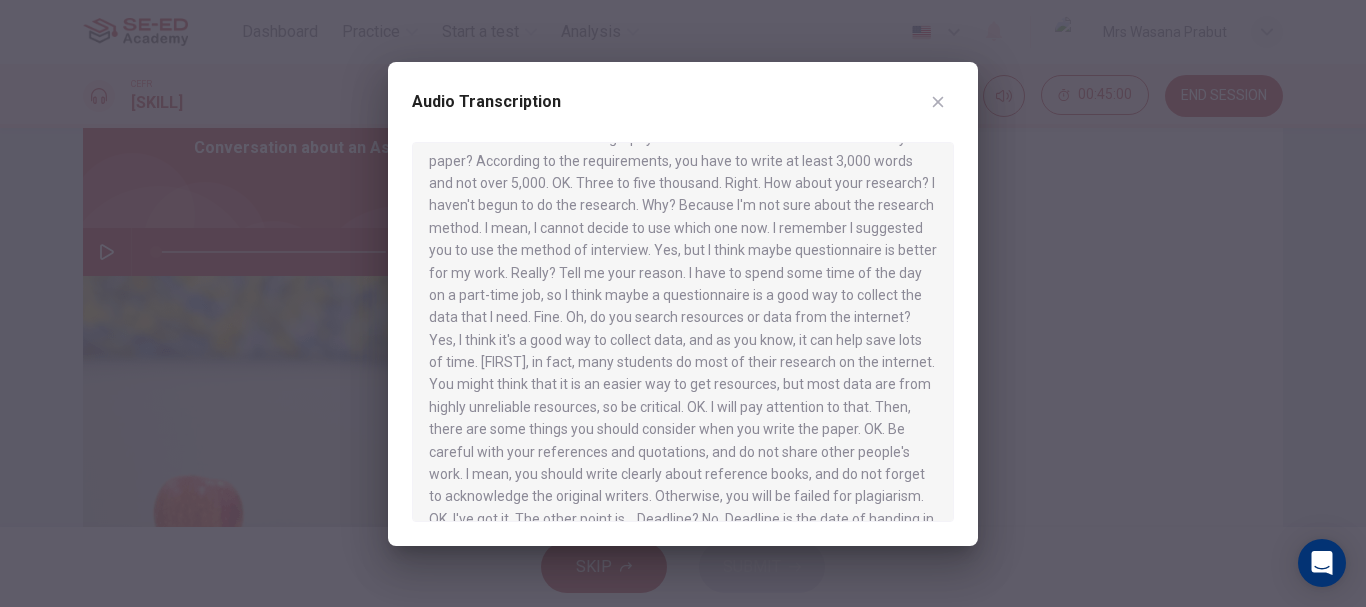 click at bounding box center (938, 101) 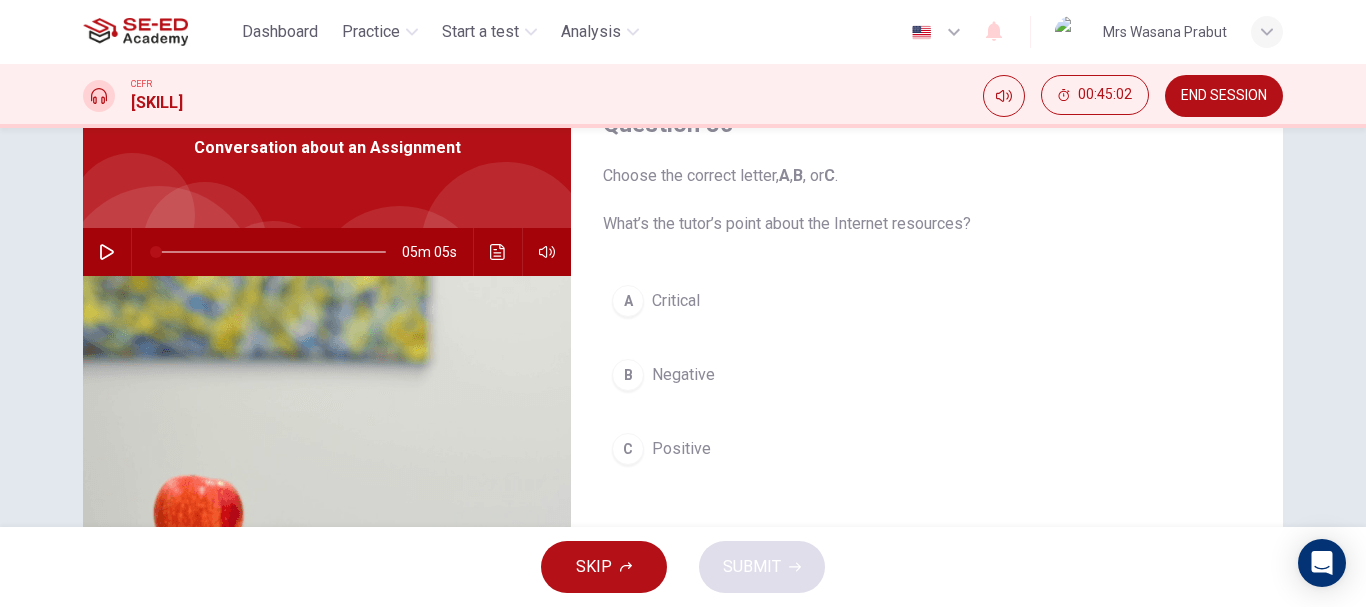 click on "Positive" at bounding box center (676, 301) 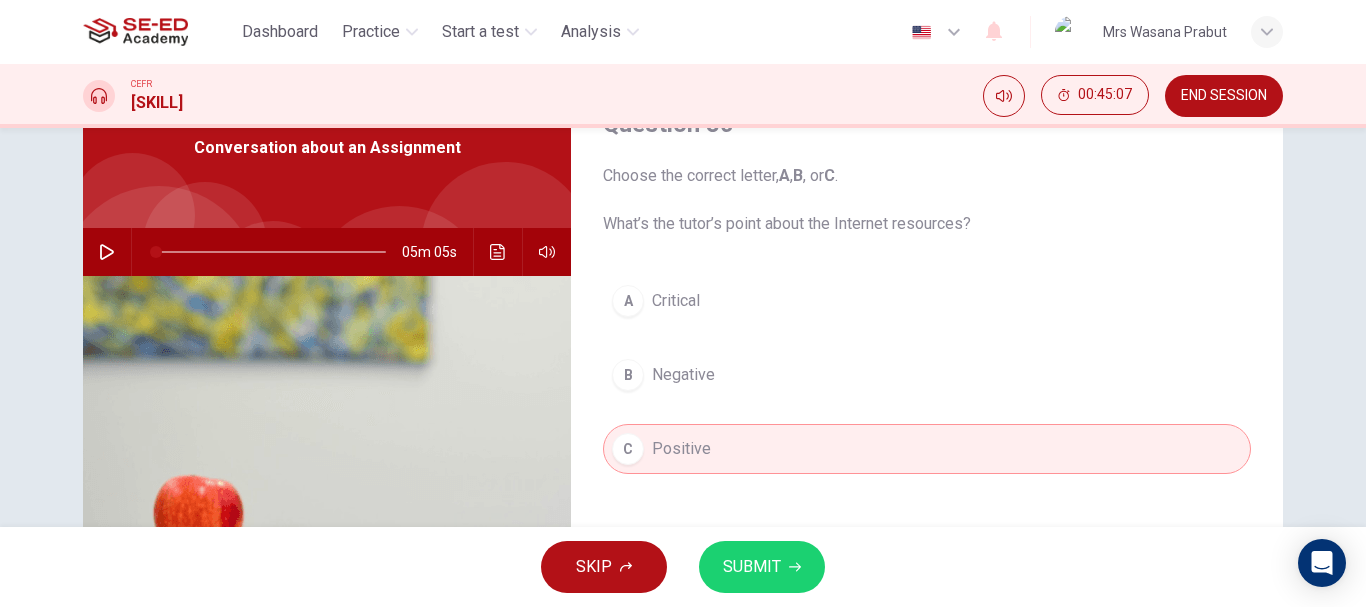 click on "Critical" at bounding box center [676, 301] 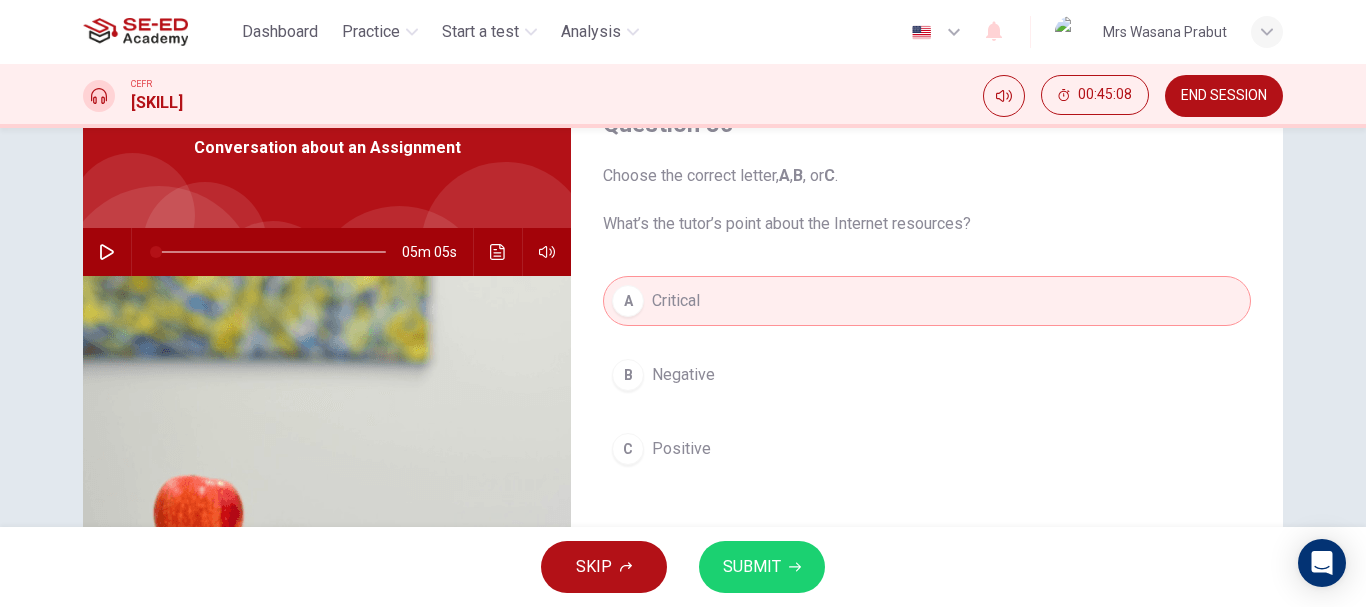 click at bounding box center [795, 567] 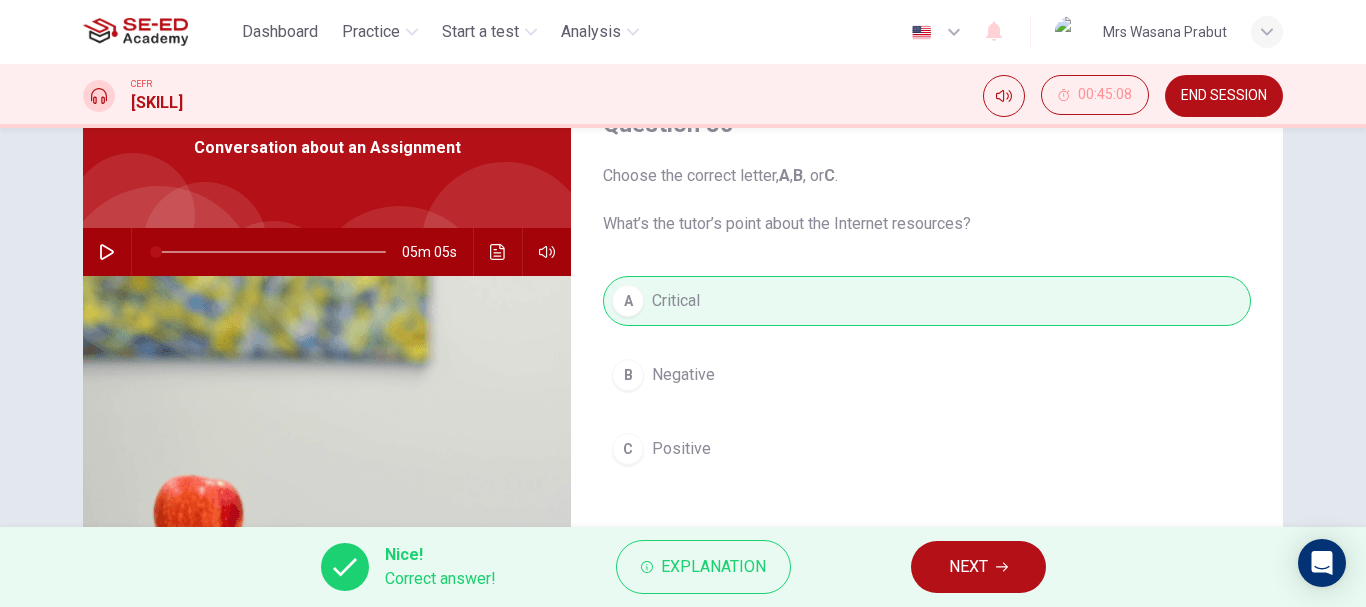 click on "NEXT" at bounding box center (968, 567) 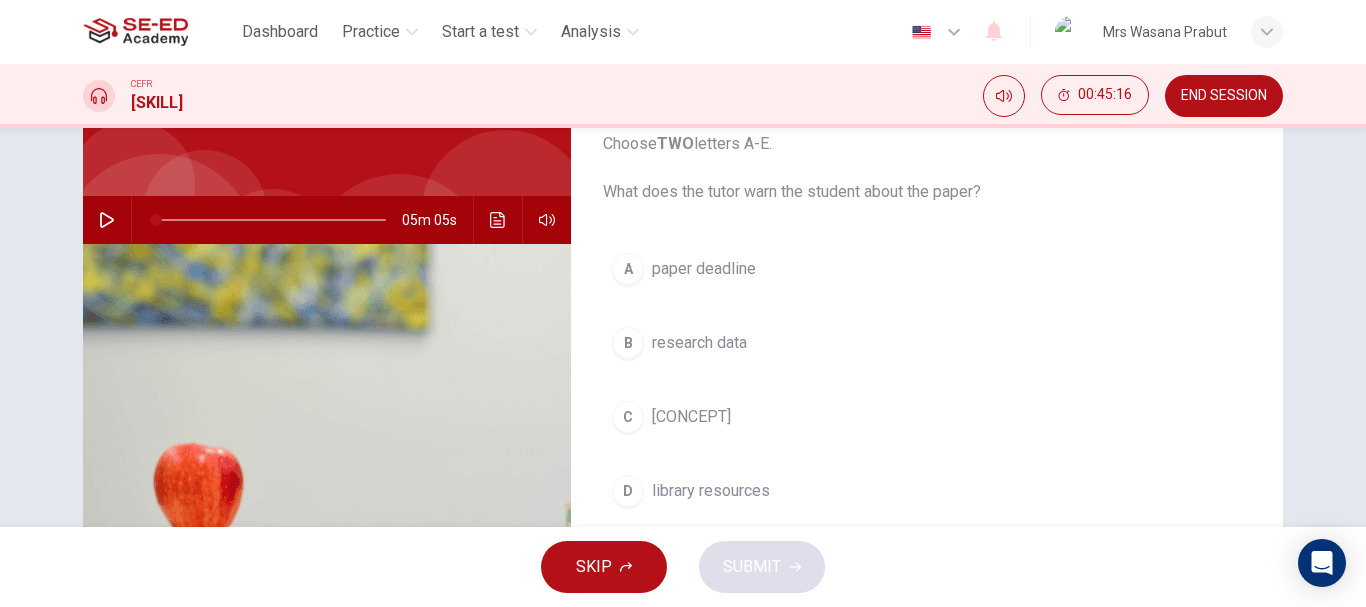 scroll, scrollTop: 100, scrollLeft: 0, axis: vertical 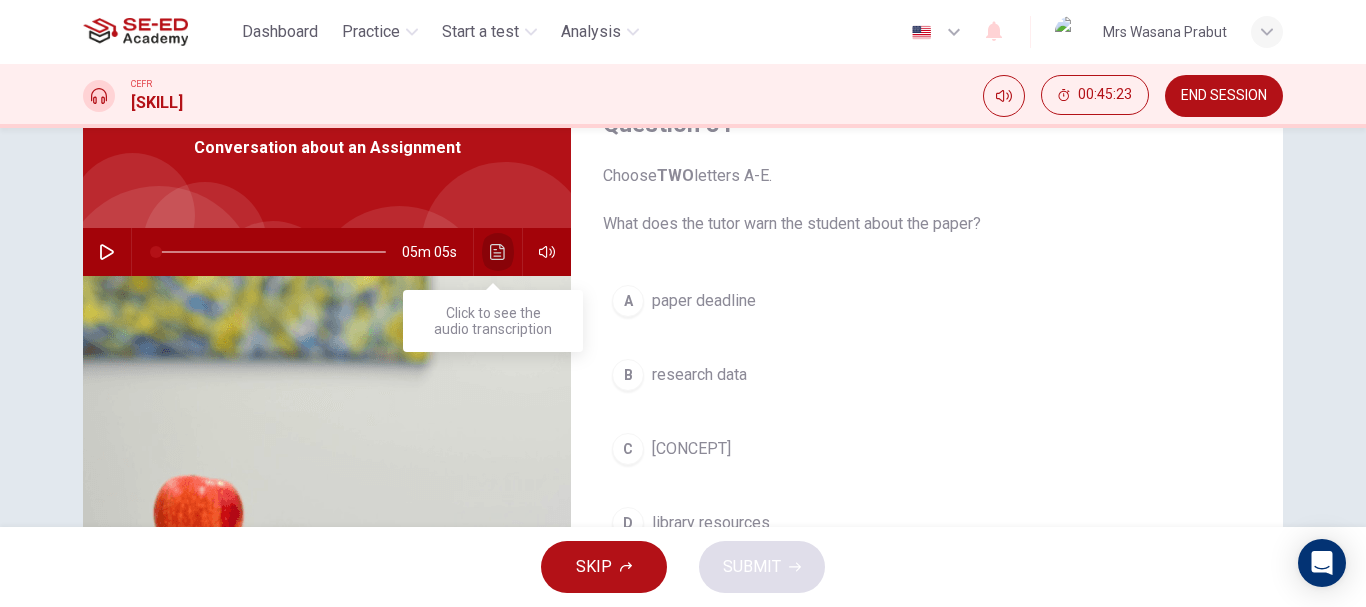 click at bounding box center (498, 252) 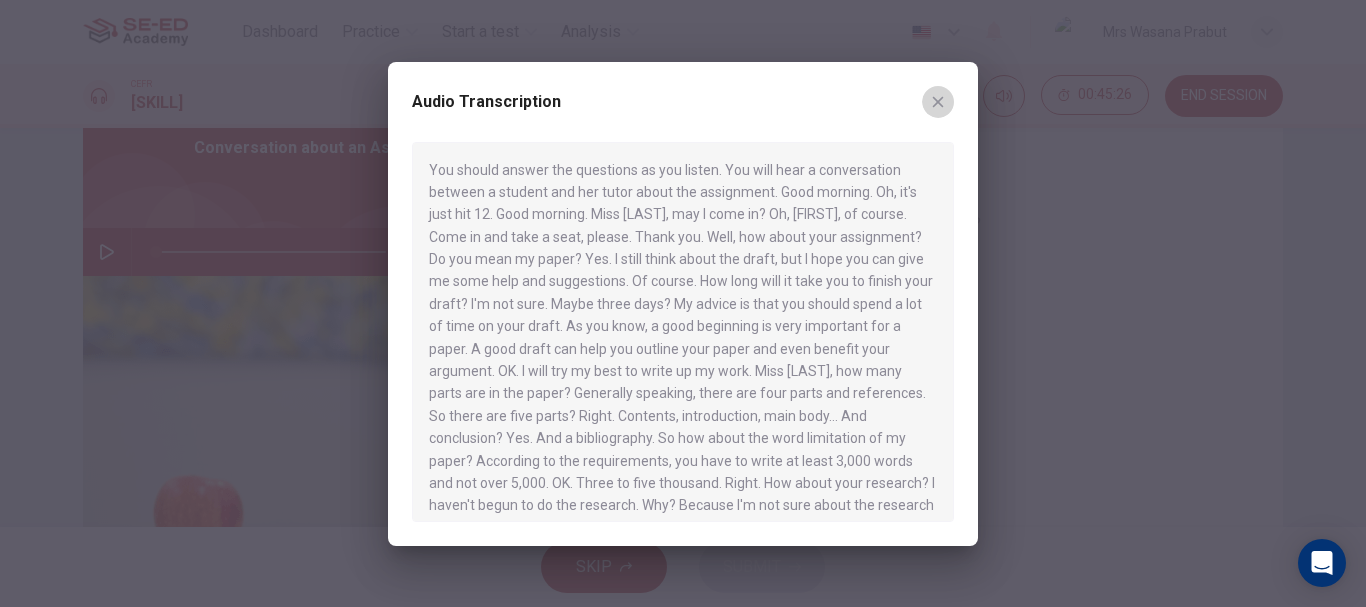 click at bounding box center (938, 102) 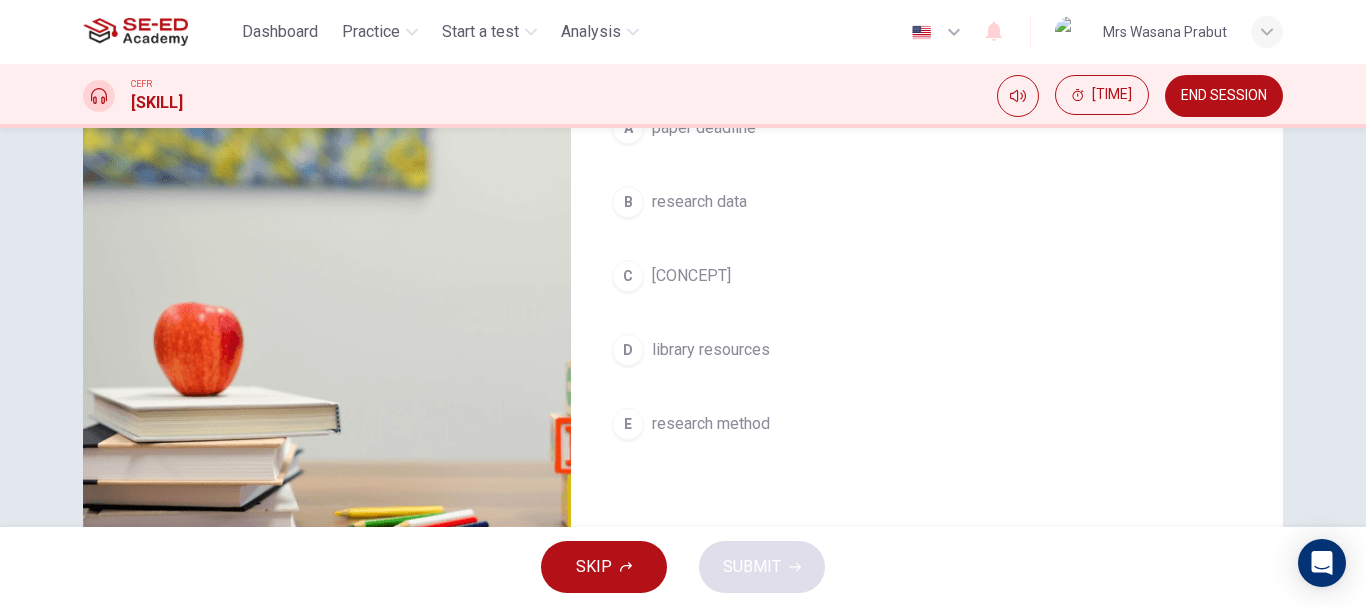 scroll, scrollTop: 300, scrollLeft: 0, axis: vertical 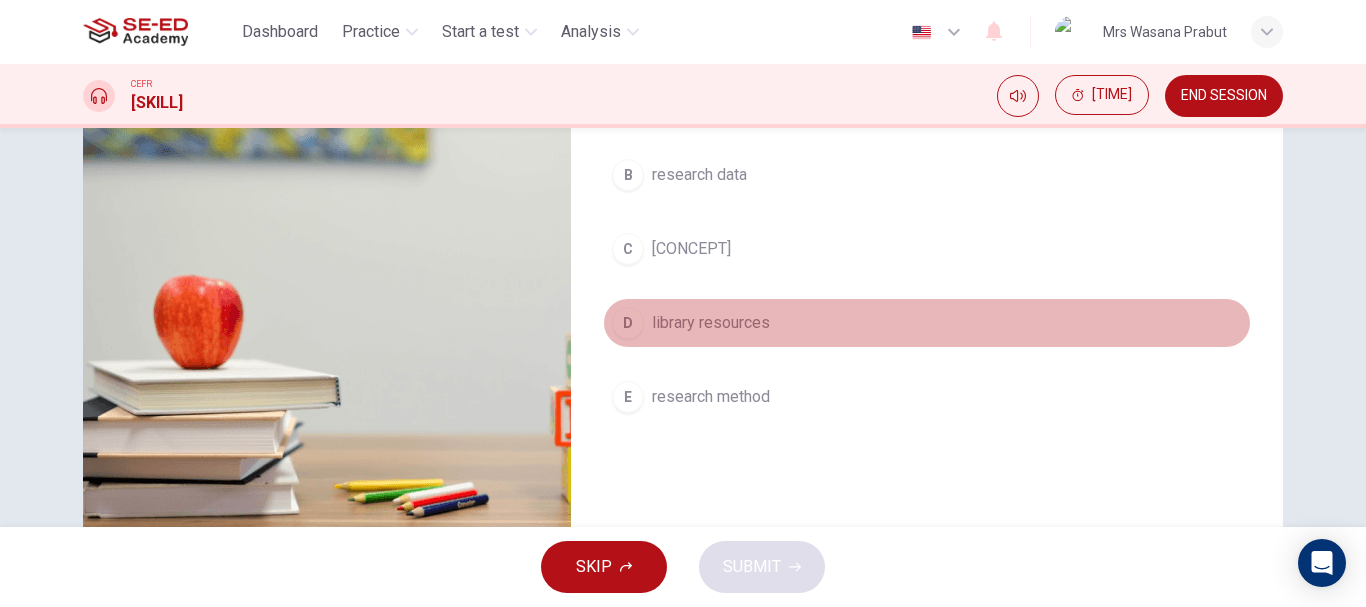 click on "D library resources" at bounding box center (927, 323) 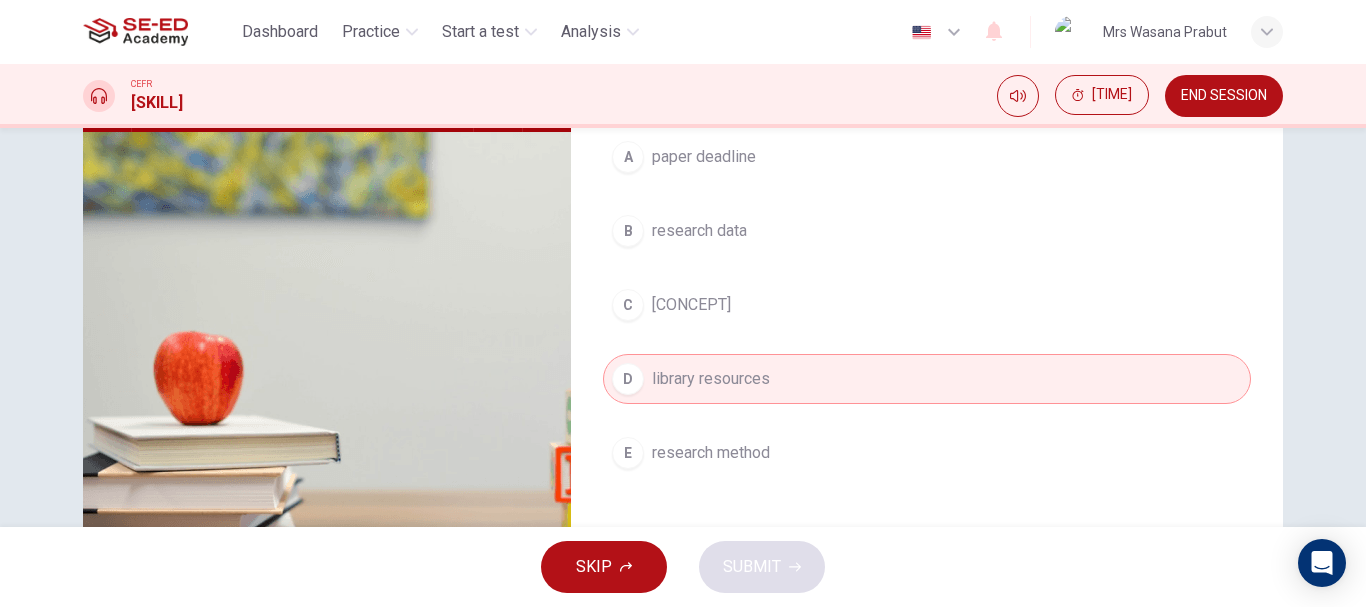 scroll, scrollTop: 200, scrollLeft: 0, axis: vertical 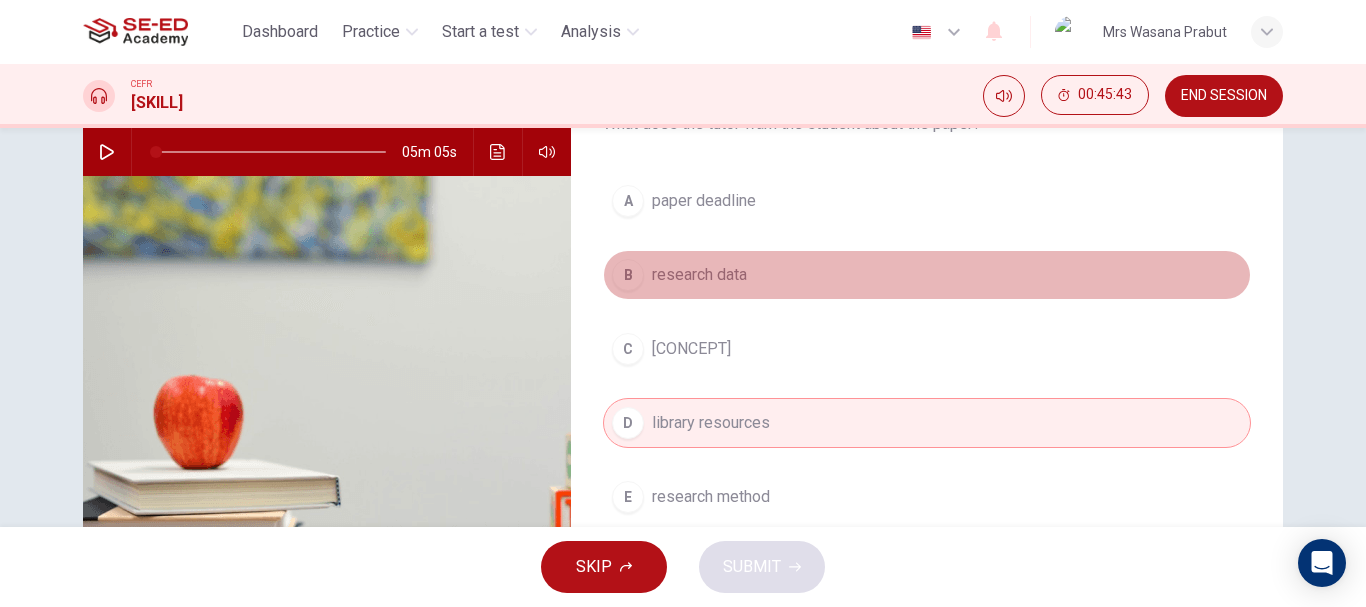 click on "[RESEARCH] data" at bounding box center [927, 275] 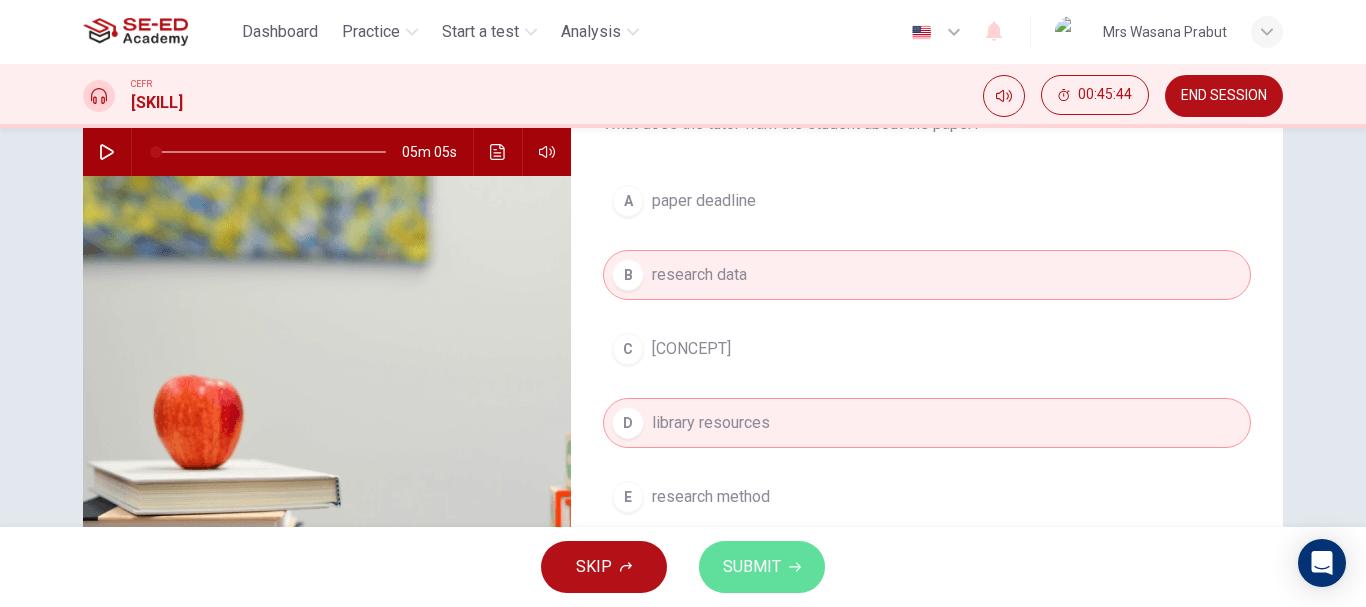 click on "SUBMIT" at bounding box center [752, 567] 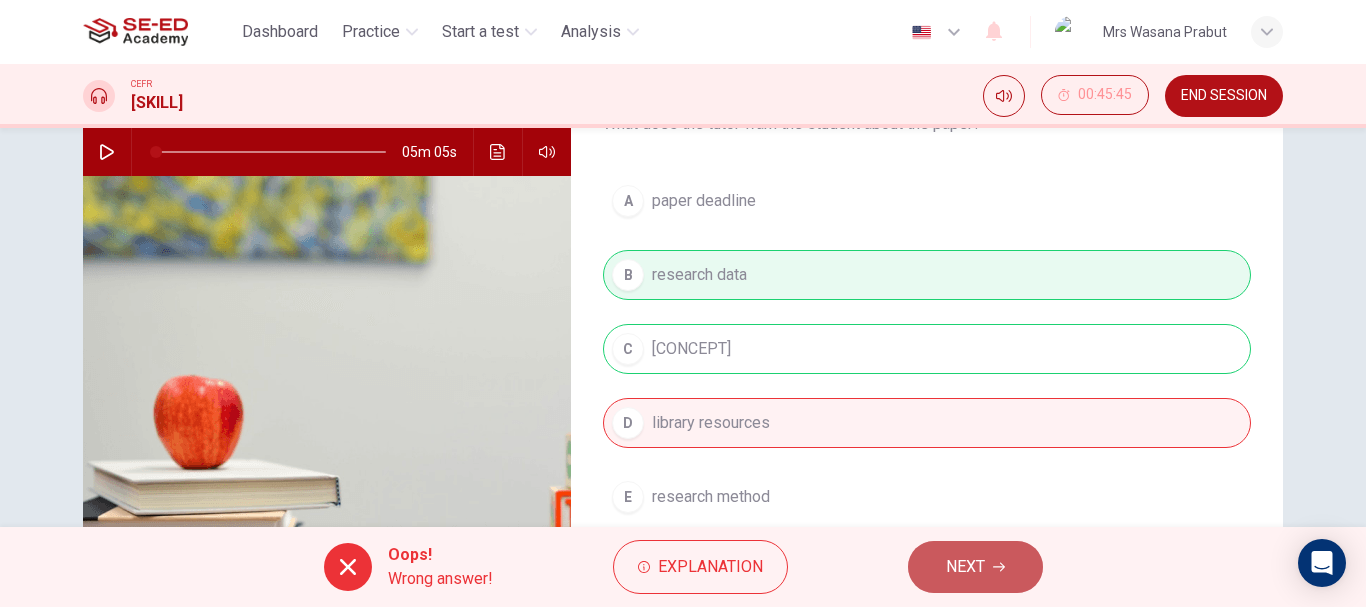 click on "NEXT" at bounding box center [975, 567] 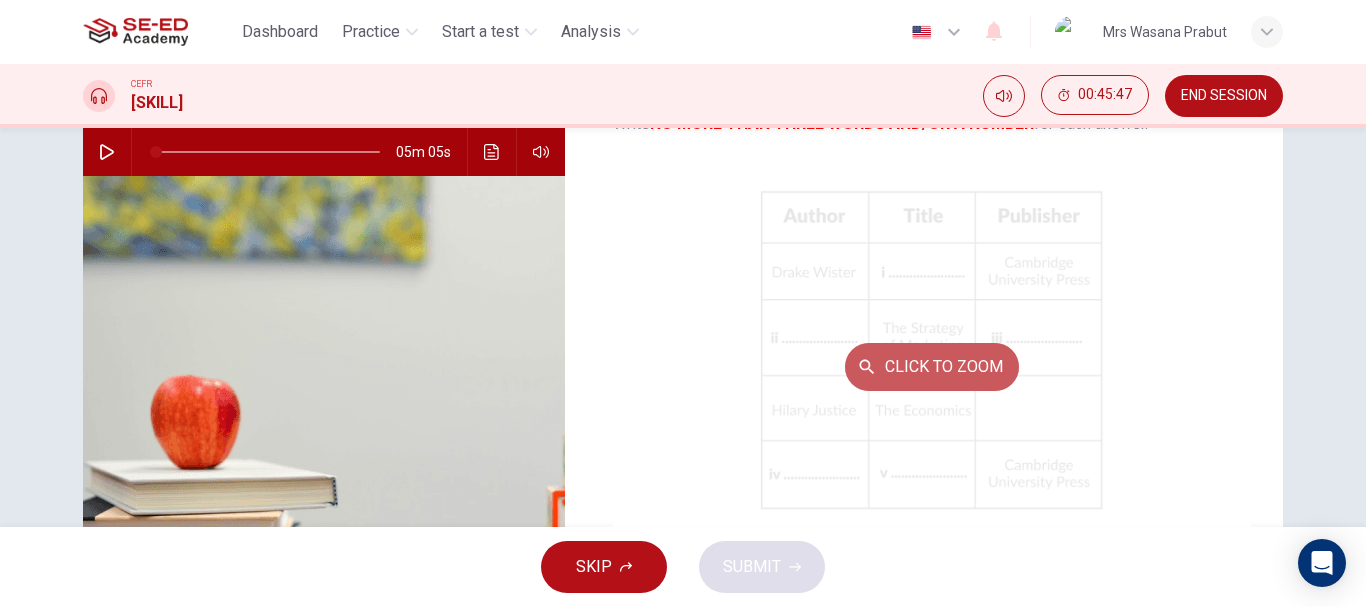 click on "Click to Zoom" at bounding box center (932, 367) 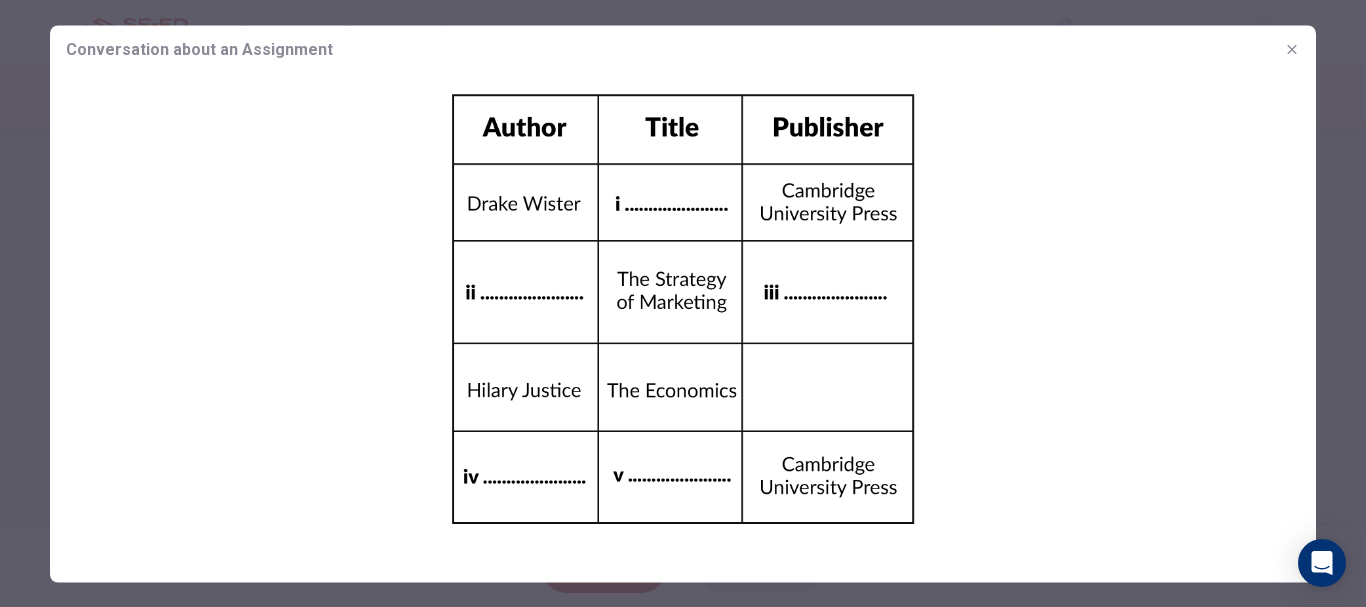 click at bounding box center (1292, 49) 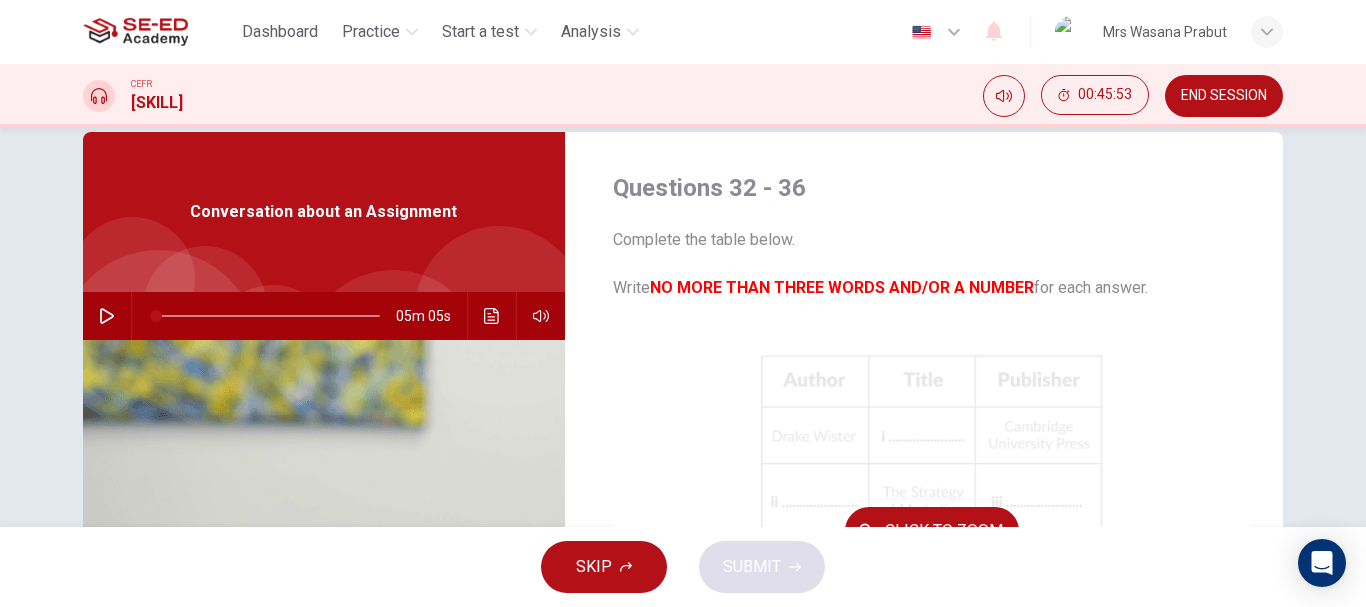 scroll, scrollTop: 0, scrollLeft: 0, axis: both 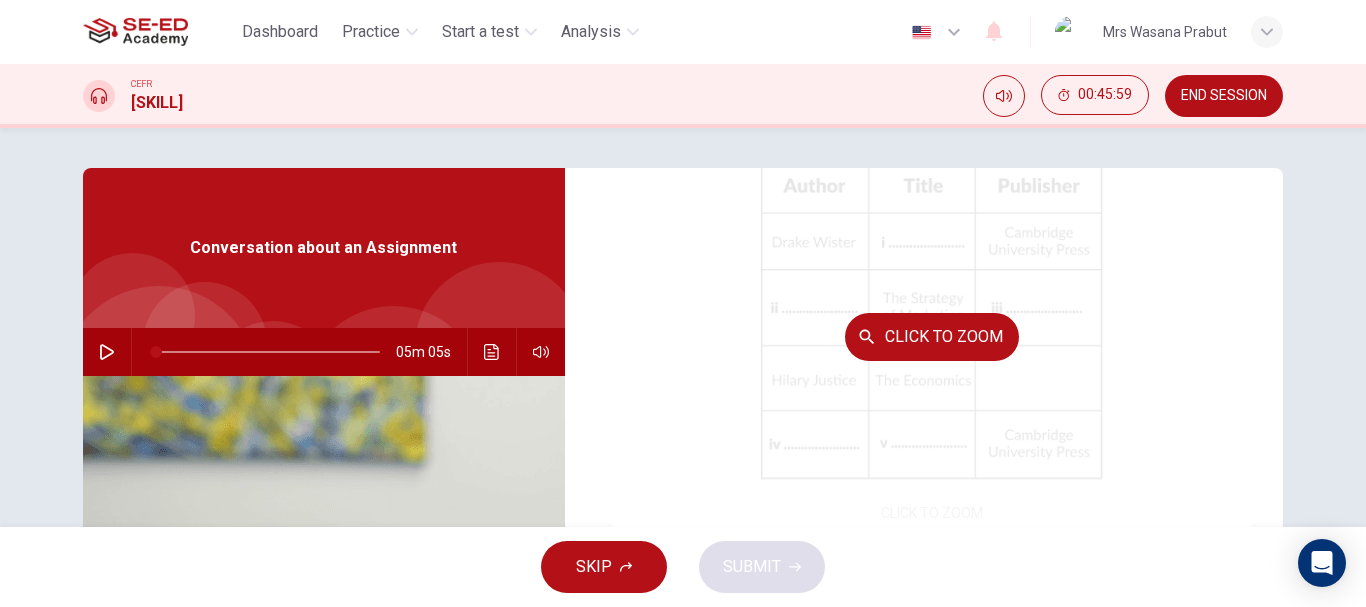 click on "Click to Zoom" at bounding box center (932, 336) 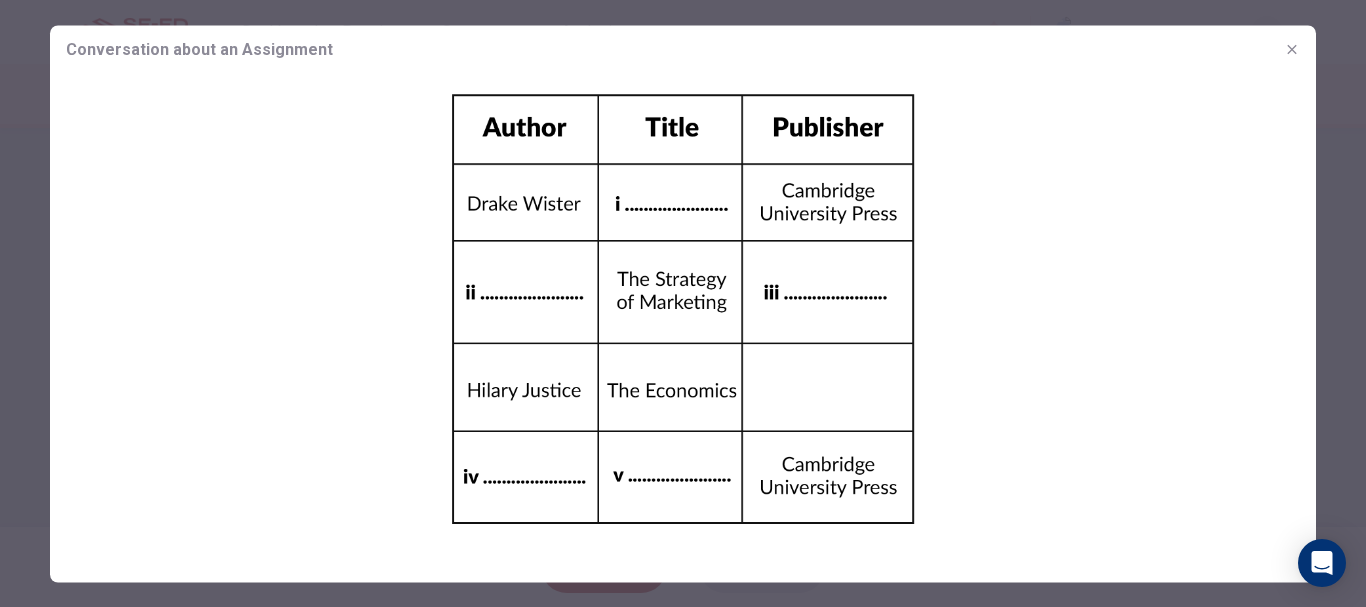 click at bounding box center (683, 309) 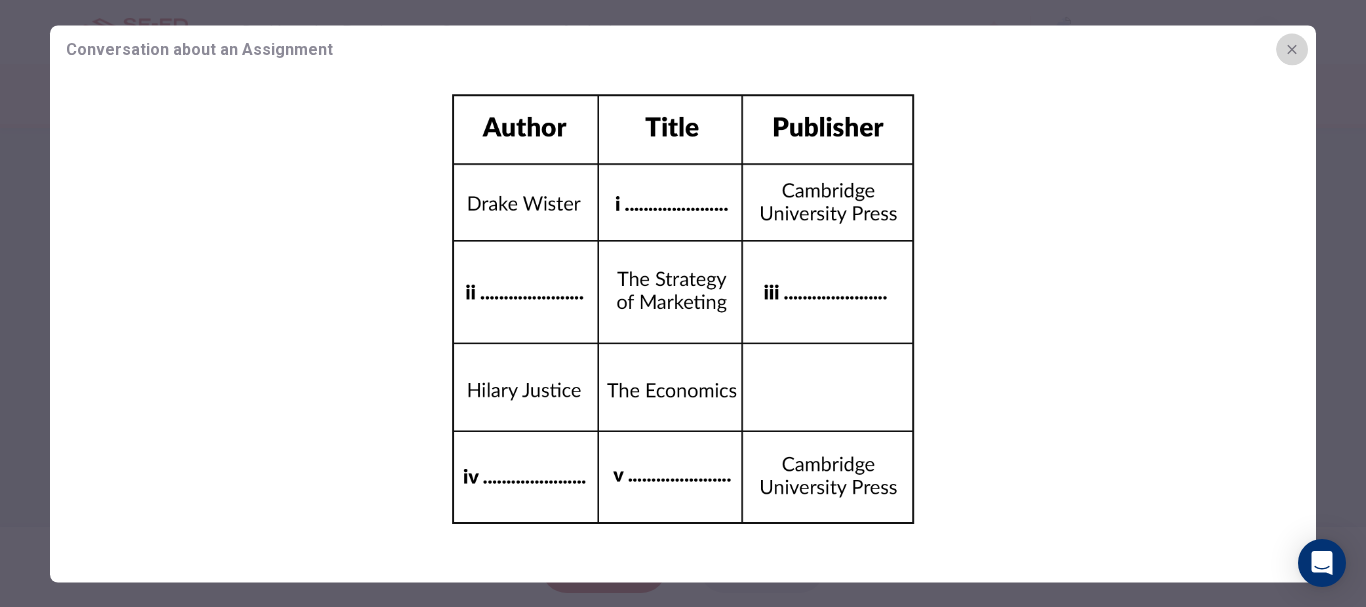 click at bounding box center (1292, 49) 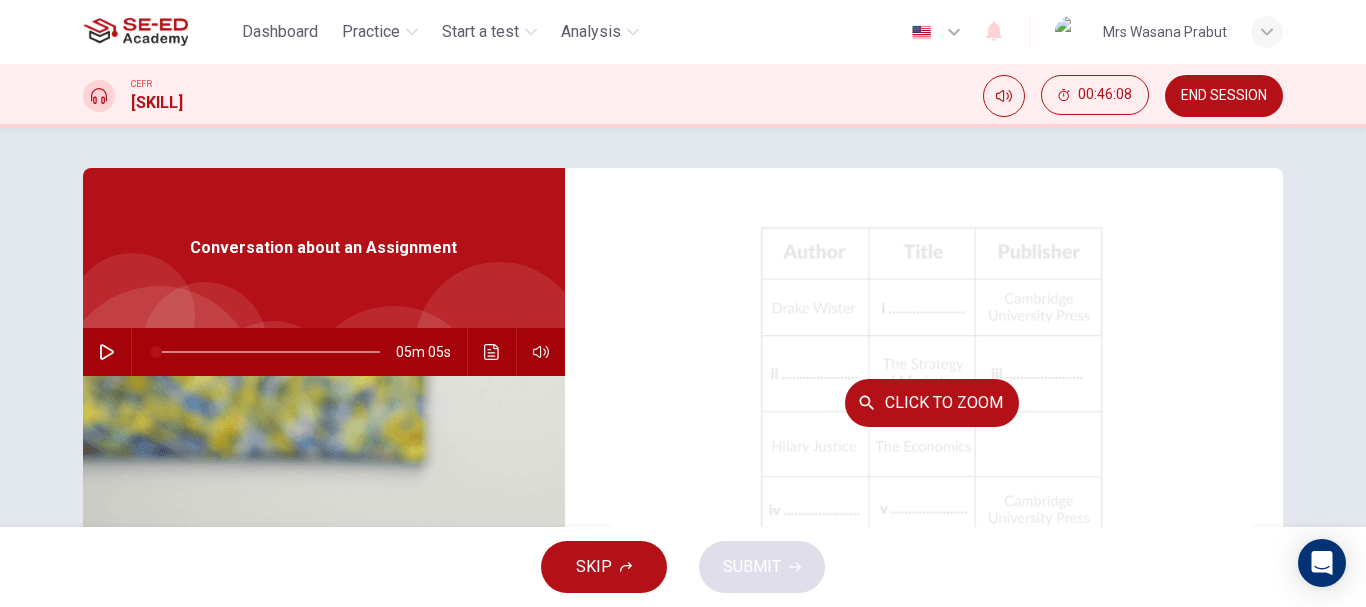 scroll, scrollTop: 130, scrollLeft: 0, axis: vertical 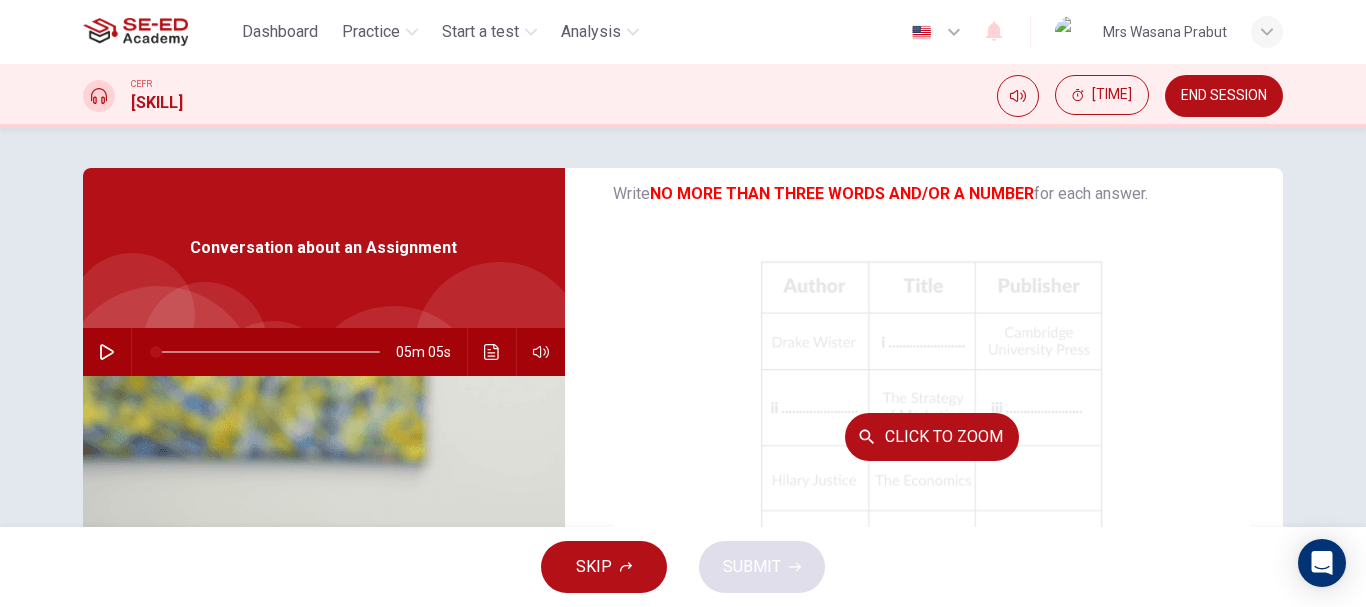 click on "Click to Zoom" at bounding box center (932, 436) 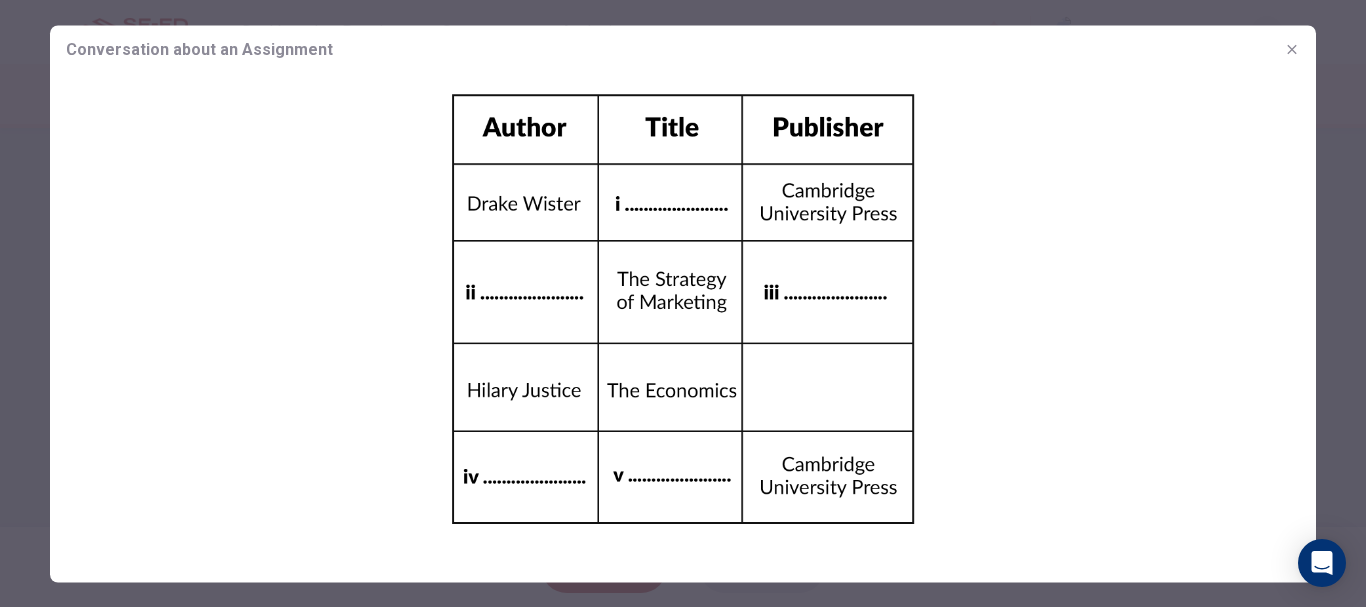 click at bounding box center (1292, 49) 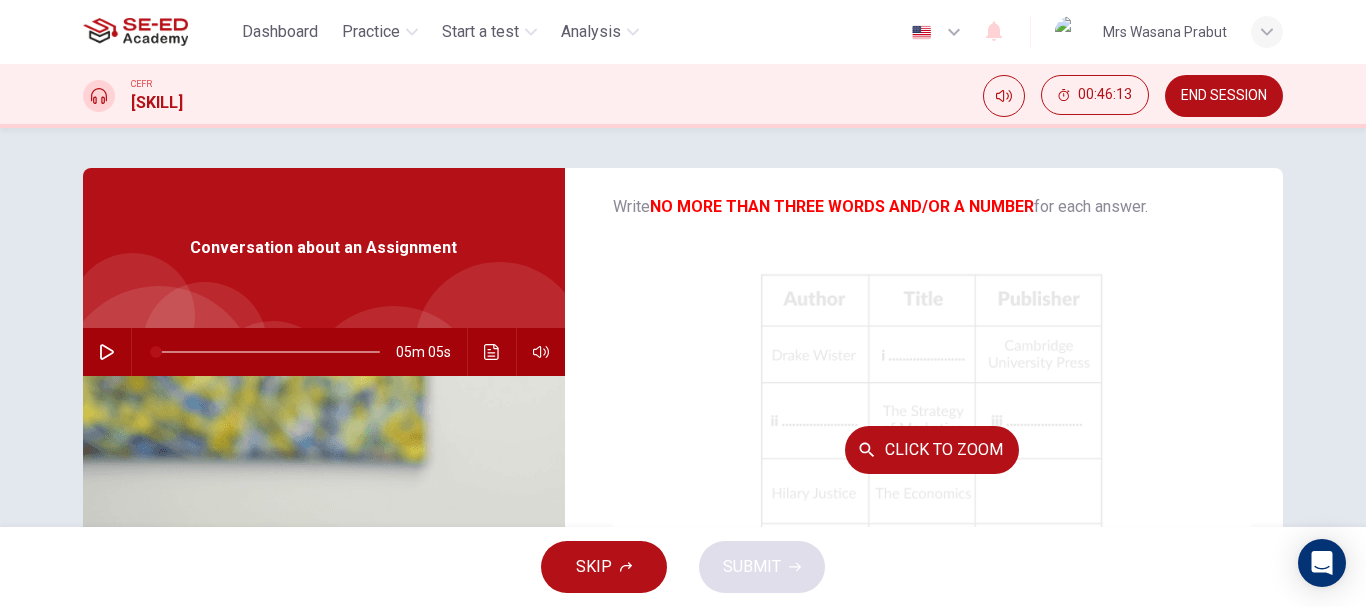 scroll, scrollTop: 230, scrollLeft: 0, axis: vertical 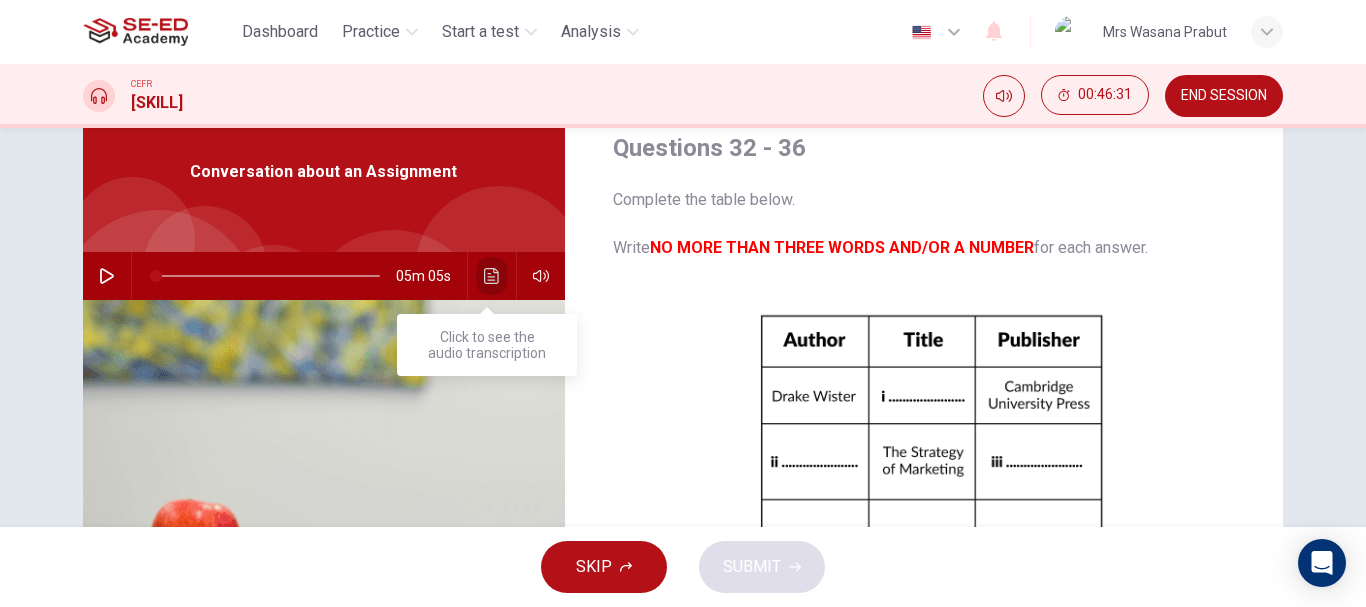 click at bounding box center [492, 276] 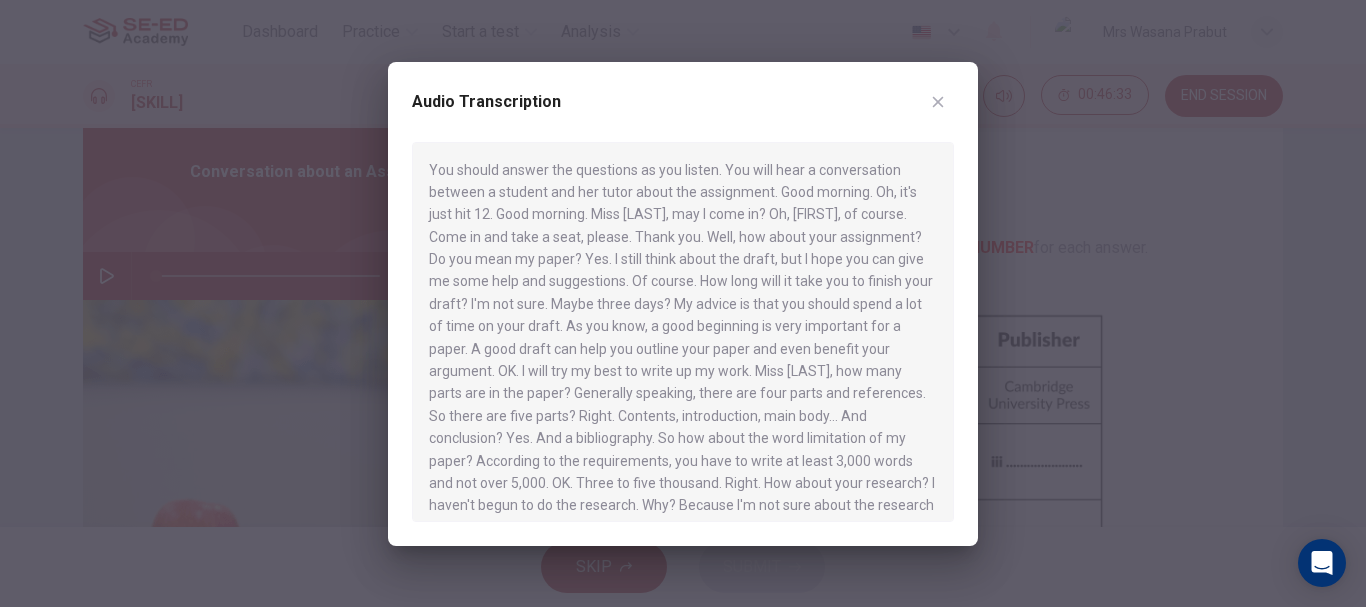 click at bounding box center (938, 102) 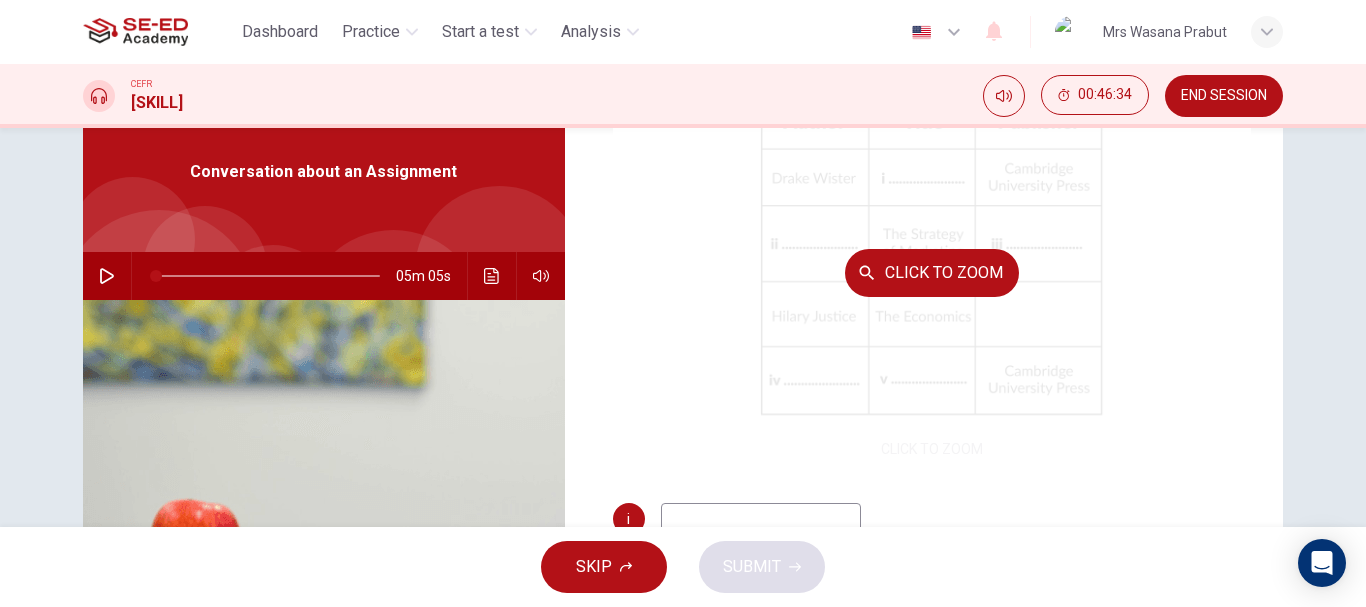 scroll, scrollTop: 230, scrollLeft: 0, axis: vertical 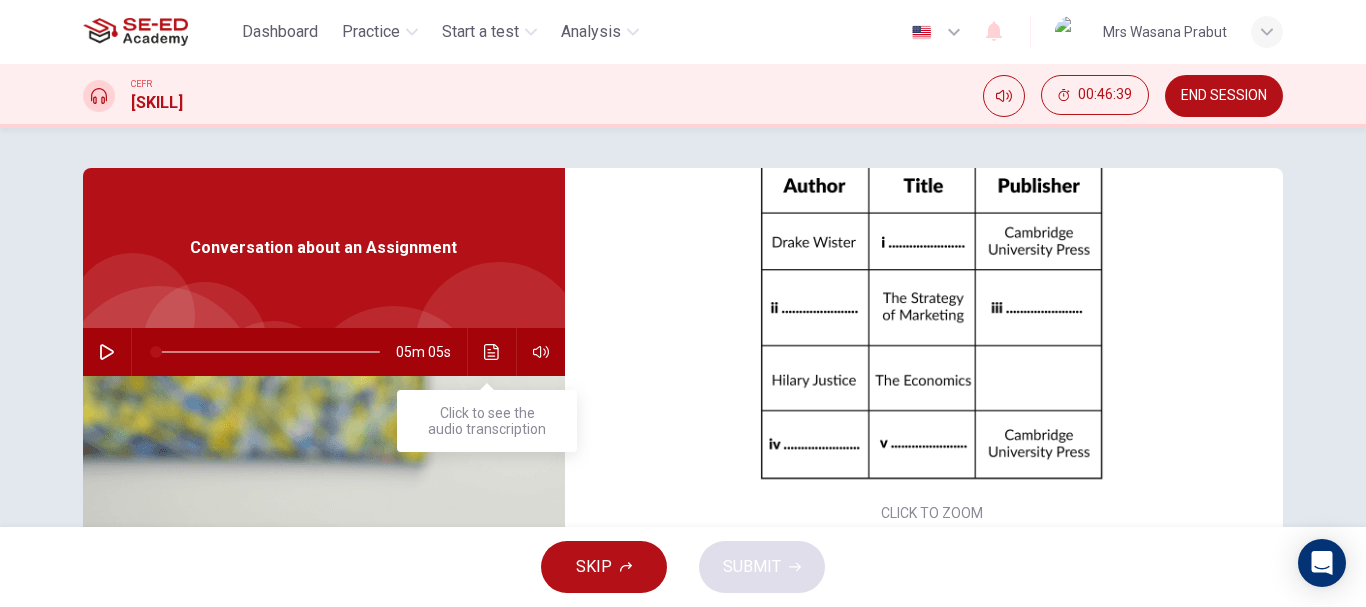 click at bounding box center [491, 352] 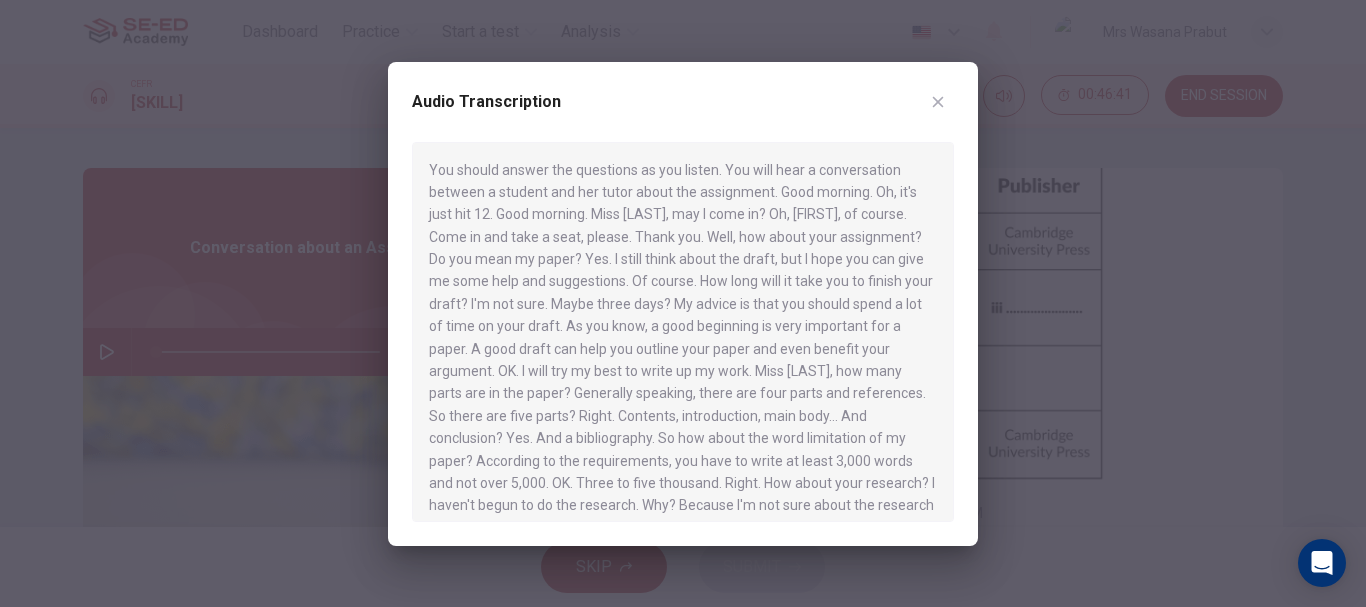 click at bounding box center (683, 303) 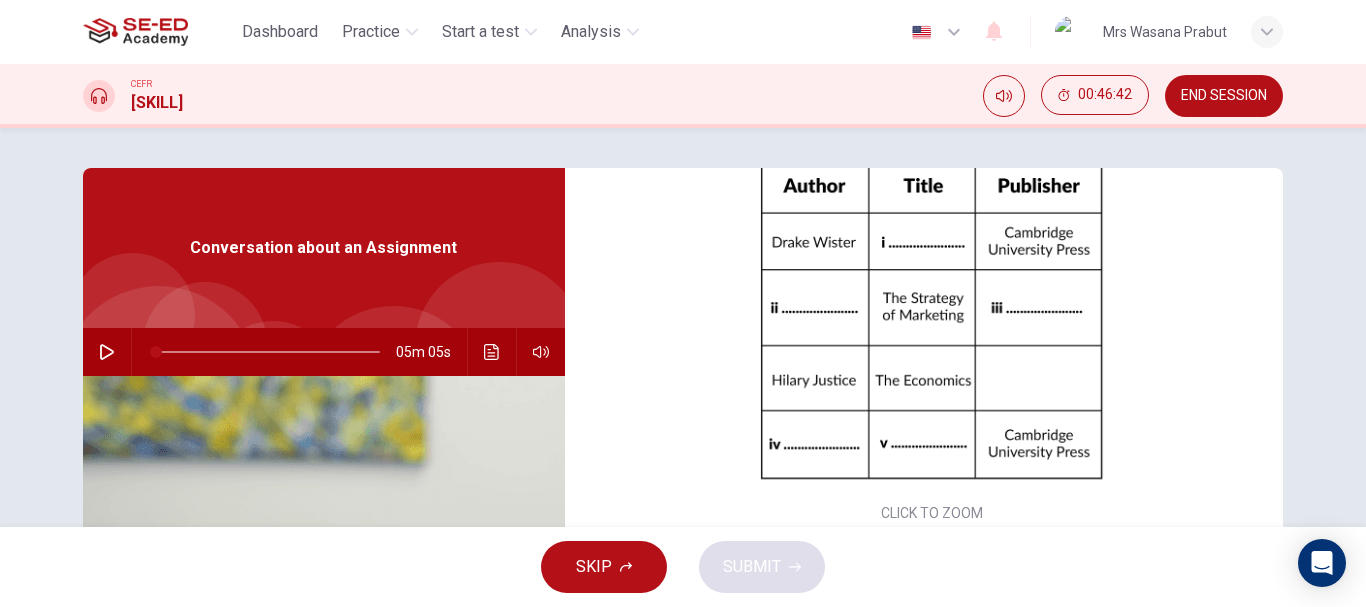 click at bounding box center (107, 352) 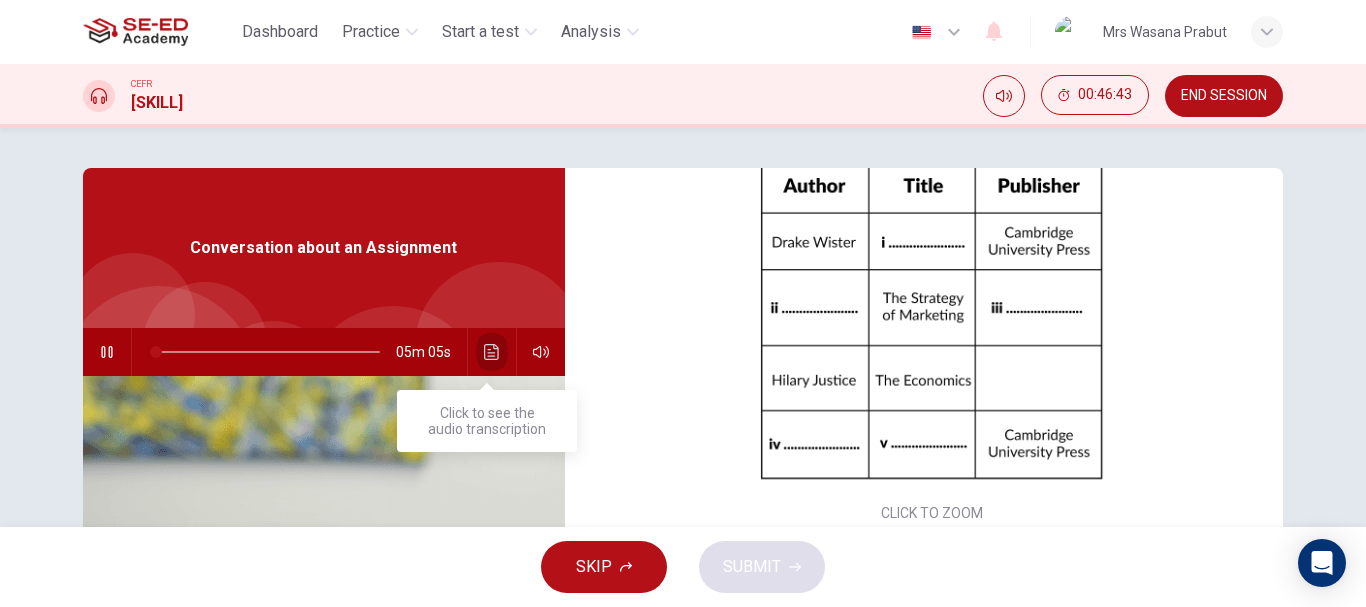 click at bounding box center (492, 352) 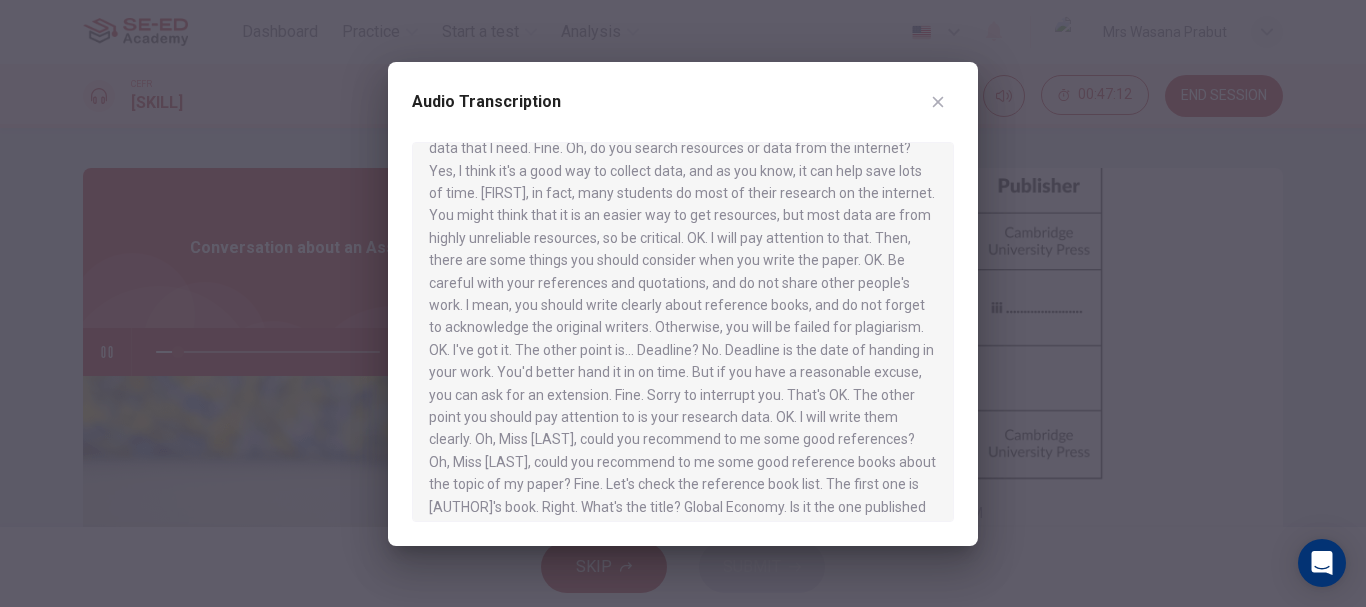 scroll, scrollTop: 451, scrollLeft: 0, axis: vertical 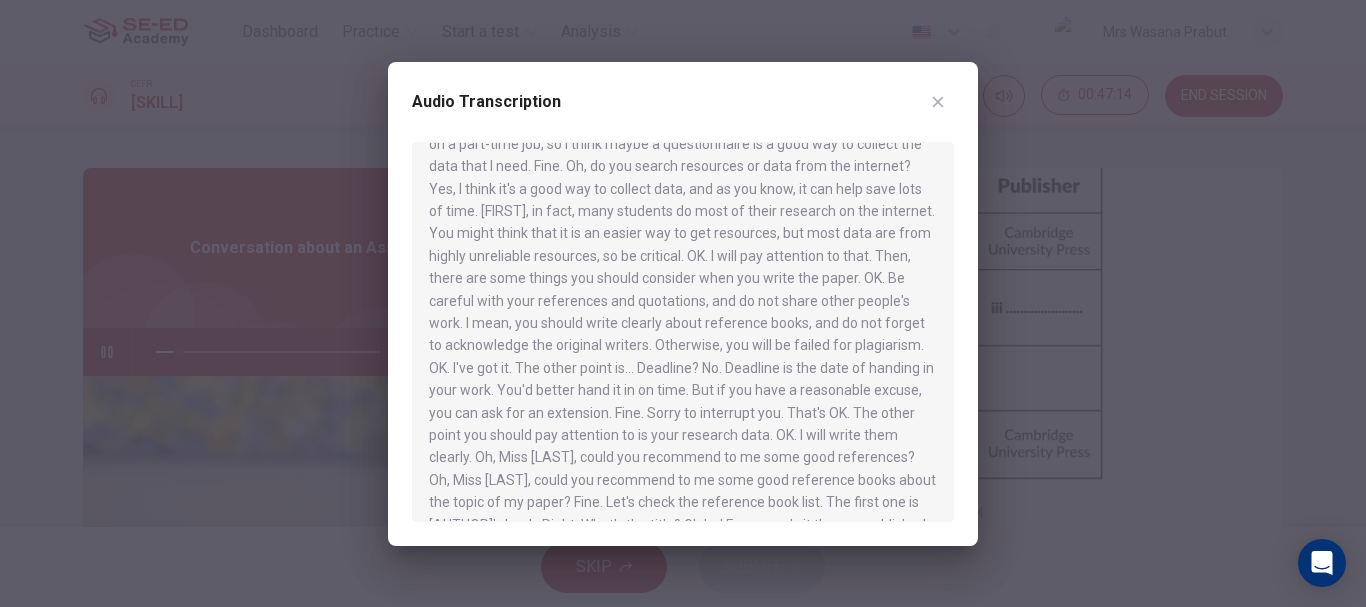 click at bounding box center (938, 102) 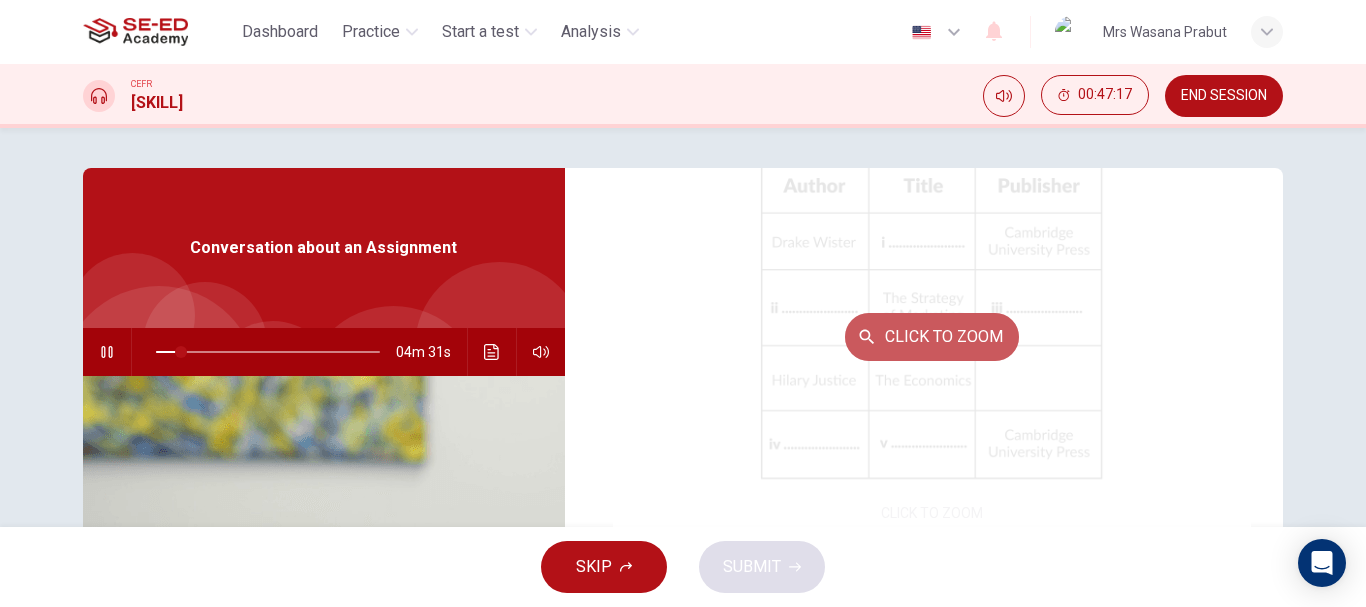 click on "Click to Zoom" at bounding box center [932, 337] 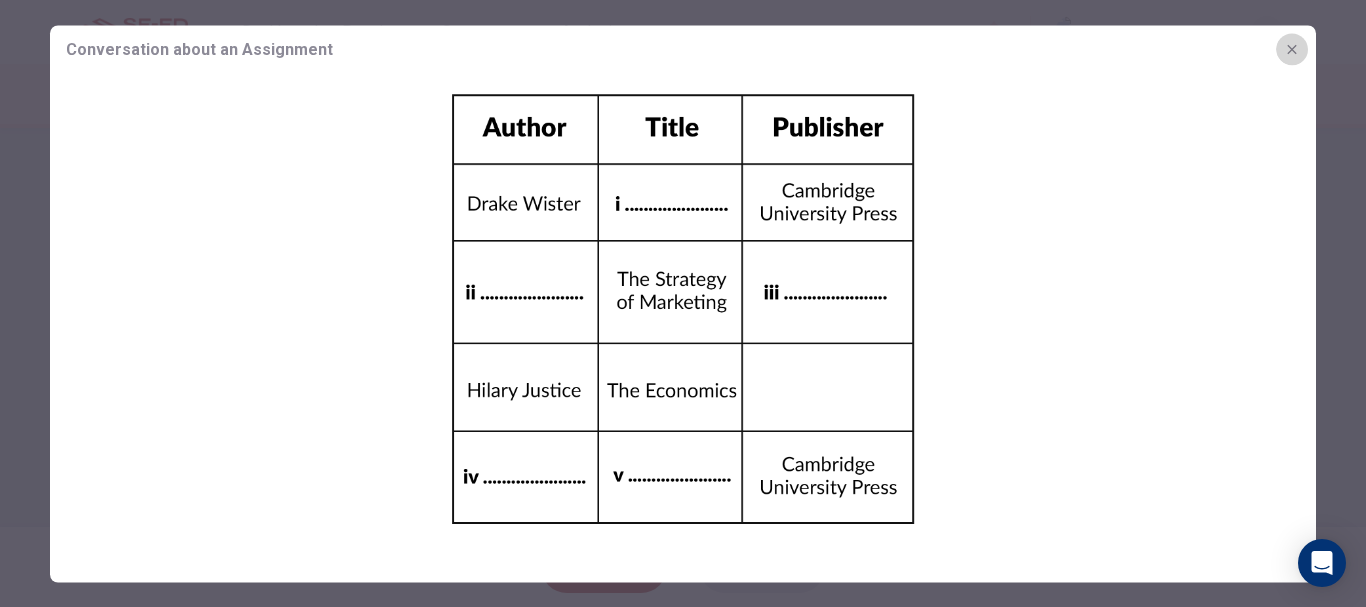 click at bounding box center [1292, 49] 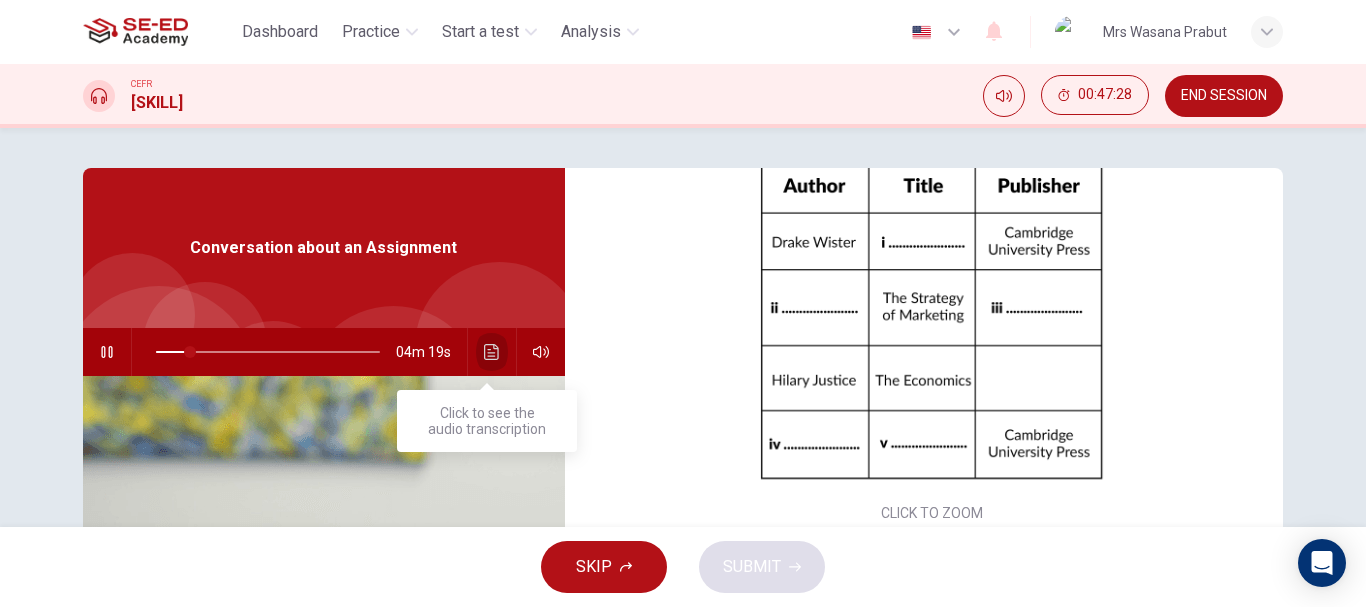 click at bounding box center (491, 352) 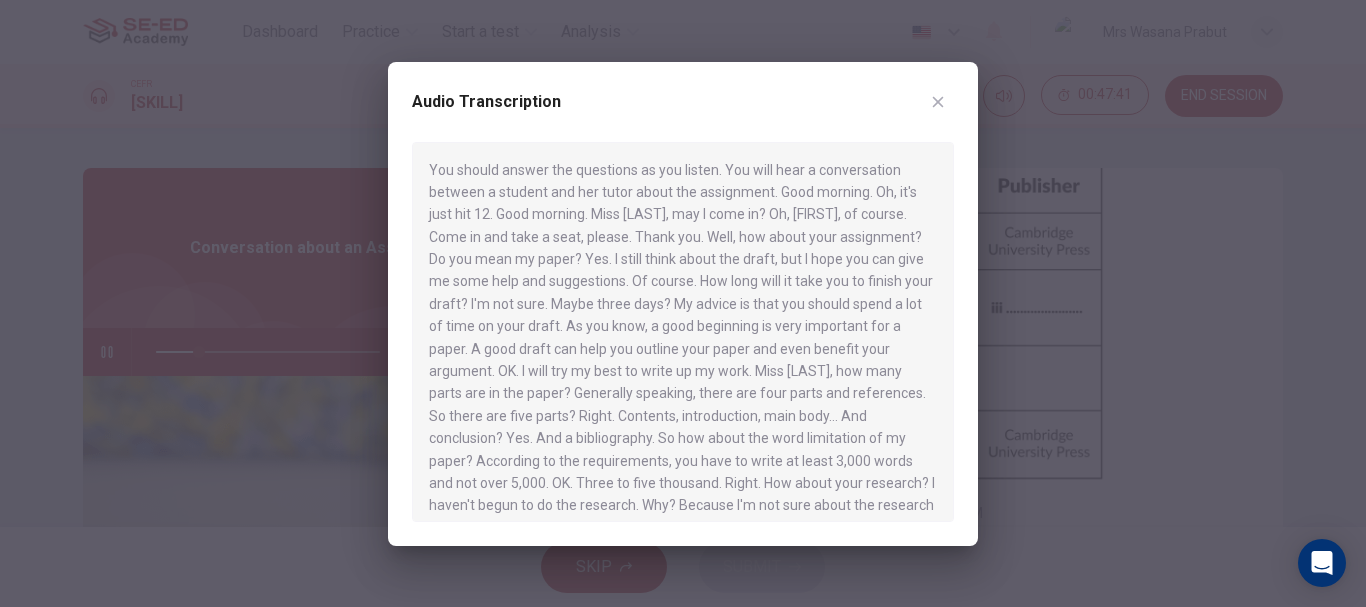 click at bounding box center [938, 102] 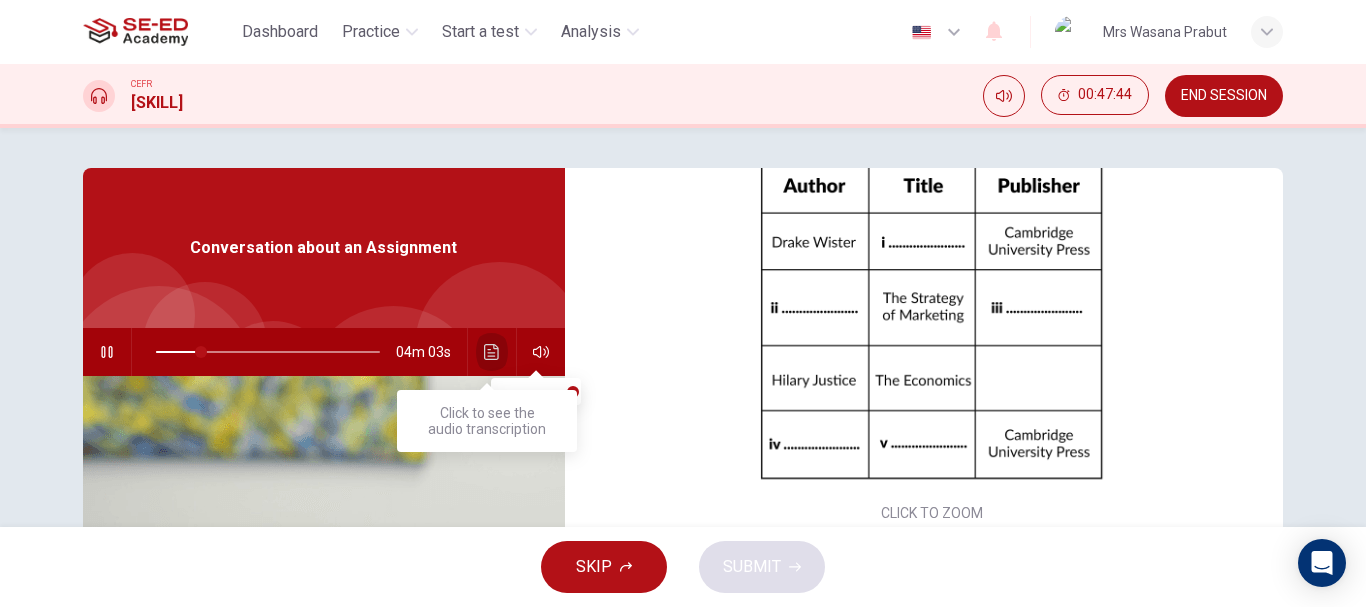 click at bounding box center [492, 352] 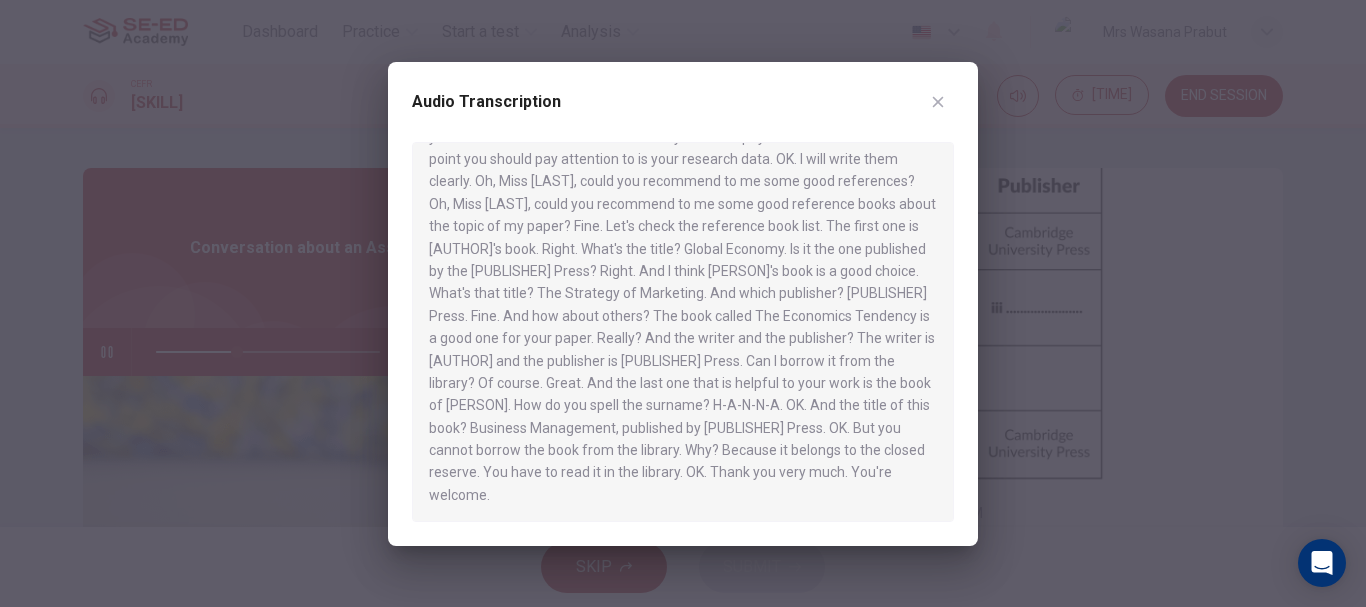 scroll, scrollTop: 751, scrollLeft: 0, axis: vertical 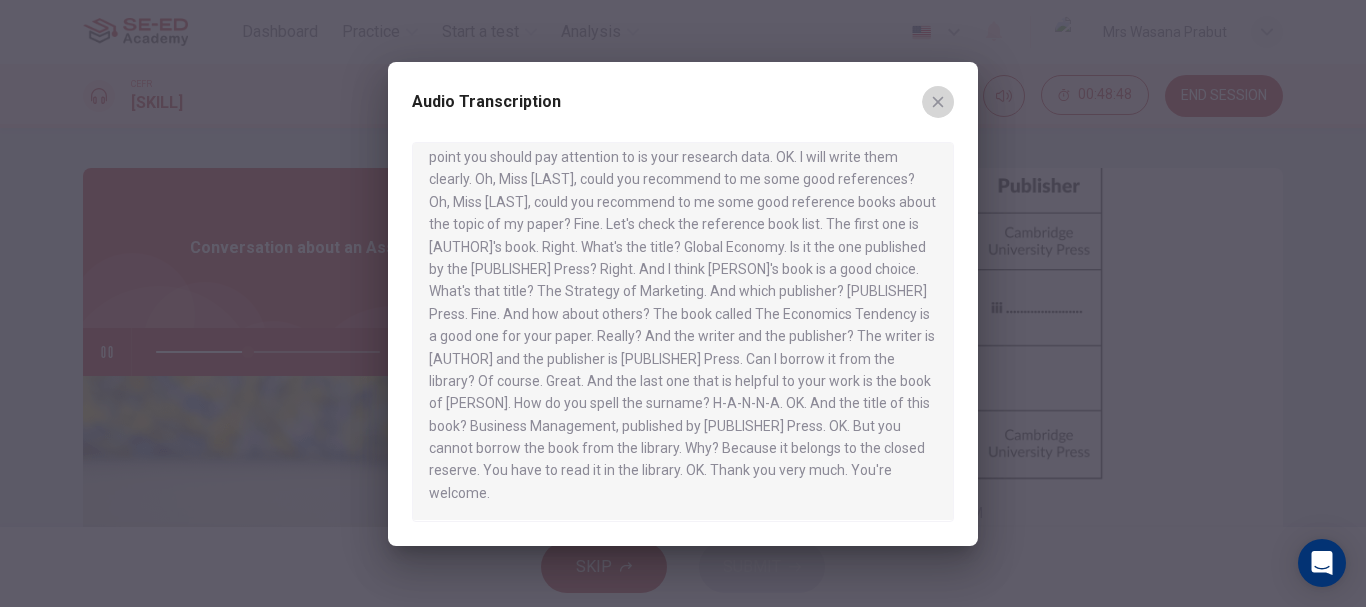click at bounding box center [938, 102] 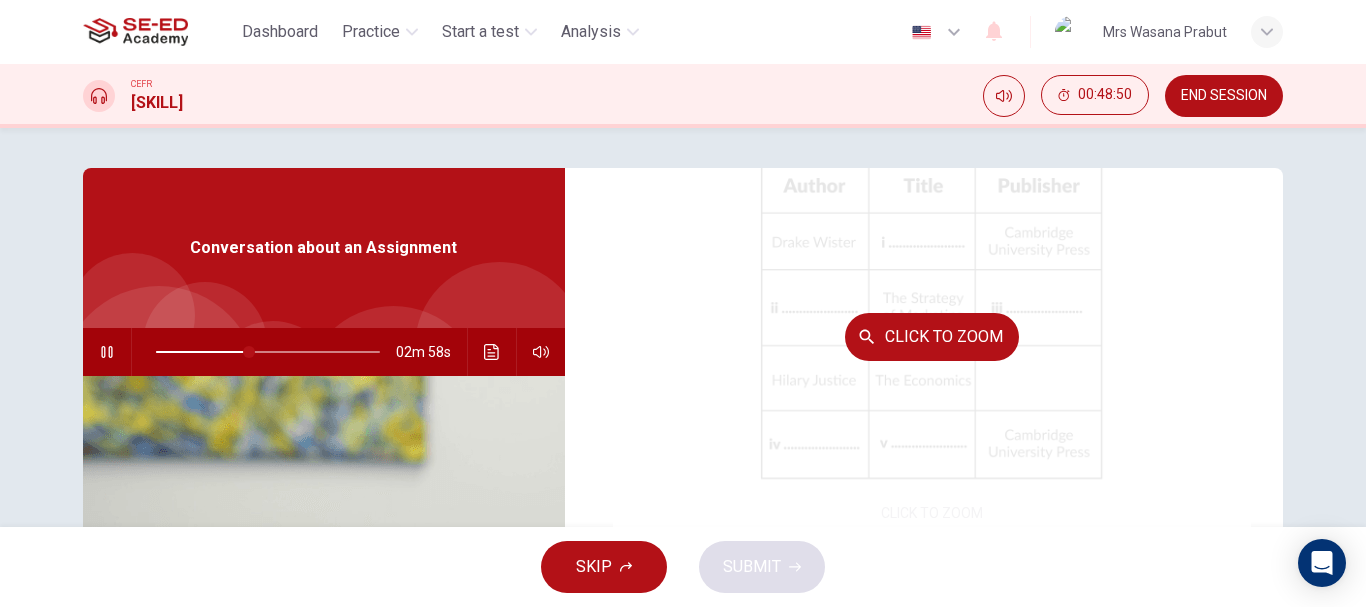 click on "Click to Zoom" at bounding box center (932, 337) 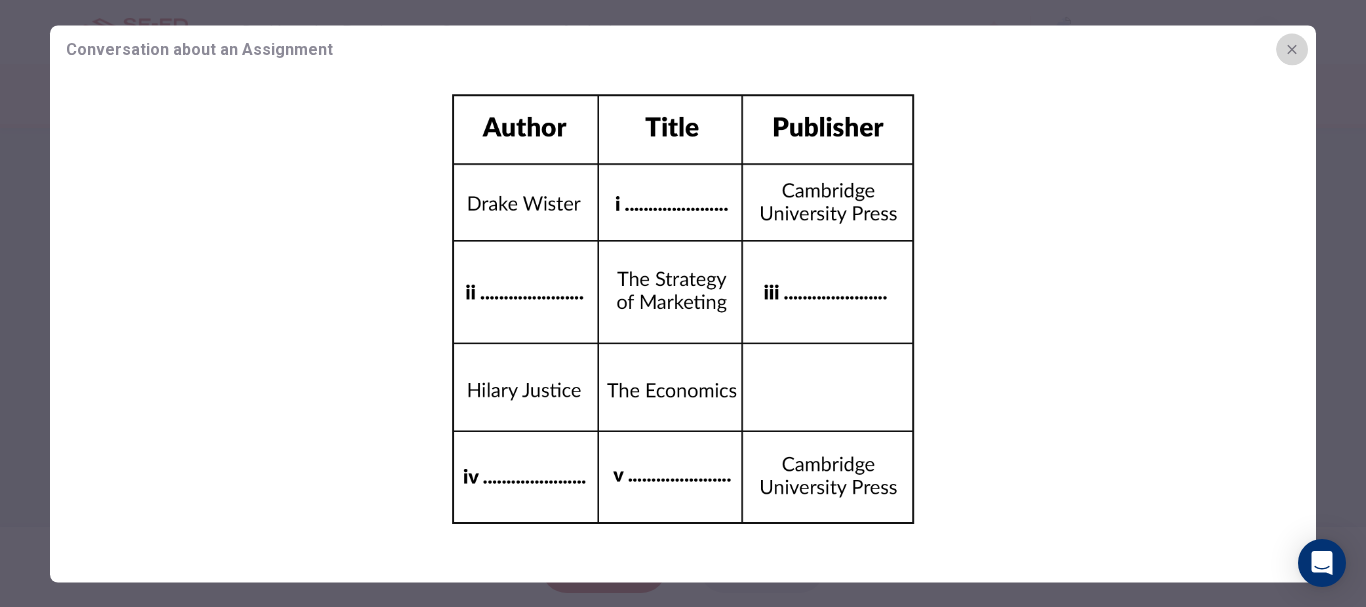 click at bounding box center [1292, 49] 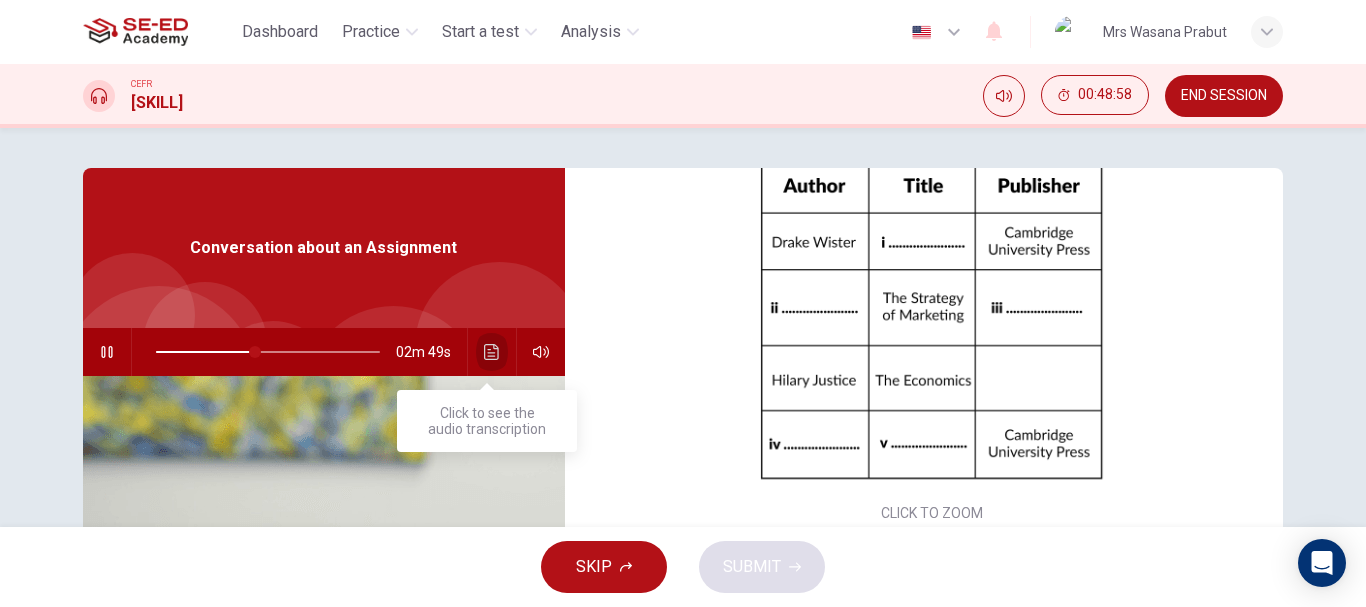 click at bounding box center [492, 352] 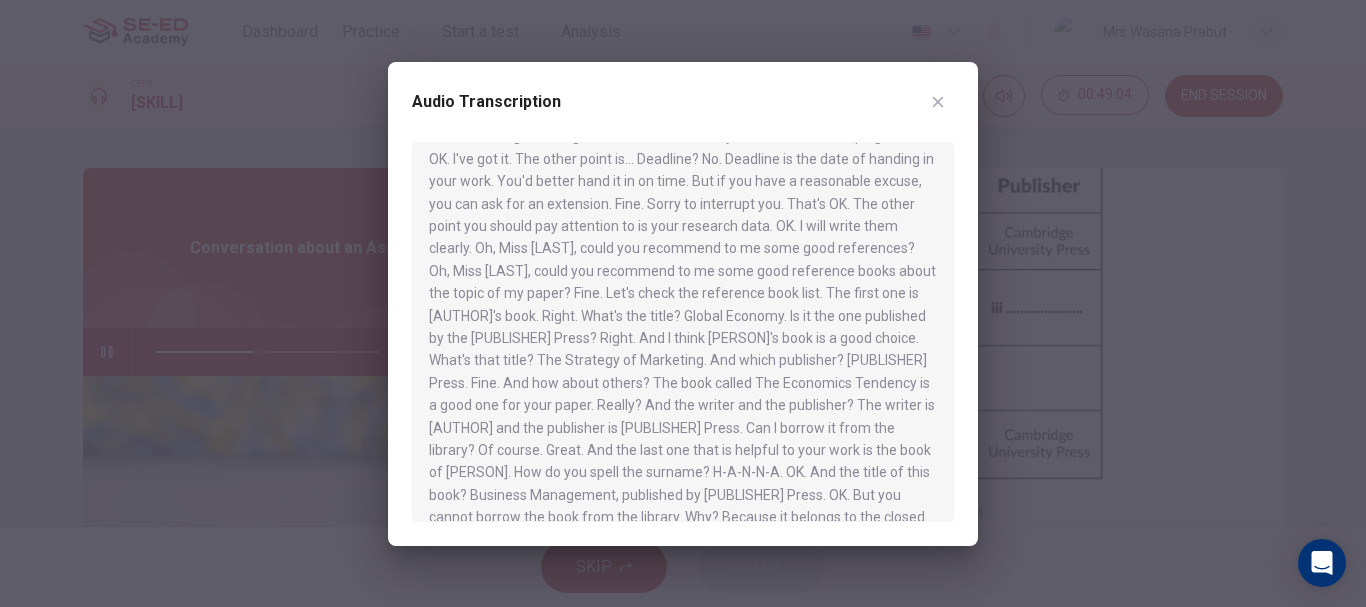 scroll, scrollTop: 751, scrollLeft: 0, axis: vertical 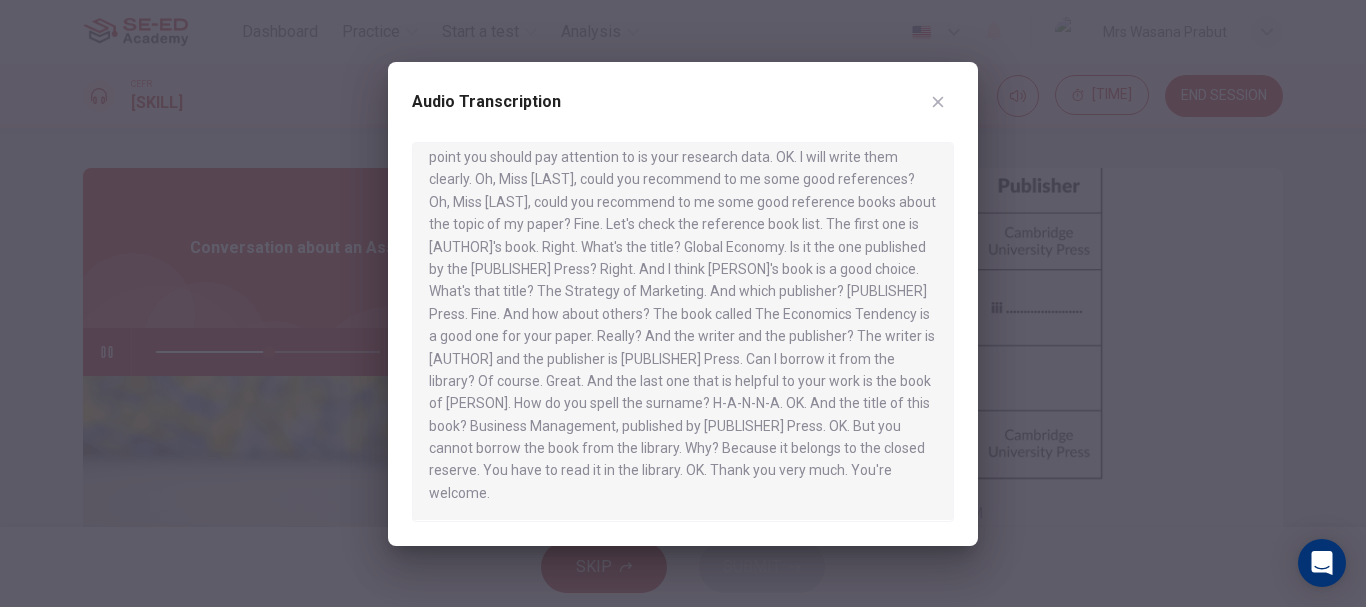click at bounding box center (683, 303) 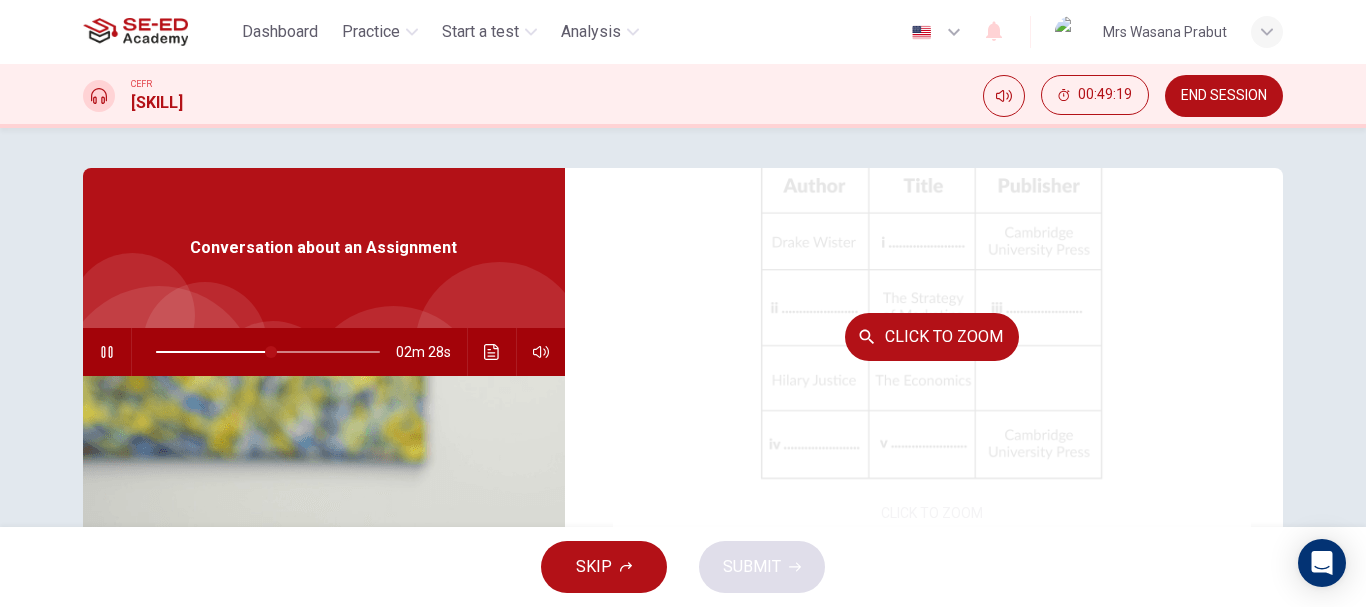 click on "Click to Zoom" at bounding box center (932, 336) 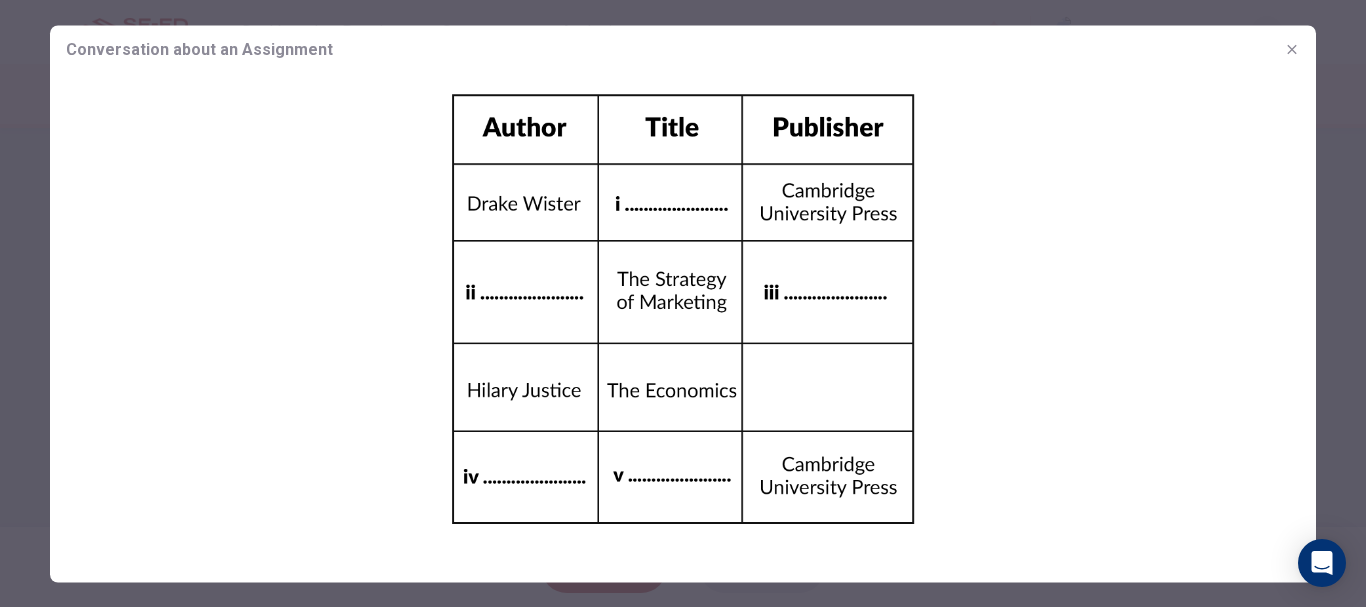 click at bounding box center (1292, 49) 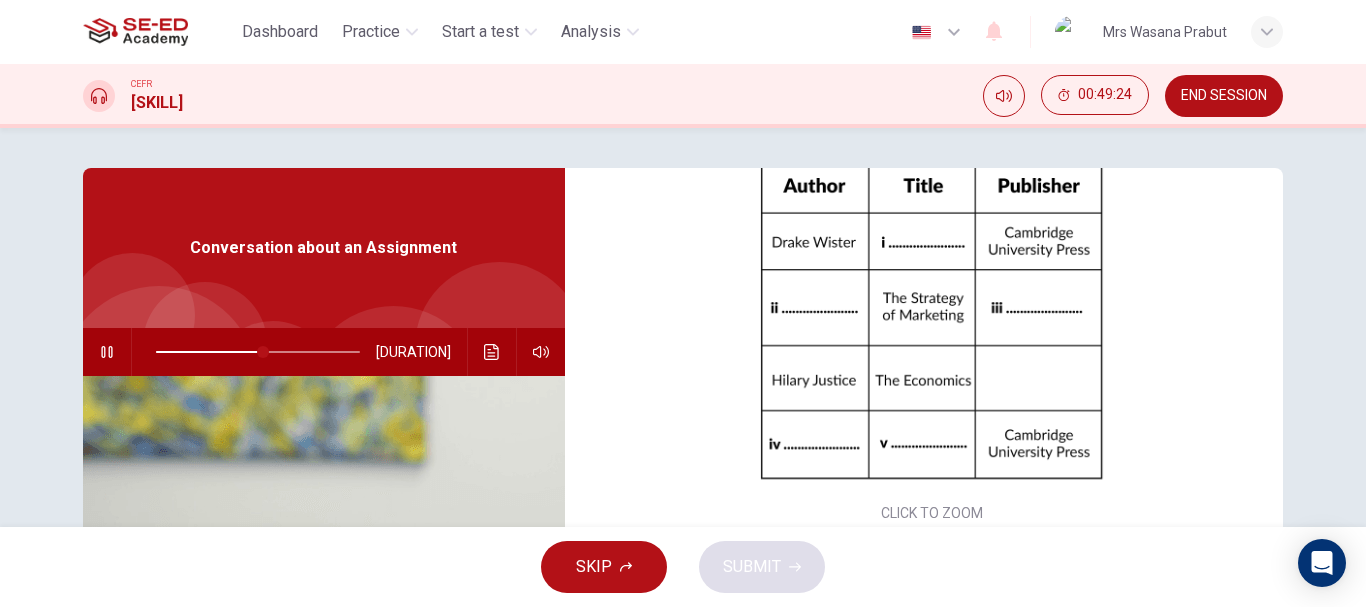 scroll, scrollTop: 376, scrollLeft: 0, axis: vertical 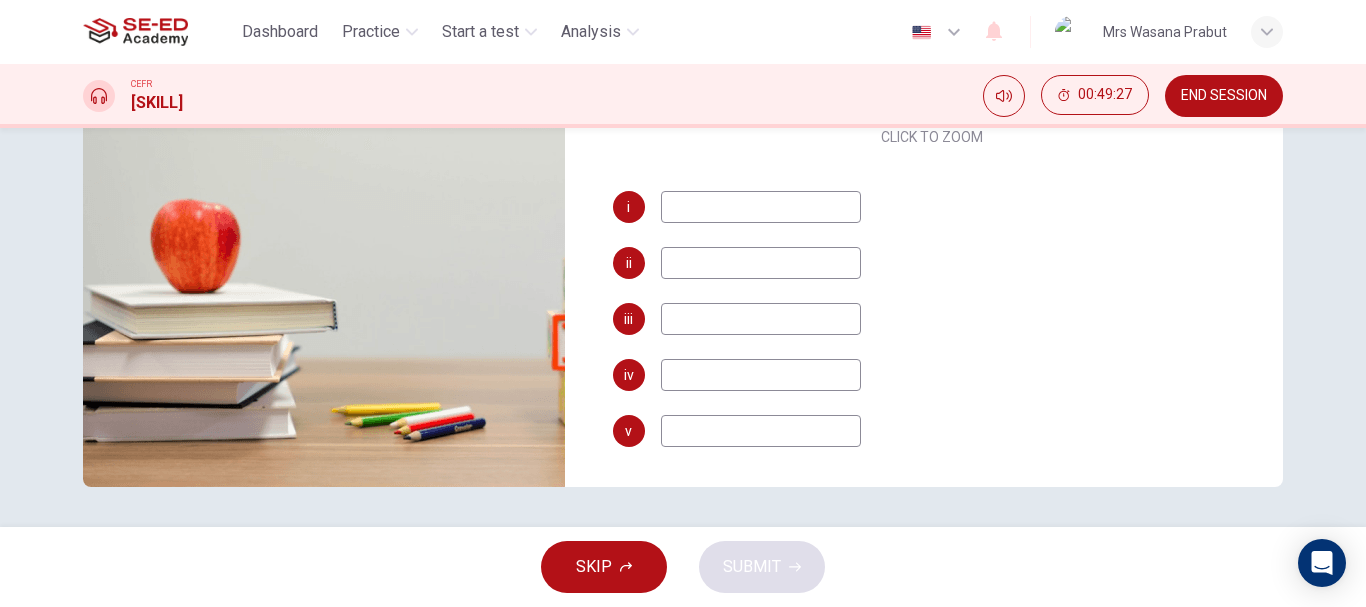 click at bounding box center (761, 207) 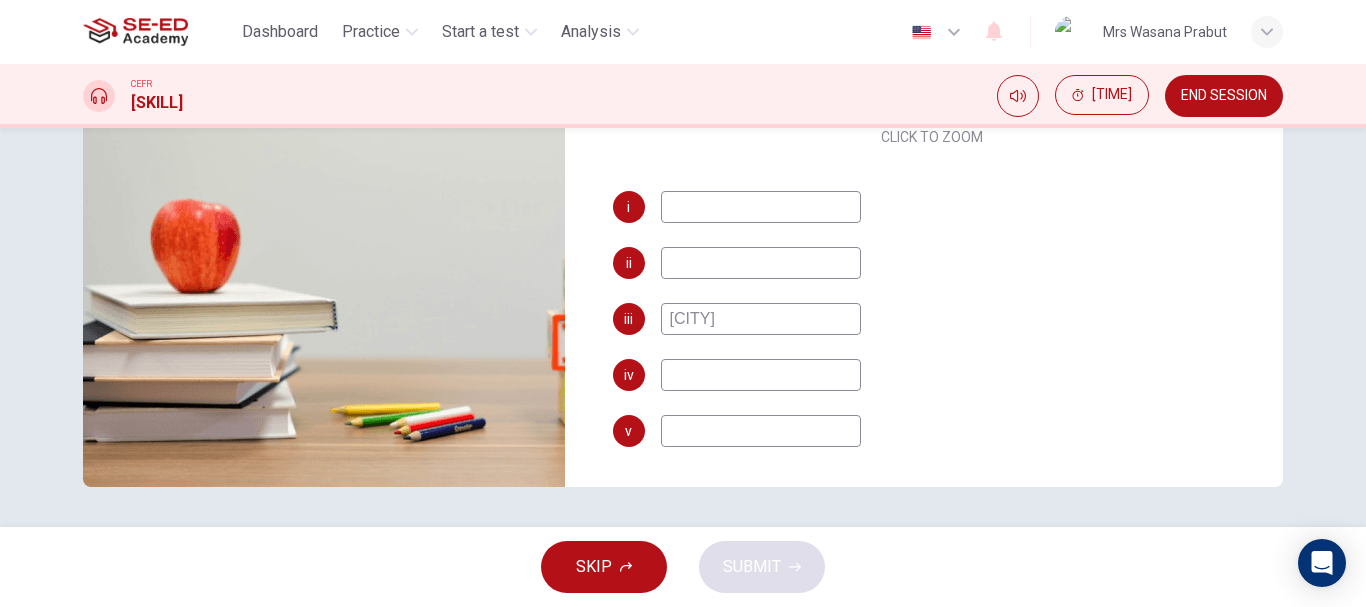 scroll, scrollTop: 130, scrollLeft: 0, axis: vertical 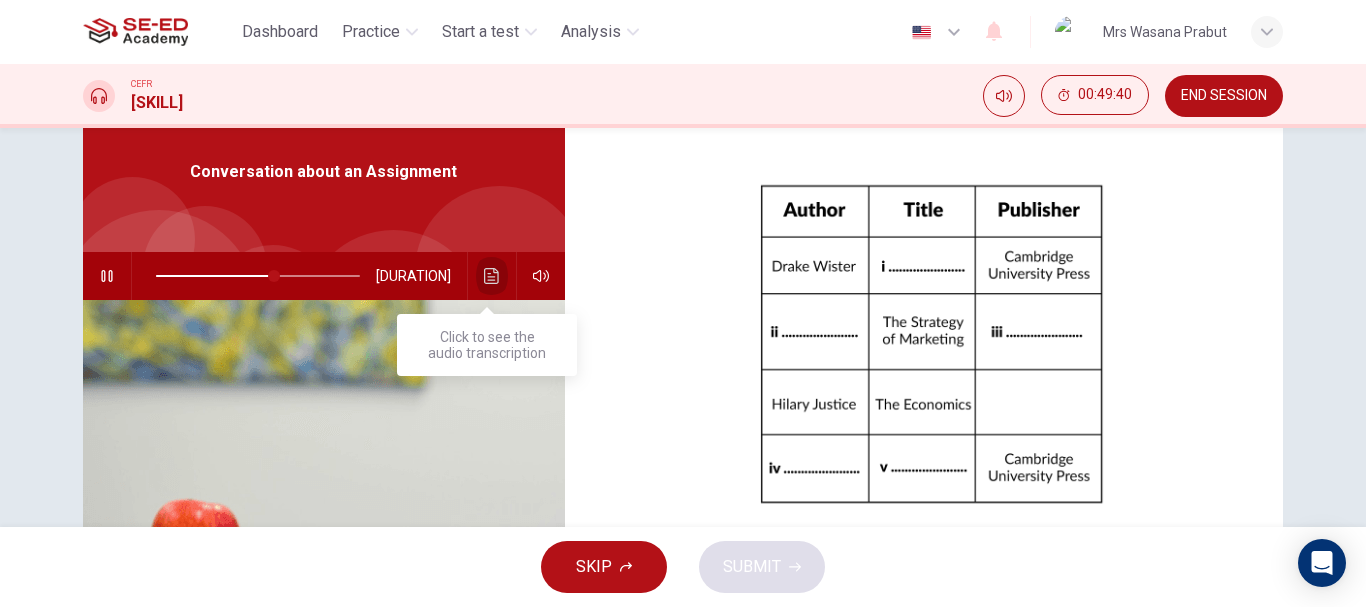 click at bounding box center [492, 276] 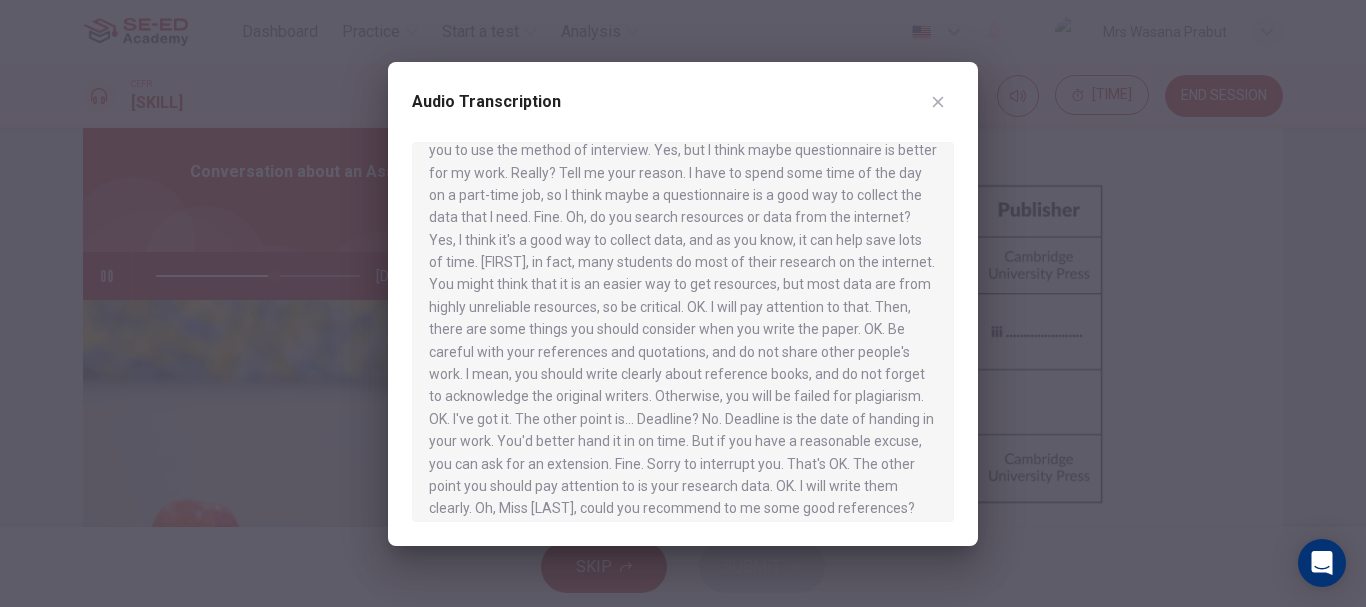 scroll, scrollTop: 700, scrollLeft: 0, axis: vertical 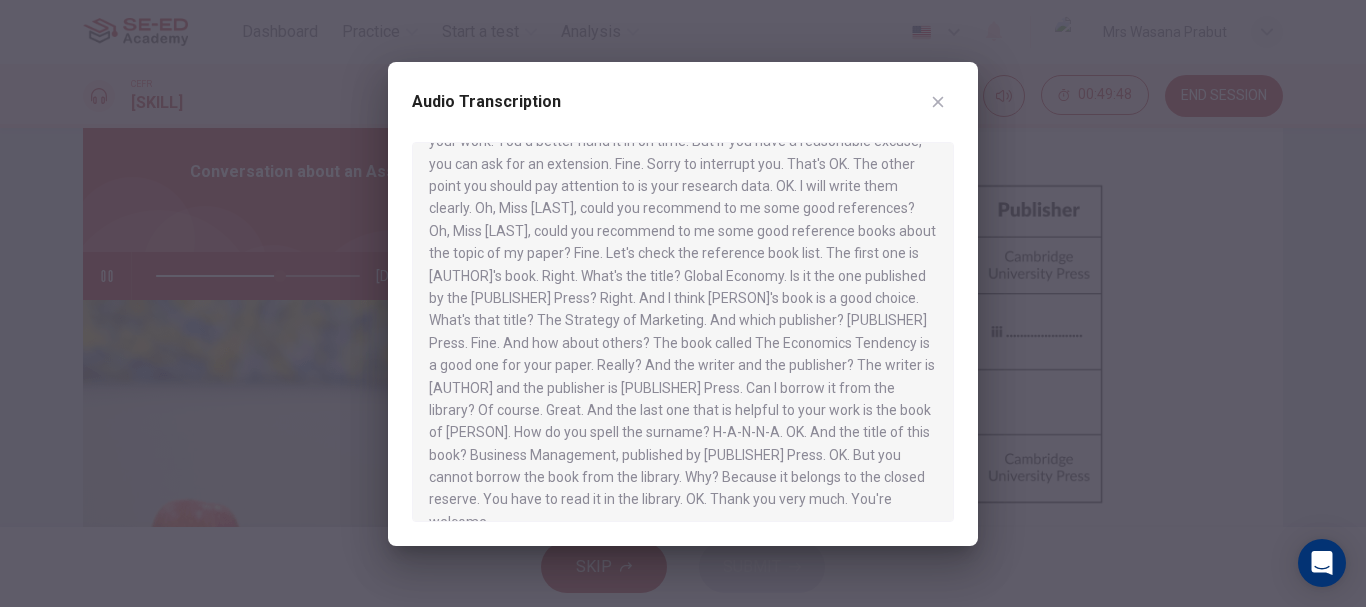 click at bounding box center (683, 303) 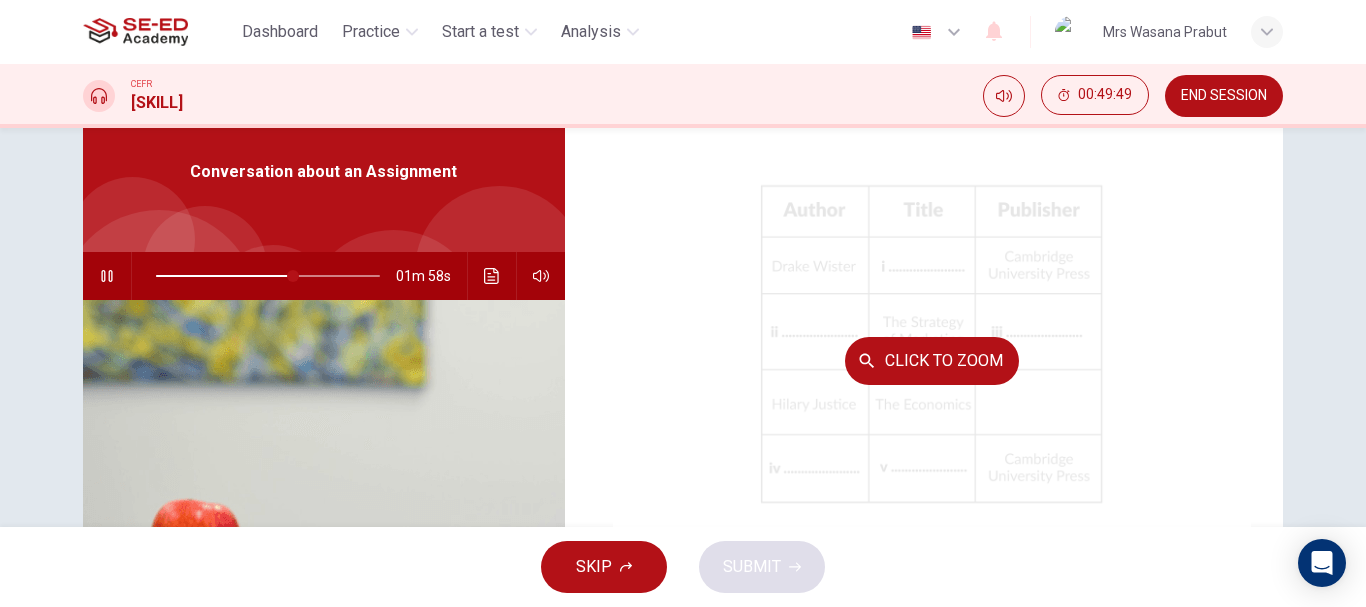 click on "Click to Zoom" at bounding box center (932, 360) 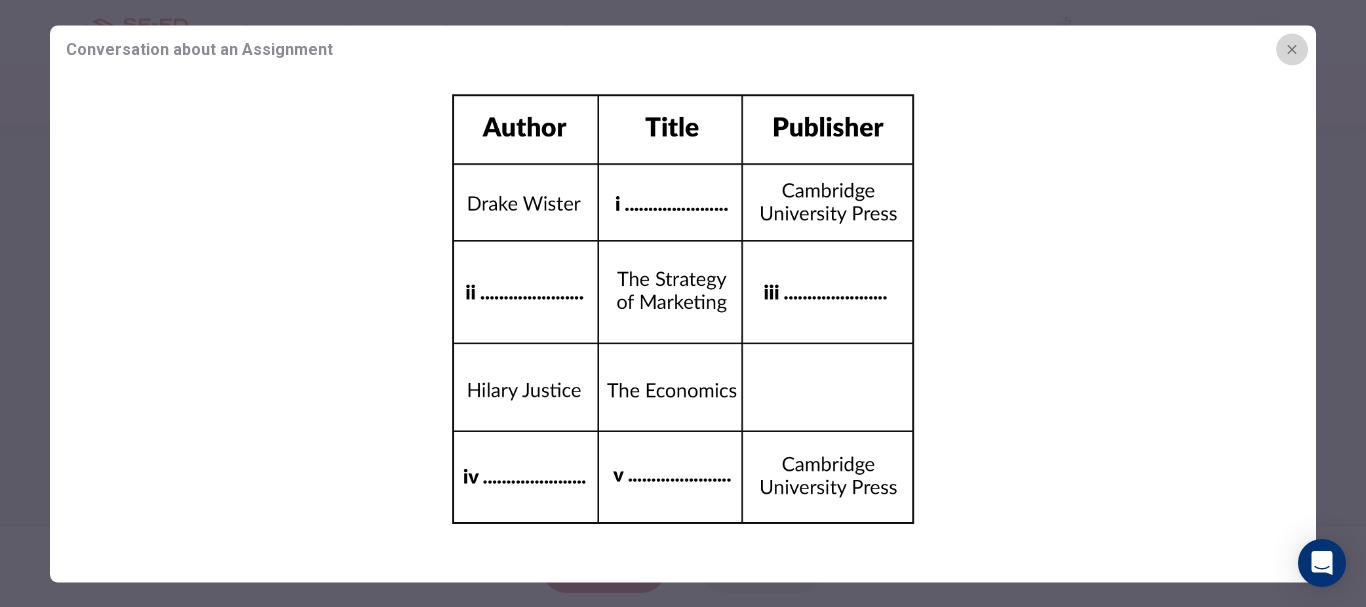 click at bounding box center (1292, 49) 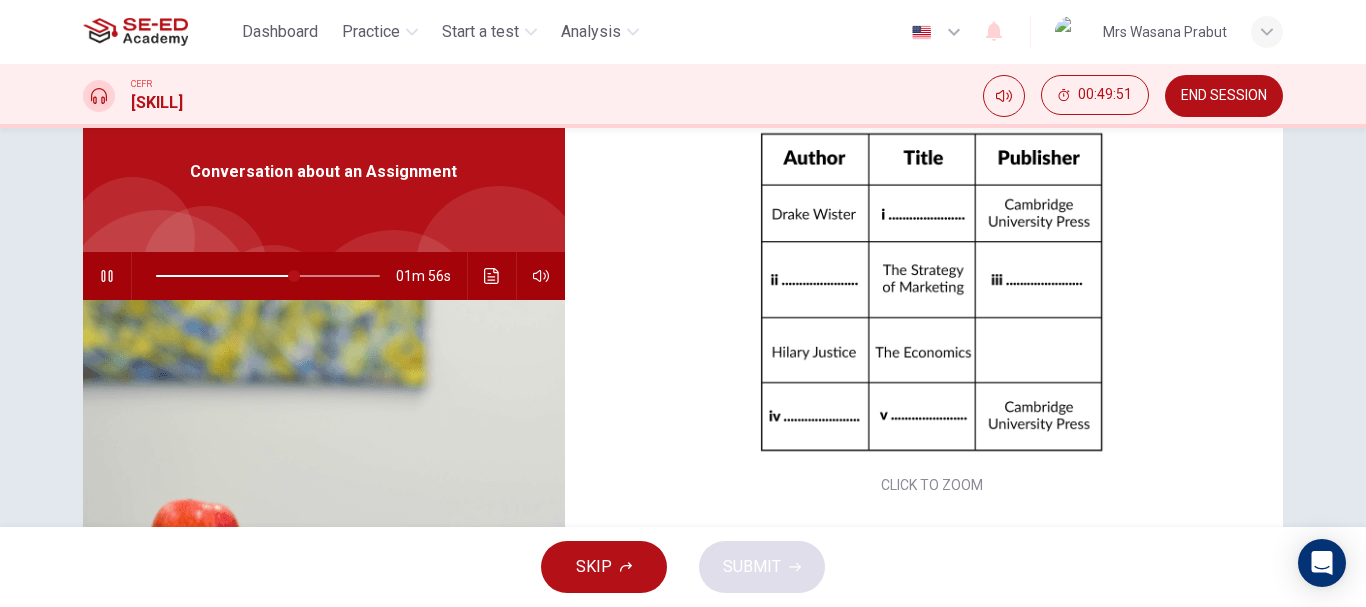 scroll, scrollTop: 230, scrollLeft: 0, axis: vertical 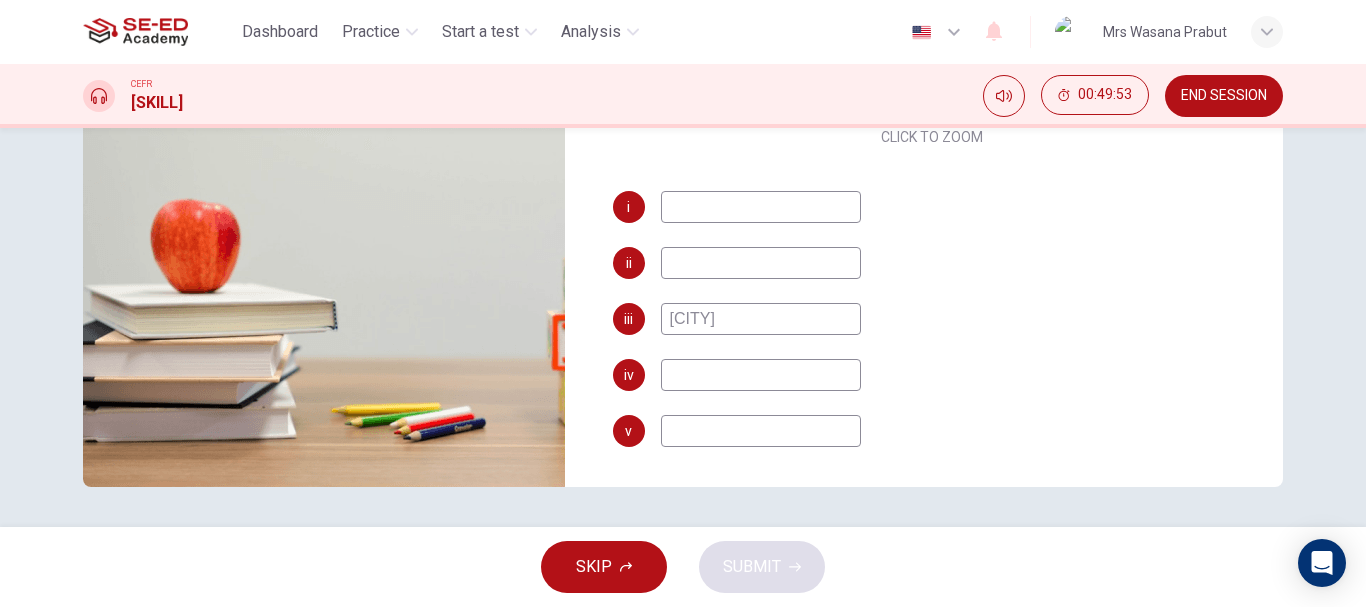 click on "[CITY]" at bounding box center (761, 207) 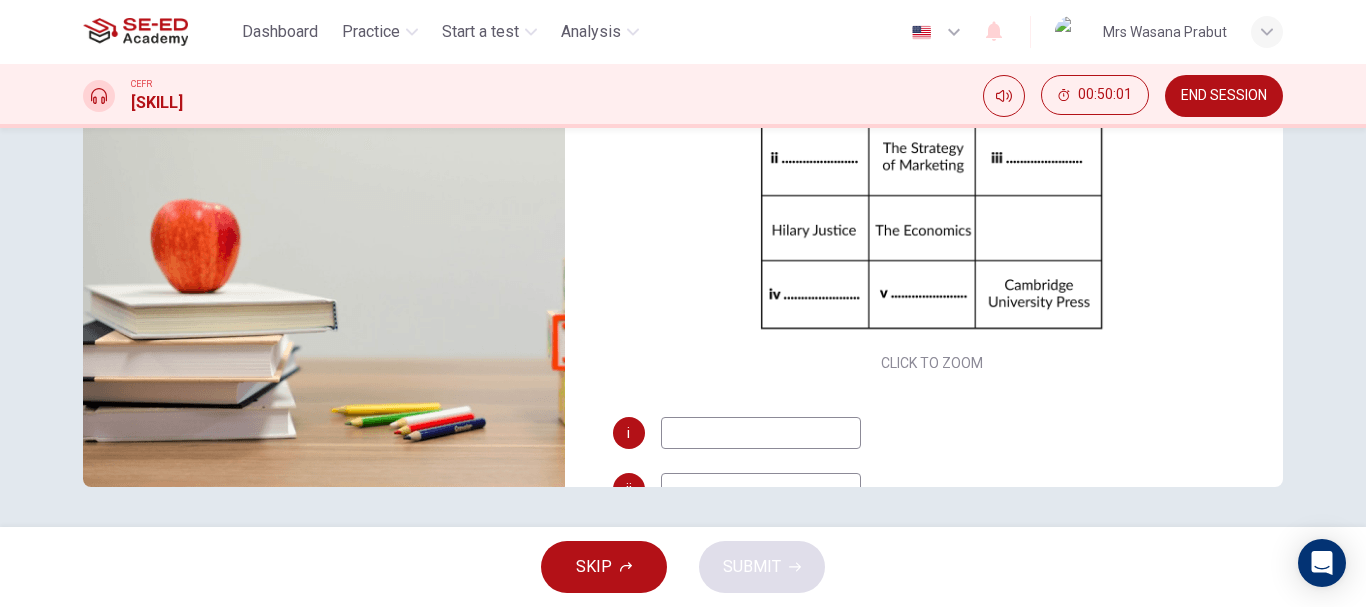 scroll, scrollTop: 0, scrollLeft: 0, axis: both 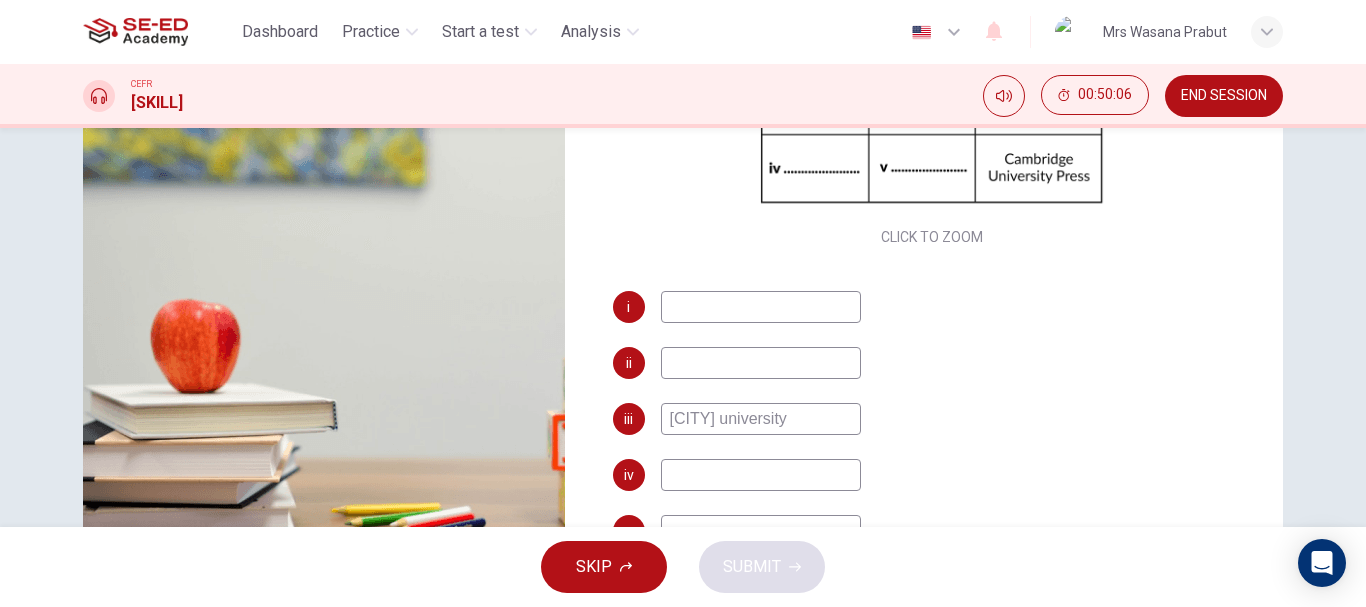 drag, startPoint x: 739, startPoint y: 420, endPoint x: 663, endPoint y: 416, distance: 76.105194 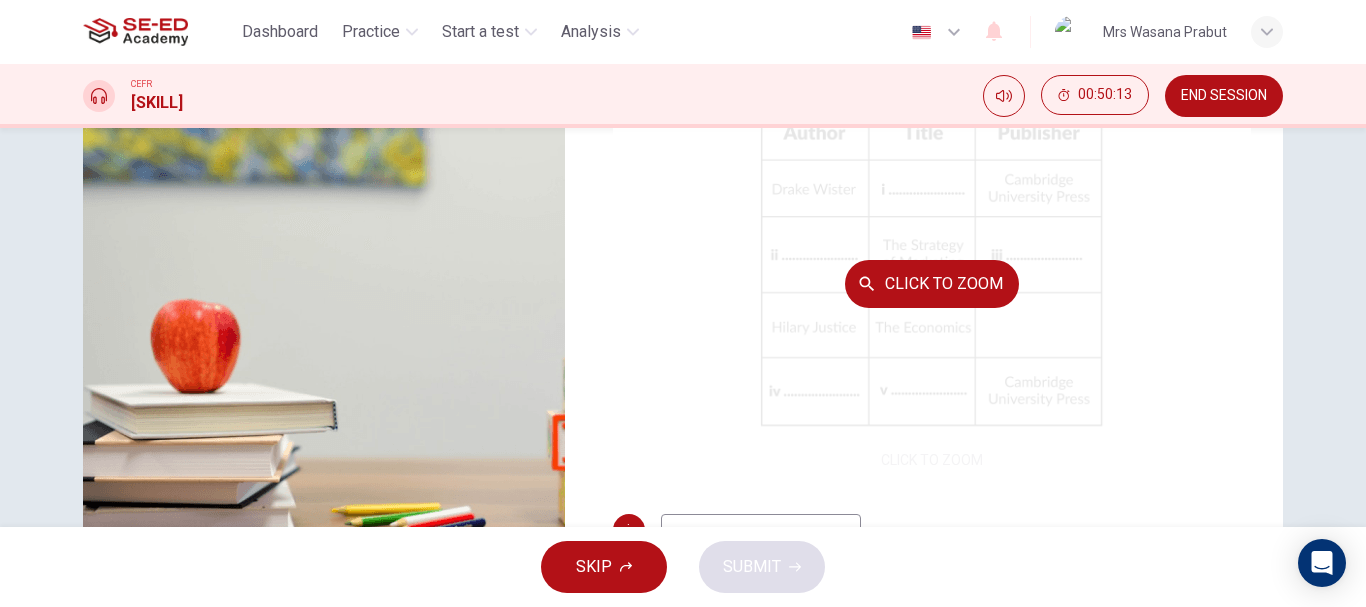 scroll, scrollTop: 0, scrollLeft: 0, axis: both 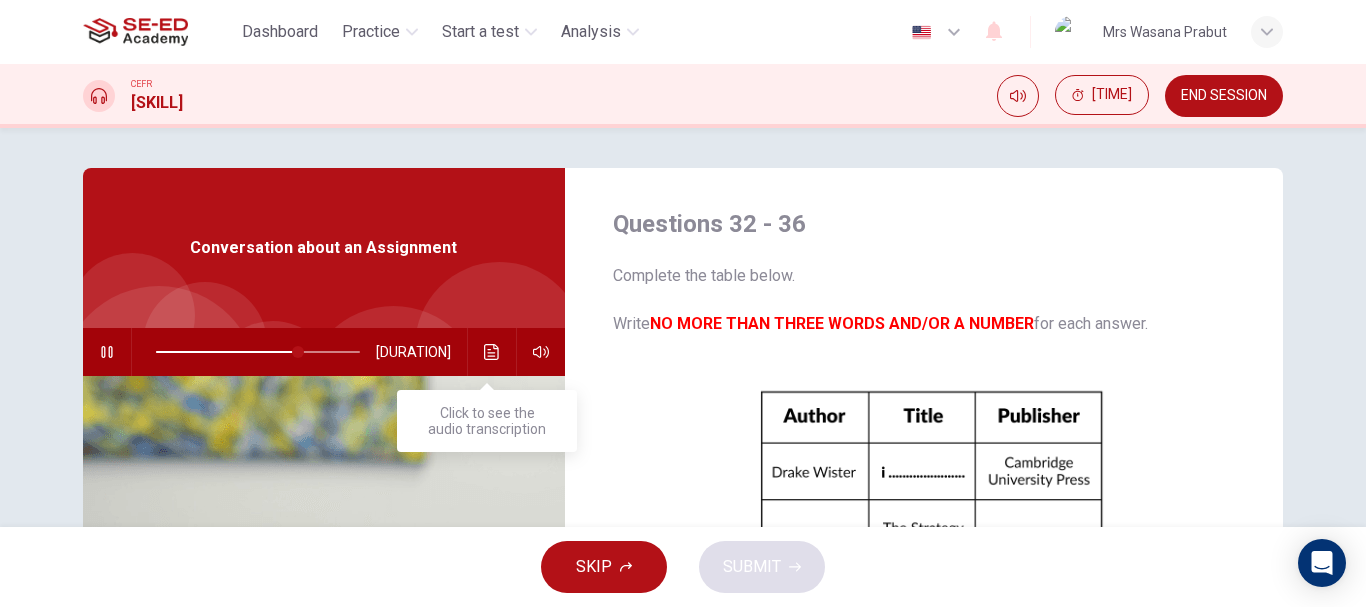 type on "[UNIVERSITY]" 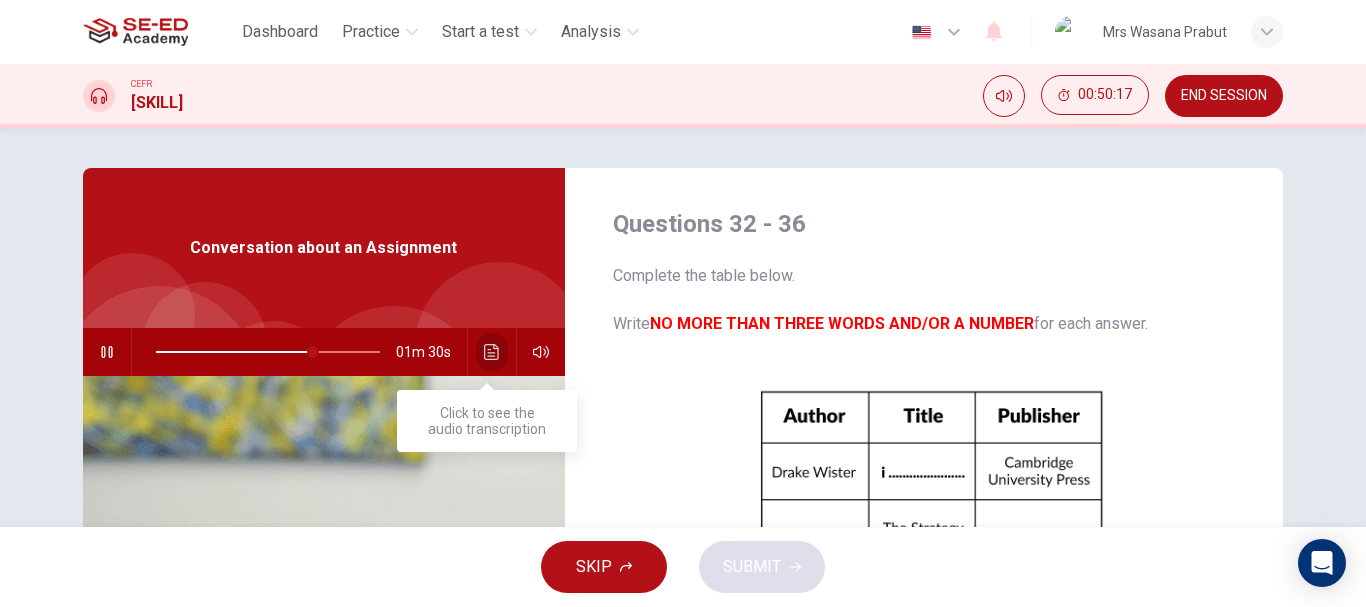 click at bounding box center [492, 352] 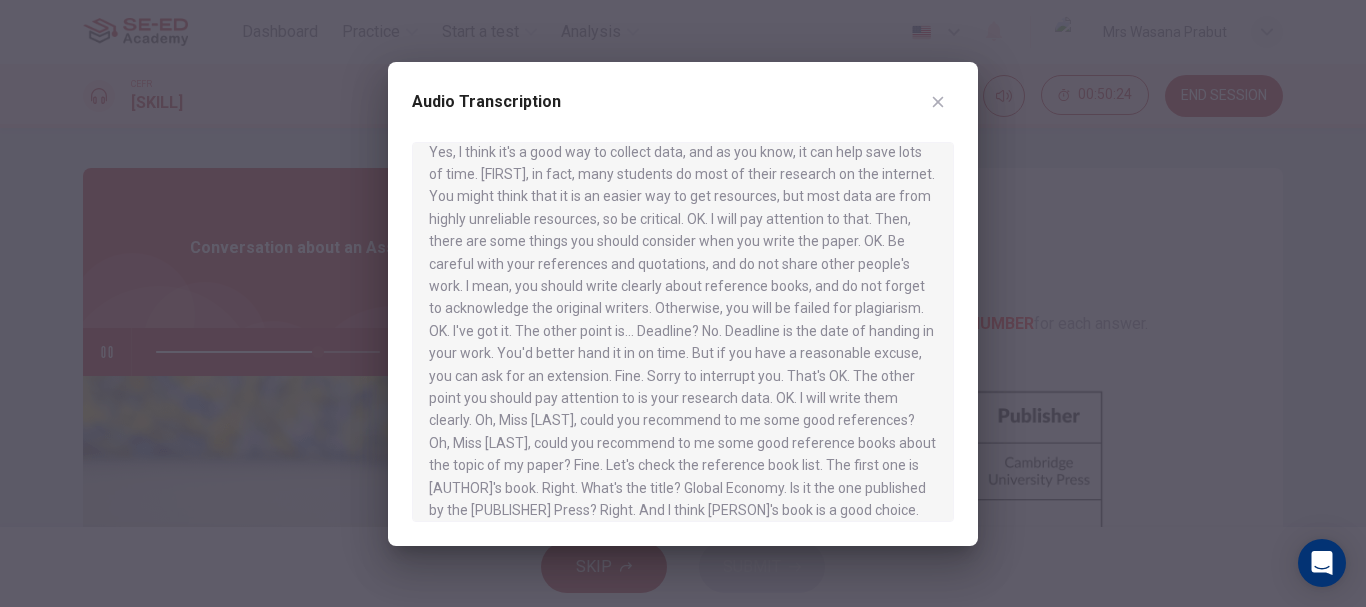 scroll, scrollTop: 600, scrollLeft: 0, axis: vertical 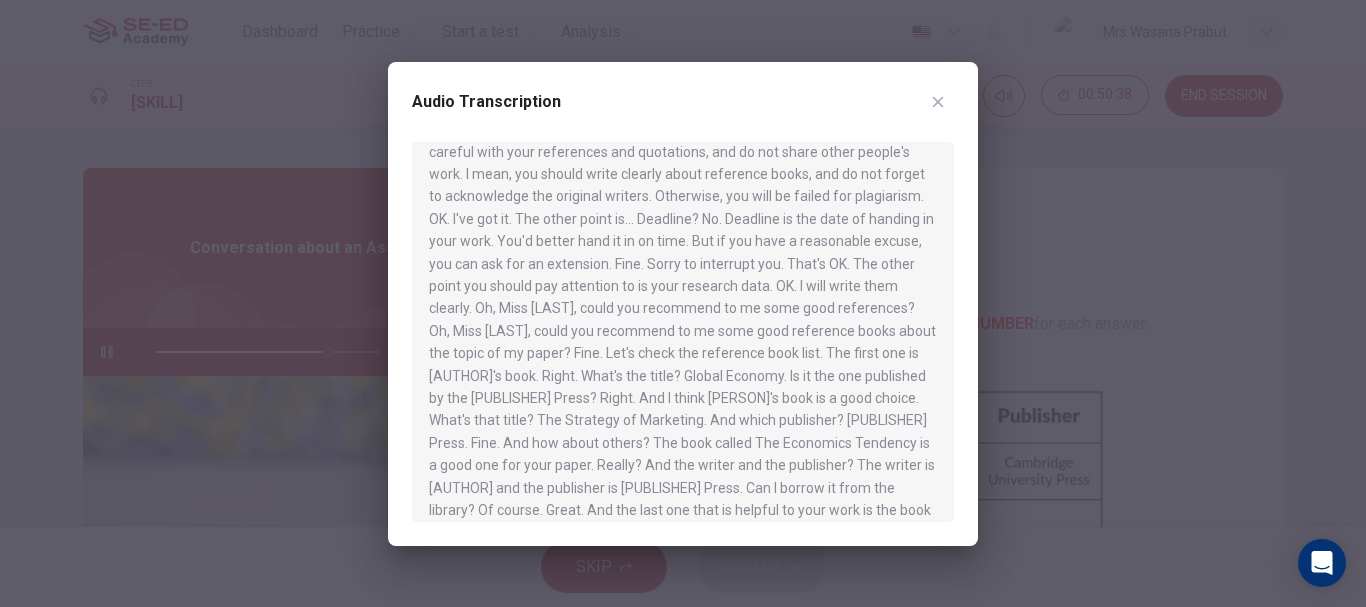click at bounding box center (938, 101) 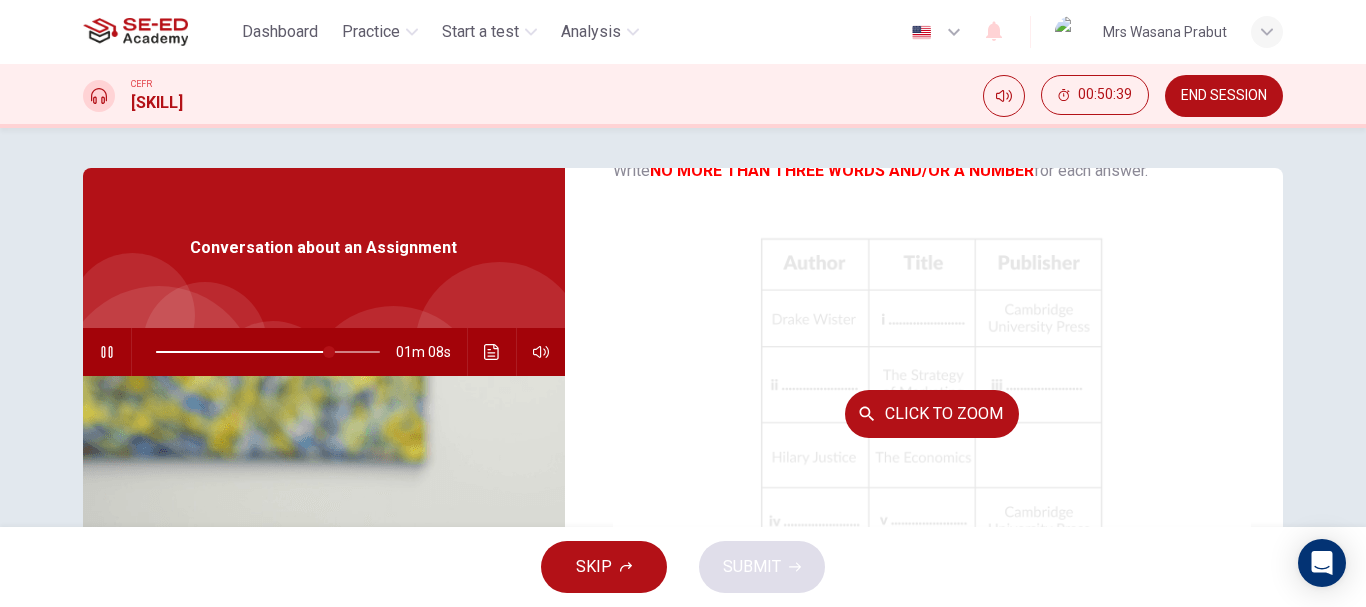 scroll, scrollTop: 200, scrollLeft: 0, axis: vertical 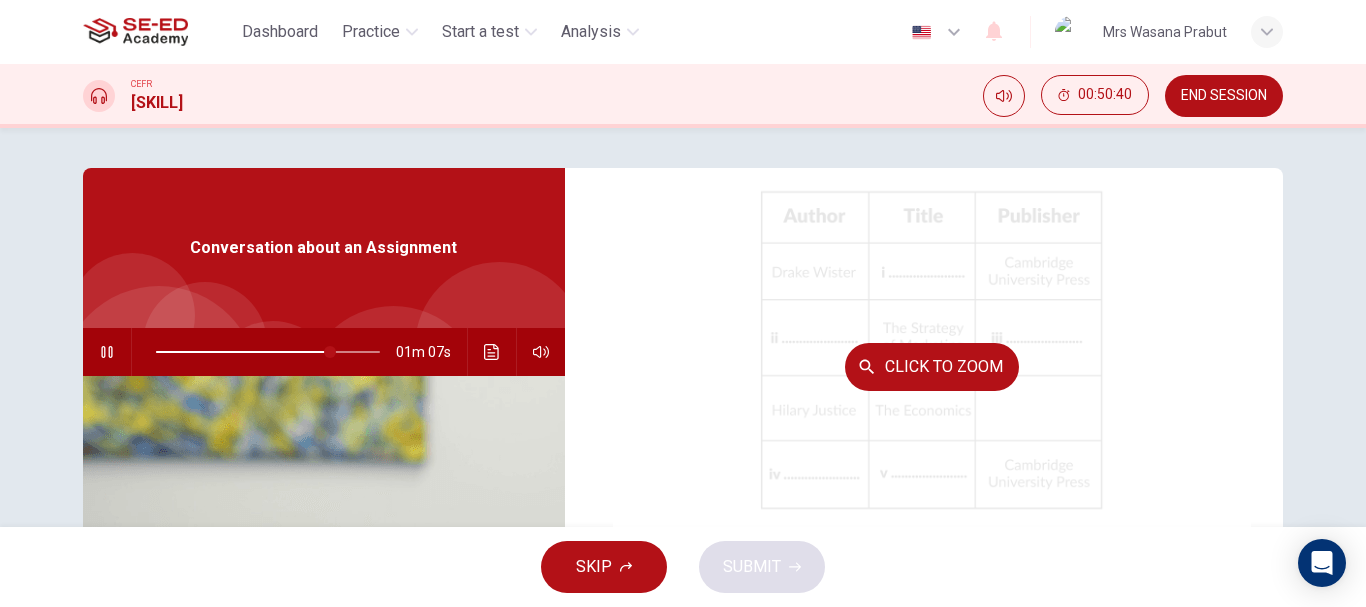 click on "Click to Zoom" at bounding box center [932, 366] 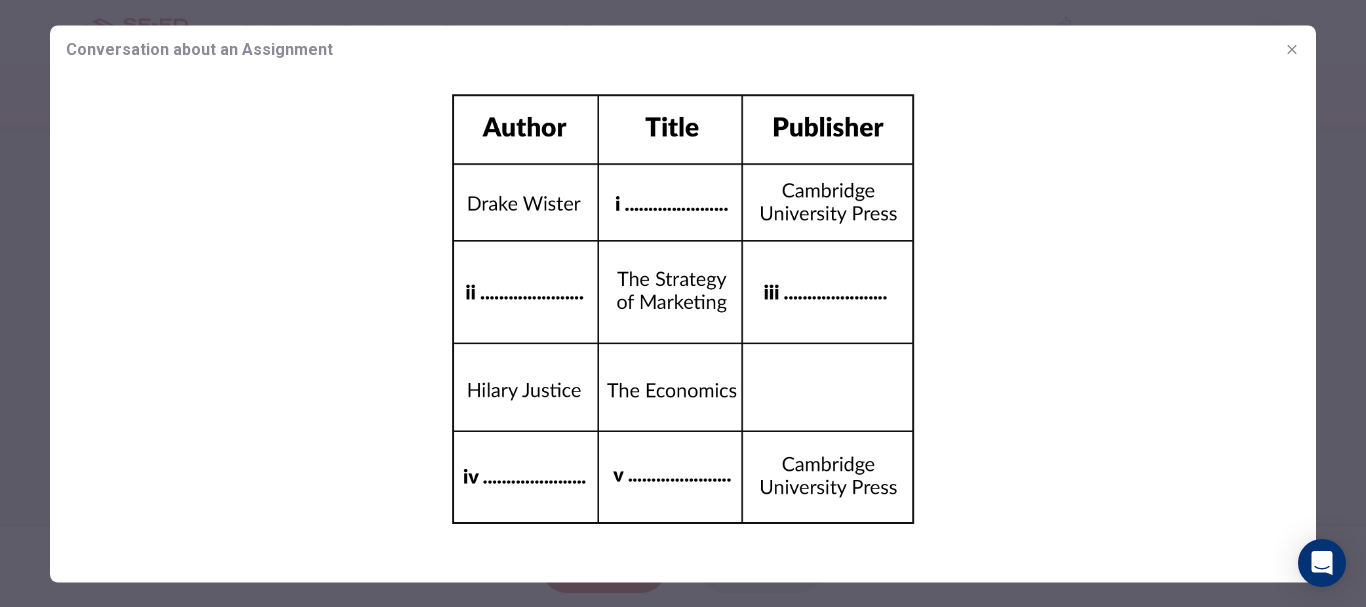 click at bounding box center [1292, 49] 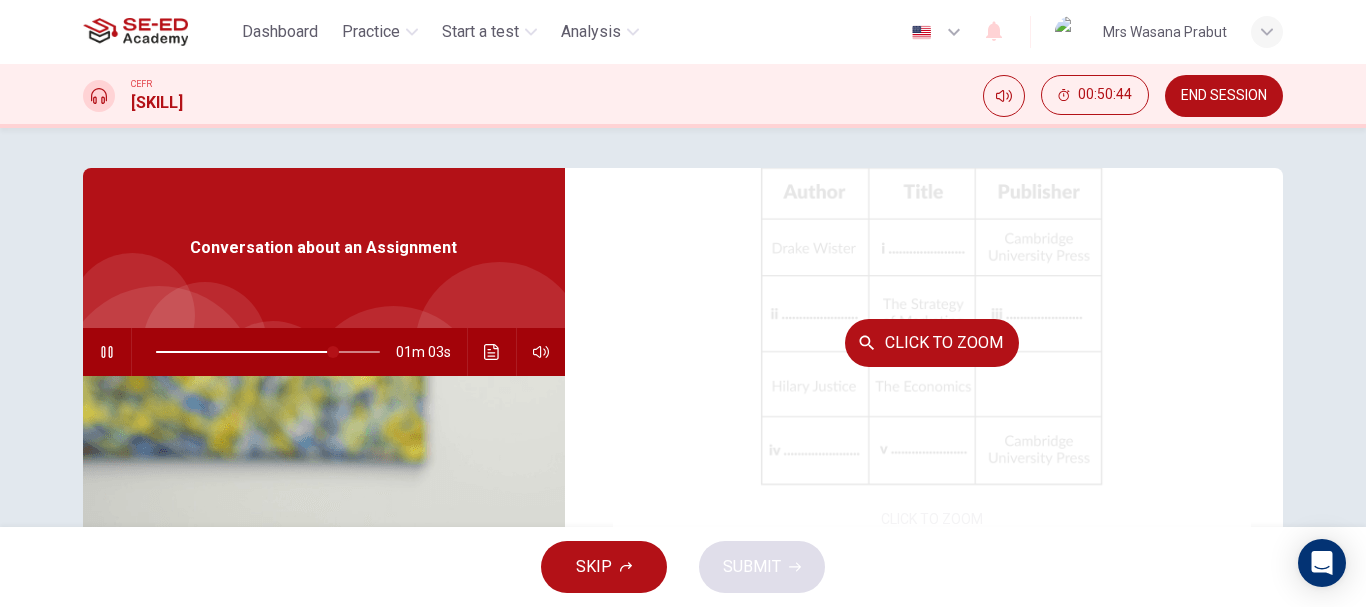 scroll, scrollTop: 230, scrollLeft: 0, axis: vertical 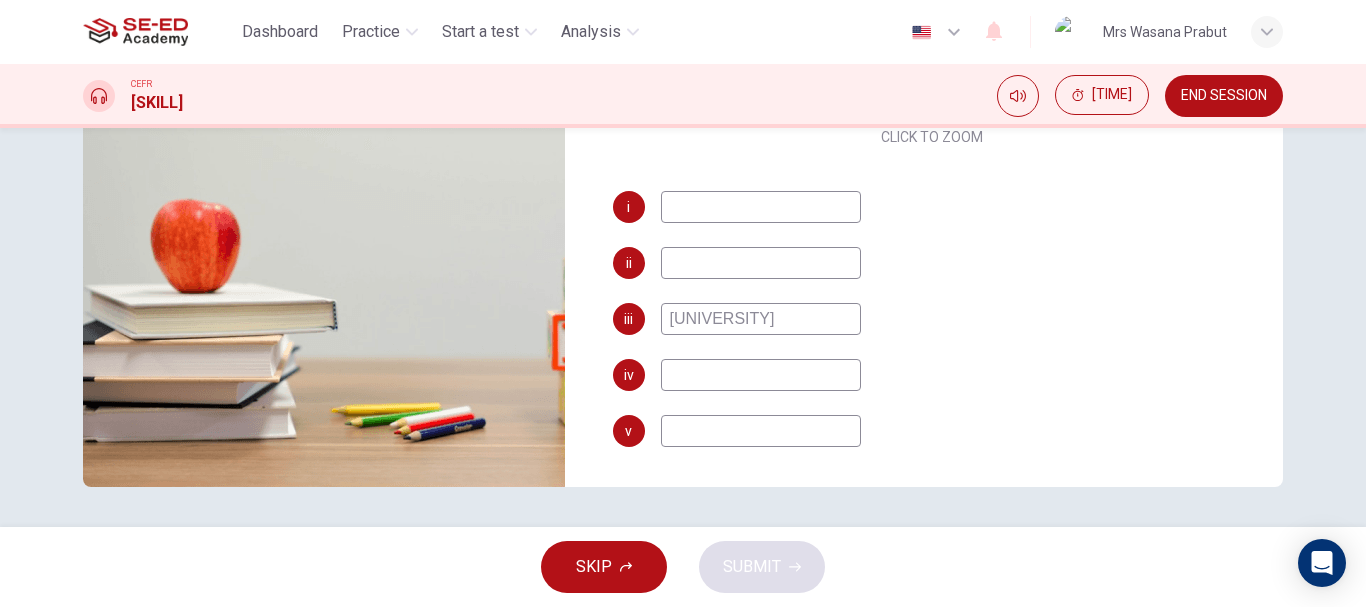 click at bounding box center [761, 207] 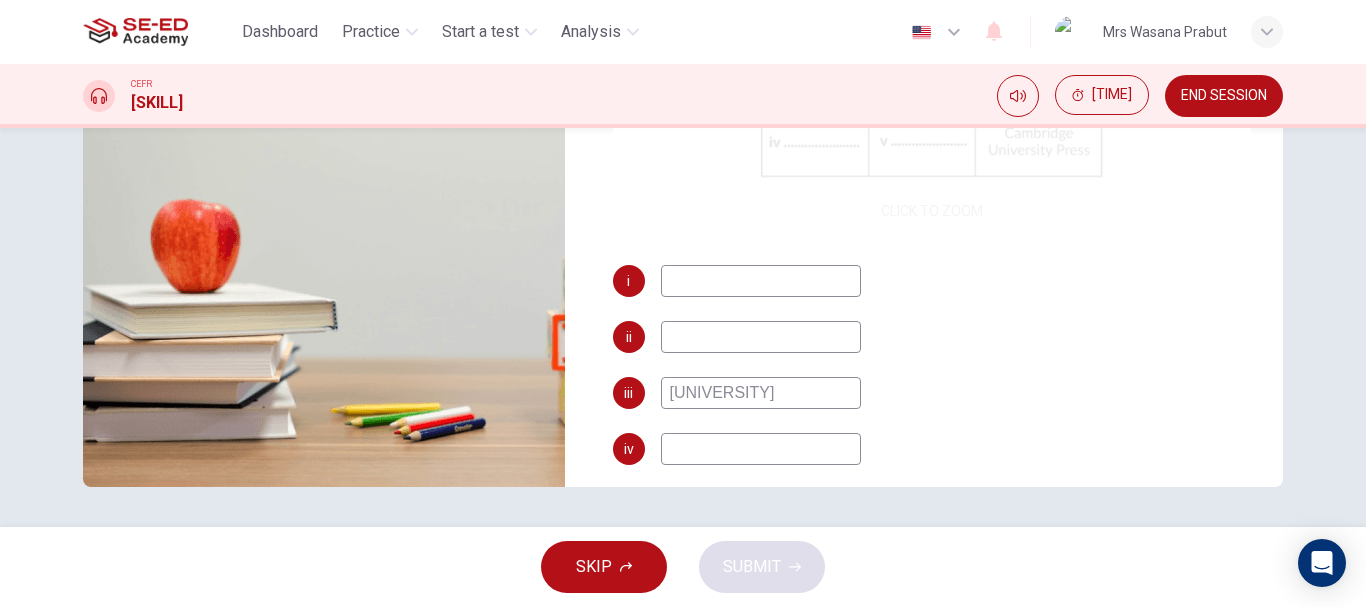 scroll, scrollTop: 0, scrollLeft: 0, axis: both 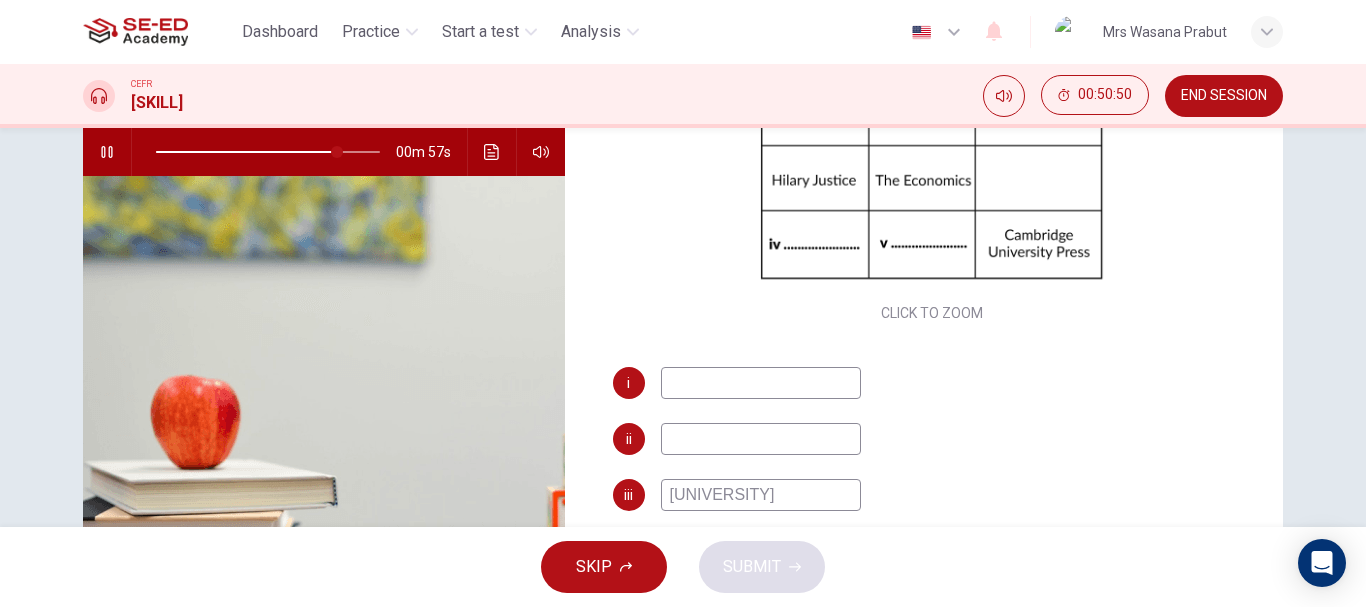 click at bounding box center [761, 383] 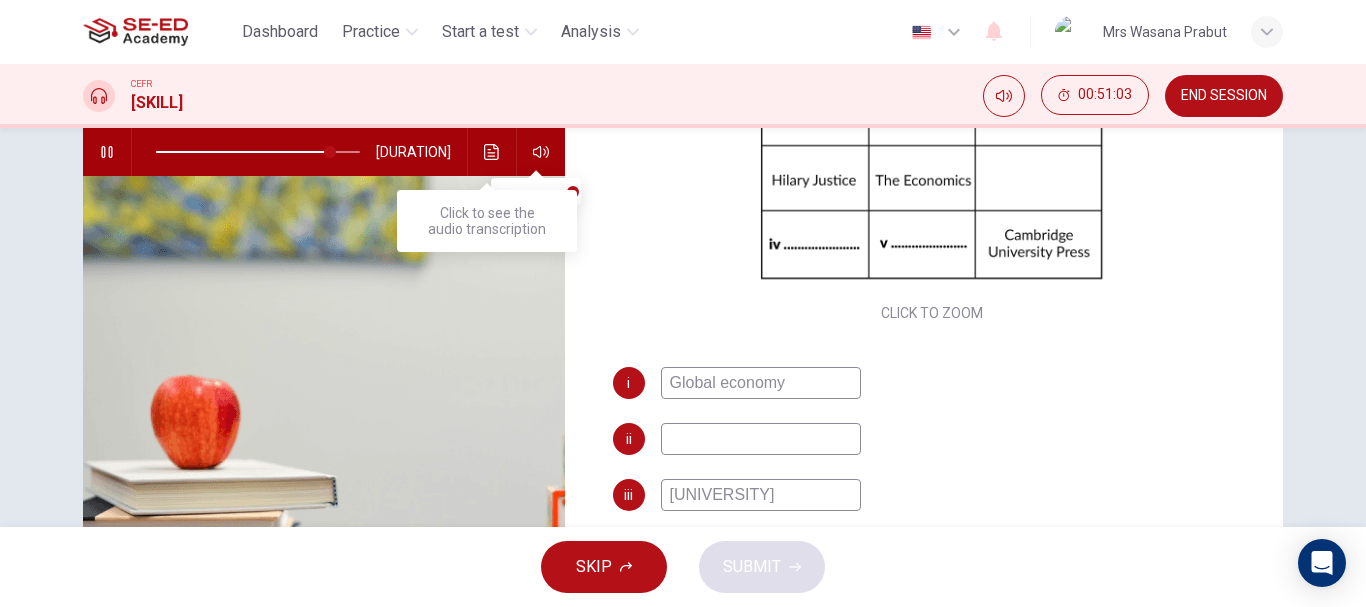 type on "Global economy" 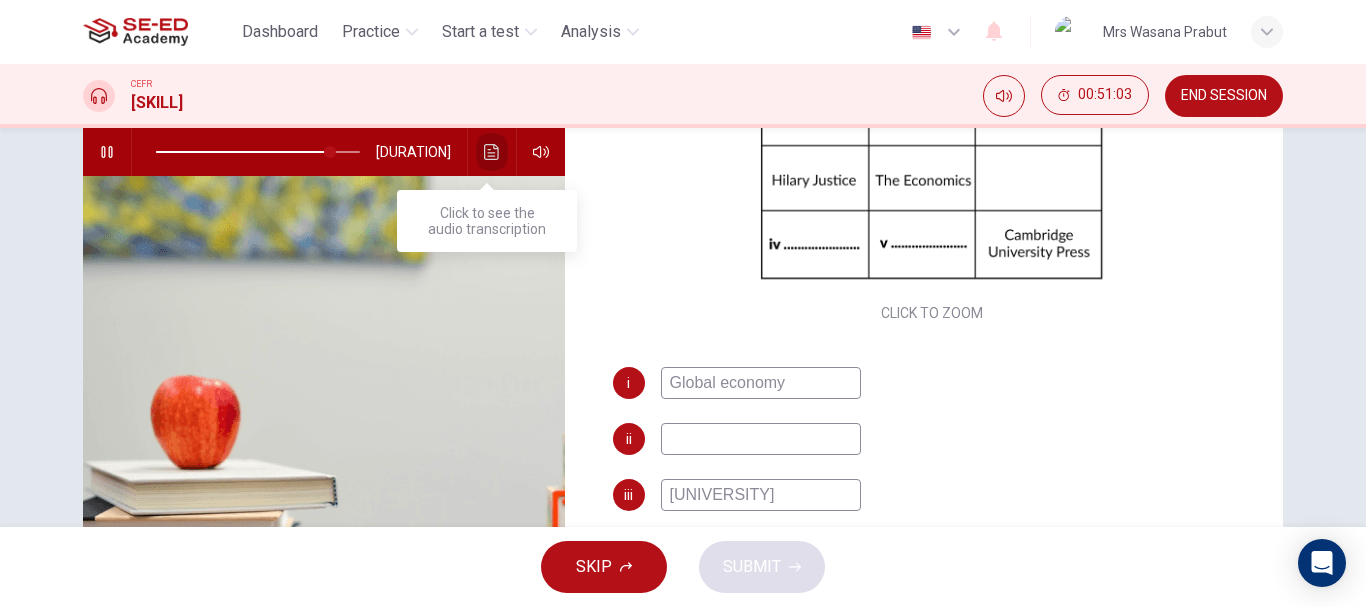 click at bounding box center (492, 152) 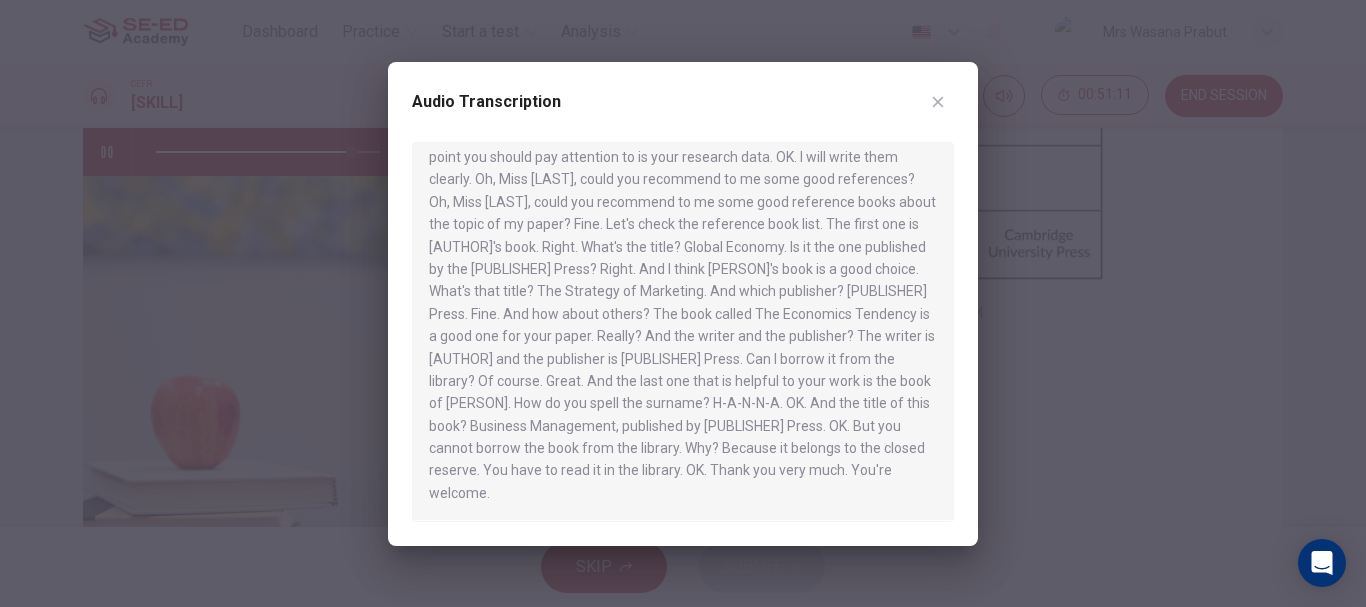 scroll, scrollTop: 651, scrollLeft: 0, axis: vertical 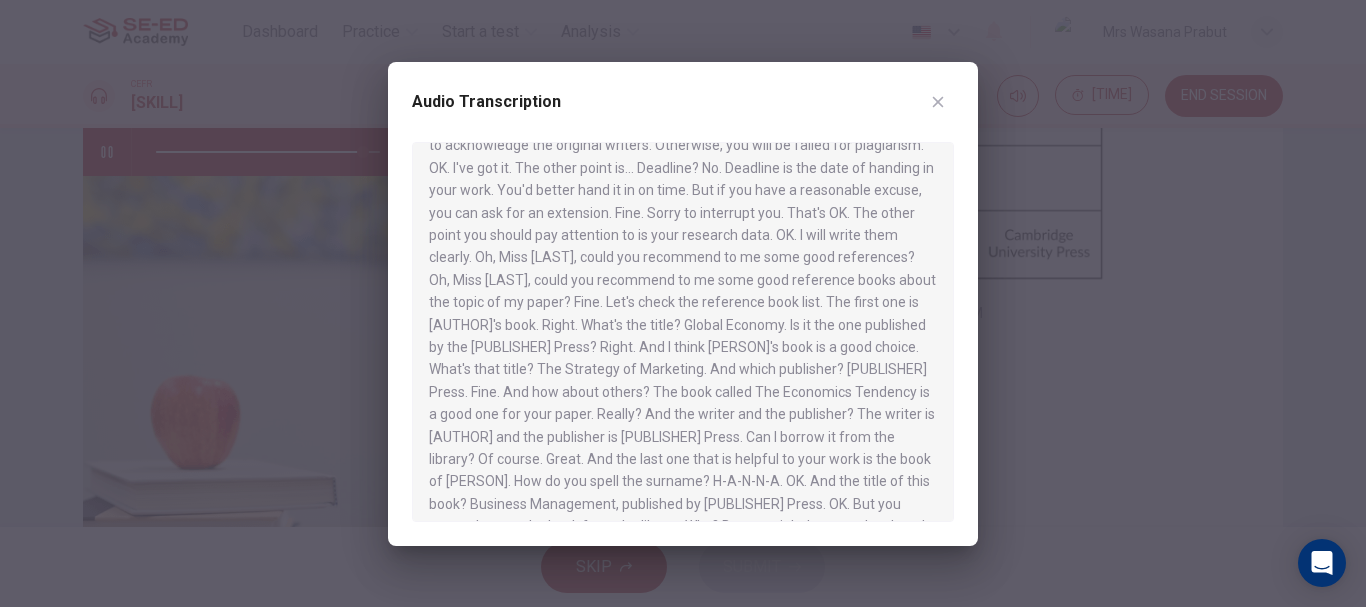 click at bounding box center [938, 102] 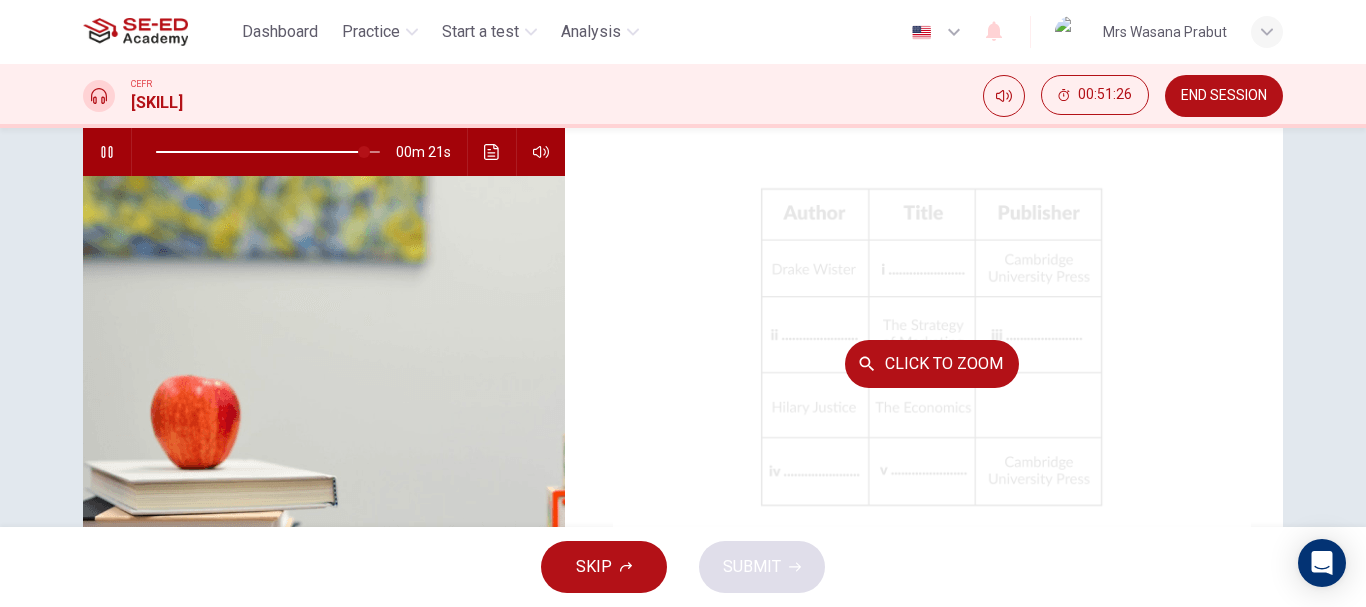 scroll, scrollTop: 0, scrollLeft: 0, axis: both 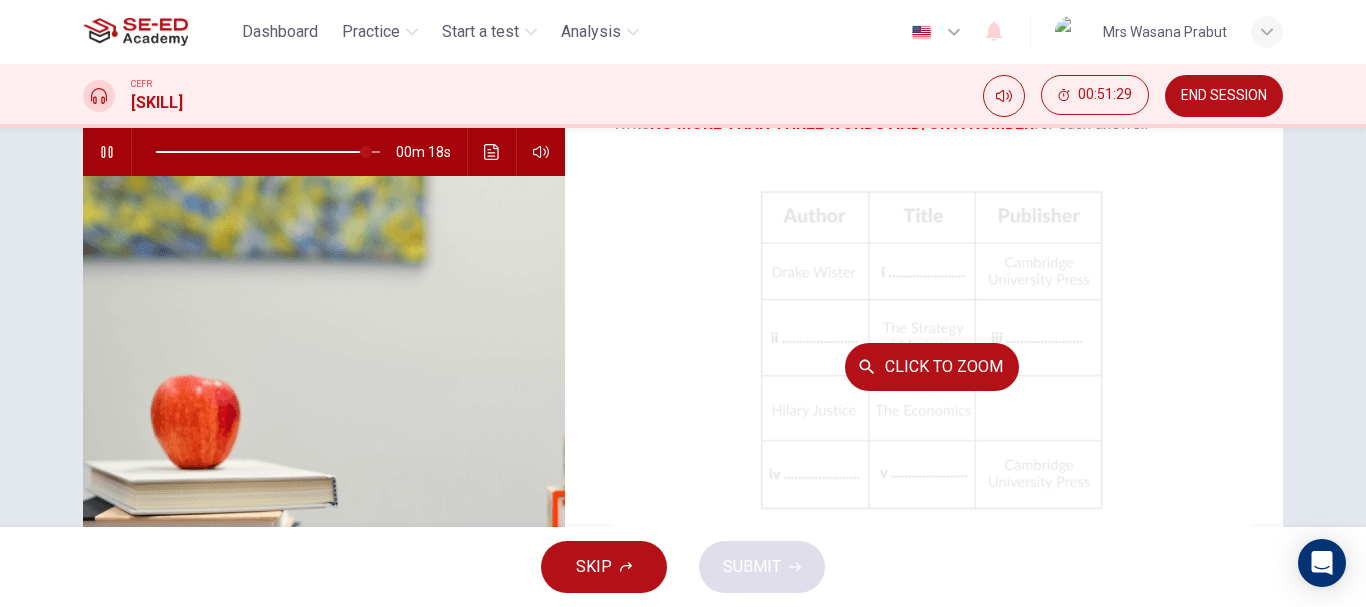 click on "Click to Zoom" at bounding box center (932, 367) 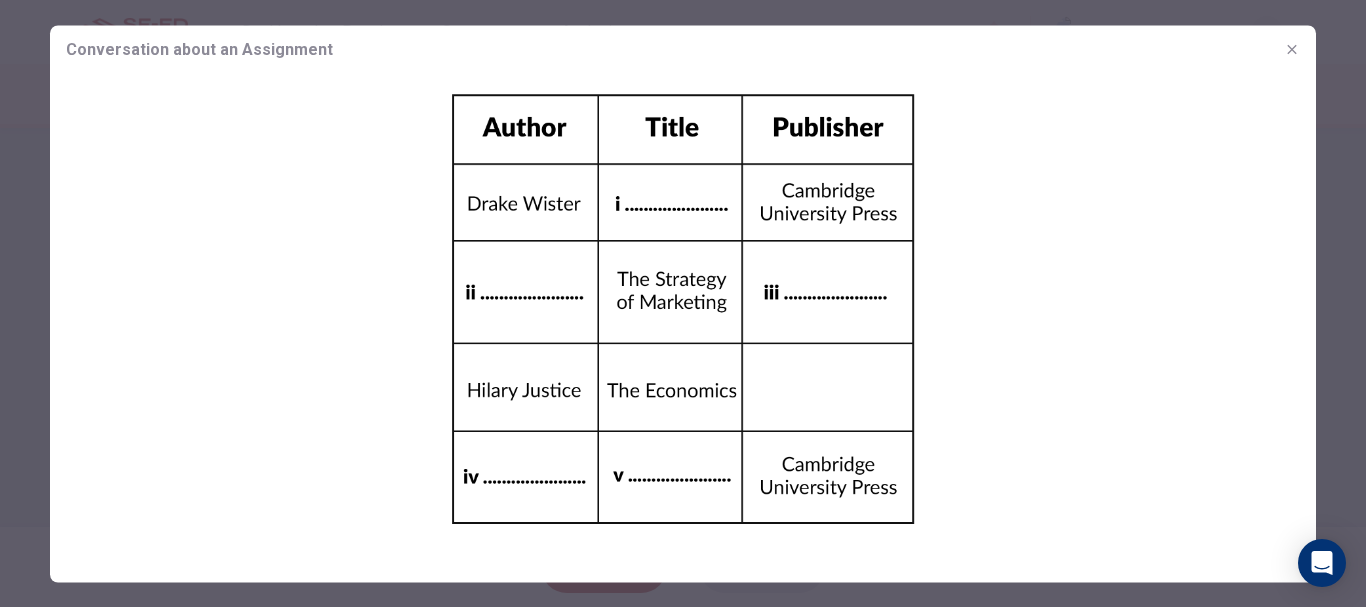 click at bounding box center [1292, 49] 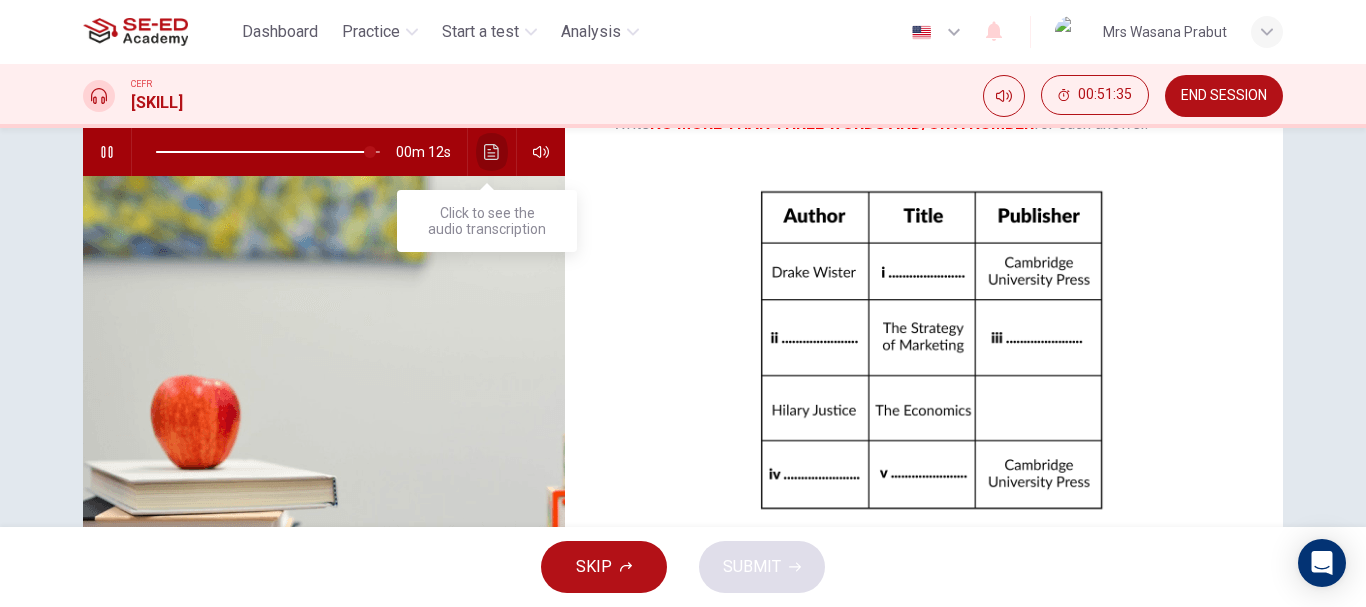 click at bounding box center (491, 152) 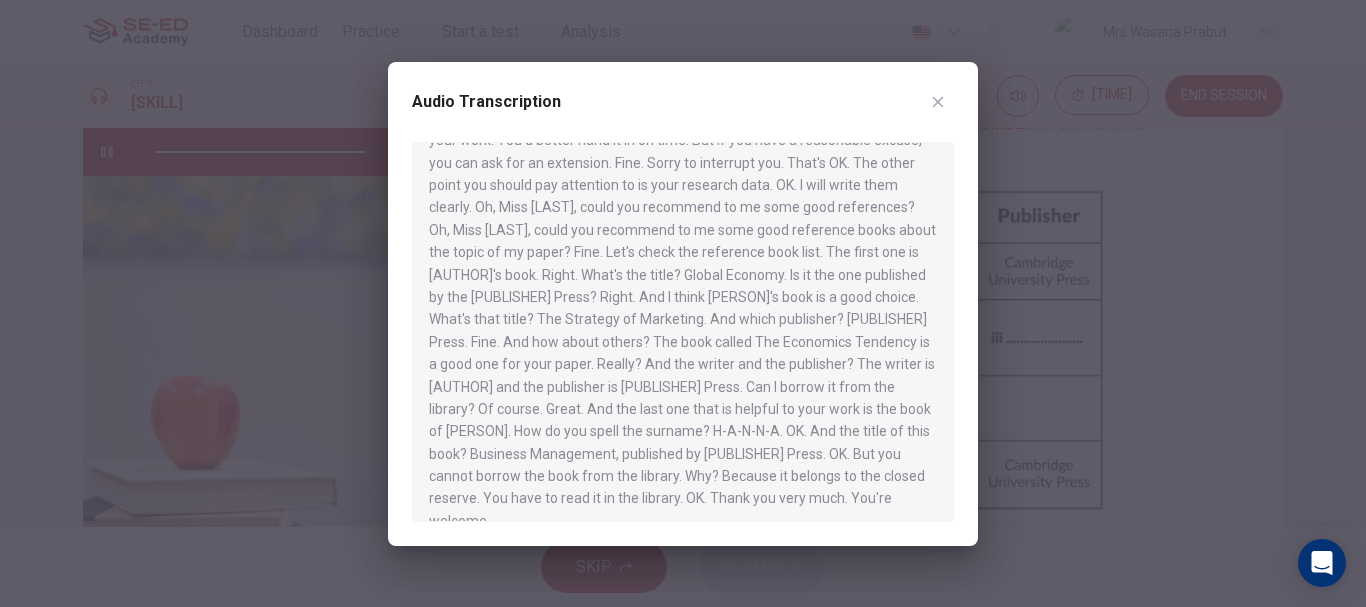 scroll, scrollTop: 751, scrollLeft: 0, axis: vertical 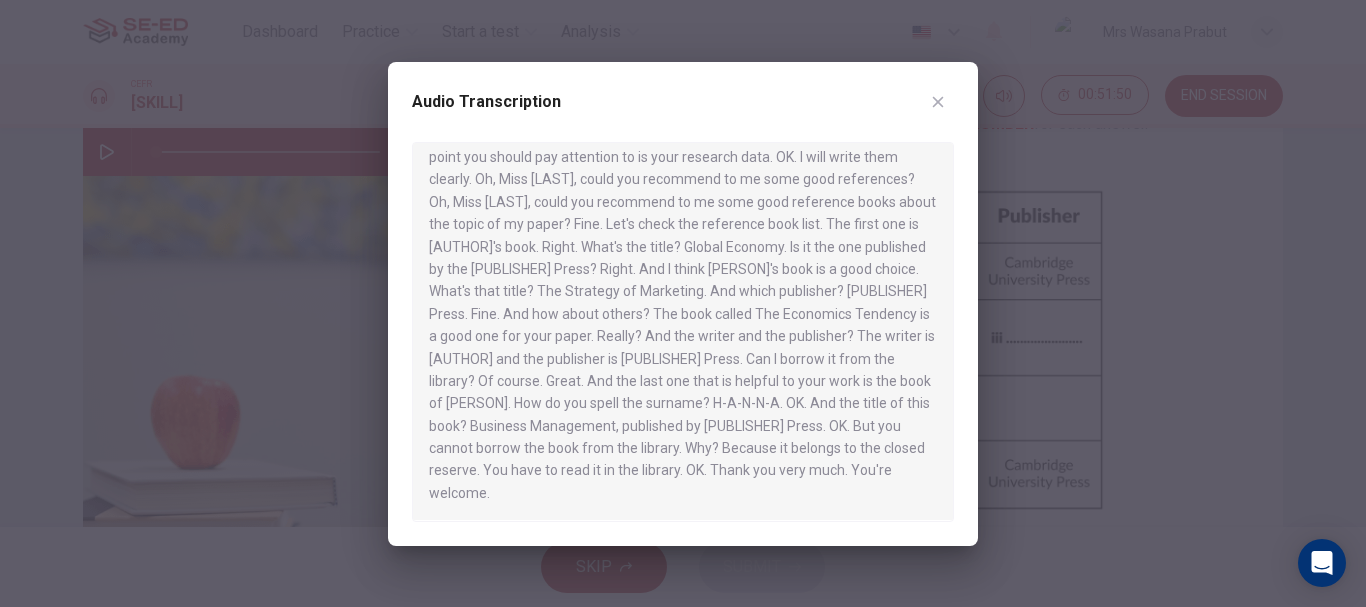 click at bounding box center (683, 303) 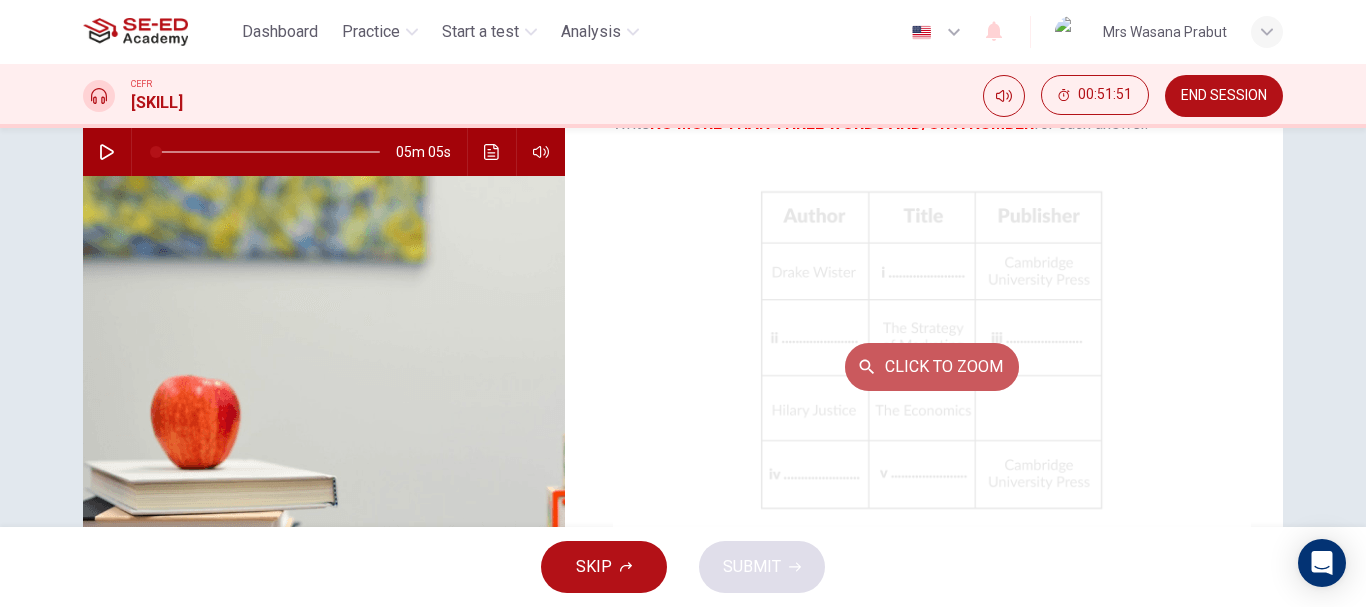 click on "Click to Zoom" at bounding box center (932, 367) 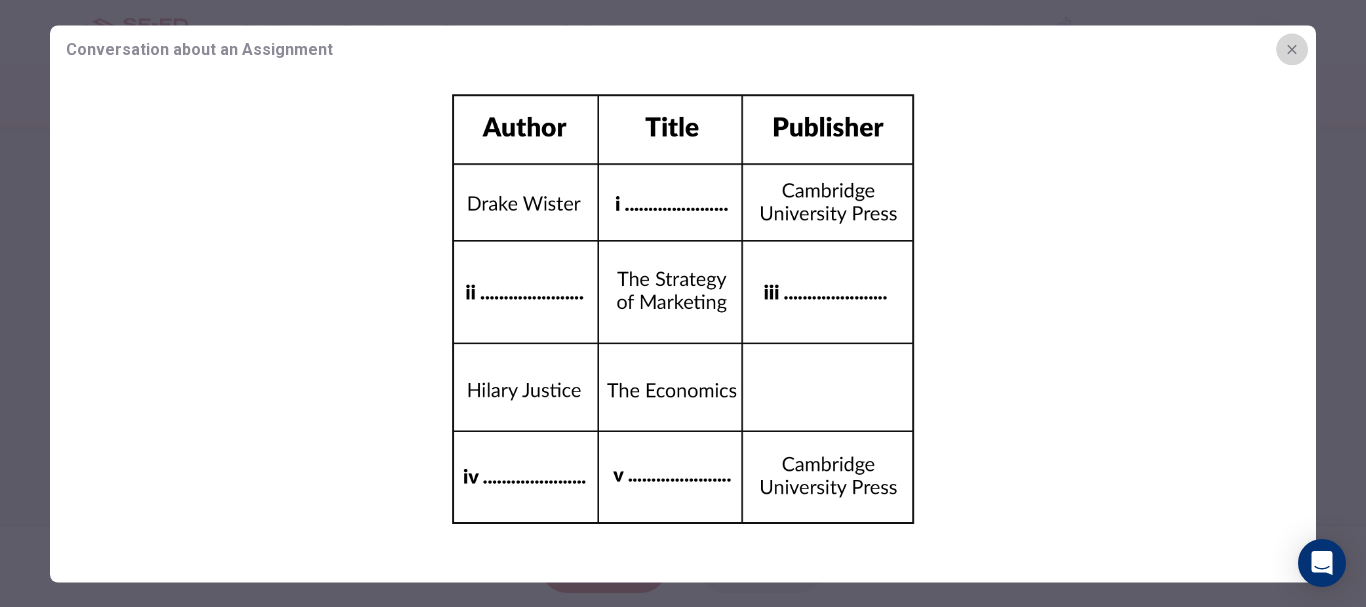 click at bounding box center [1292, 49] 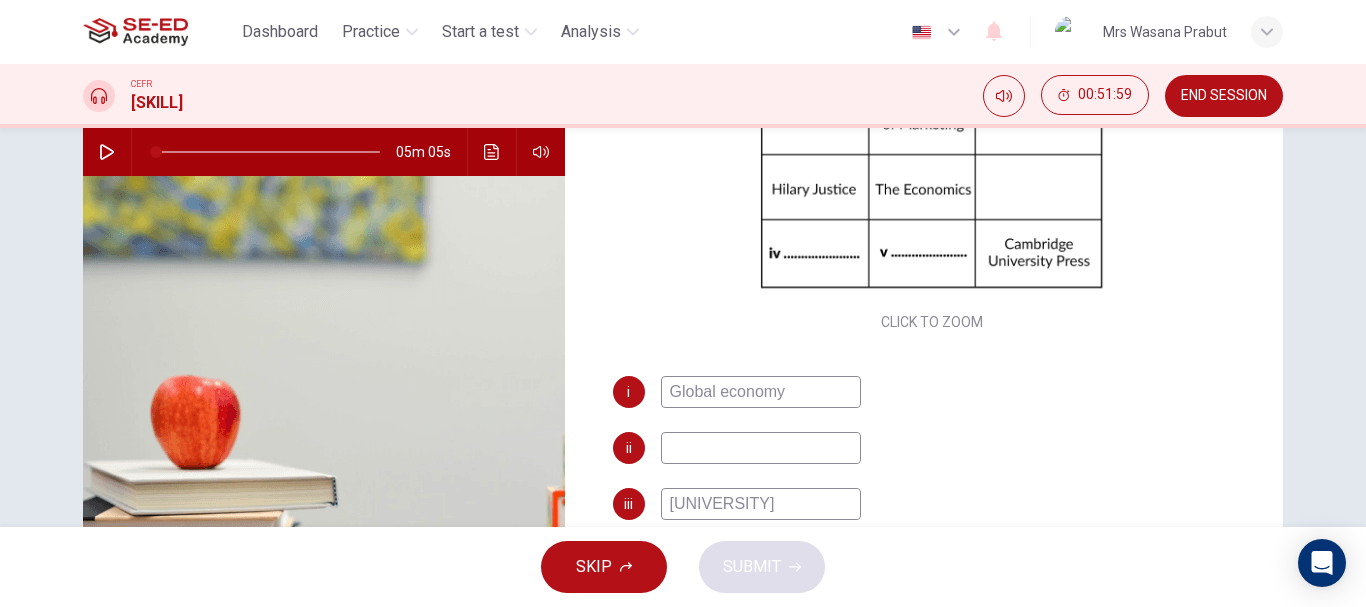 scroll, scrollTop: 230, scrollLeft: 0, axis: vertical 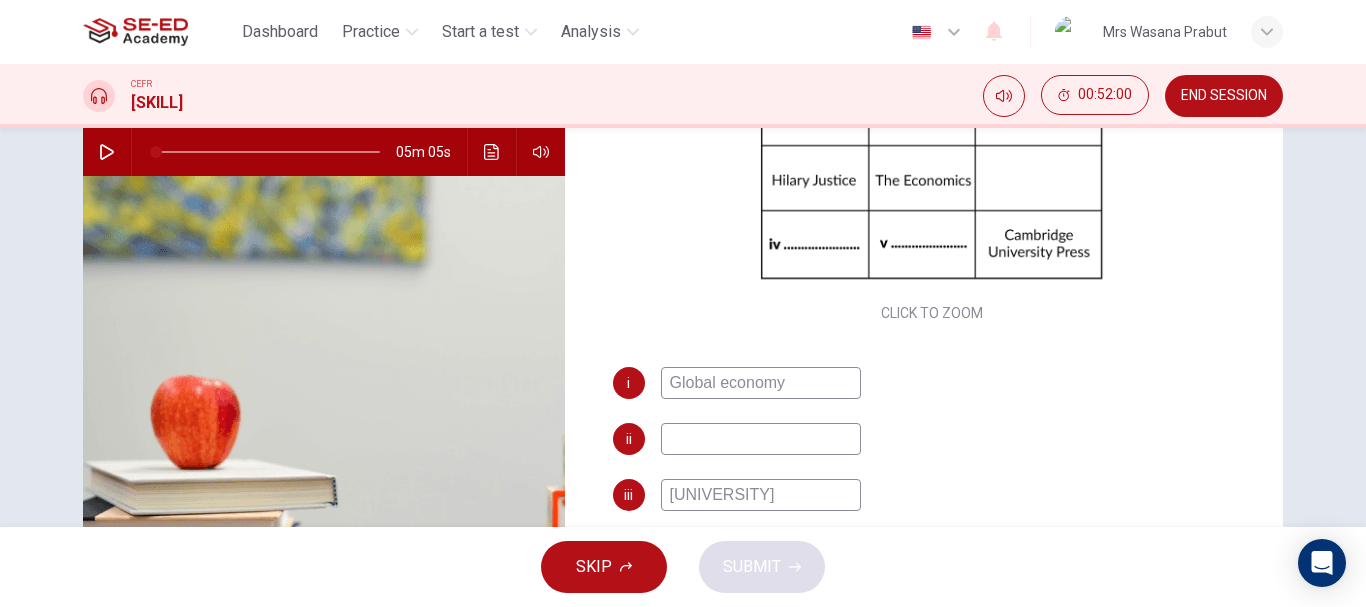 click at bounding box center (761, 383) 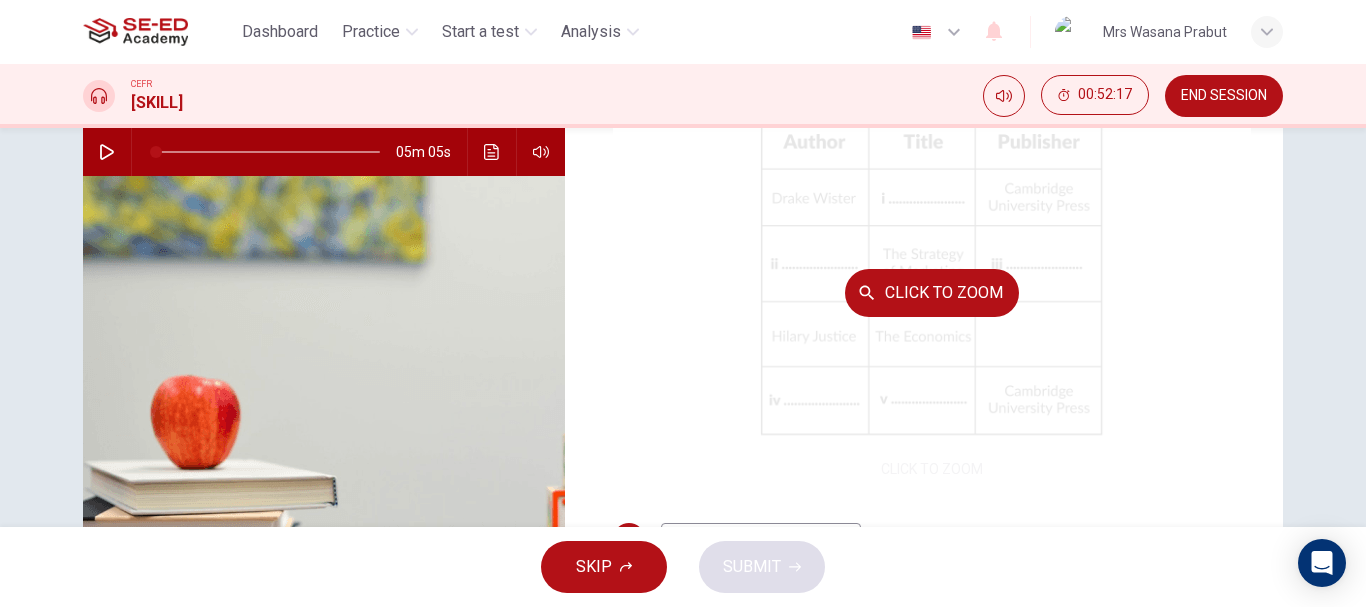scroll, scrollTop: 30, scrollLeft: 0, axis: vertical 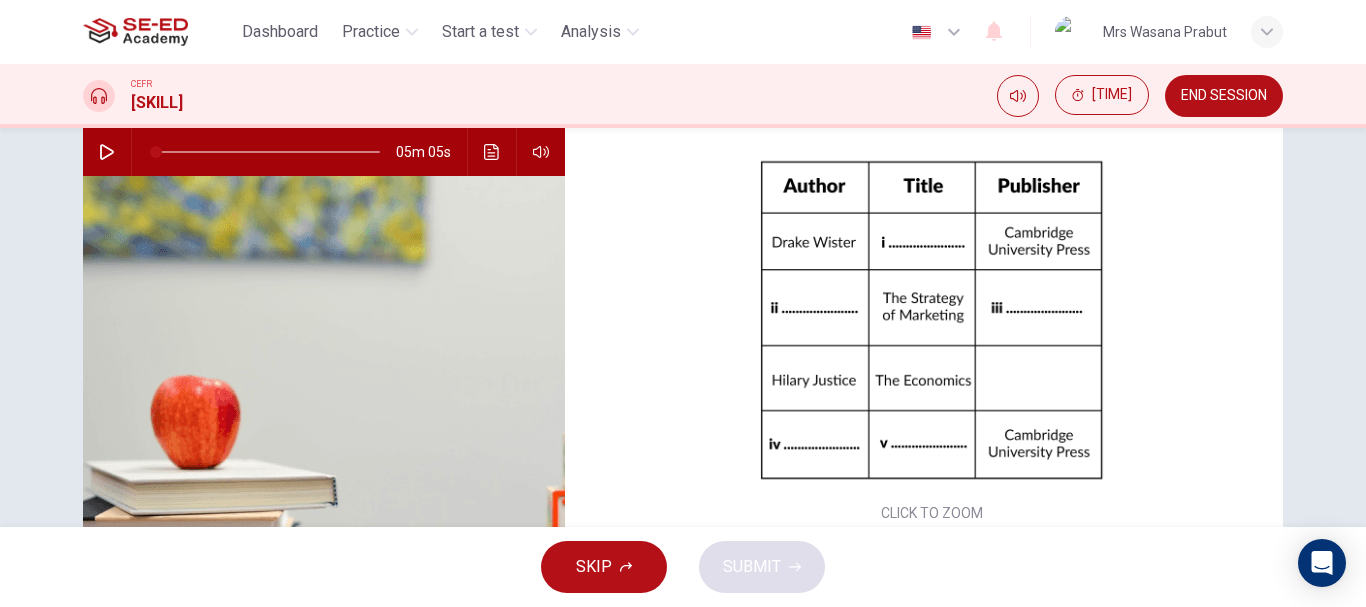 type on "[FIRST] [LAST]" 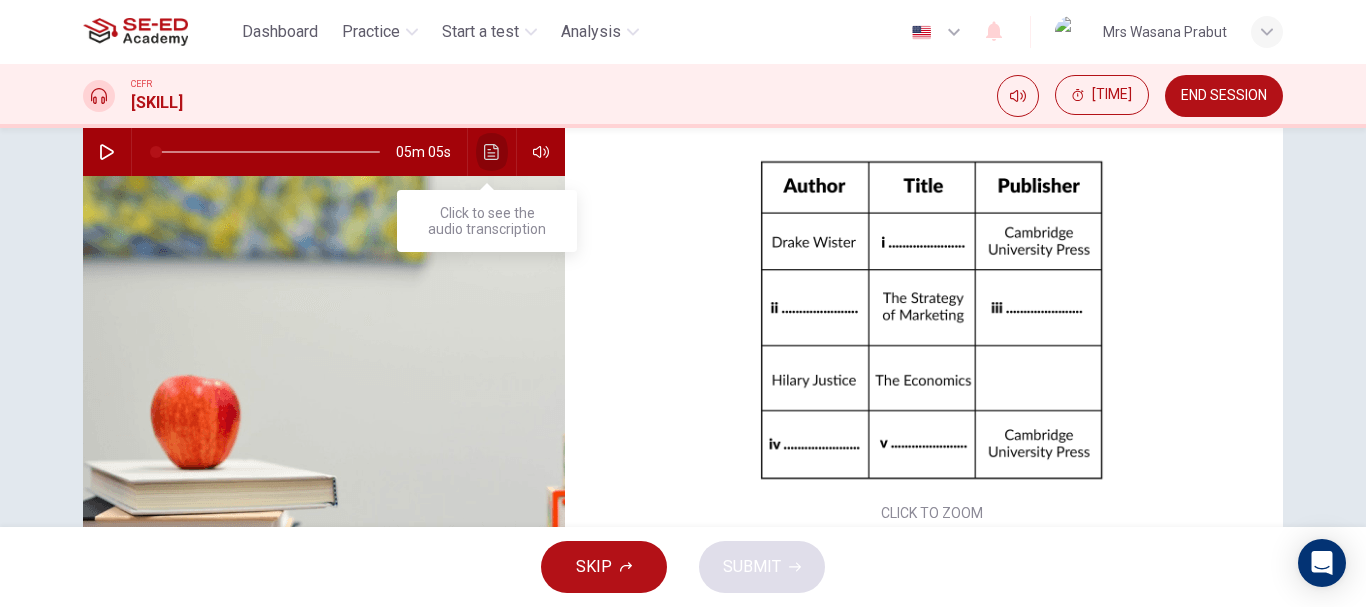 click at bounding box center [492, 152] 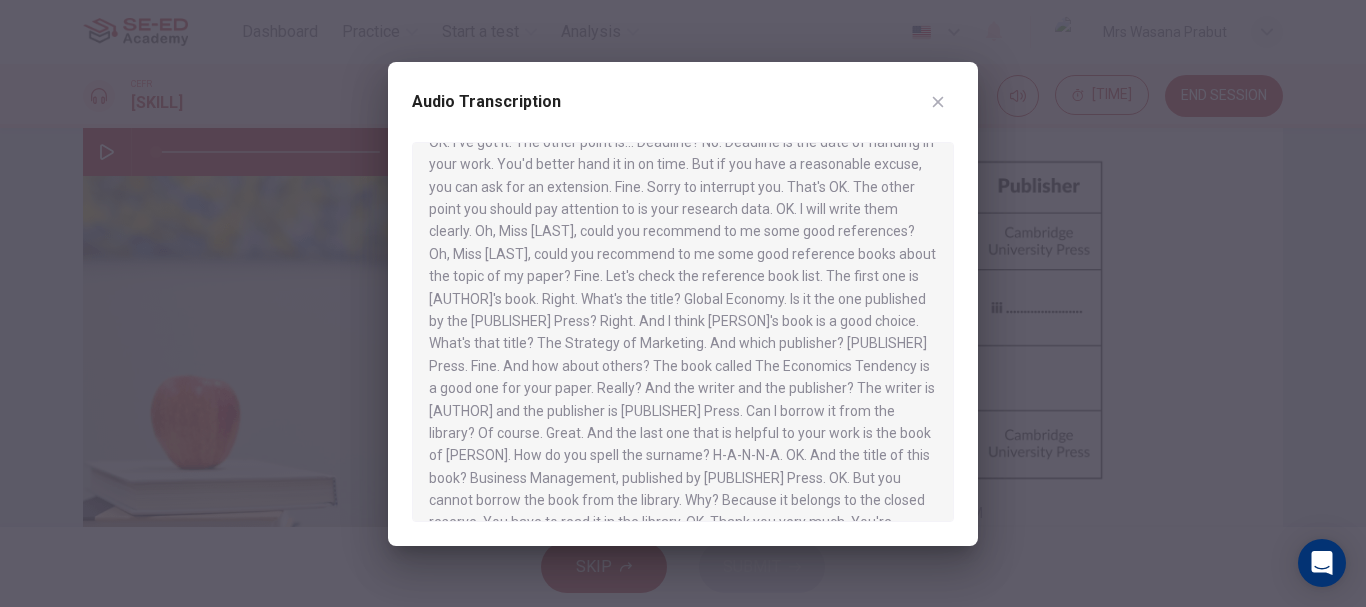 scroll, scrollTop: 684, scrollLeft: 0, axis: vertical 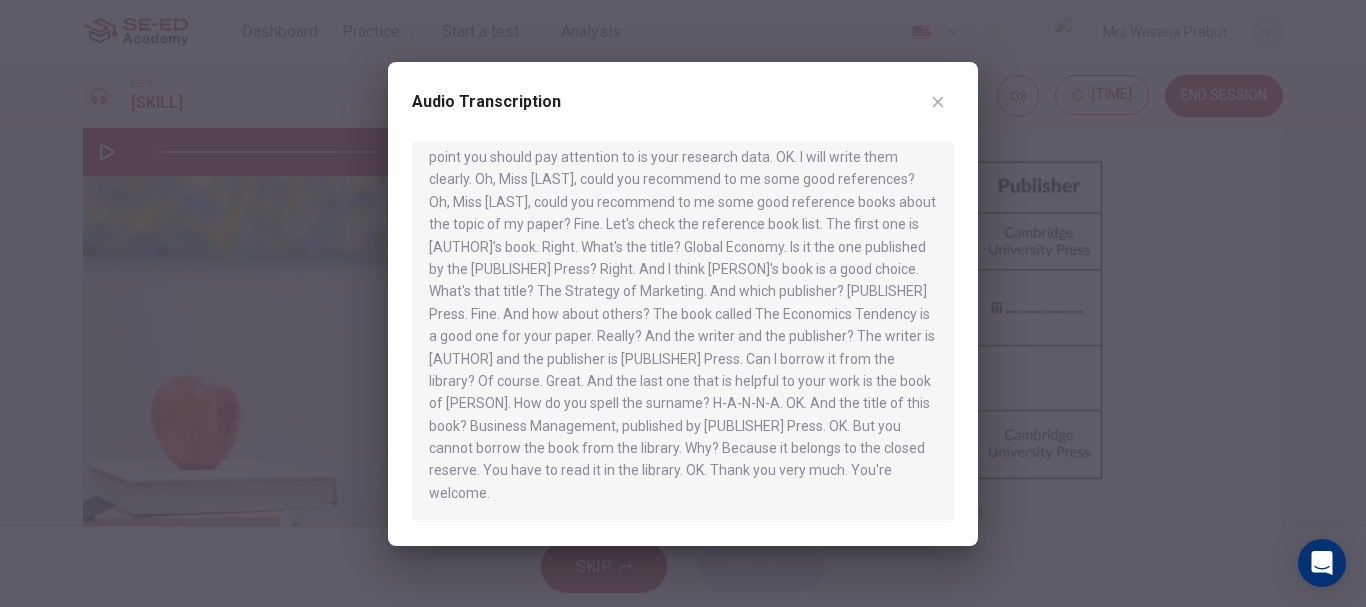 click at bounding box center [683, 303] 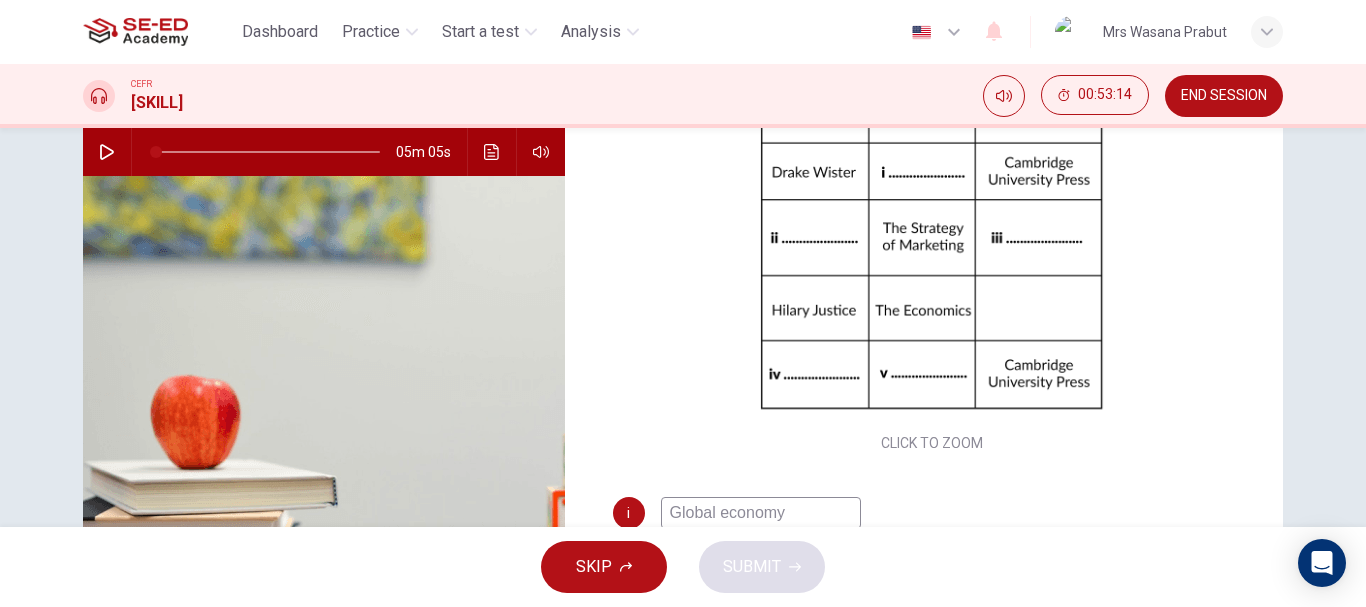 scroll, scrollTop: 230, scrollLeft: 0, axis: vertical 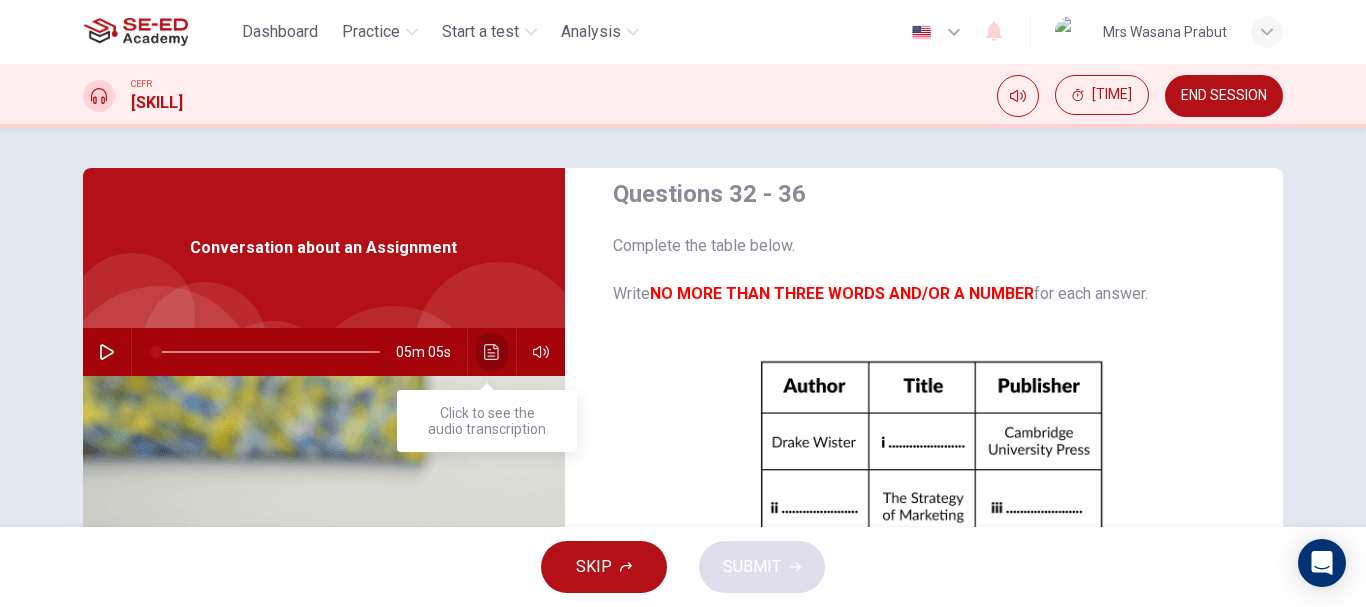 click at bounding box center [491, 352] 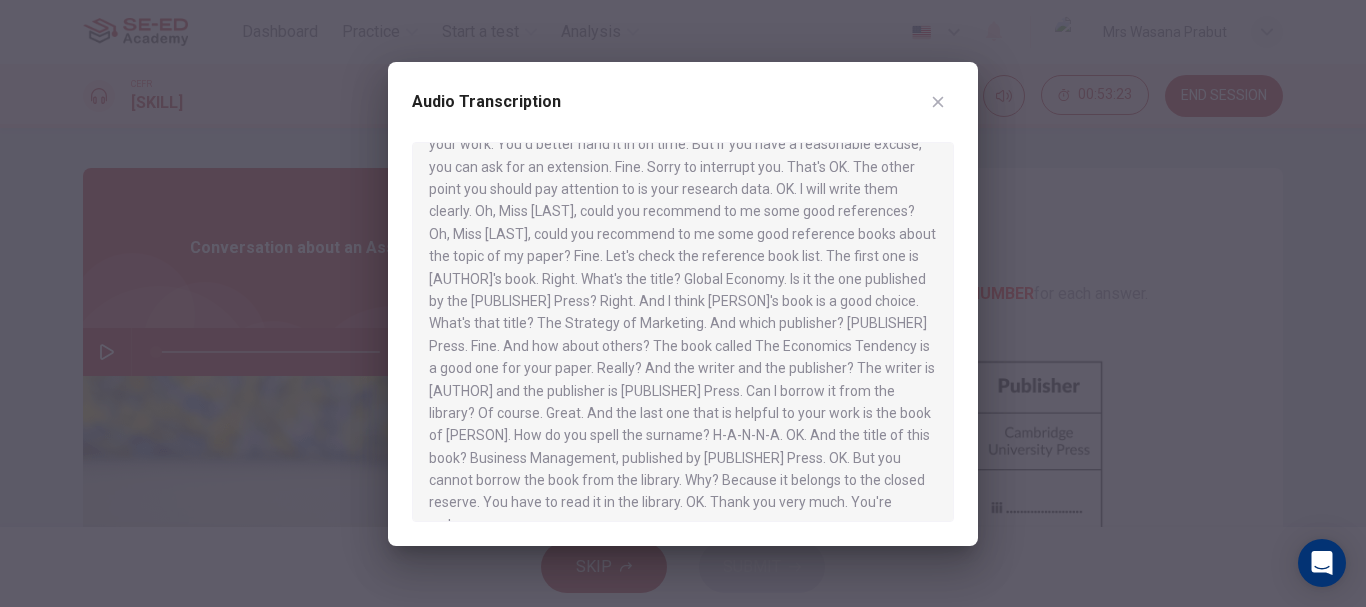 scroll, scrollTop: 751, scrollLeft: 0, axis: vertical 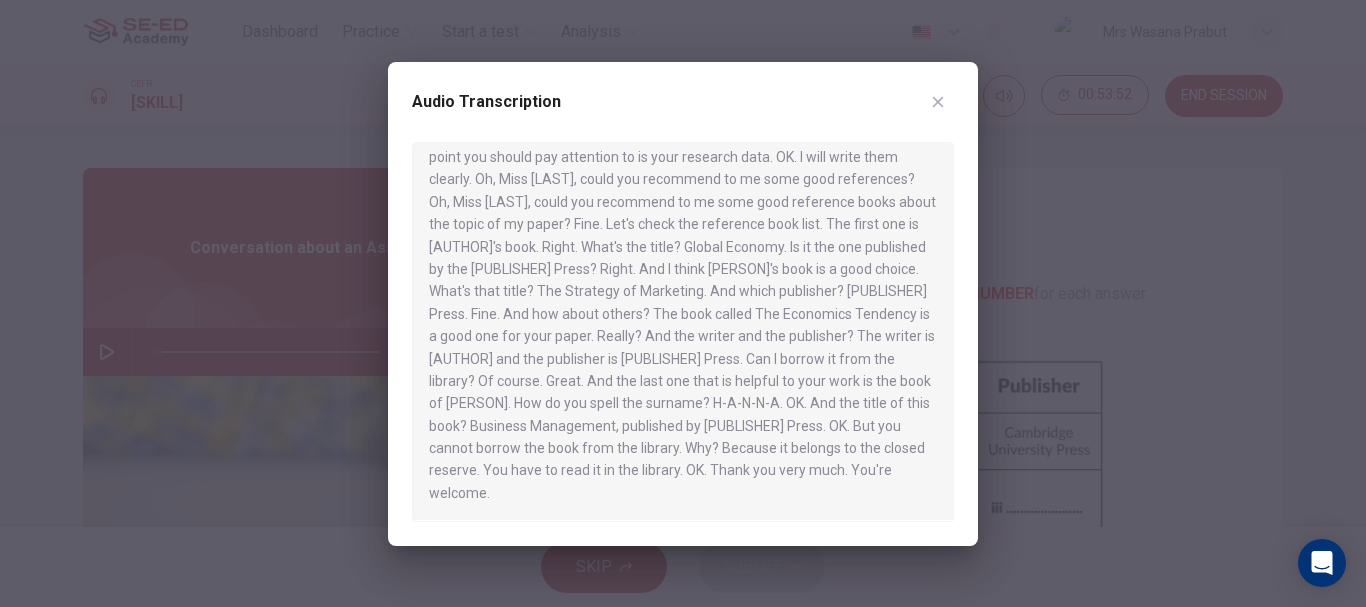 click at bounding box center [683, 303] 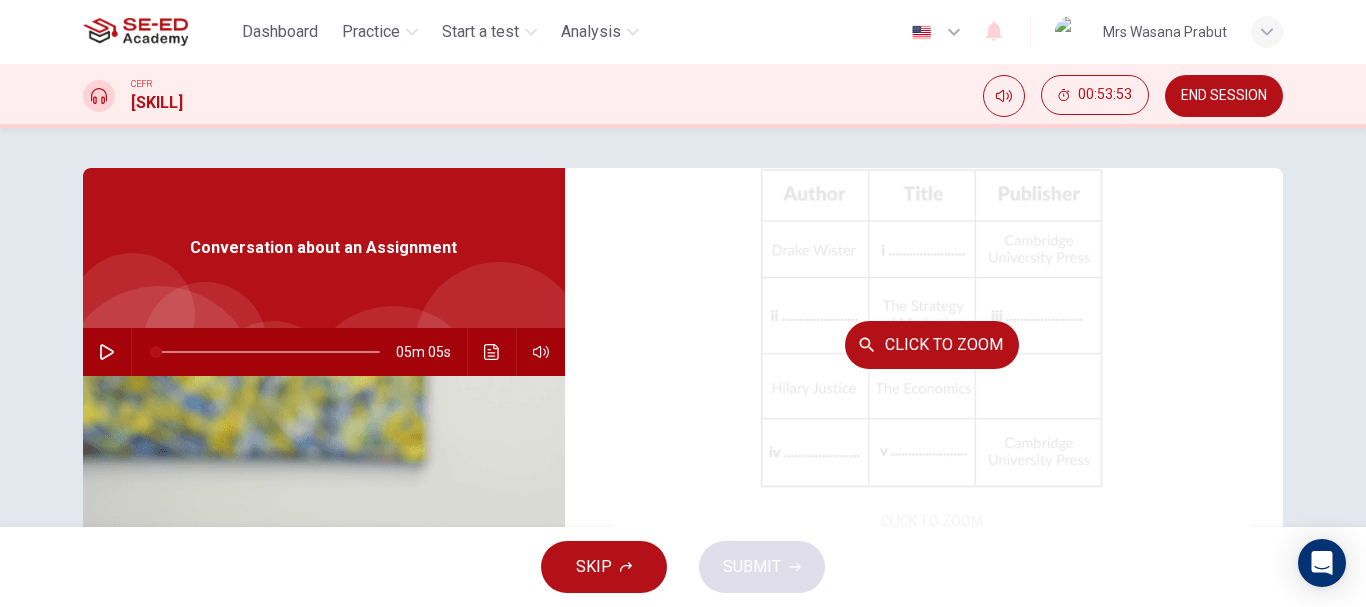 scroll, scrollTop: 230, scrollLeft: 0, axis: vertical 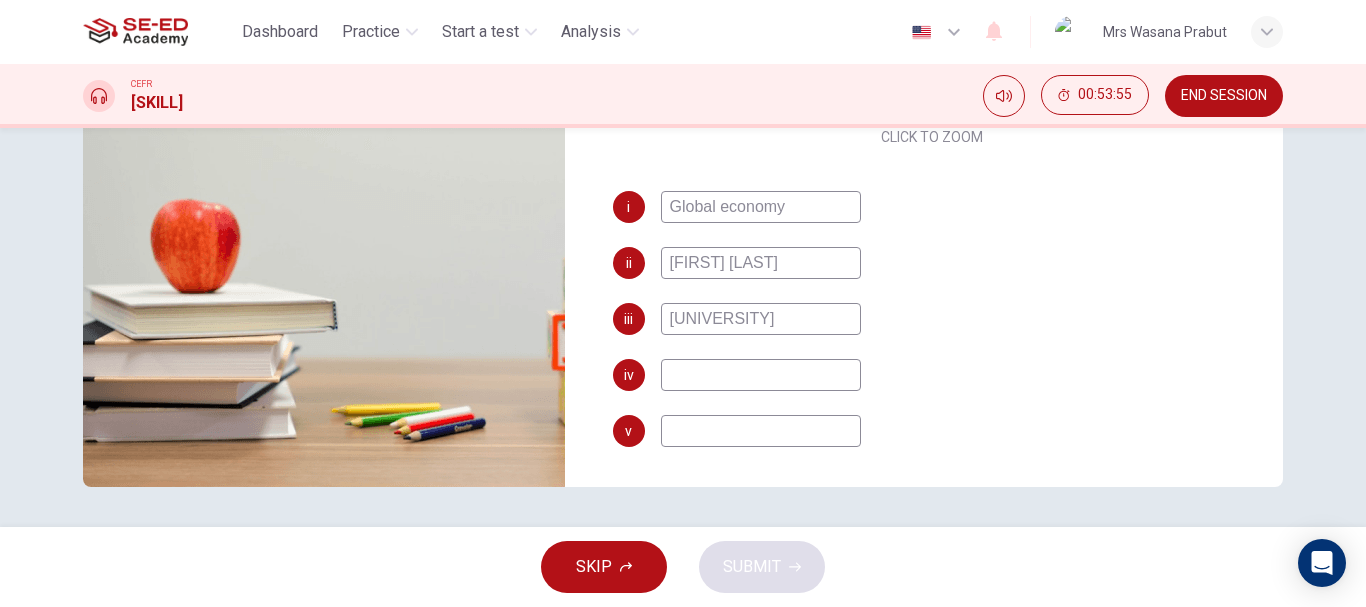 click at bounding box center (761, 207) 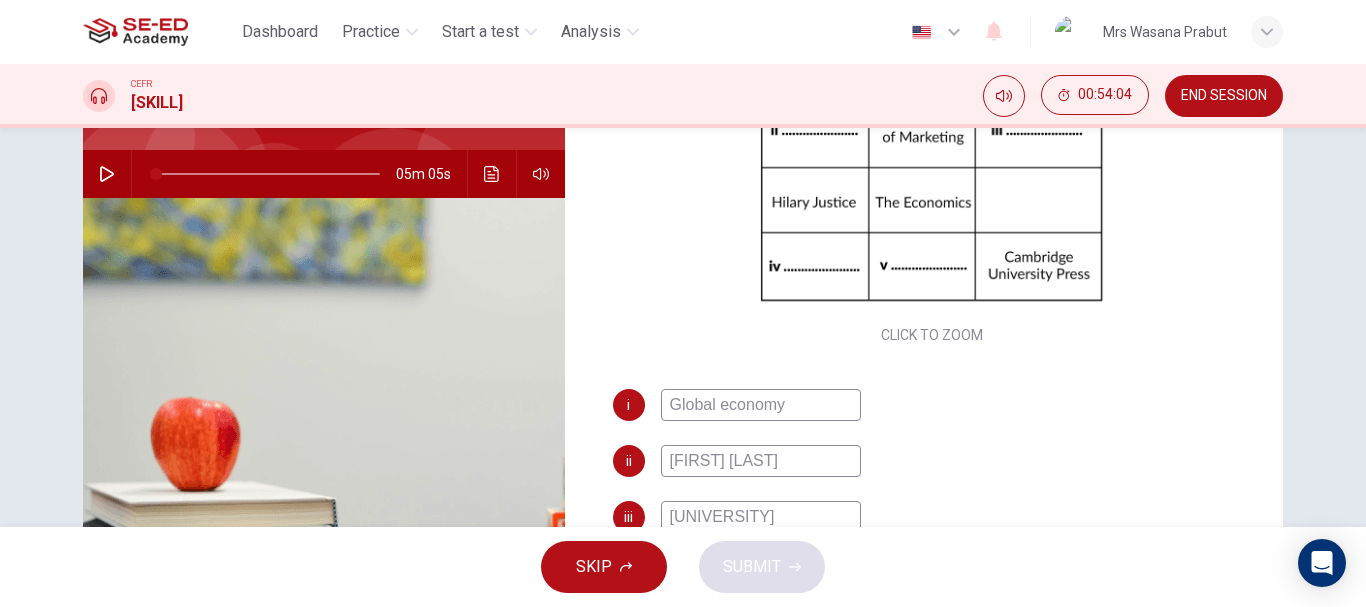 scroll, scrollTop: 176, scrollLeft: 0, axis: vertical 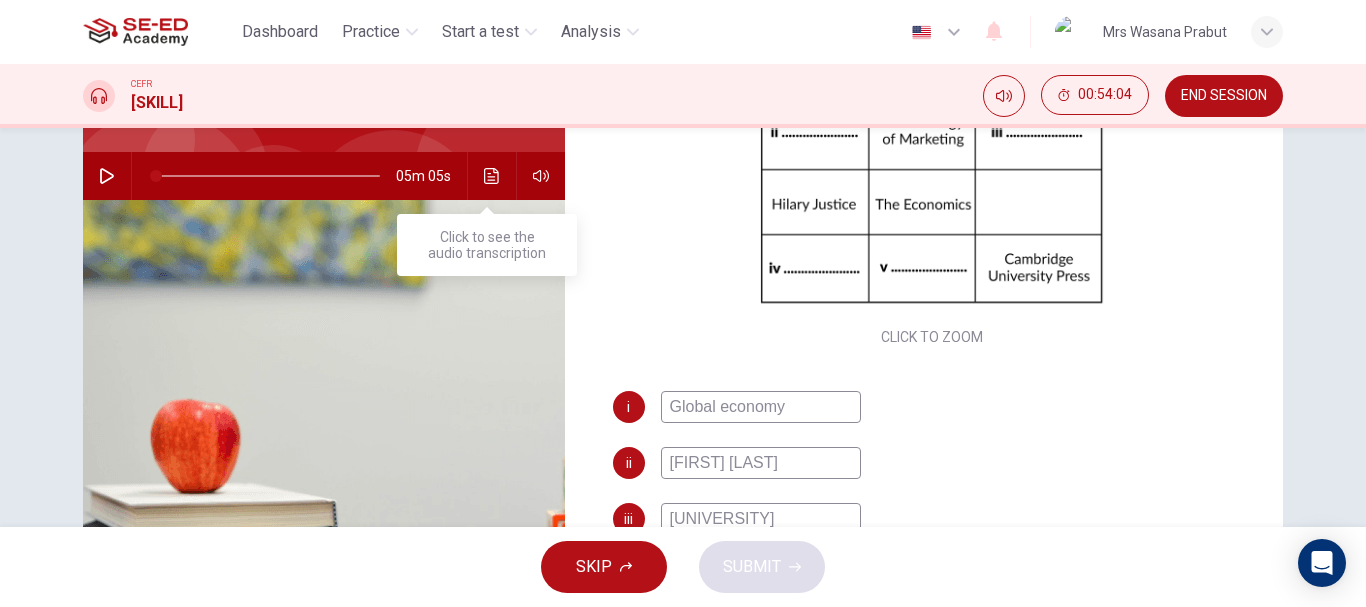 type on "[PERSON]" 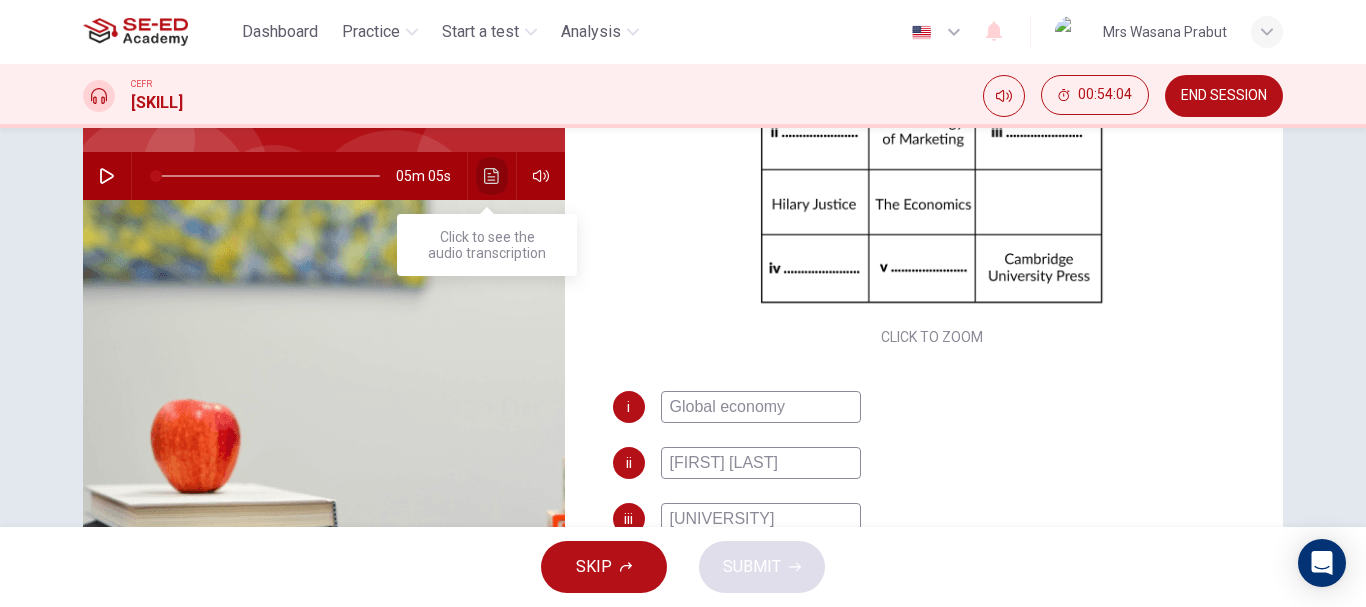click at bounding box center (491, 176) 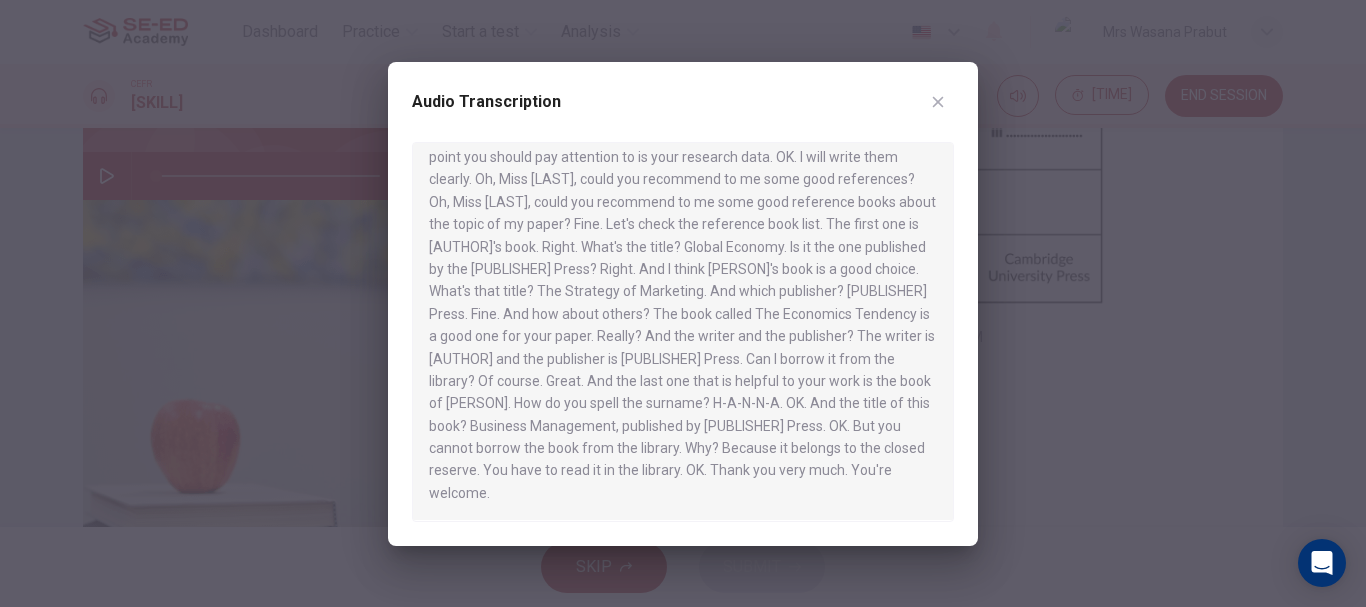 scroll, scrollTop: 751, scrollLeft: 0, axis: vertical 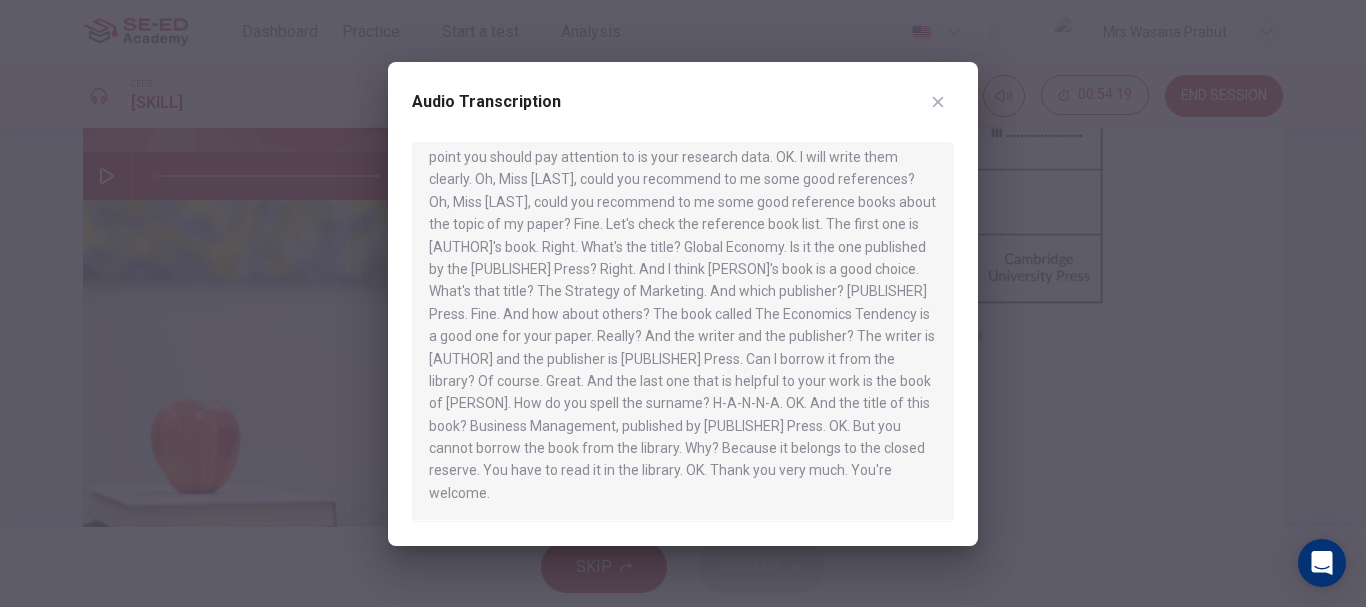 click at bounding box center [683, 303] 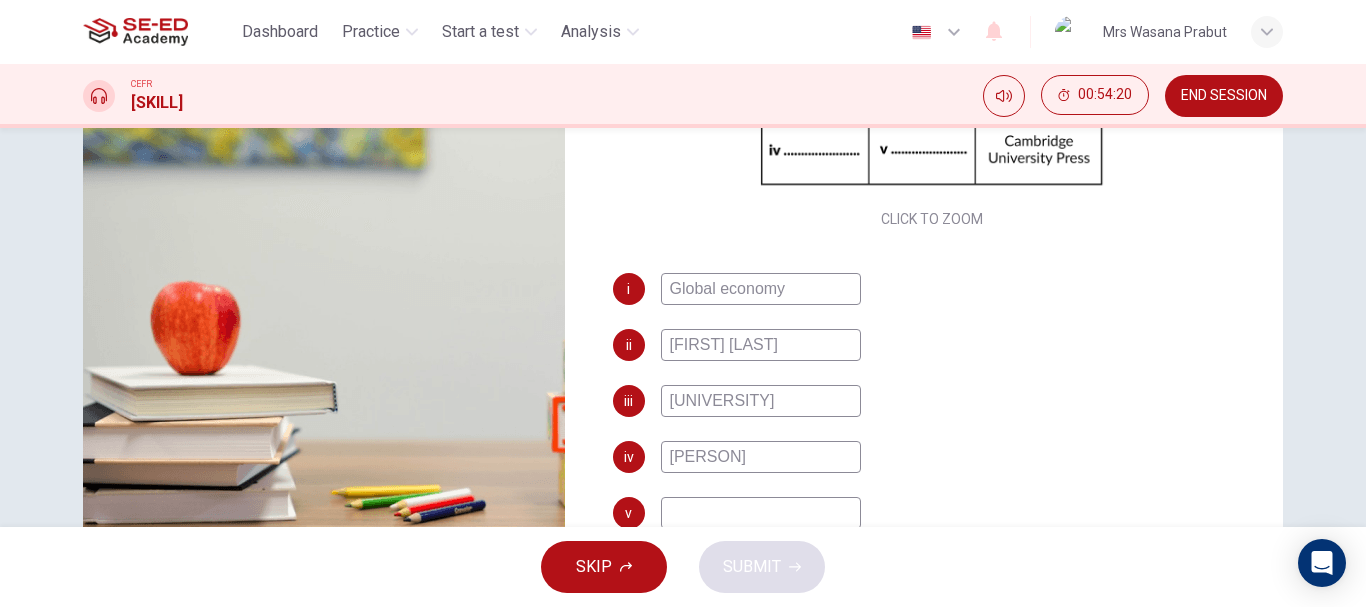 scroll, scrollTop: 376, scrollLeft: 0, axis: vertical 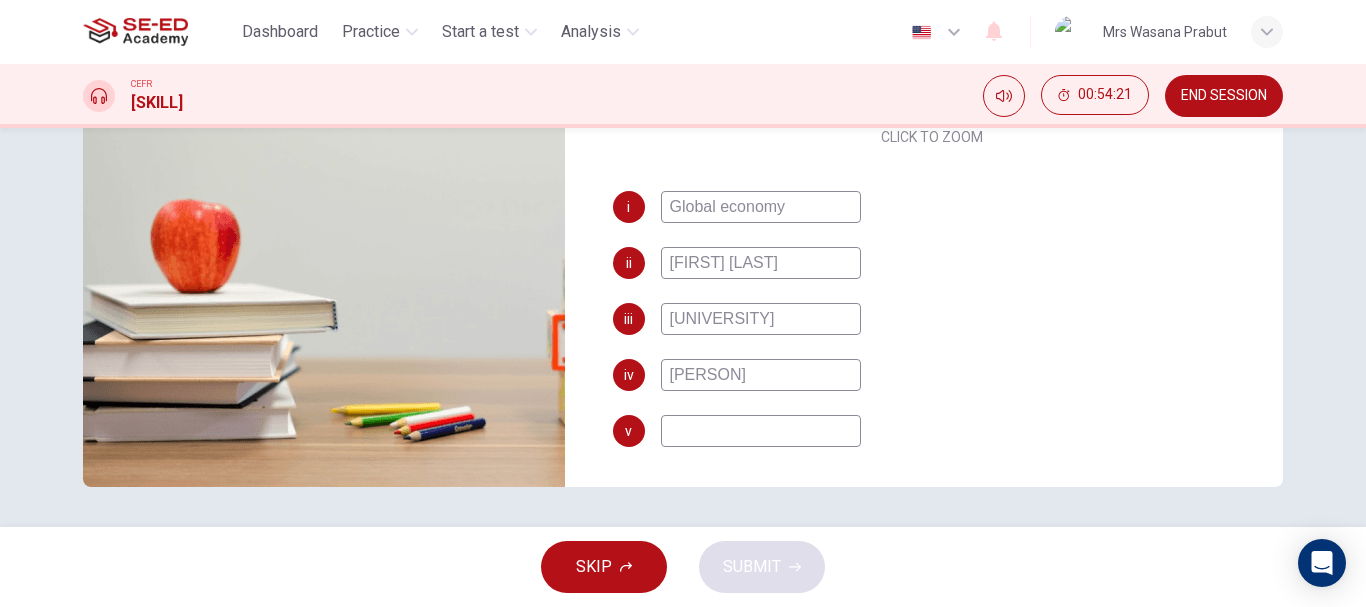 click at bounding box center (761, 207) 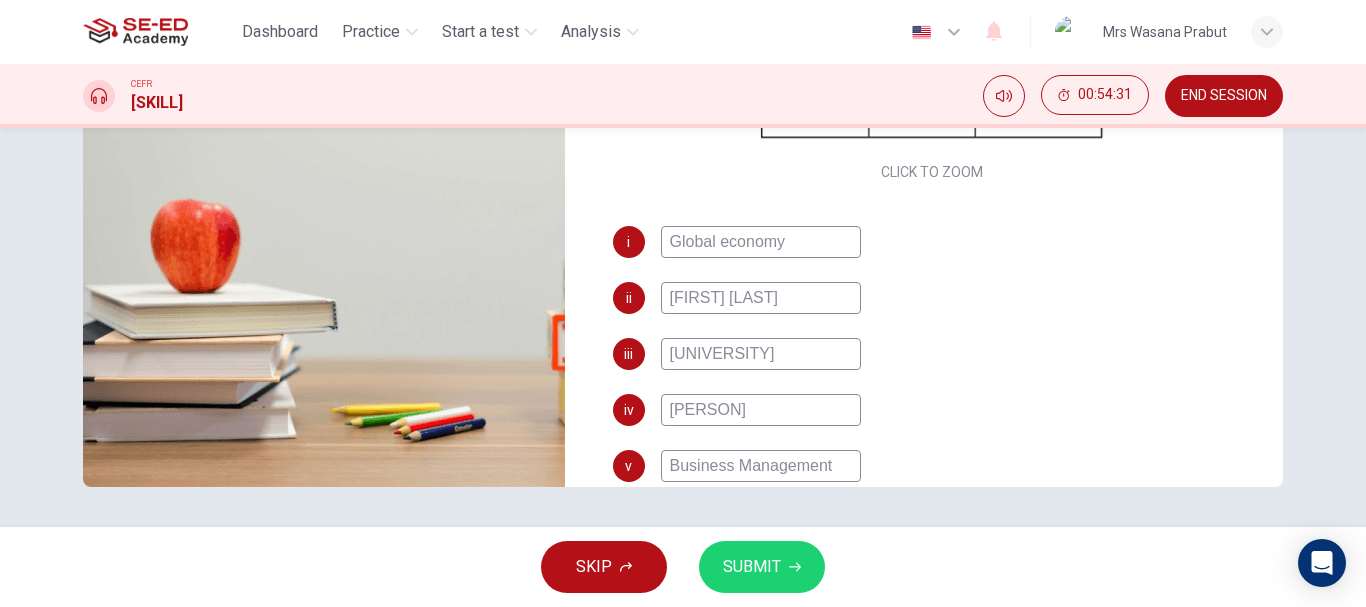 scroll, scrollTop: 230, scrollLeft: 0, axis: vertical 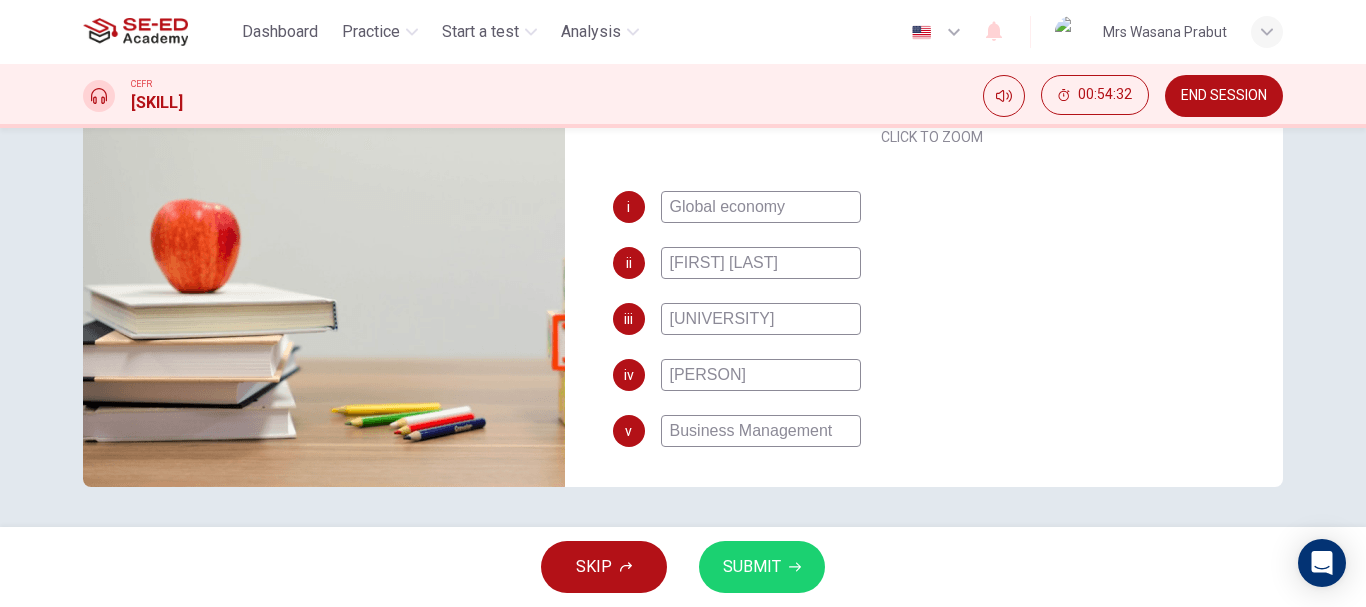 type on "Business Management" 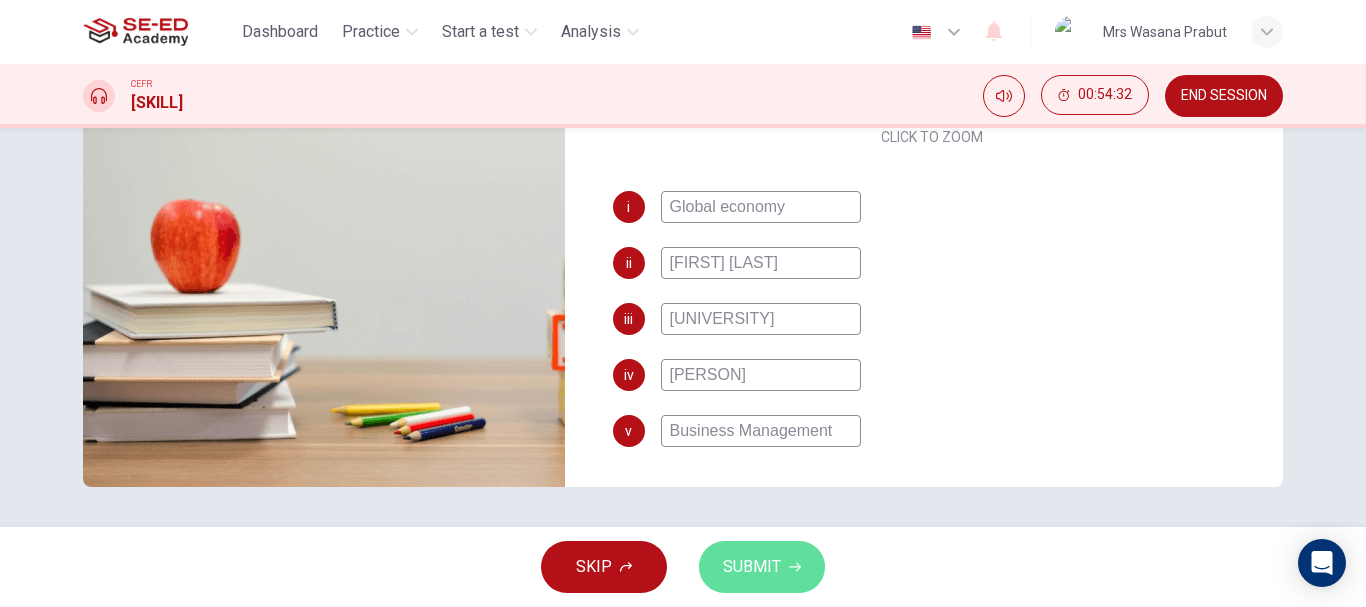 click on "SUBMIT" at bounding box center [752, 567] 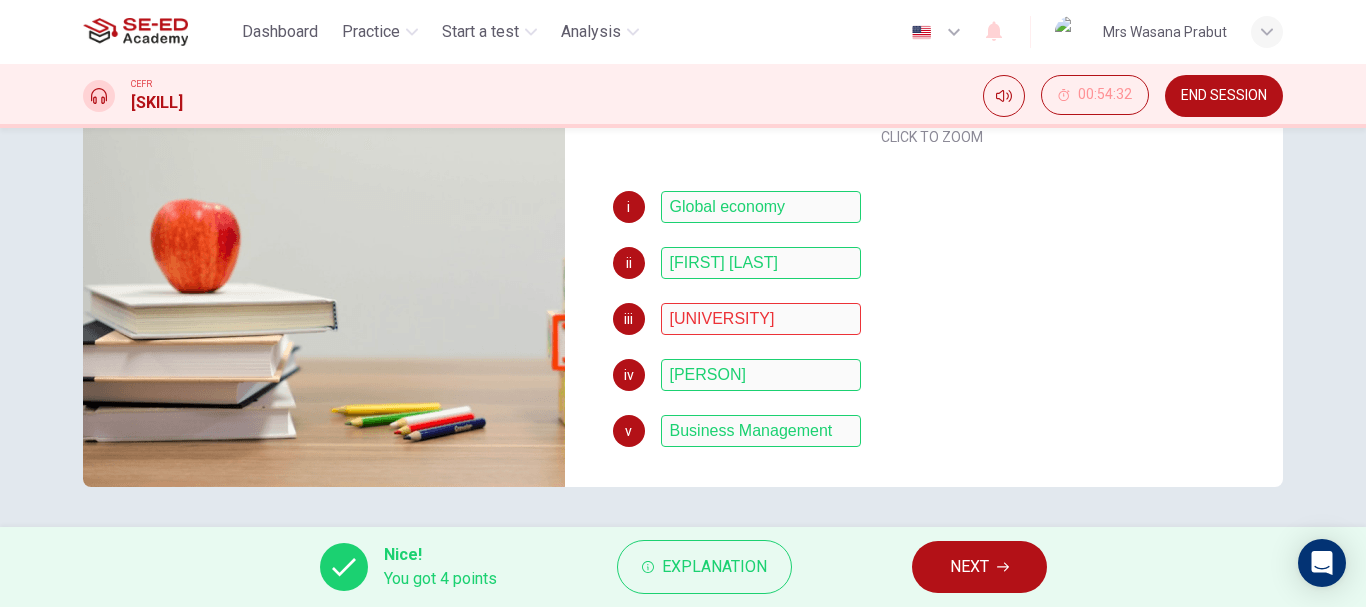 click on "NEXT" at bounding box center (969, 567) 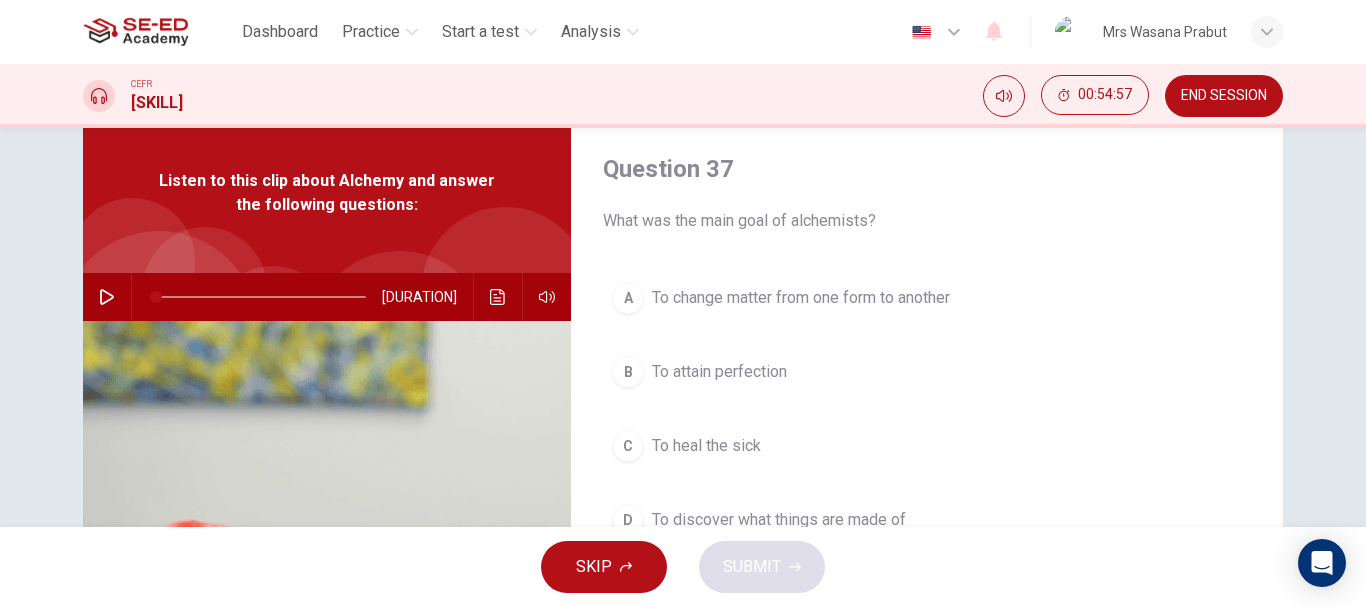 scroll, scrollTop: 100, scrollLeft: 0, axis: vertical 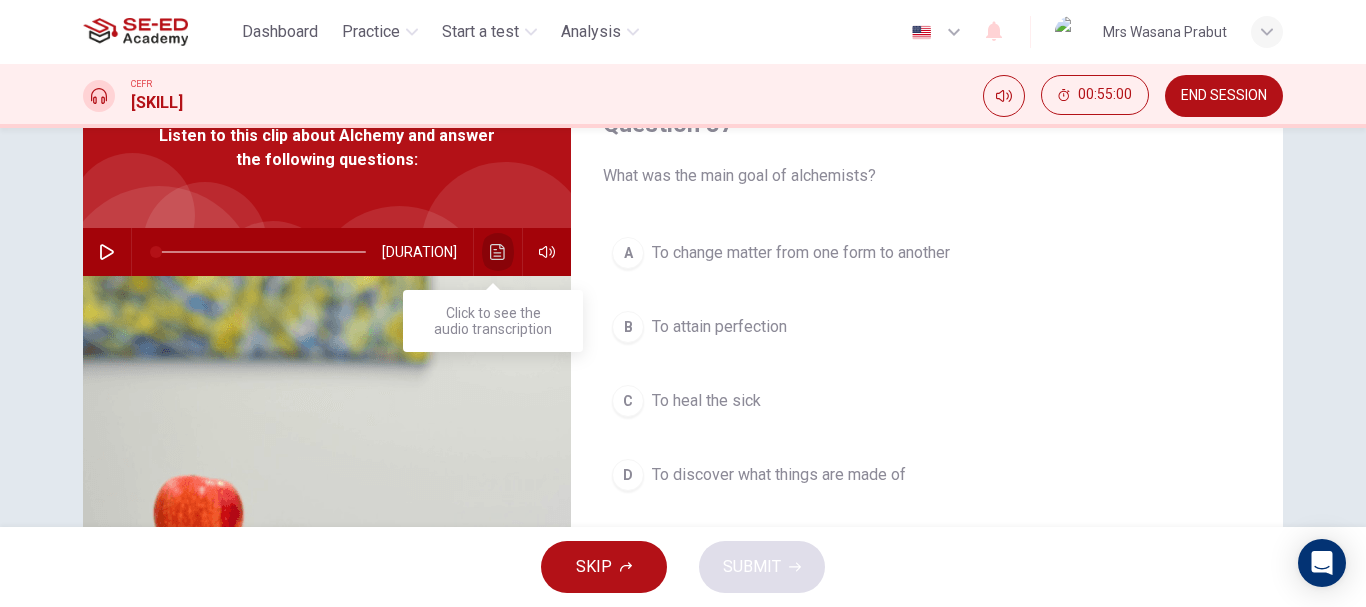 click at bounding box center [498, 252] 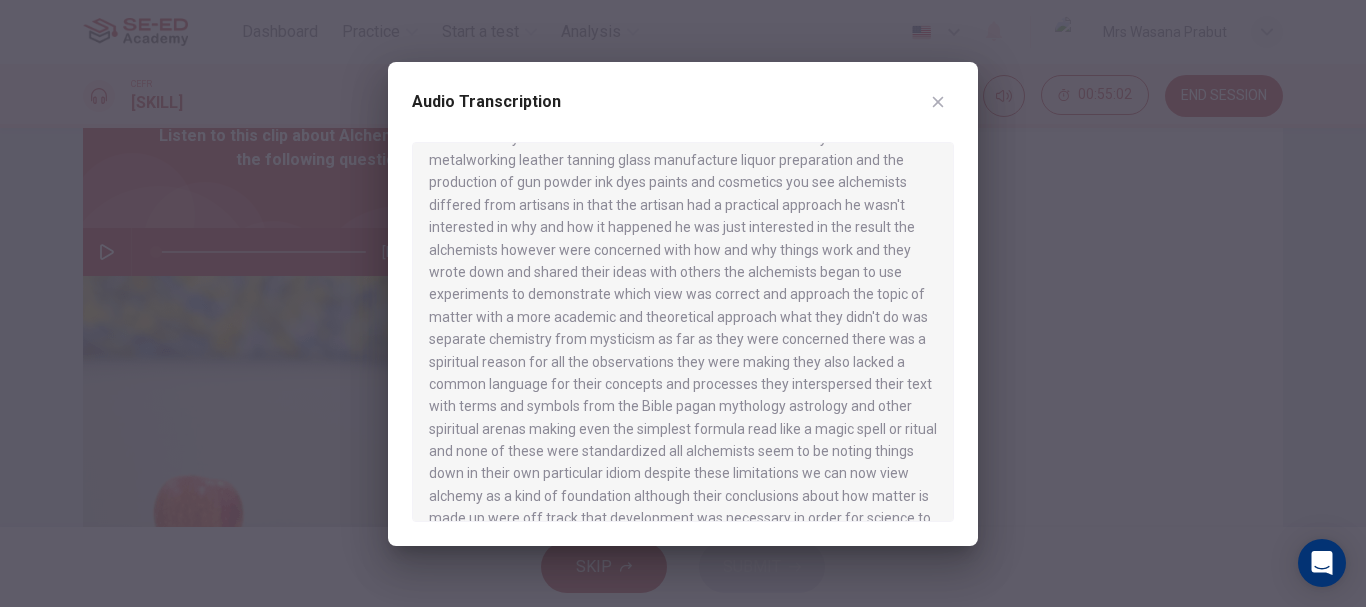 scroll, scrollTop: 1355, scrollLeft: 0, axis: vertical 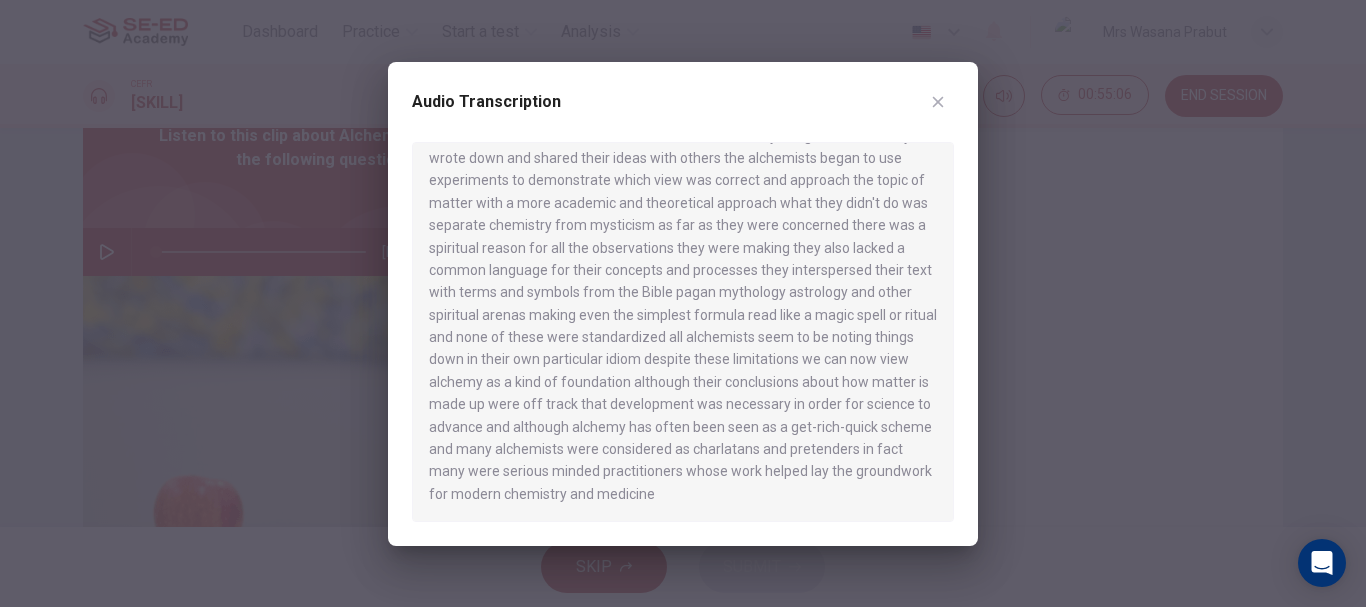 click at bounding box center (683, 303) 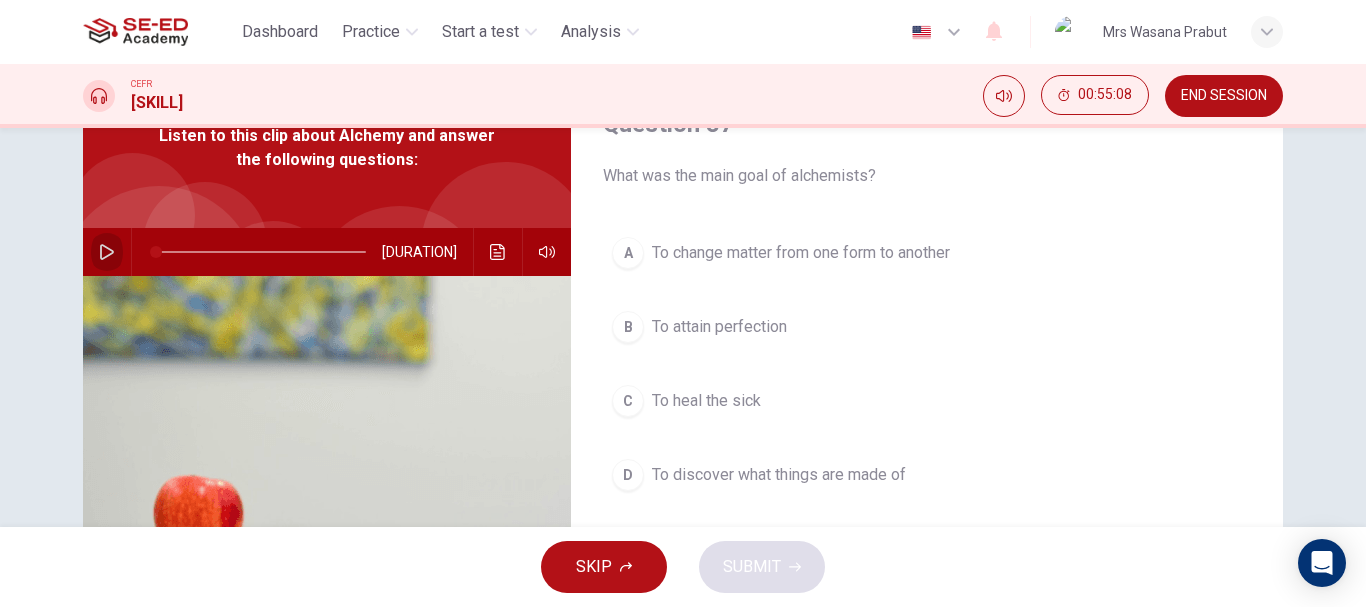 click at bounding box center [107, 252] 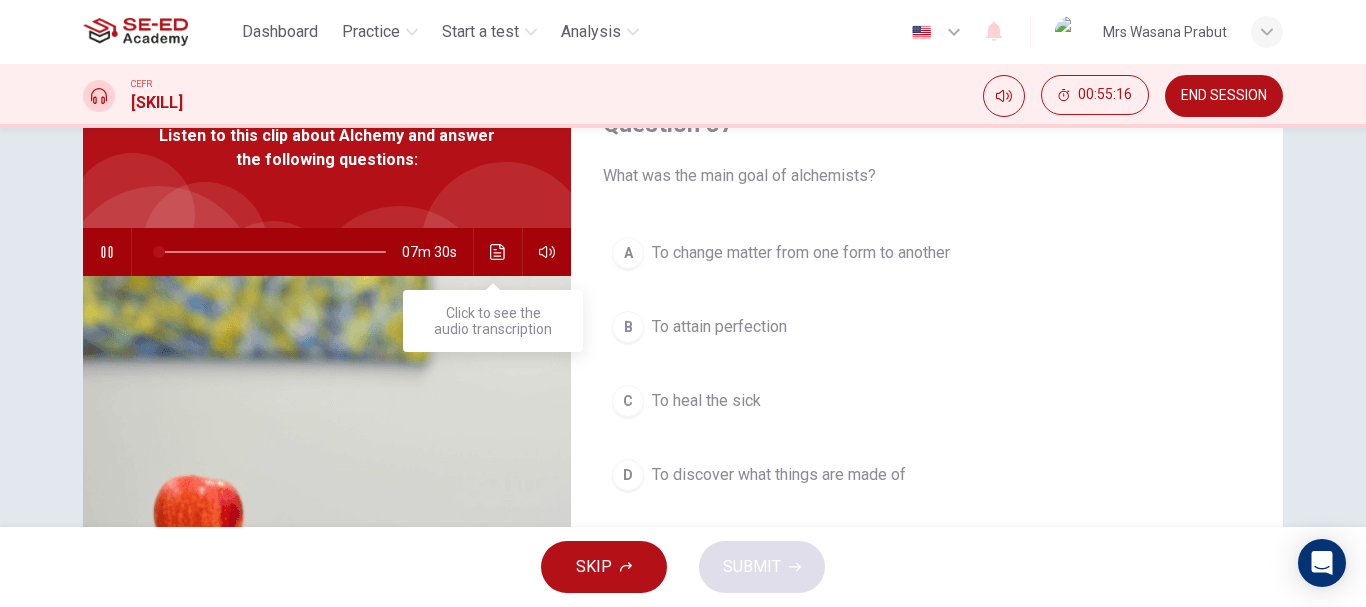 click at bounding box center (498, 252) 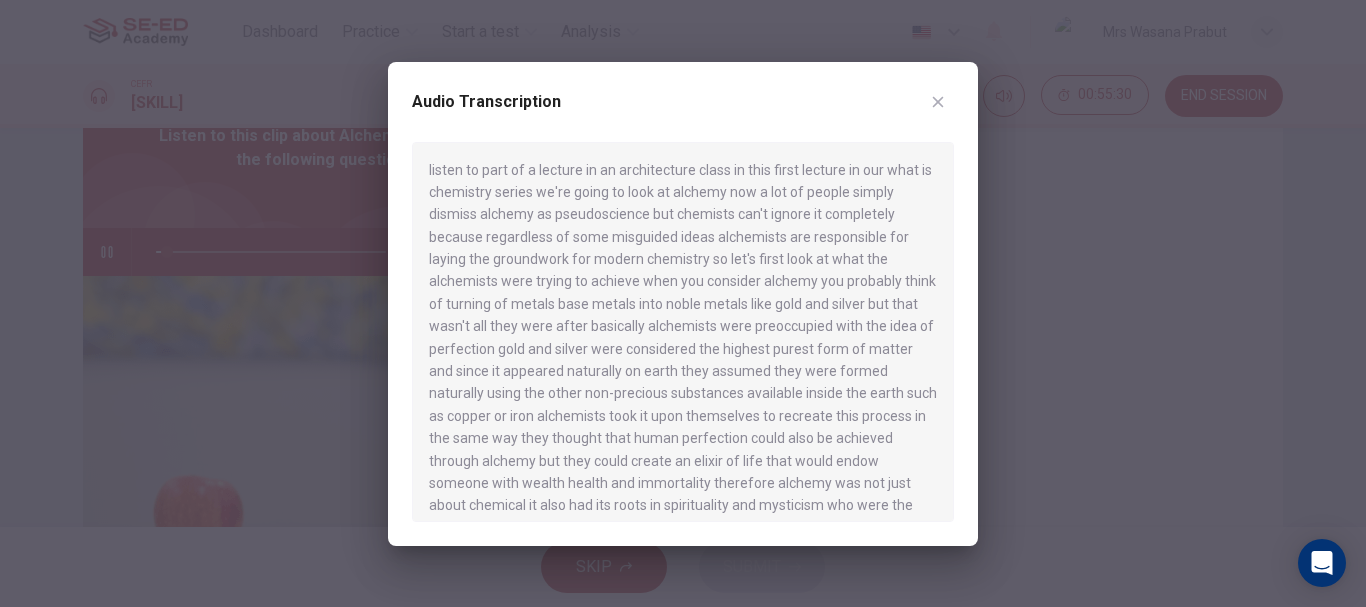 click at bounding box center [683, 303] 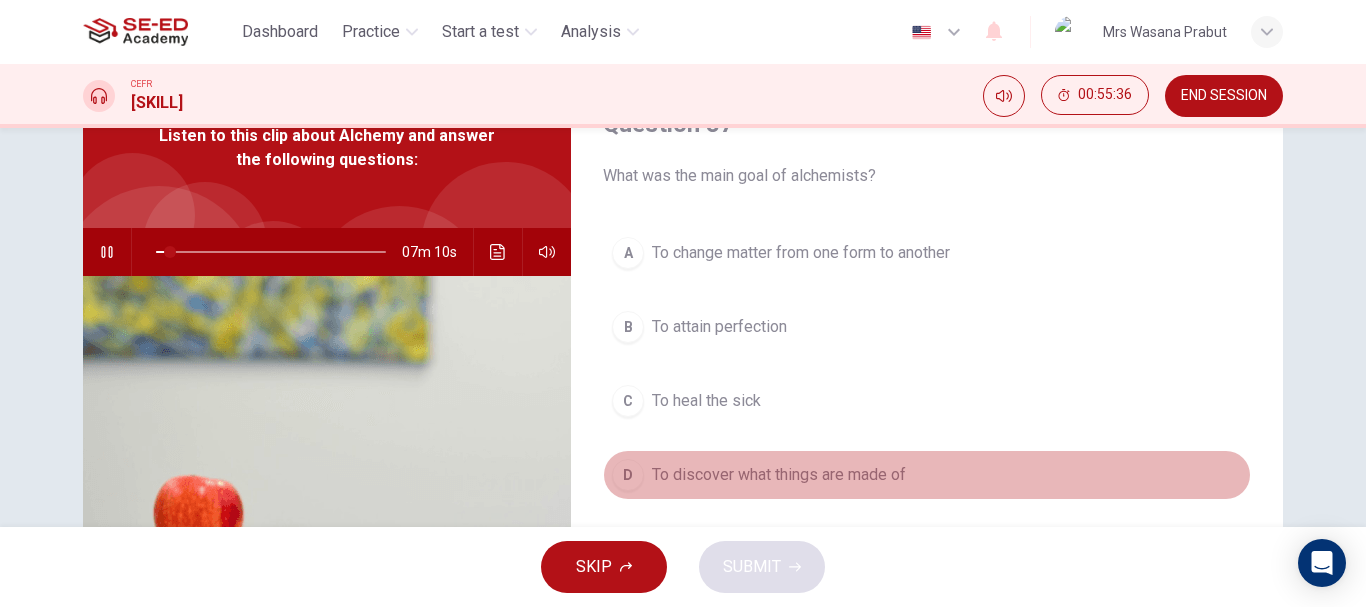 click on "To discover what things are made of" at bounding box center (801, 253) 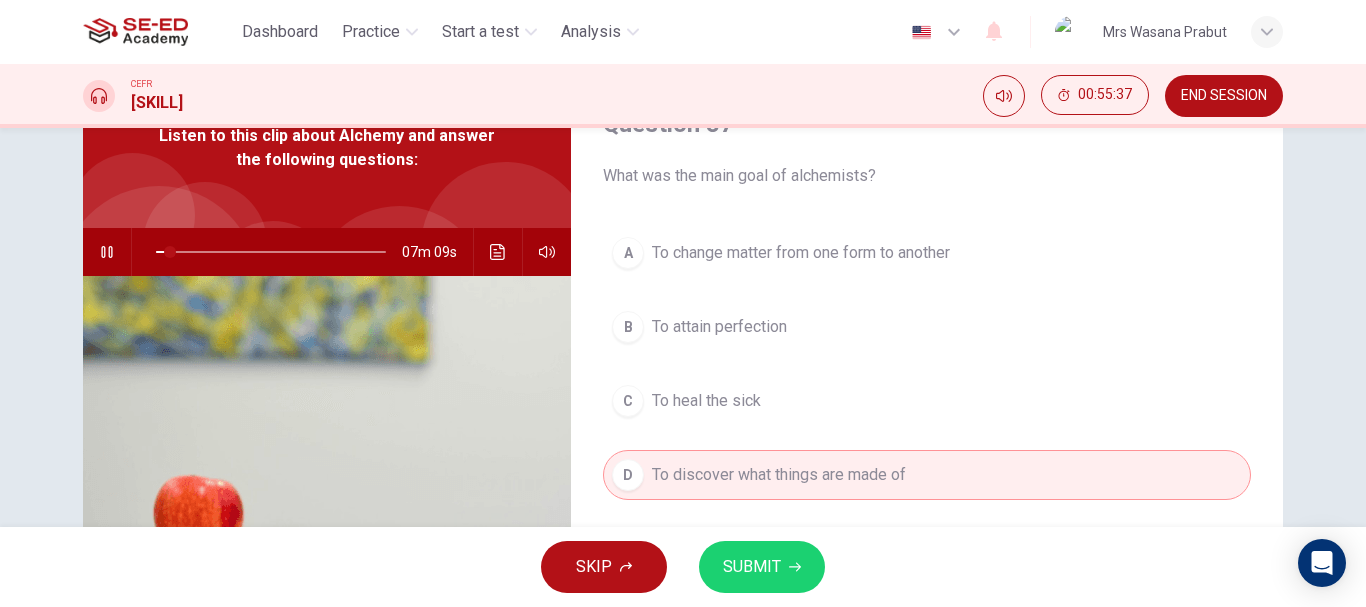 click on "SUBMIT" at bounding box center [752, 567] 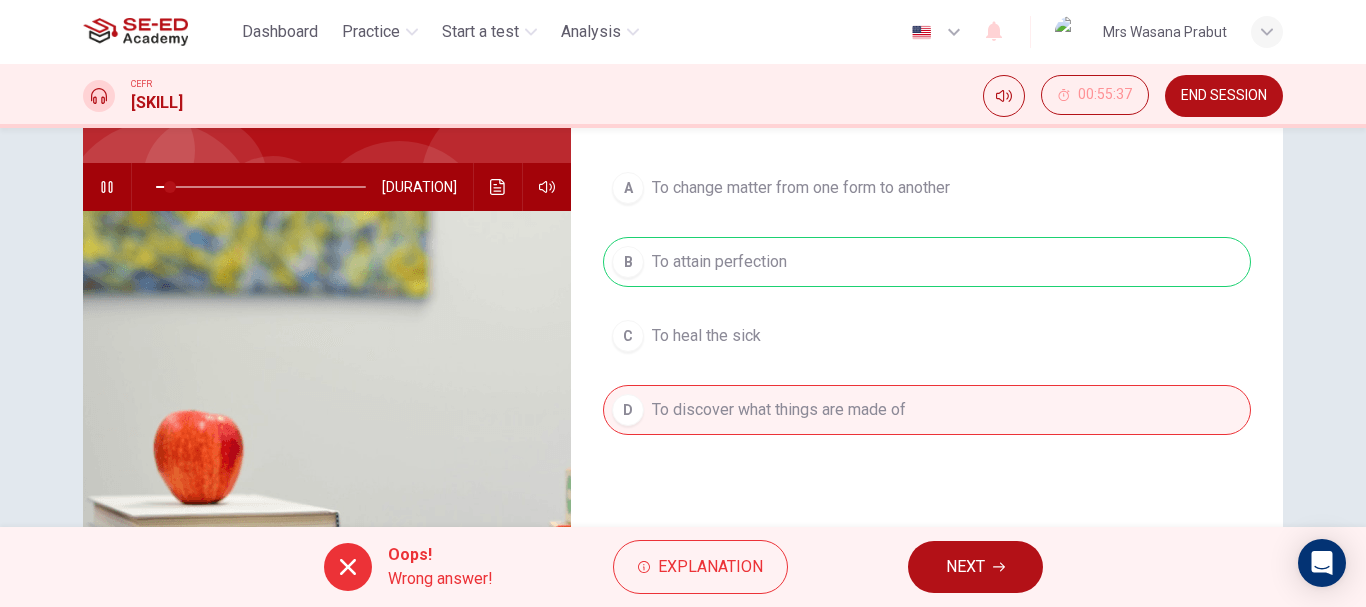 scroll, scrollTop: 200, scrollLeft: 0, axis: vertical 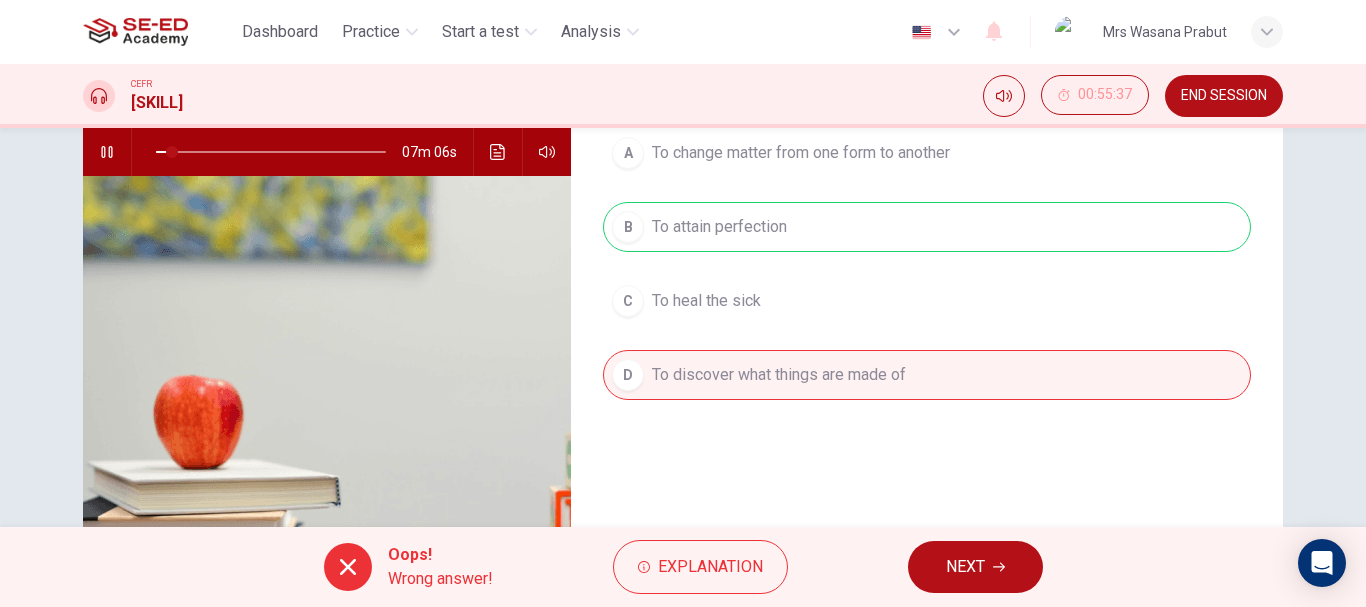 click on "NEXT" at bounding box center [975, 567] 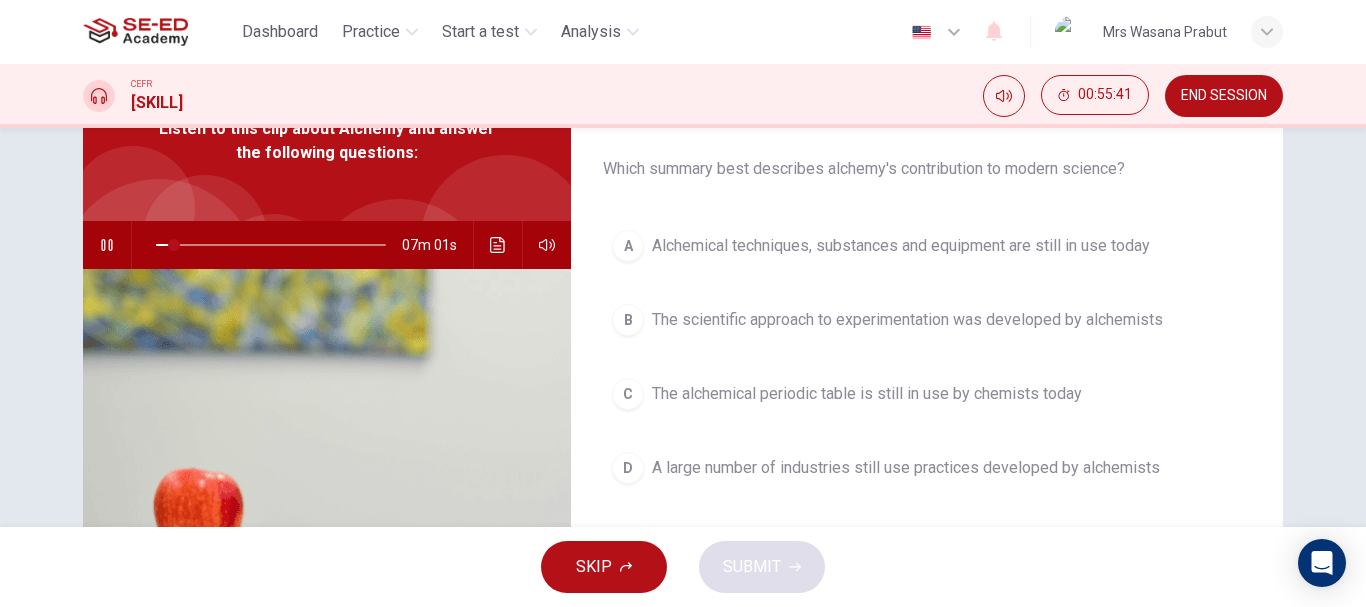 scroll, scrollTop: 100, scrollLeft: 0, axis: vertical 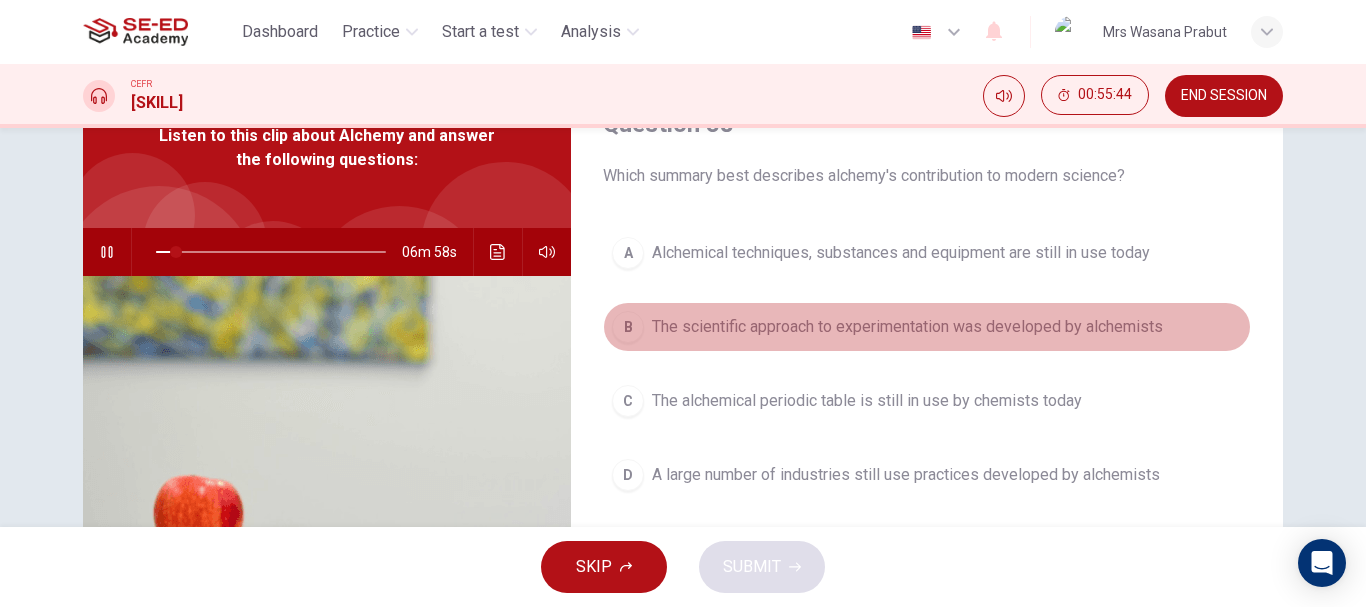 click on "The scientific approach to experimentation was developed by alchemists" at bounding box center (901, 253) 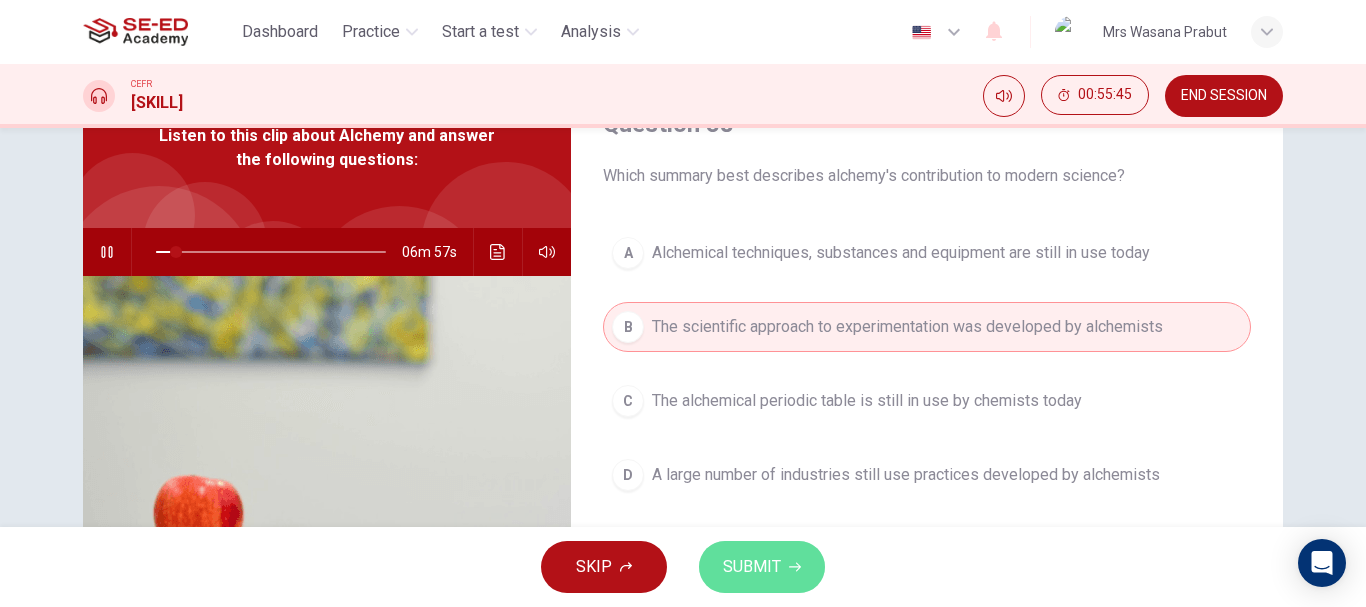 click on "SUBMIT" at bounding box center [752, 567] 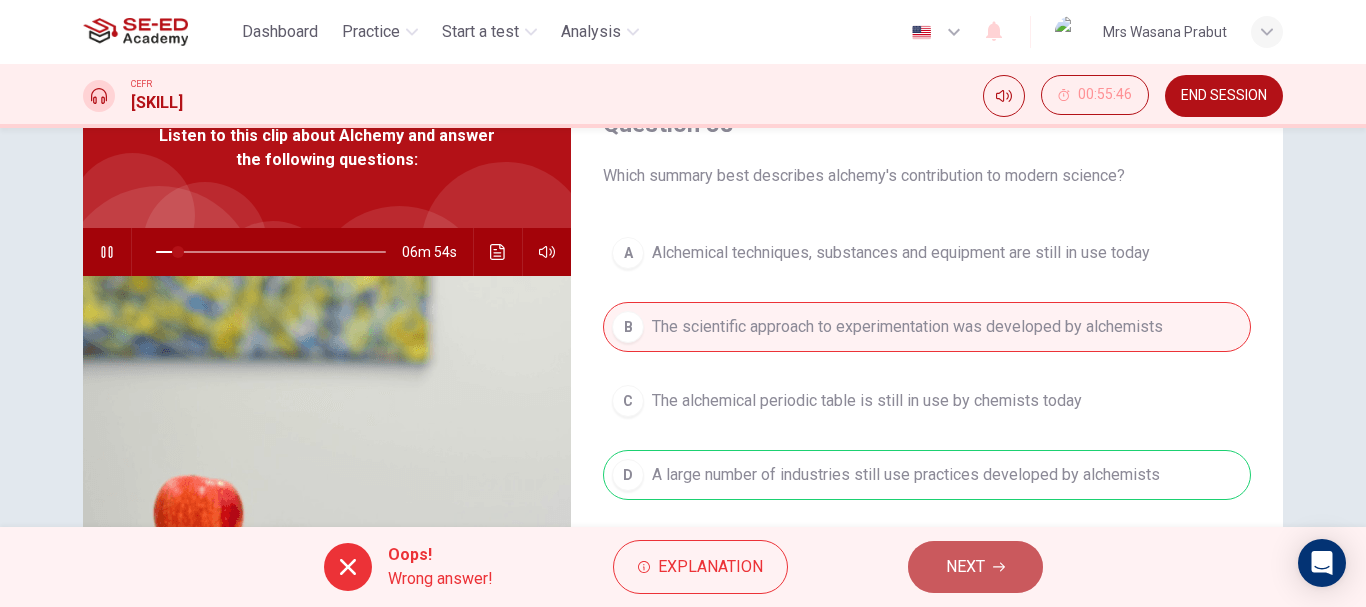 click on "NEXT" at bounding box center [965, 567] 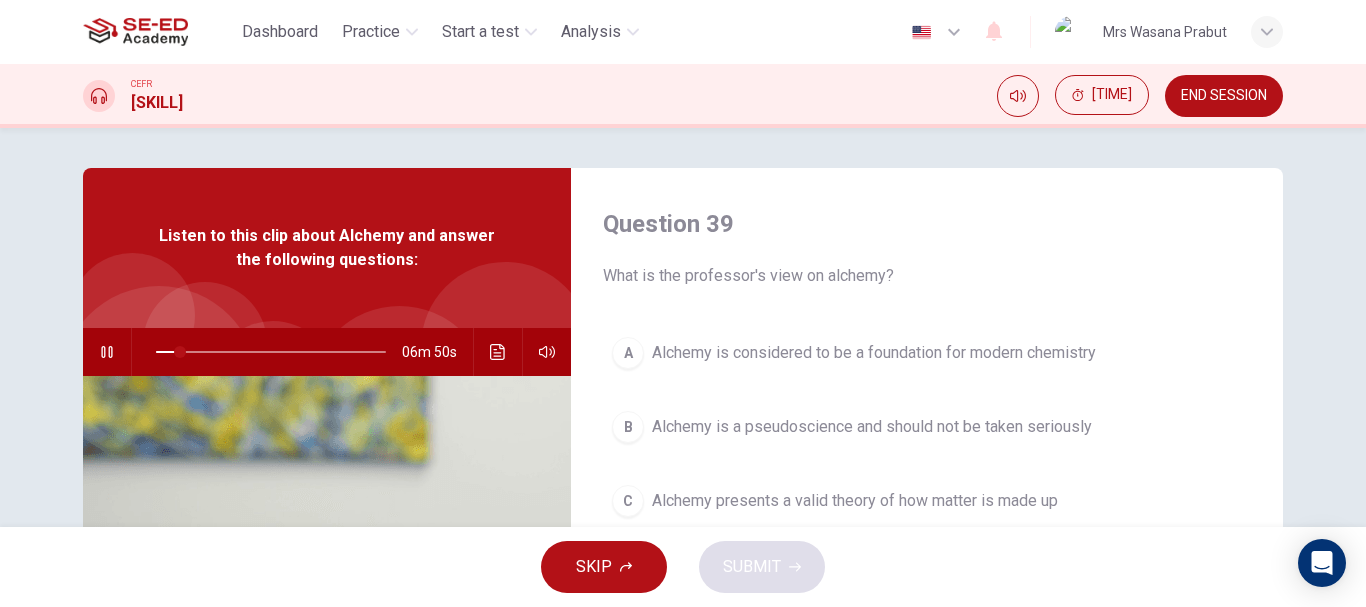 scroll, scrollTop: 100, scrollLeft: 0, axis: vertical 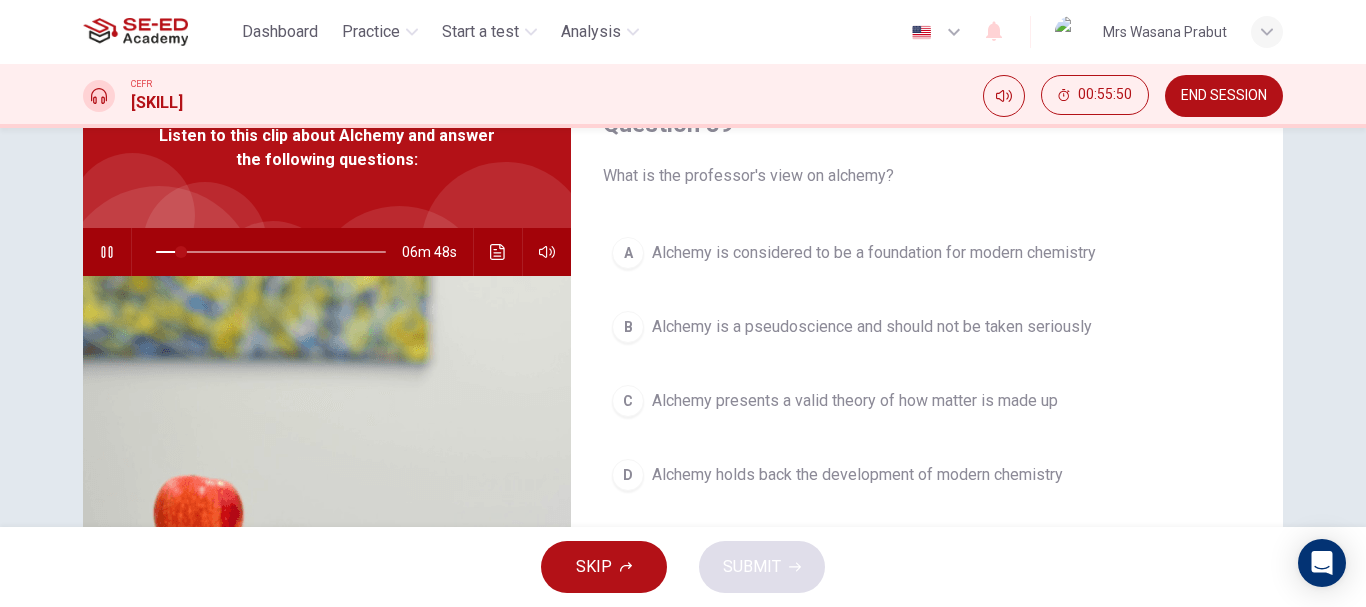 click on "Alchemy is a pseudoscience and should not be taken seriously" at bounding box center (874, 253) 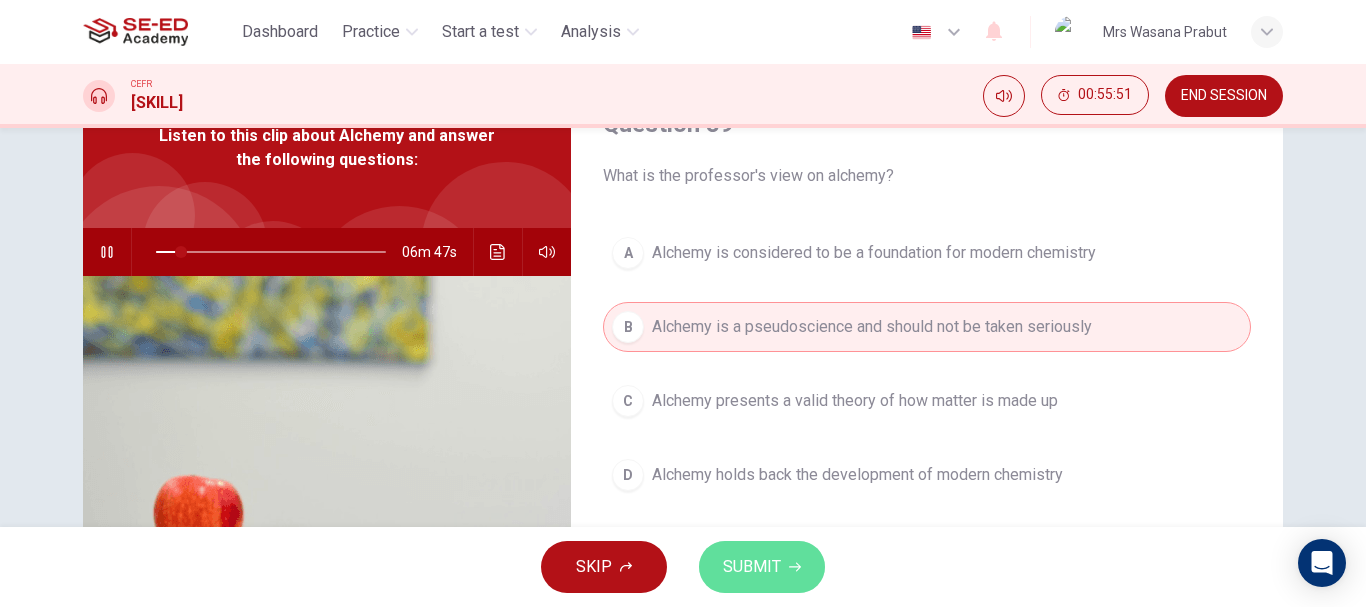 click at bounding box center [795, 567] 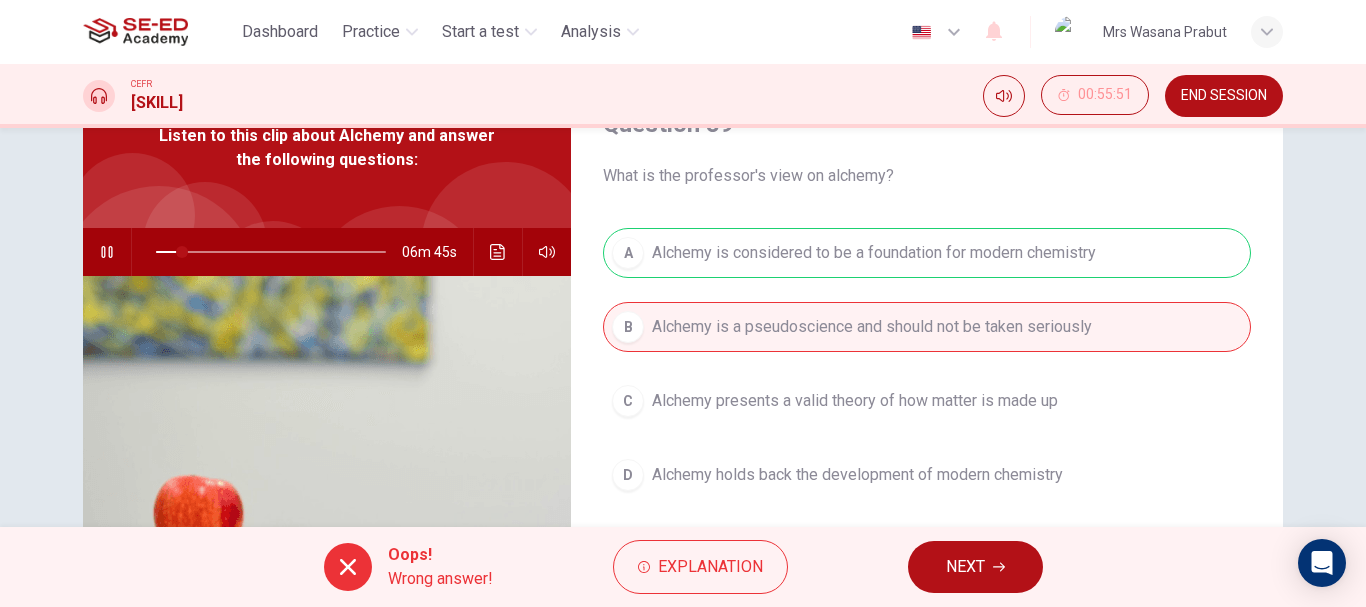 click on "NEXT" at bounding box center (975, 567) 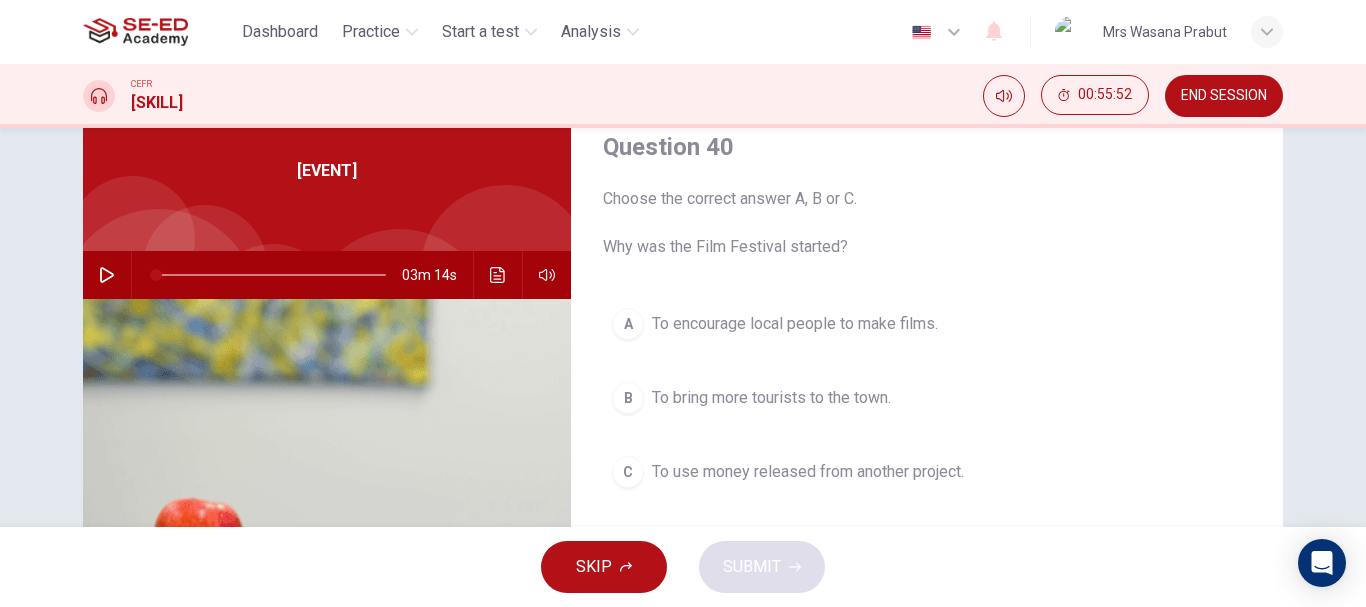scroll, scrollTop: 200, scrollLeft: 0, axis: vertical 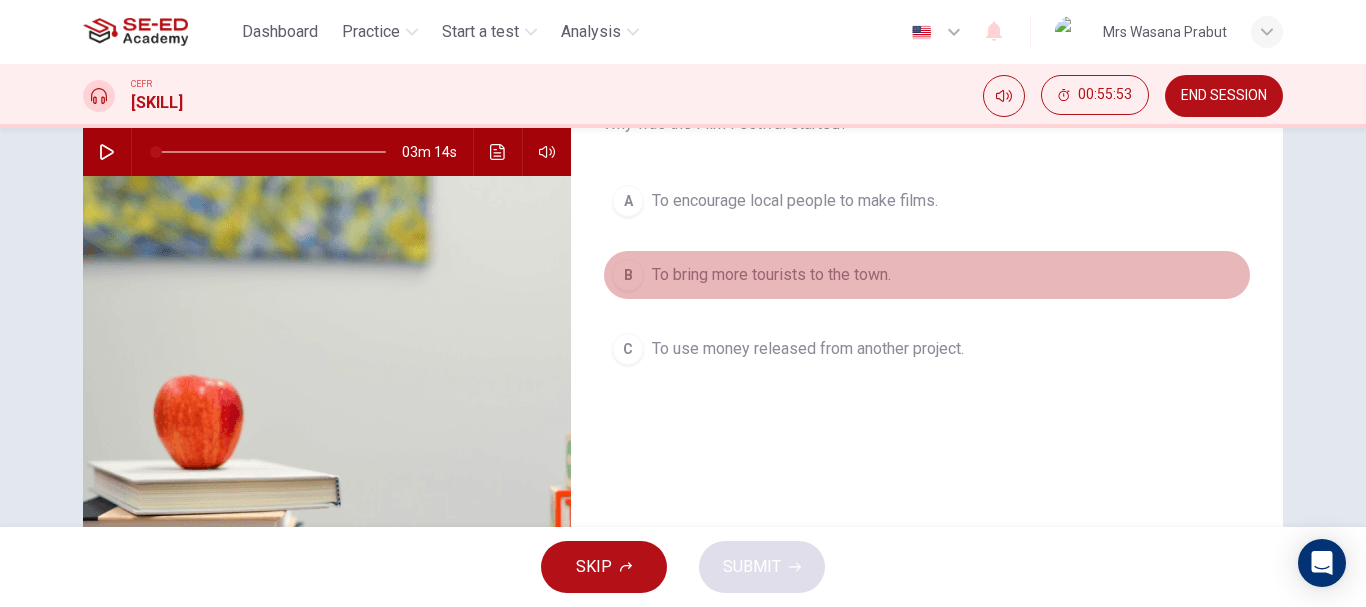 click on "To bring more tourists to the town." at bounding box center [795, 201] 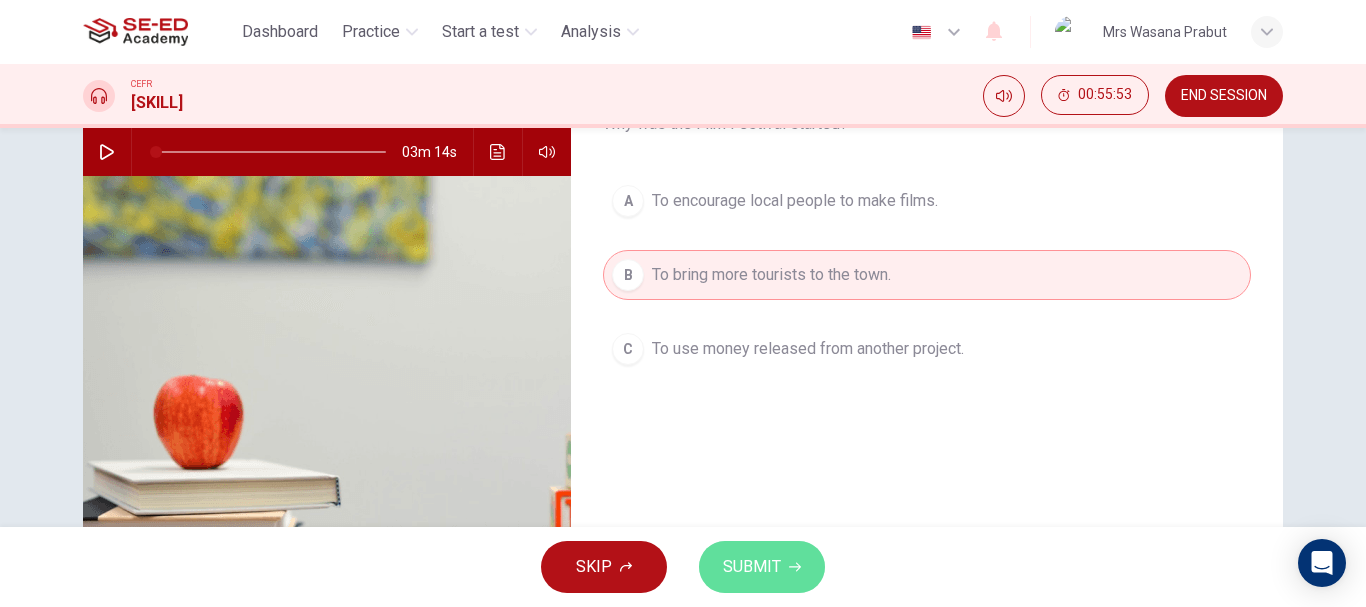 click on "SUBMIT" at bounding box center [762, 567] 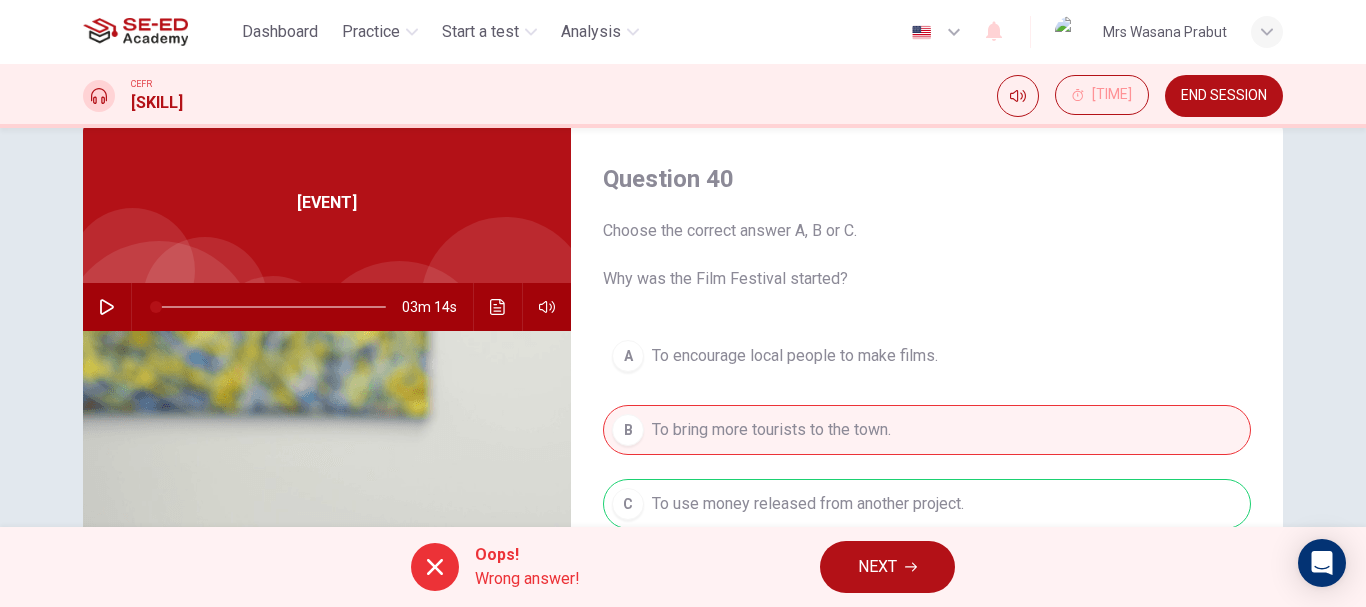 scroll, scrollTop: 0, scrollLeft: 0, axis: both 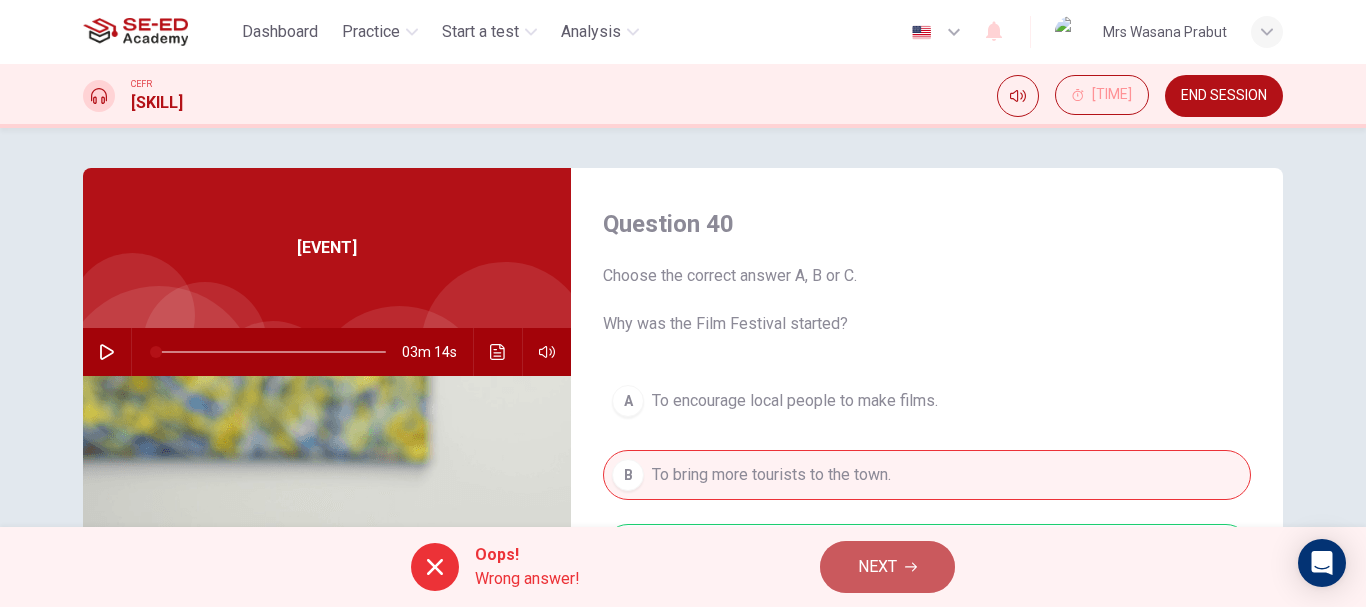 click on "NEXT" at bounding box center [877, 567] 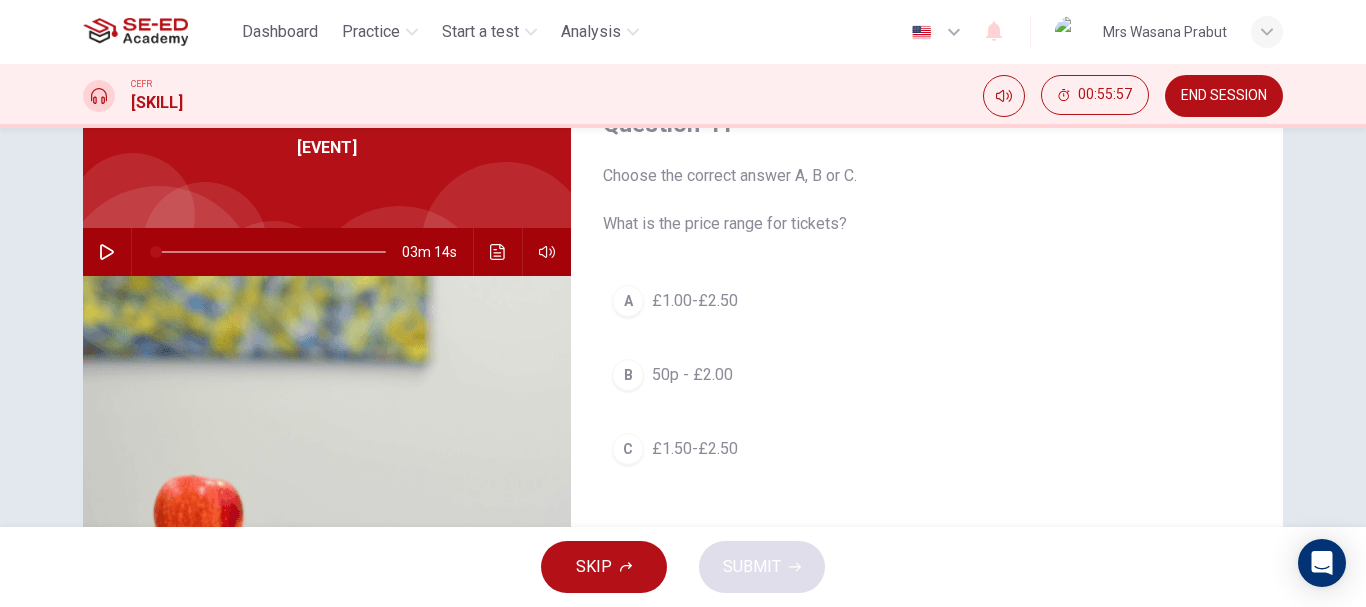 scroll, scrollTop: 200, scrollLeft: 0, axis: vertical 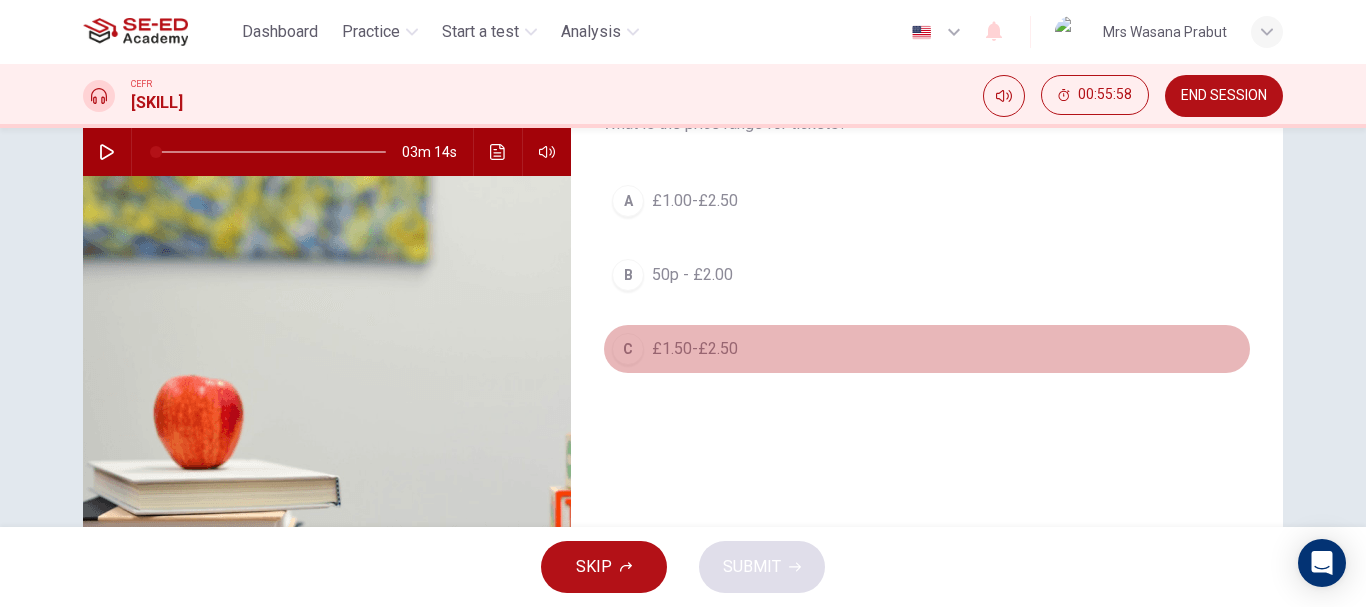 click on "C [CURRENCY][PRICE]-[CURRENCY][PRICE]" at bounding box center [927, 349] 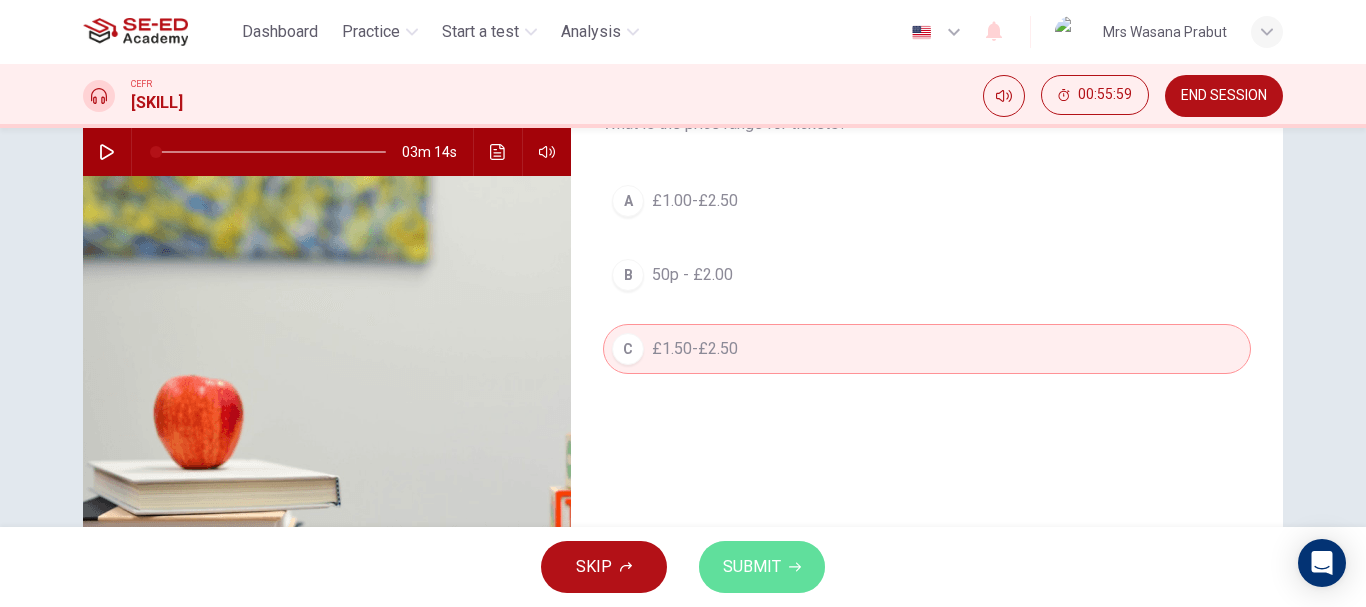 click on "SUBMIT" at bounding box center (752, 567) 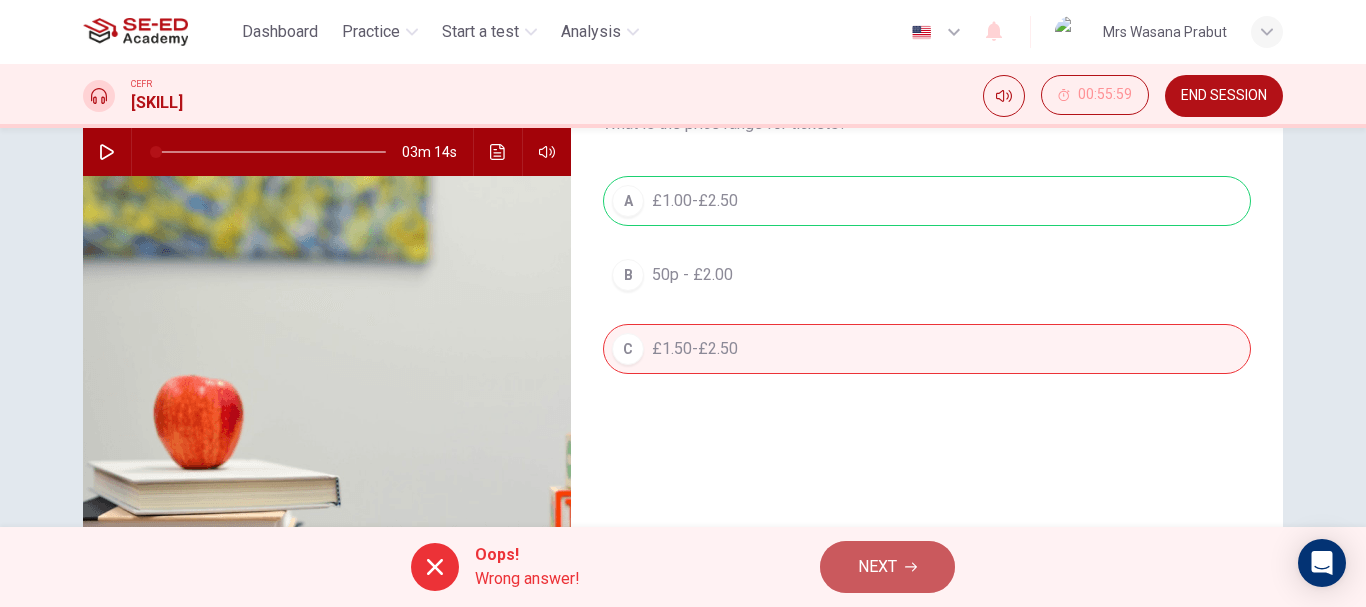 click on "NEXT" at bounding box center (887, 567) 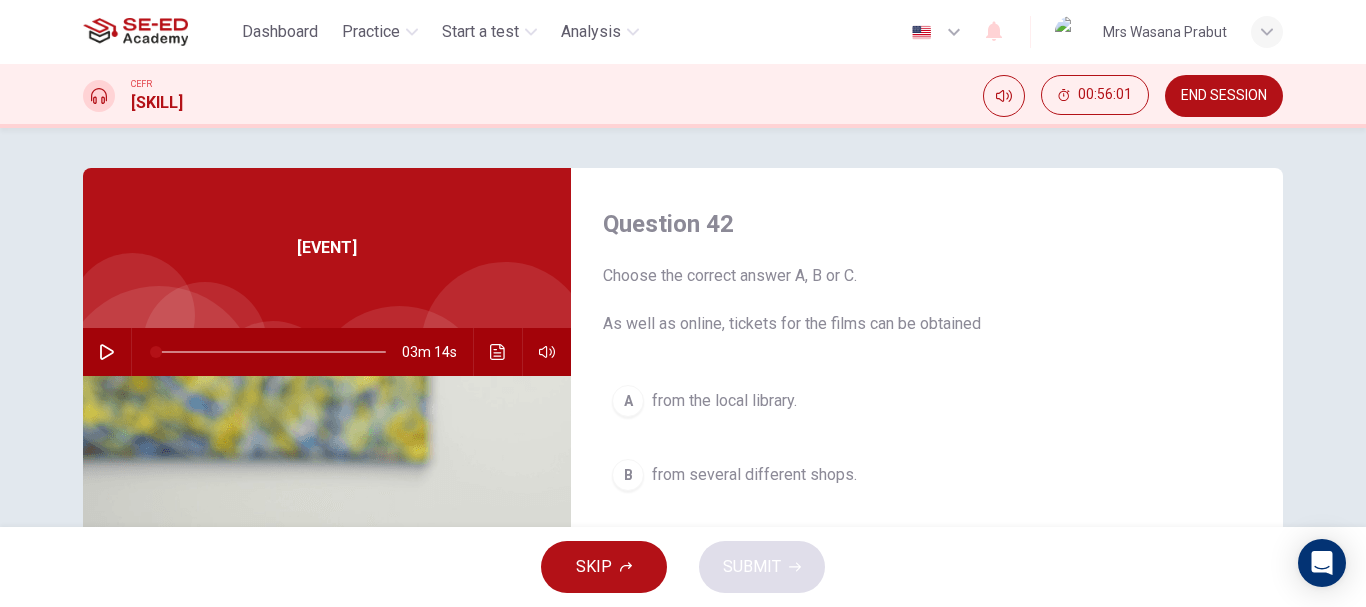 scroll, scrollTop: 100, scrollLeft: 0, axis: vertical 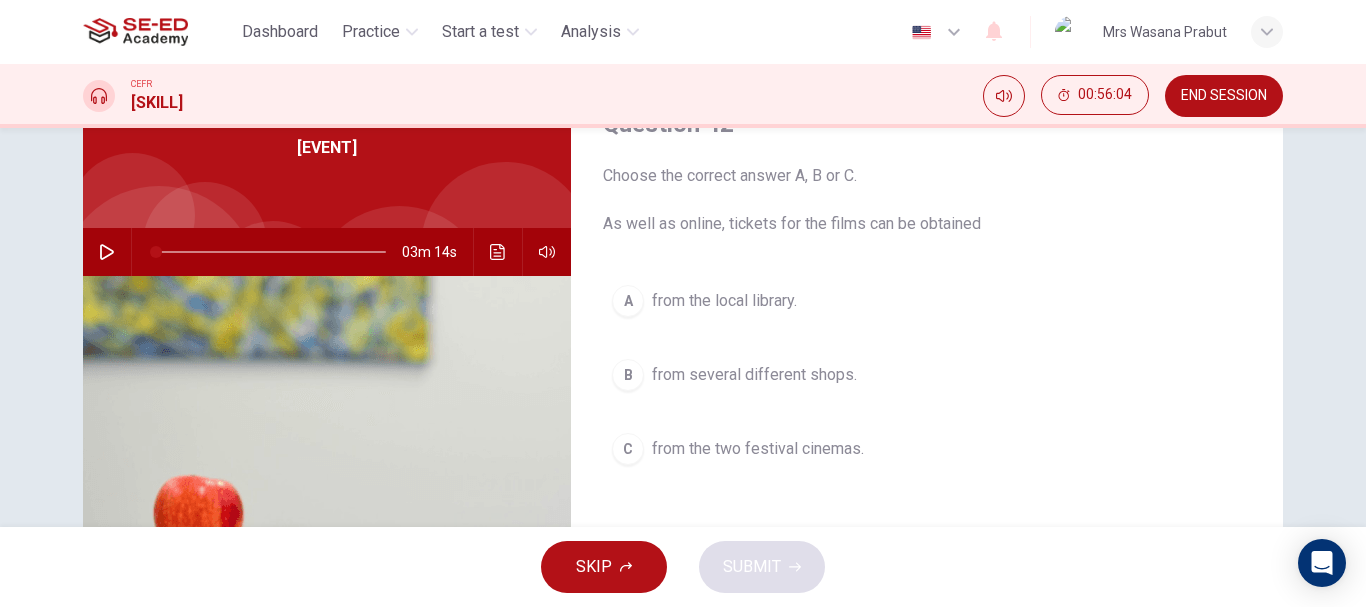 click on "from the local library." at bounding box center (724, 301) 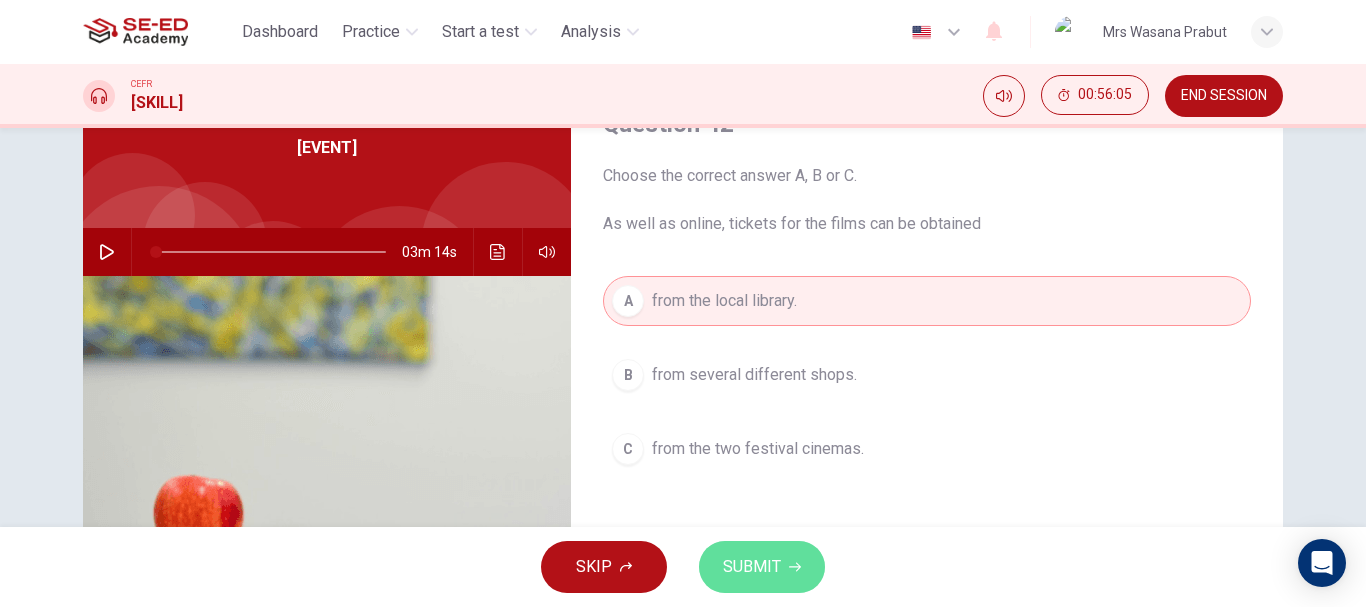 click on "SUBMIT" at bounding box center (762, 567) 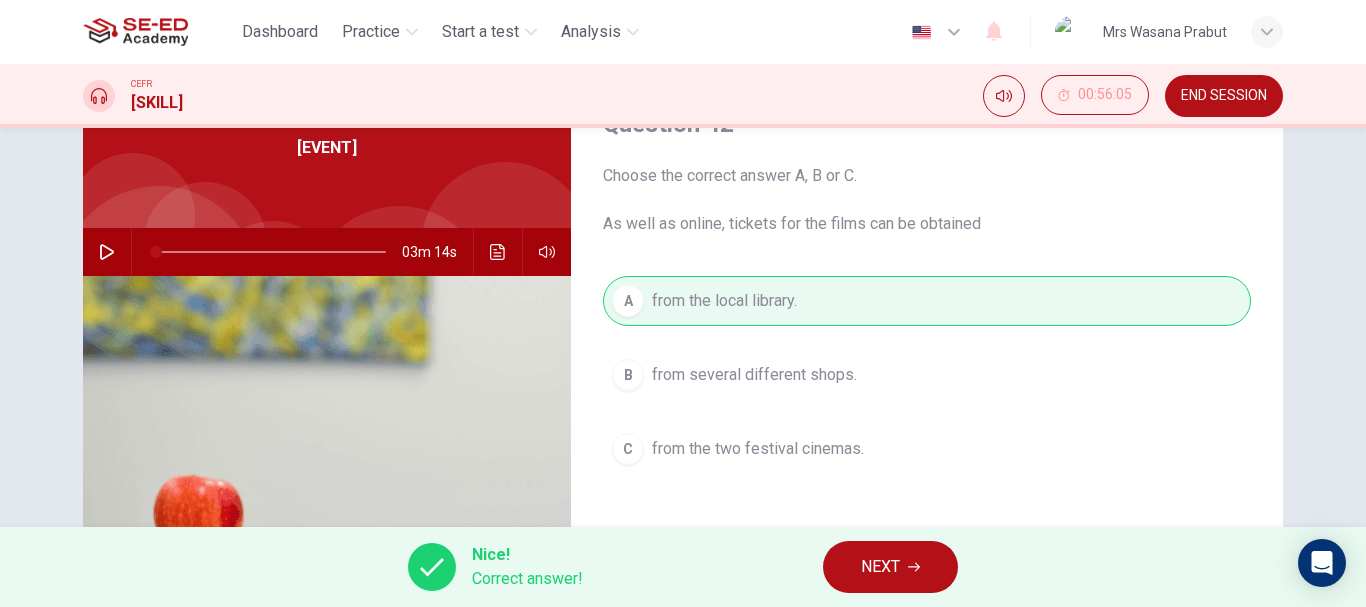 click on "NEXT" at bounding box center [890, 567] 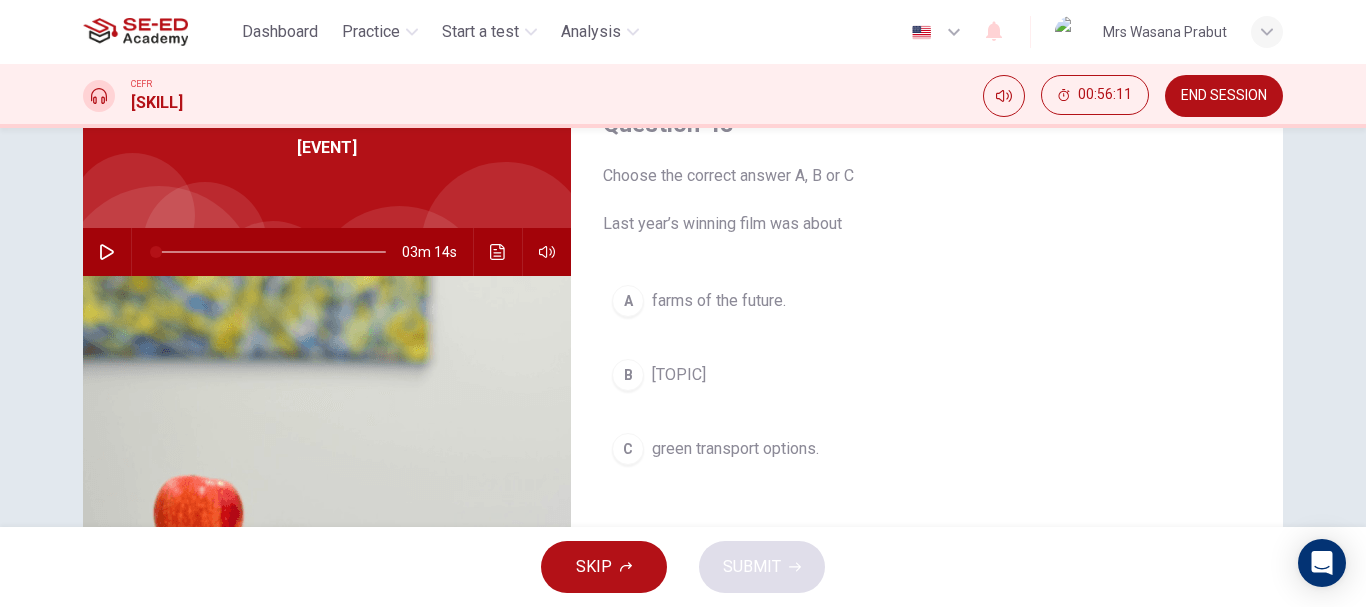 click on "[TOPIC]" at bounding box center [719, 301] 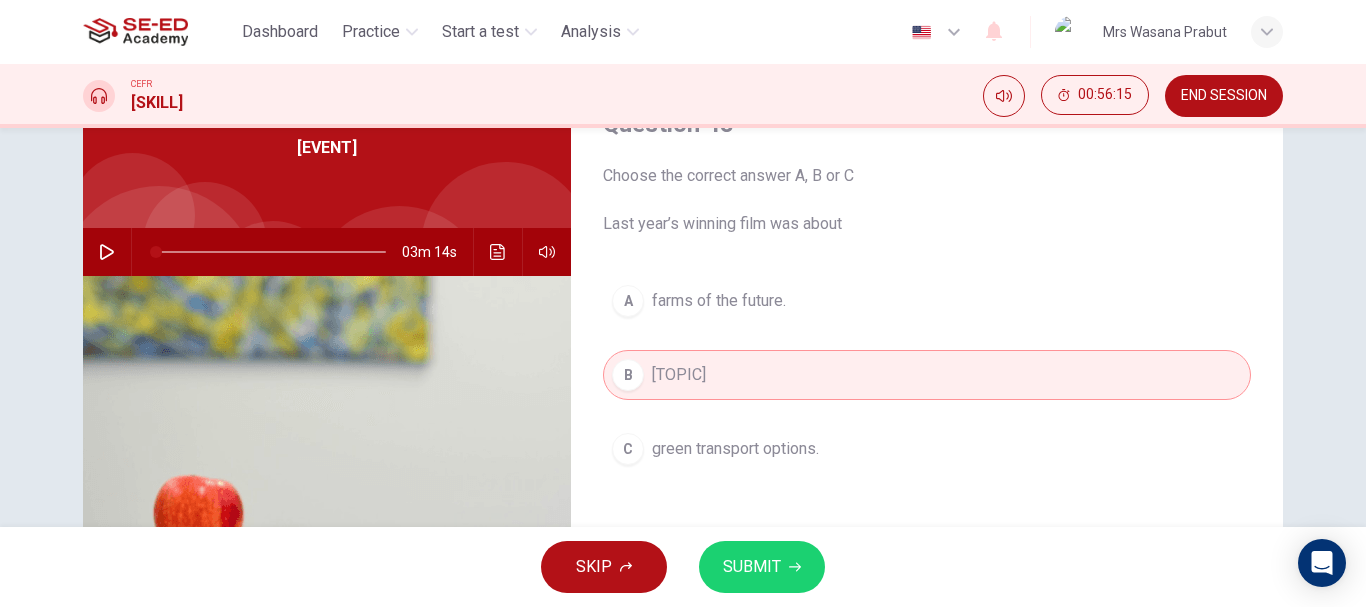 click on "green transport options." at bounding box center (719, 301) 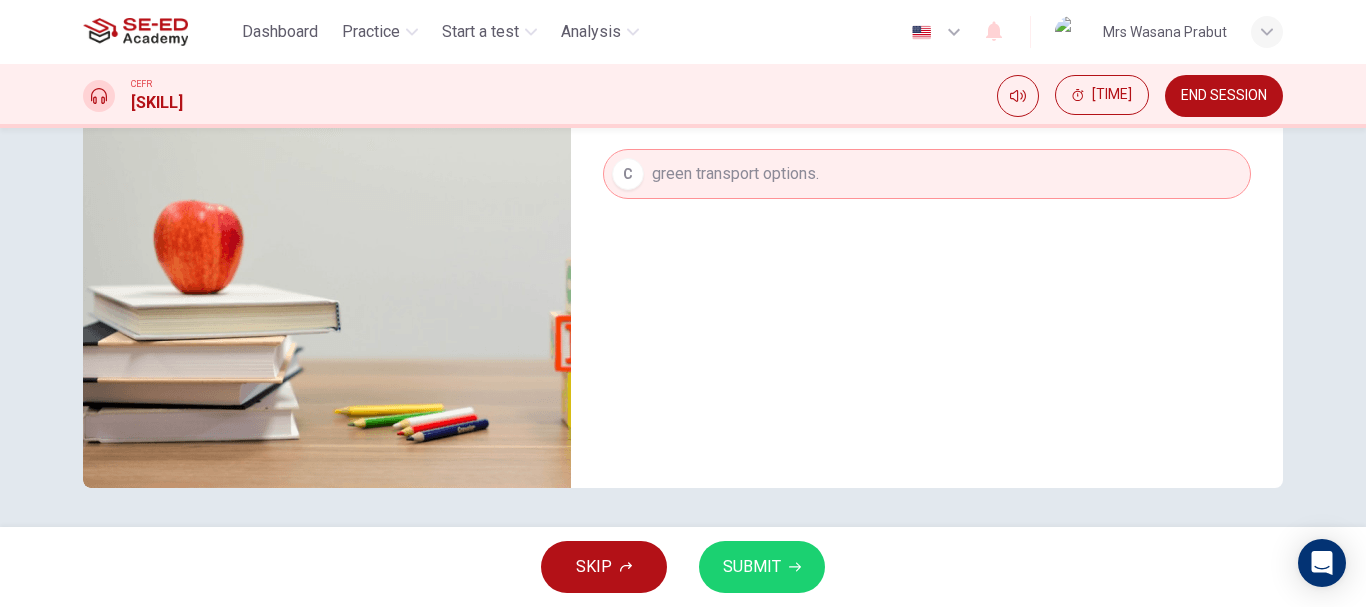 scroll, scrollTop: 376, scrollLeft: 0, axis: vertical 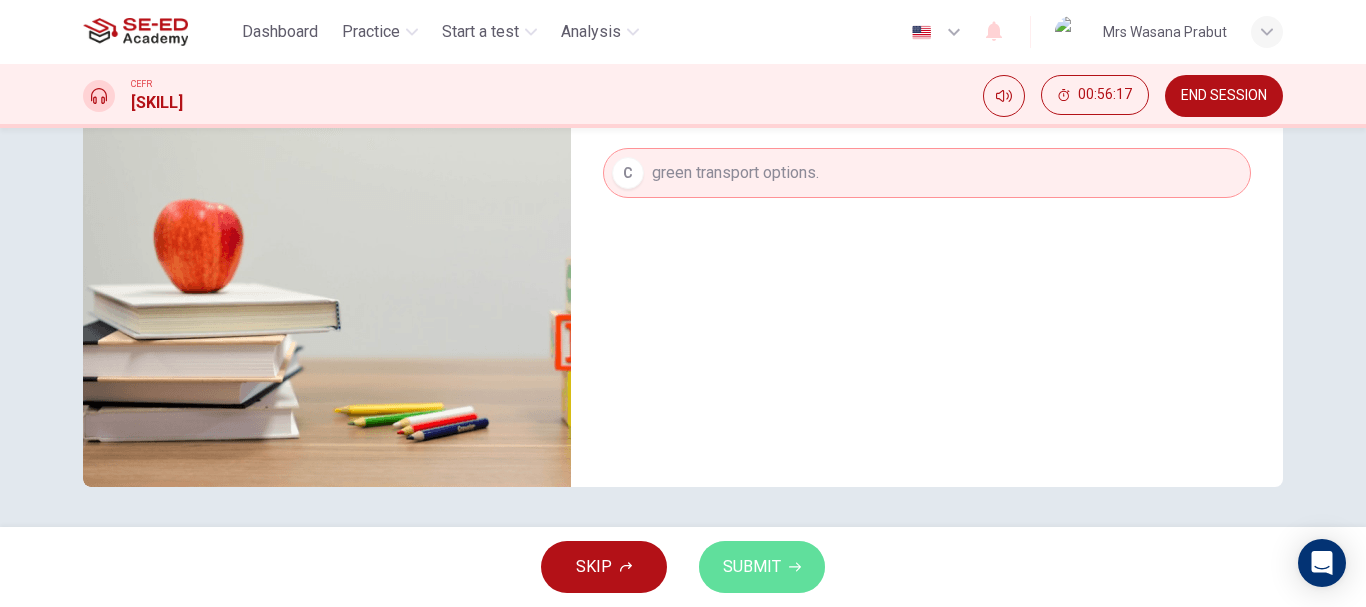 click on "SUBMIT" at bounding box center [752, 567] 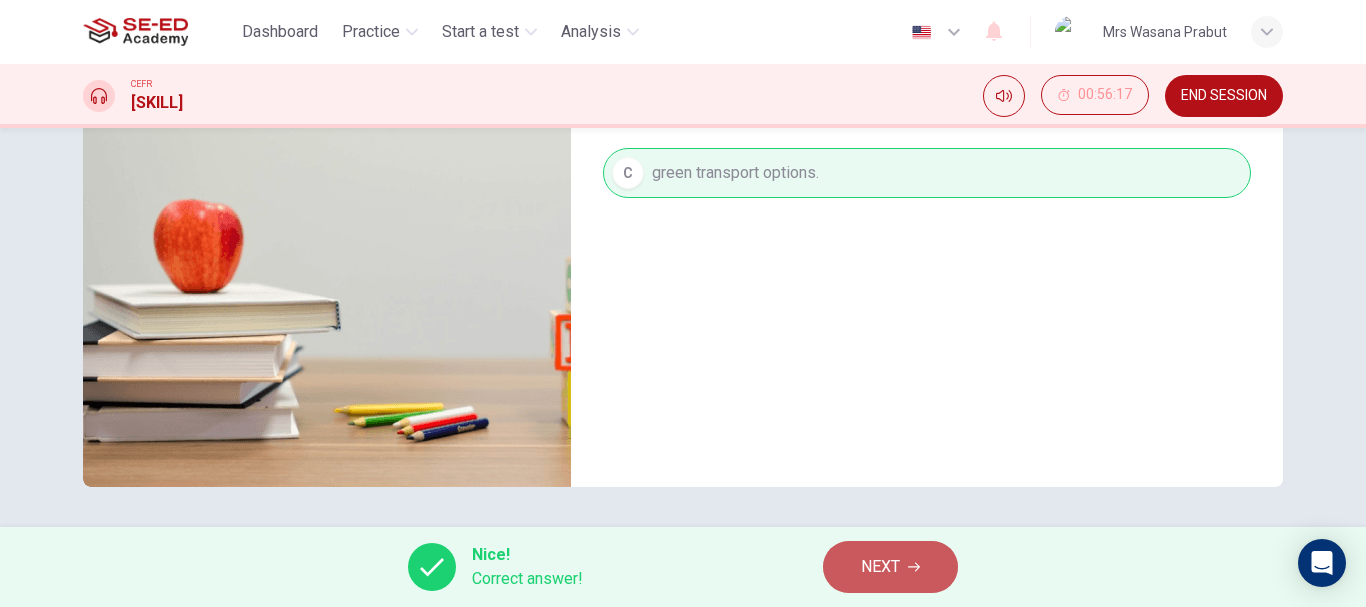 click on "NEXT" at bounding box center (880, 567) 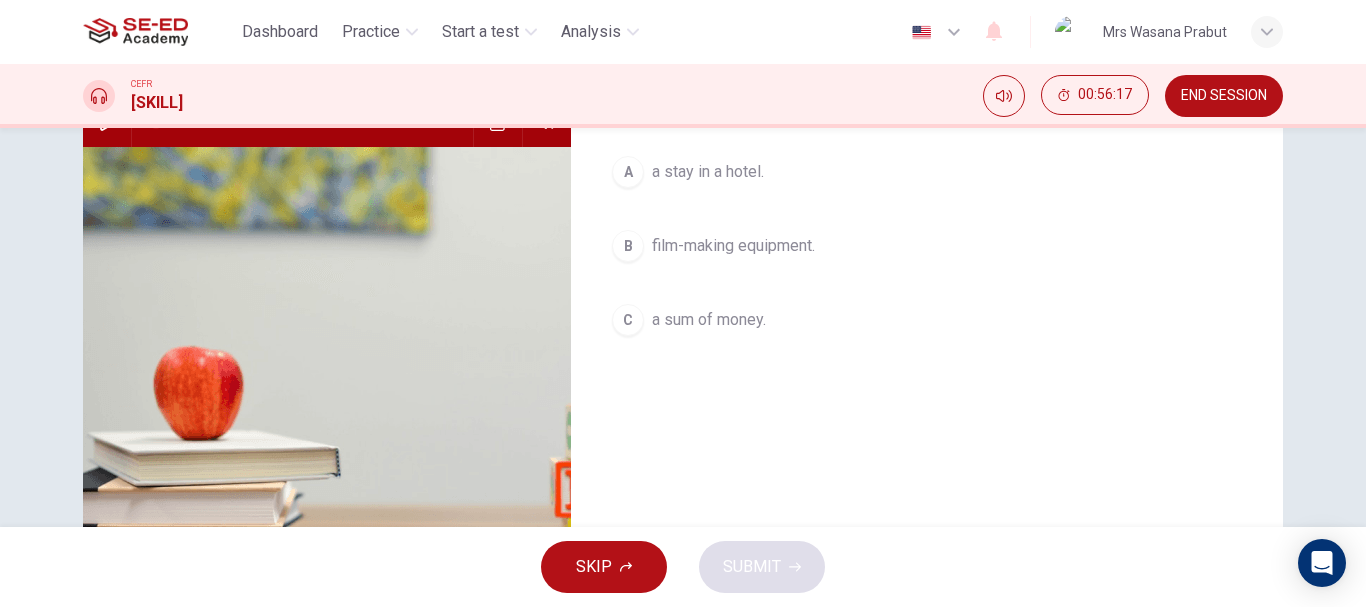 scroll, scrollTop: 176, scrollLeft: 0, axis: vertical 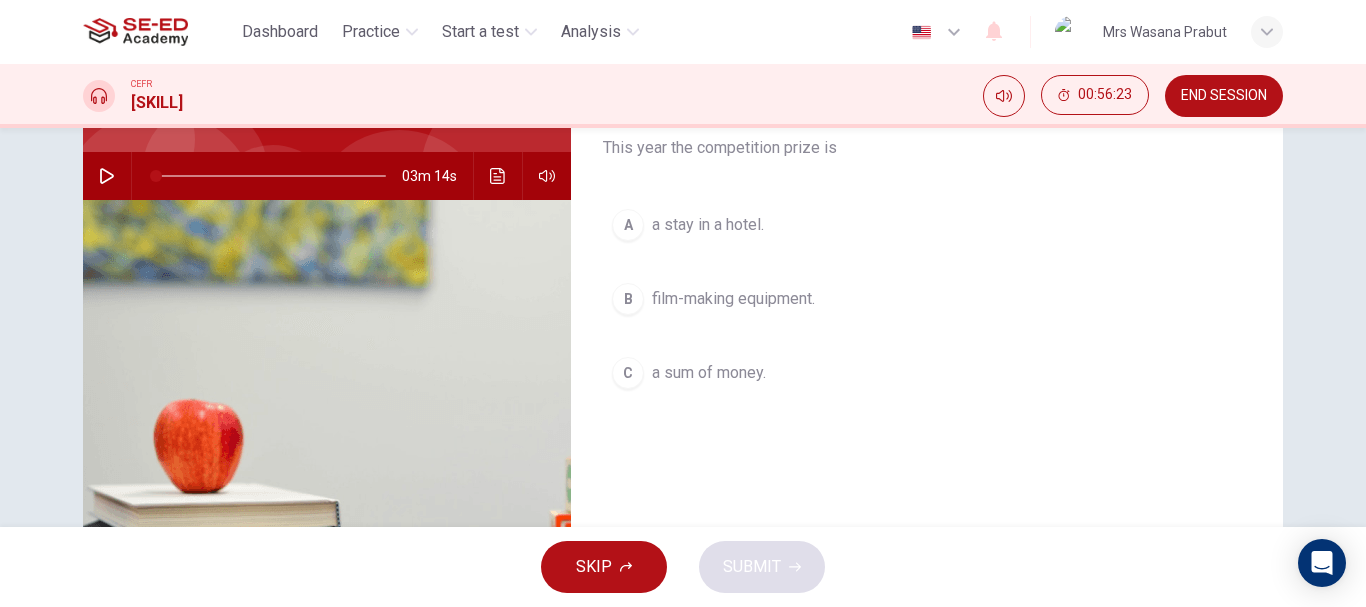 click on "a sum of money." at bounding box center [708, 225] 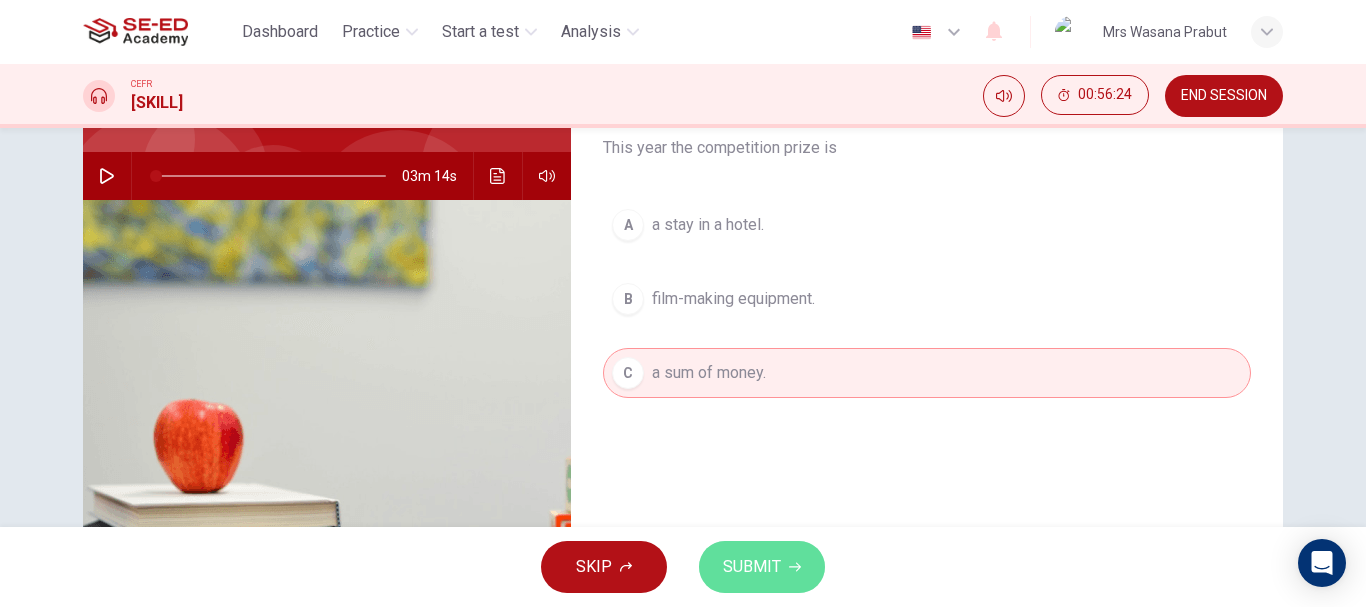 click on "SUBMIT" at bounding box center [762, 567] 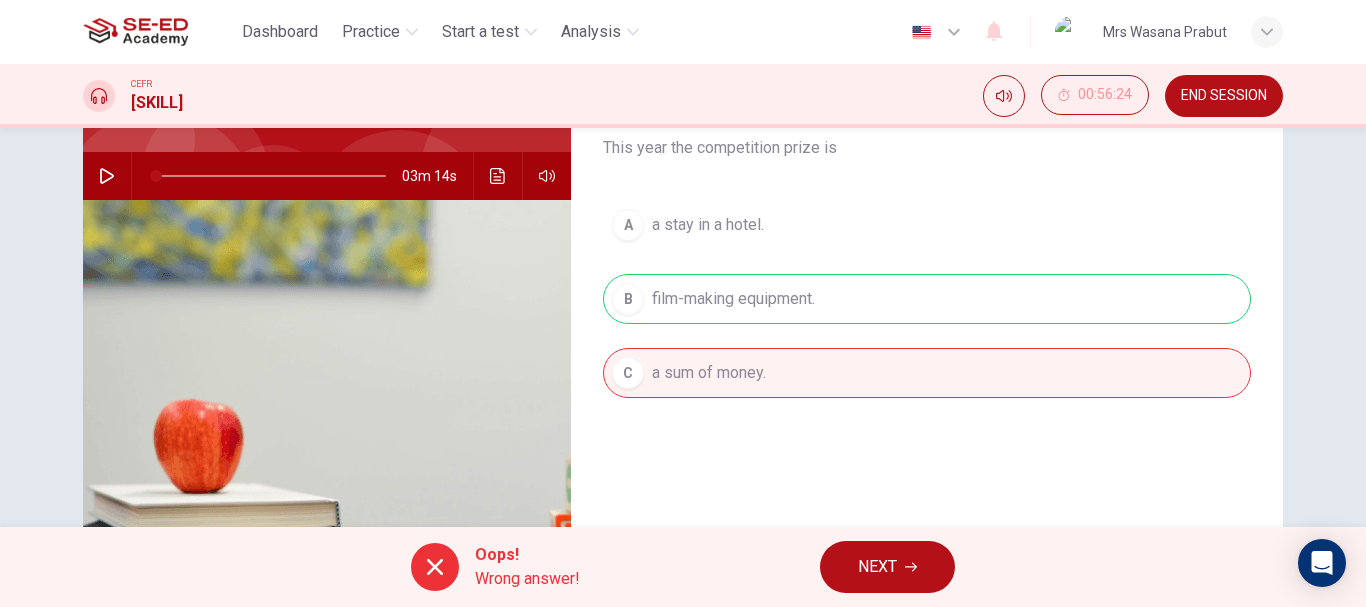 click on "NEXT" at bounding box center [887, 567] 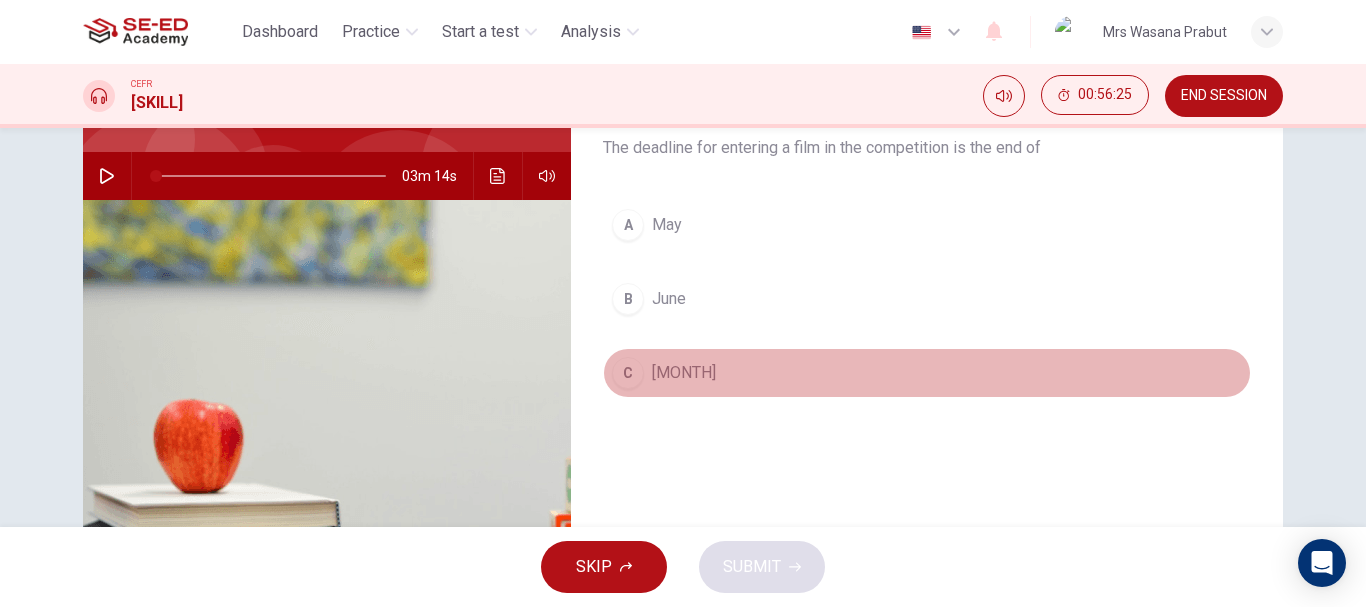 click on "[MONTH]" at bounding box center [667, 225] 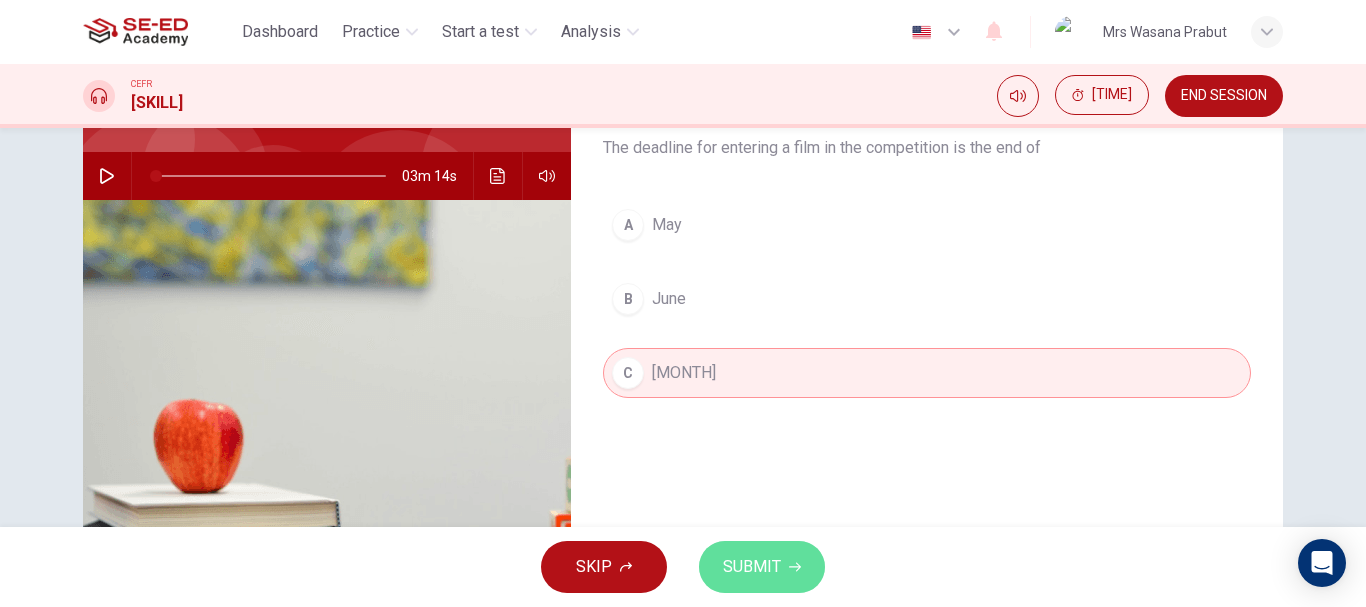 click on "SUBMIT" at bounding box center (752, 567) 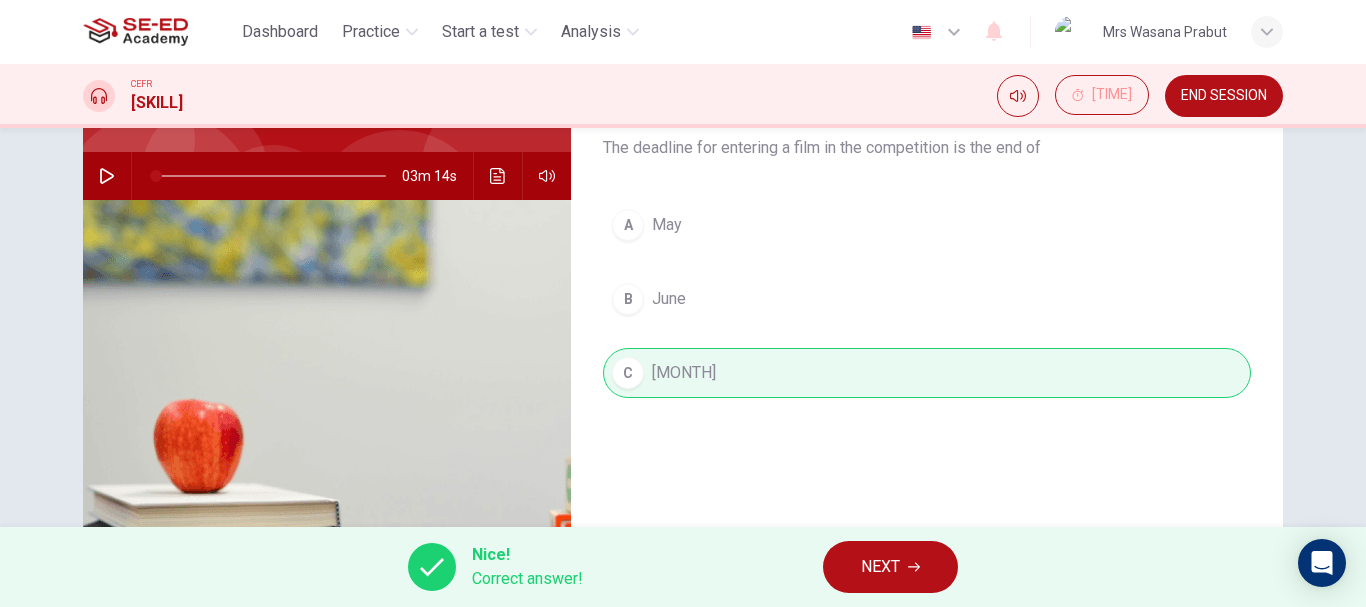 click on "NEXT" at bounding box center (890, 567) 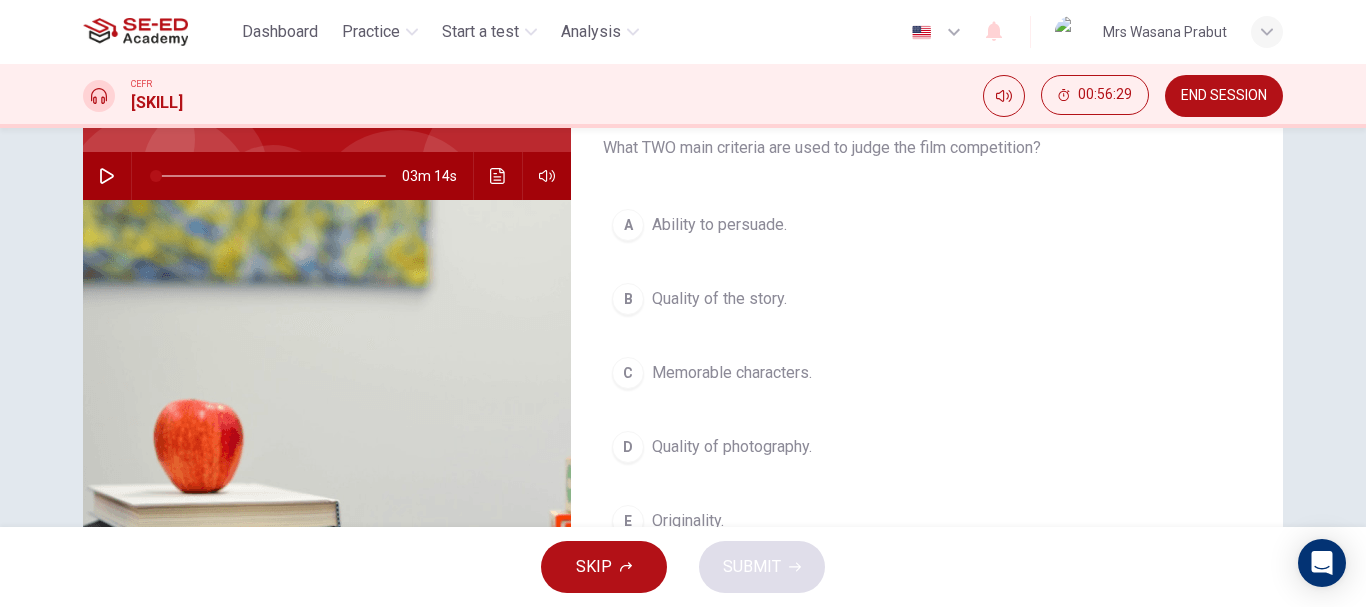 scroll, scrollTop: 276, scrollLeft: 0, axis: vertical 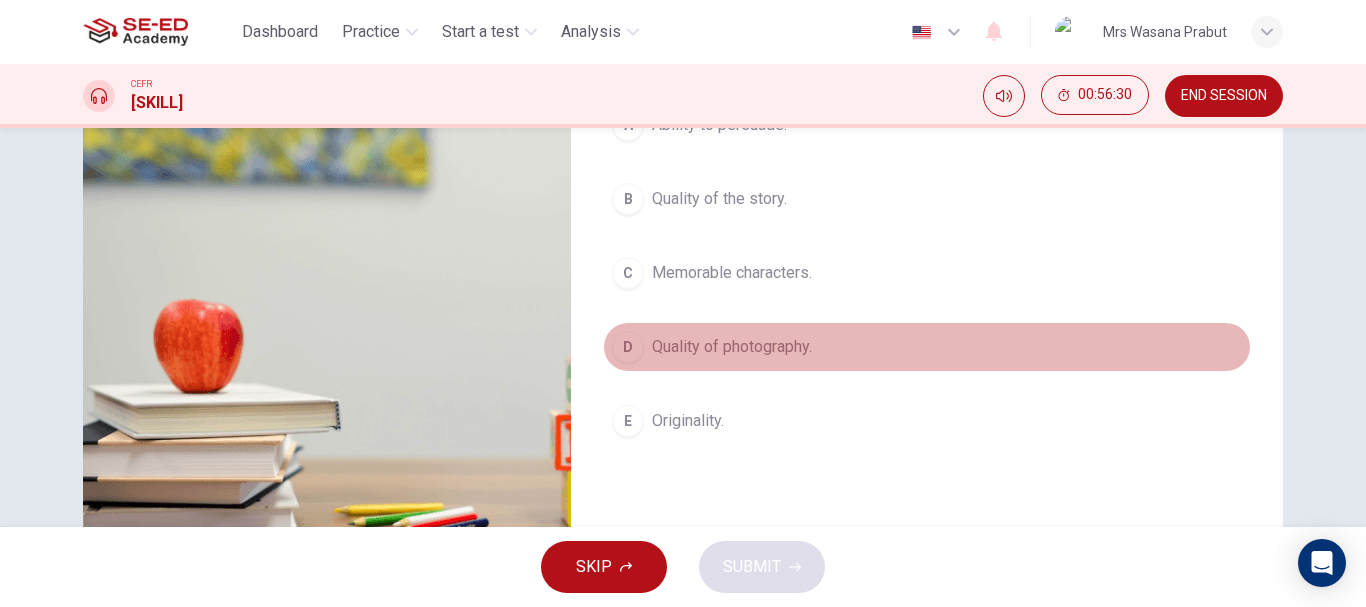 click on "Quality of photography." at bounding box center (719, 125) 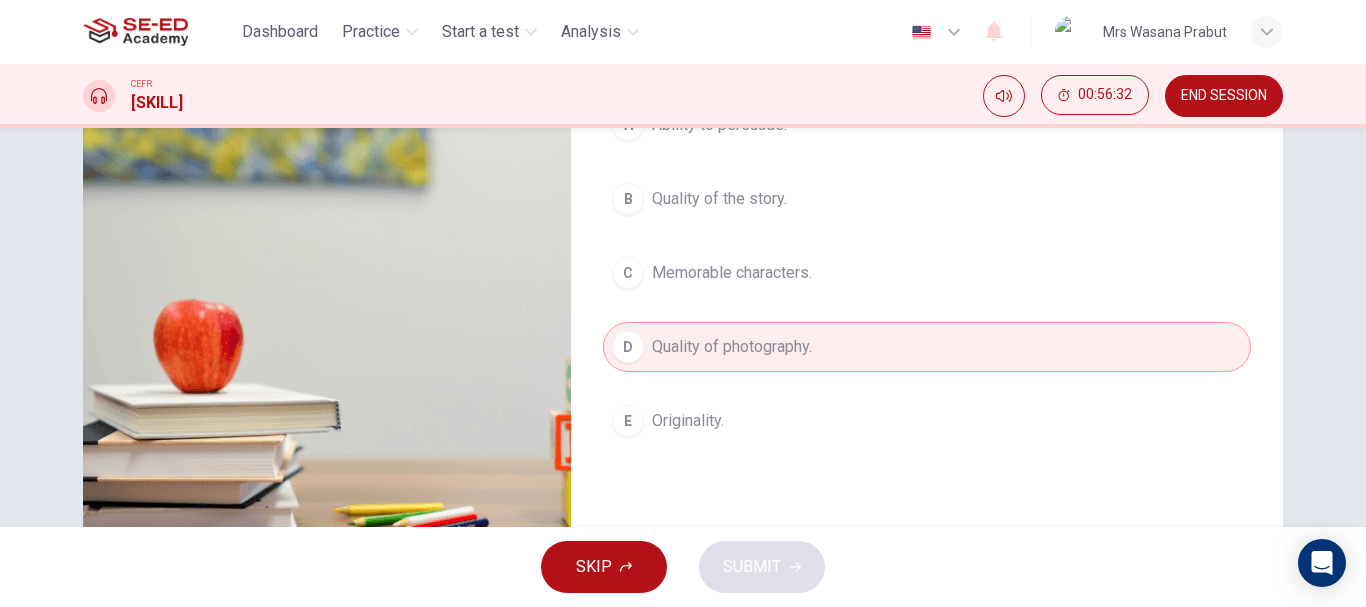 scroll, scrollTop: 176, scrollLeft: 0, axis: vertical 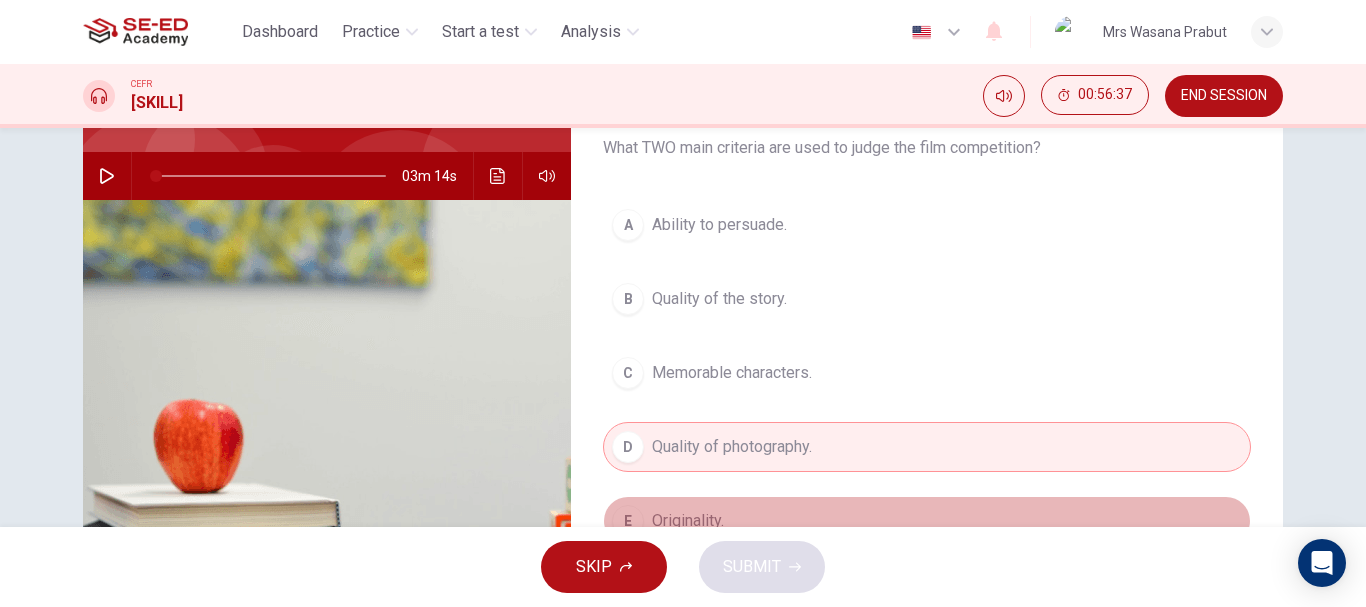 drag, startPoint x: 680, startPoint y: 510, endPoint x: 773, endPoint y: 488, distance: 95.566734 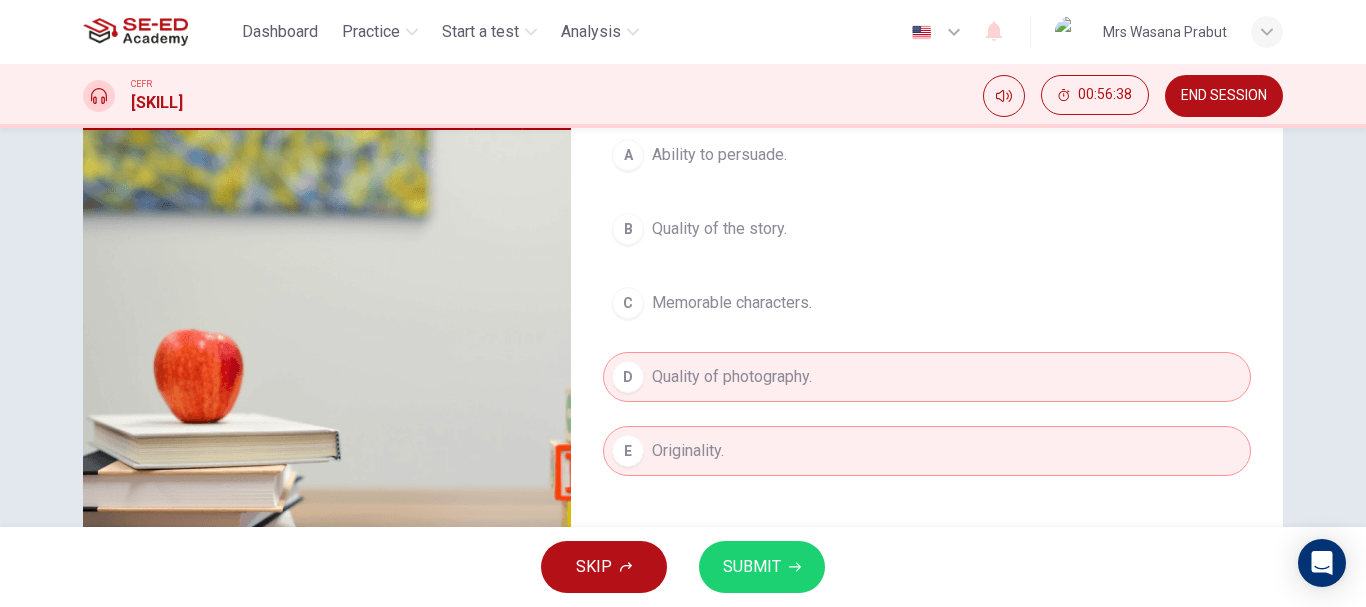 scroll, scrollTop: 276, scrollLeft: 0, axis: vertical 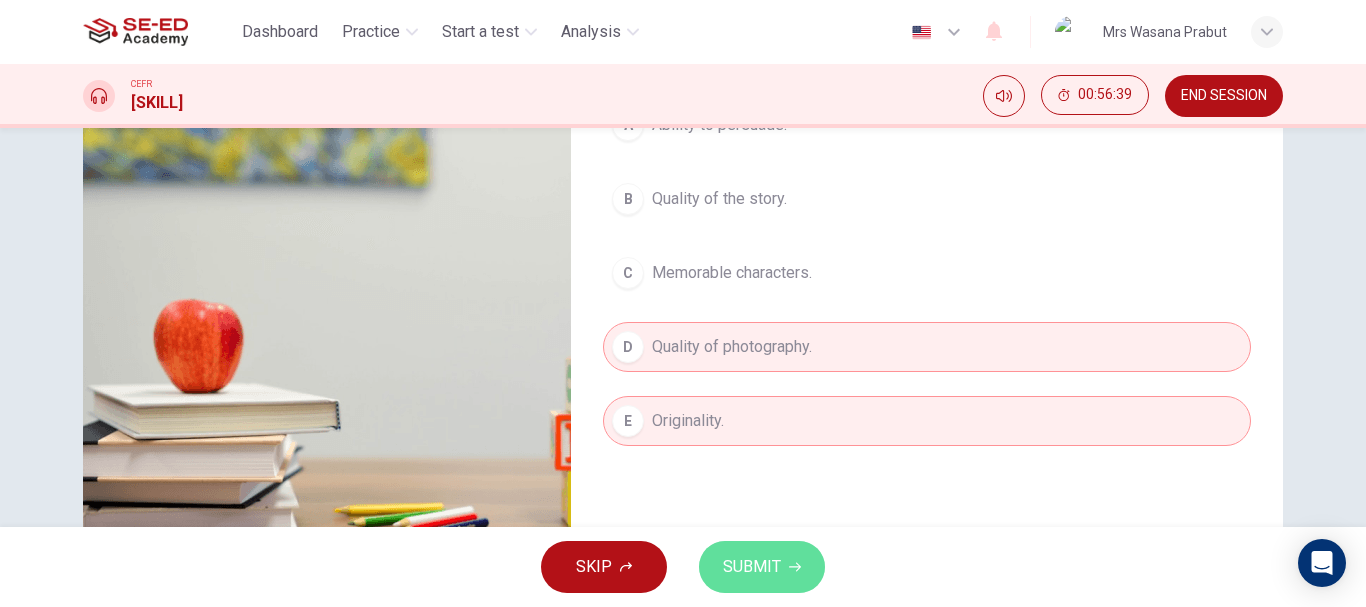 click on "SUBMIT" at bounding box center [762, 567] 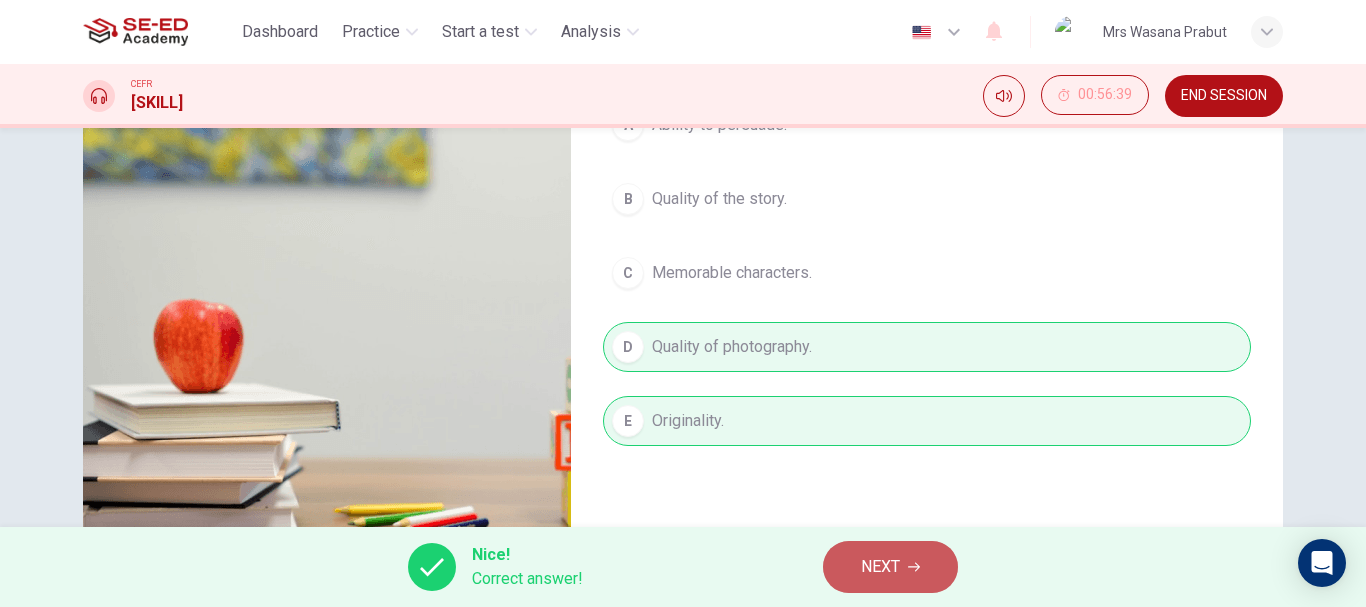 click on "NEXT" at bounding box center (890, 567) 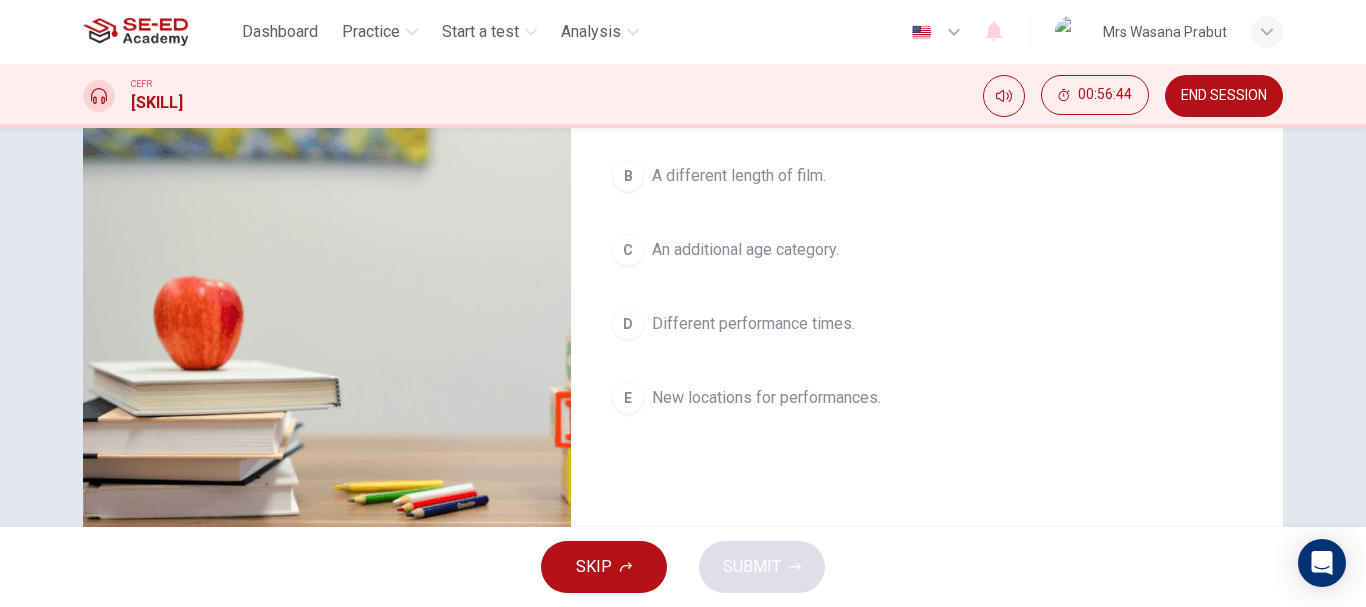 scroll, scrollTop: 300, scrollLeft: 0, axis: vertical 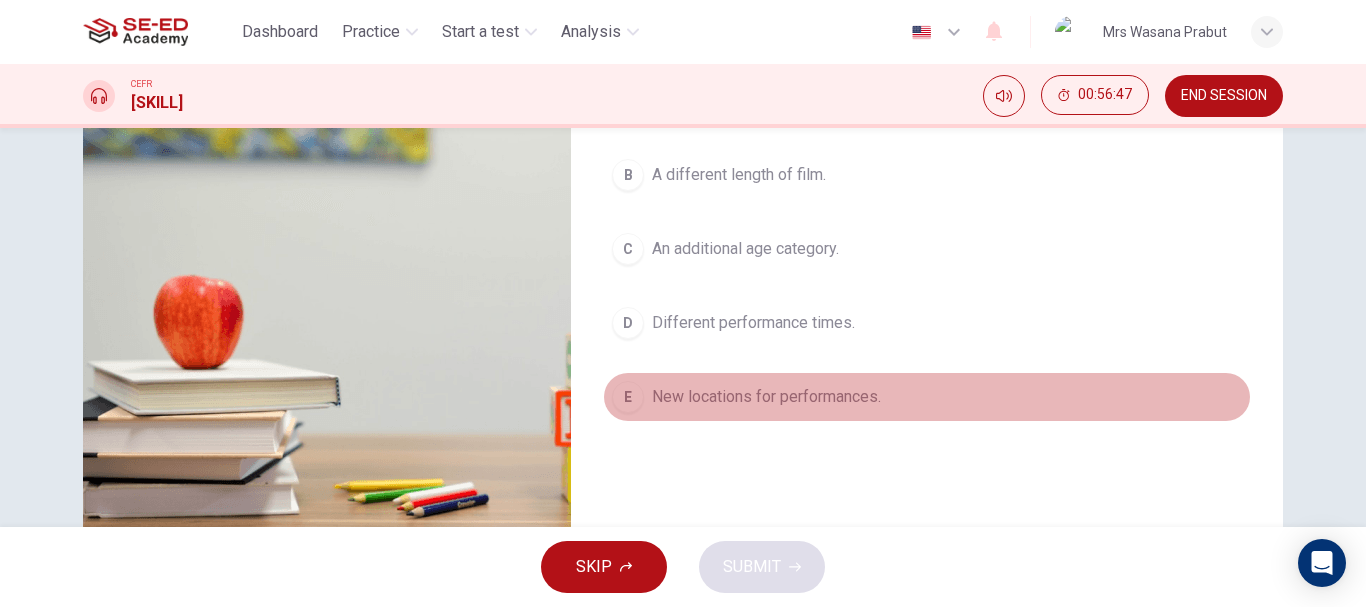 click on "New locations for performances." at bounding box center [727, 101] 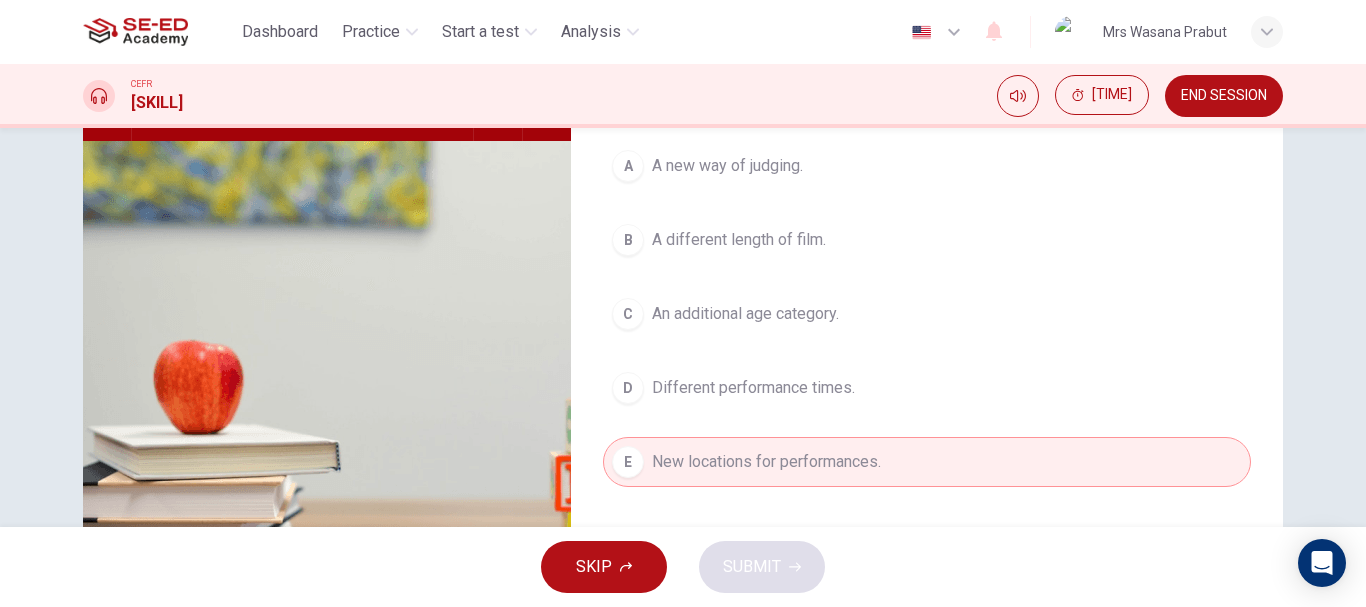 scroll, scrollTop: 200, scrollLeft: 0, axis: vertical 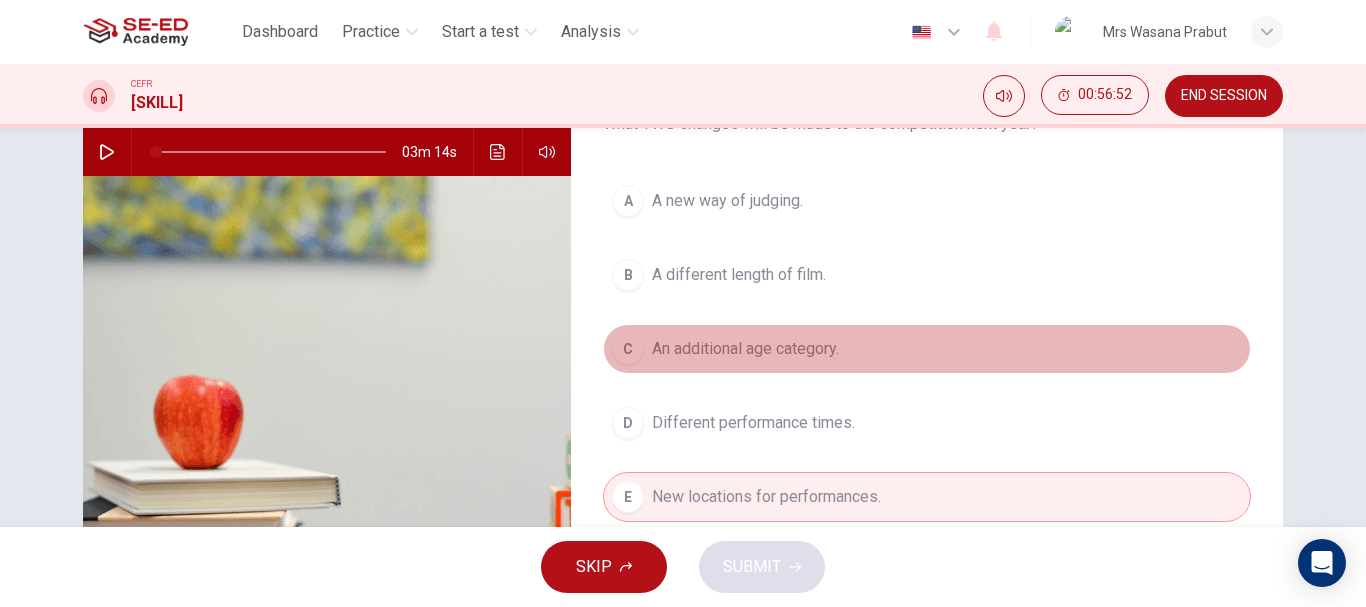drag, startPoint x: 798, startPoint y: 349, endPoint x: 849, endPoint y: 358, distance: 51.78803 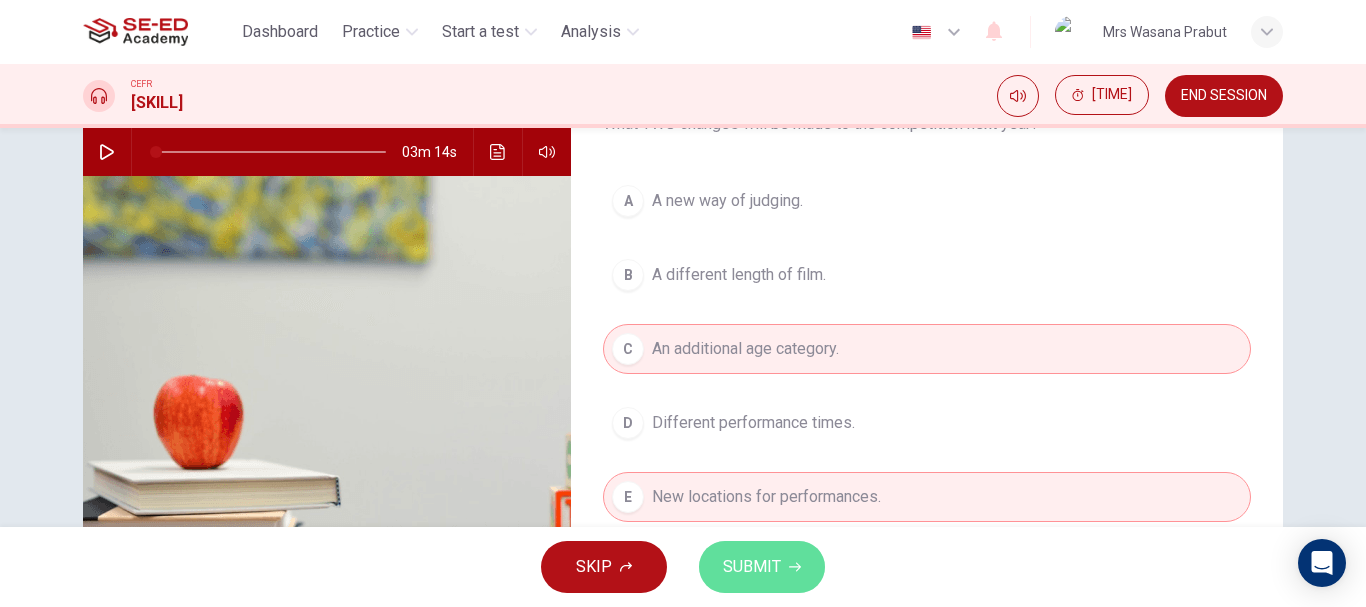 click on "SUBMIT" at bounding box center (752, 567) 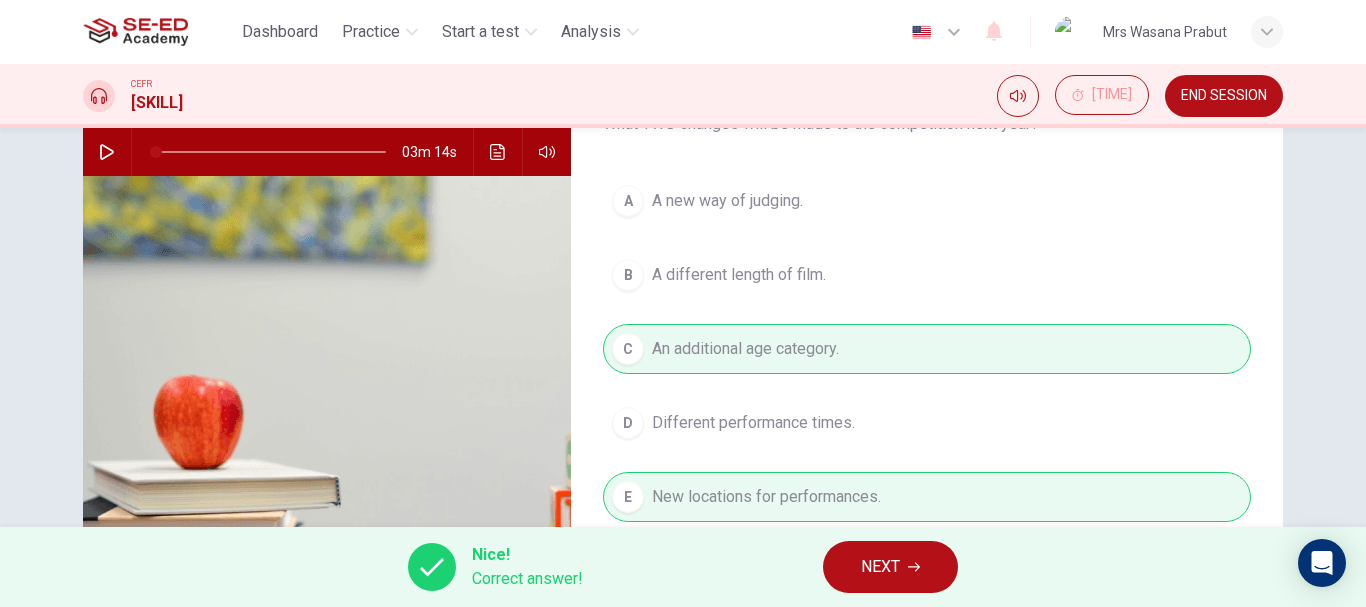 click at bounding box center (914, 567) 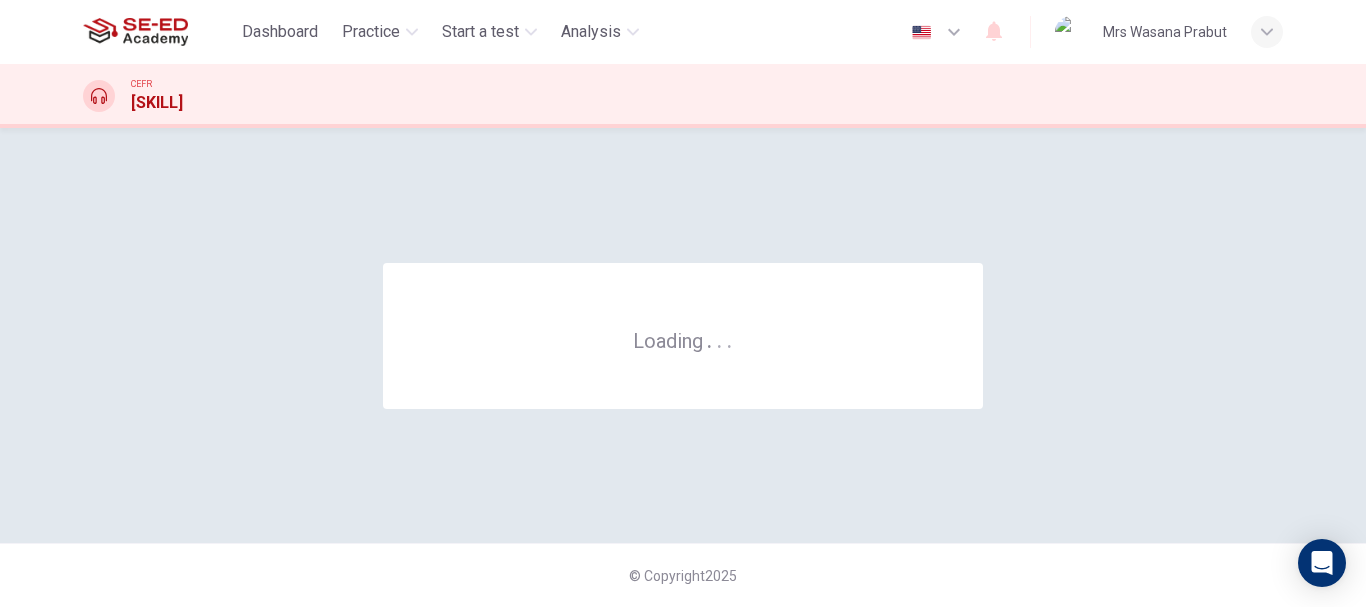 scroll, scrollTop: 0, scrollLeft: 0, axis: both 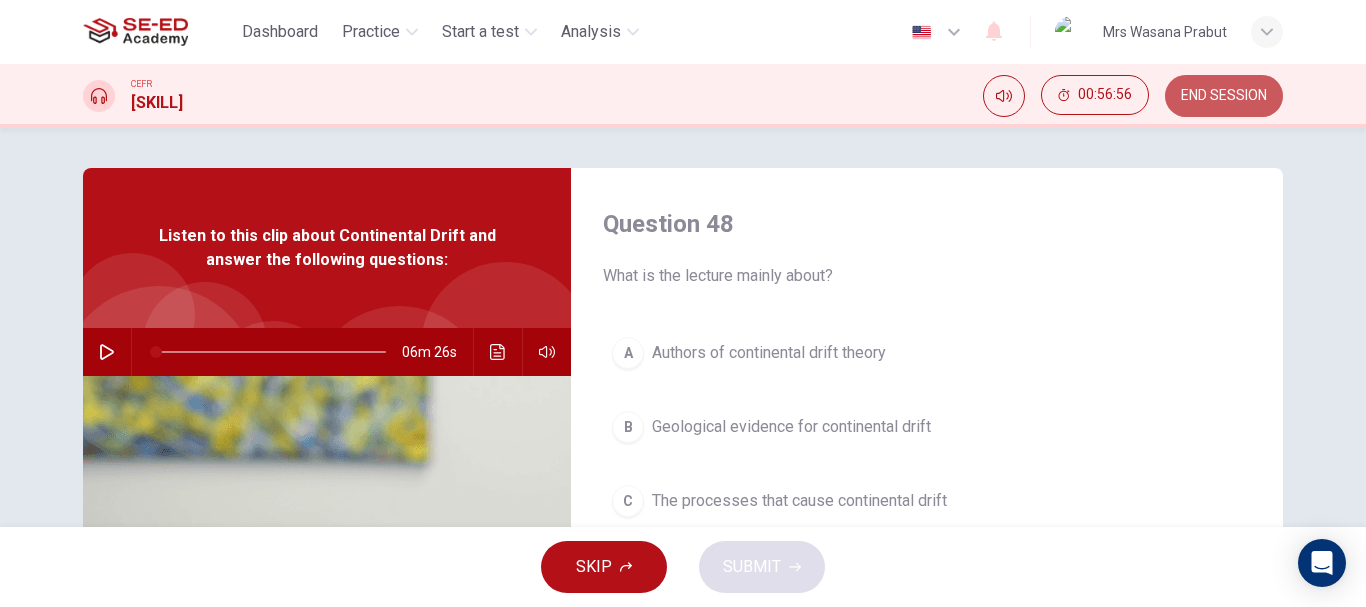 click on "END SESSION" at bounding box center [1224, 96] 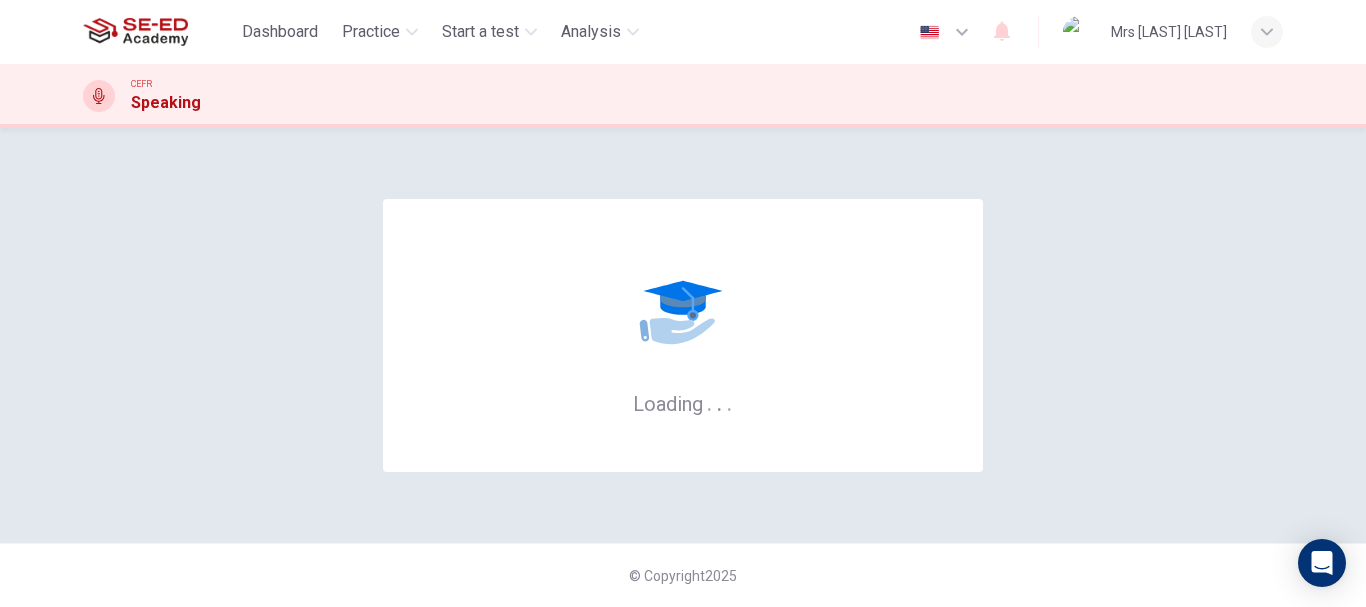 scroll, scrollTop: 0, scrollLeft: 0, axis: both 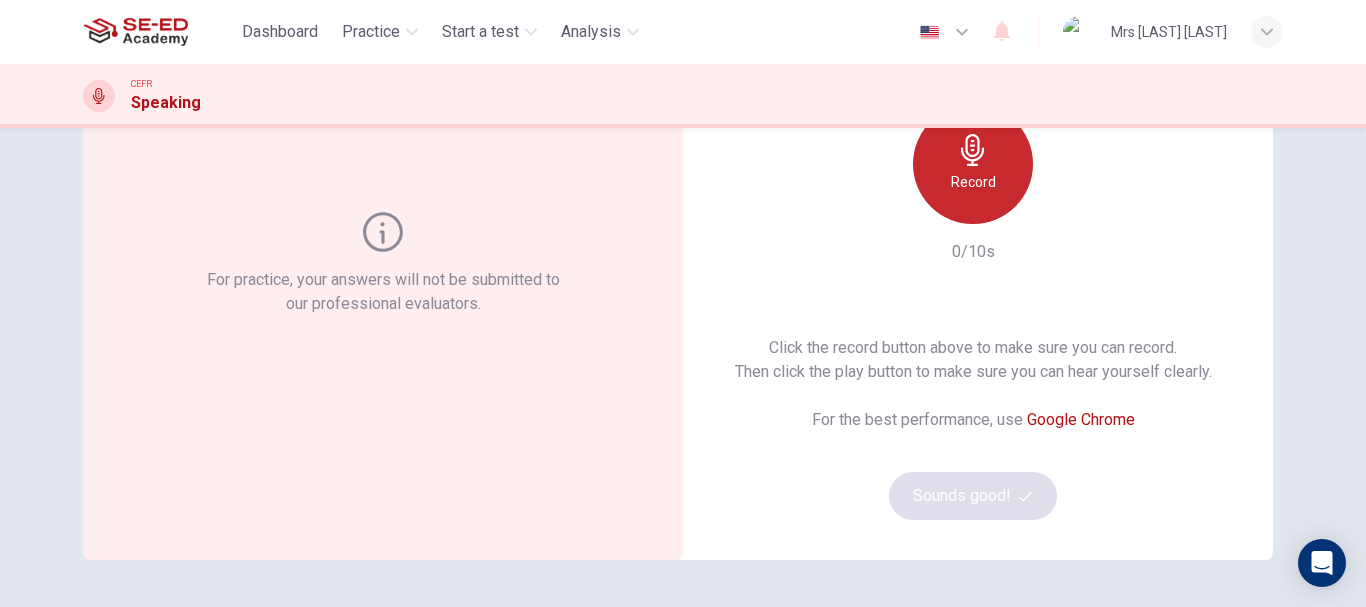 click on "Record" at bounding box center (973, 182) 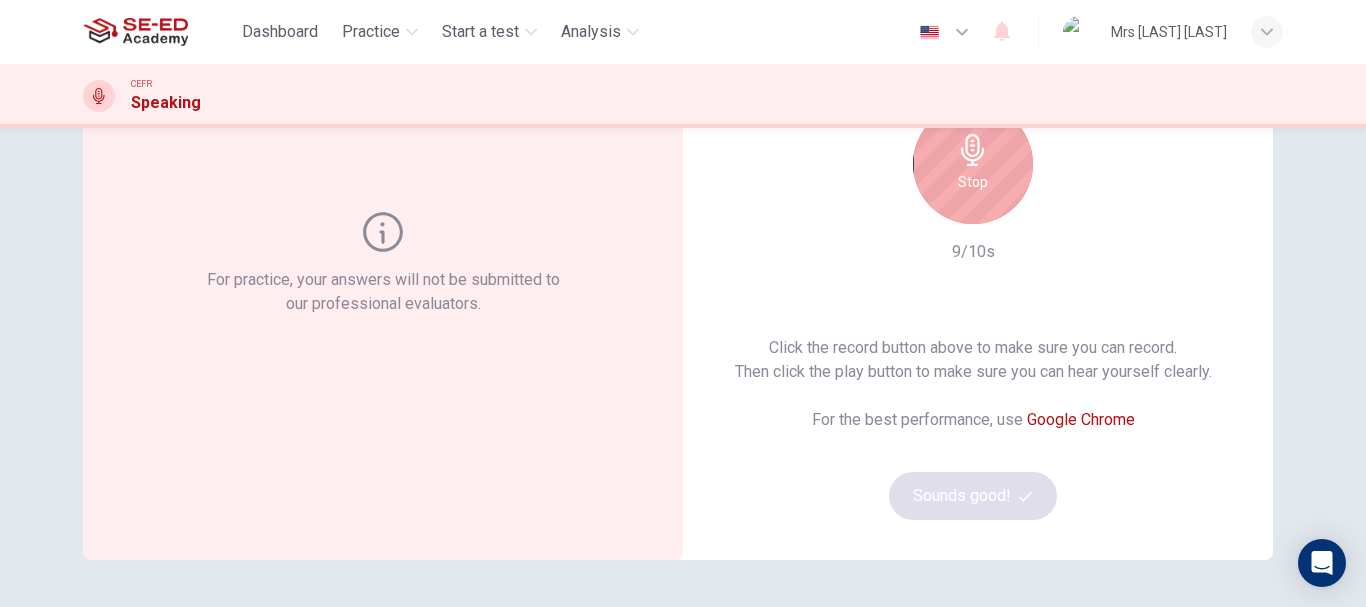 click on "Stop" at bounding box center (973, 182) 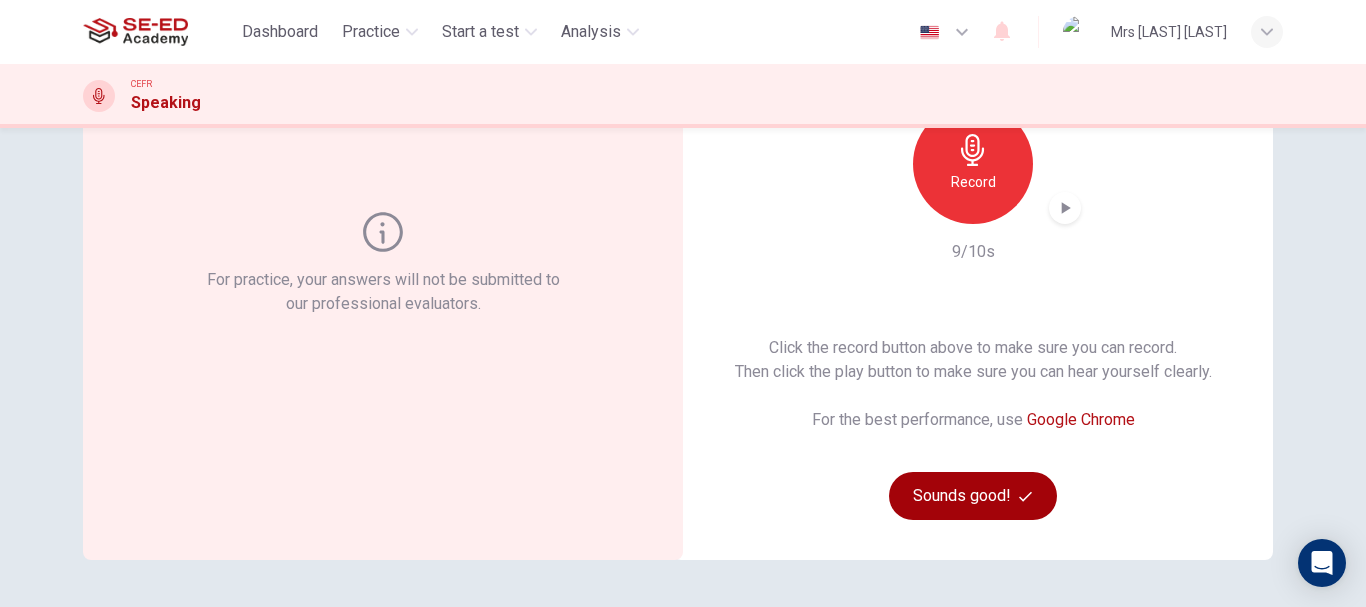 click on "Sounds good!" at bounding box center (973, 496) 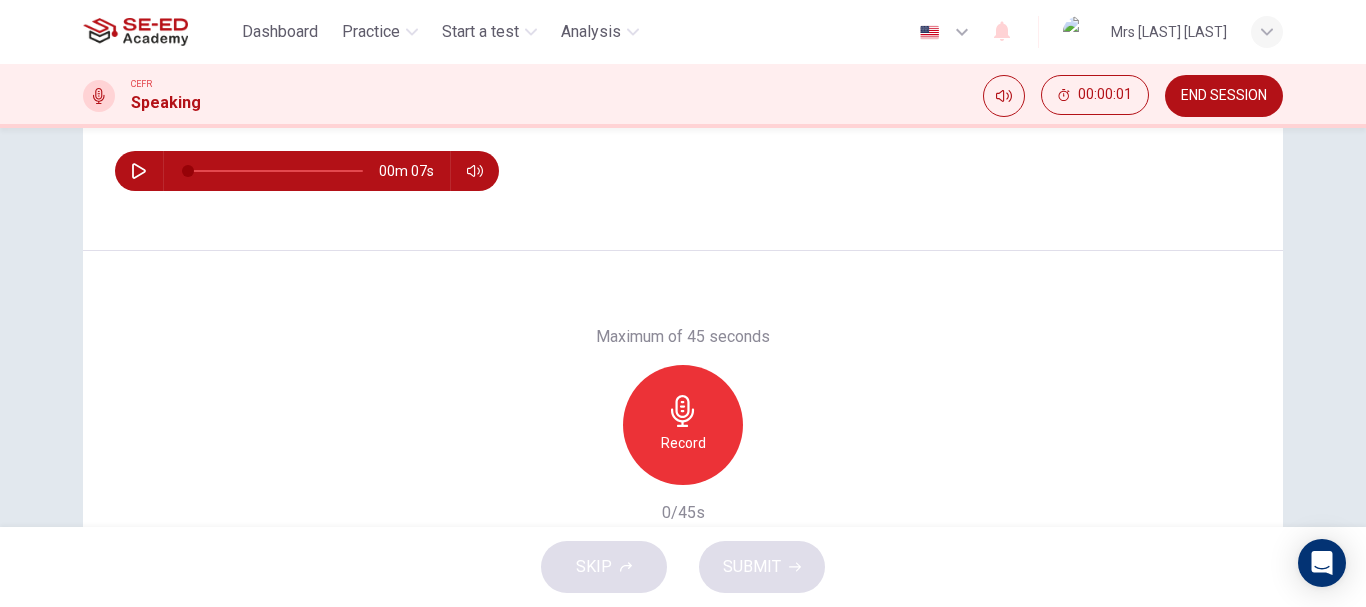scroll, scrollTop: 300, scrollLeft: 0, axis: vertical 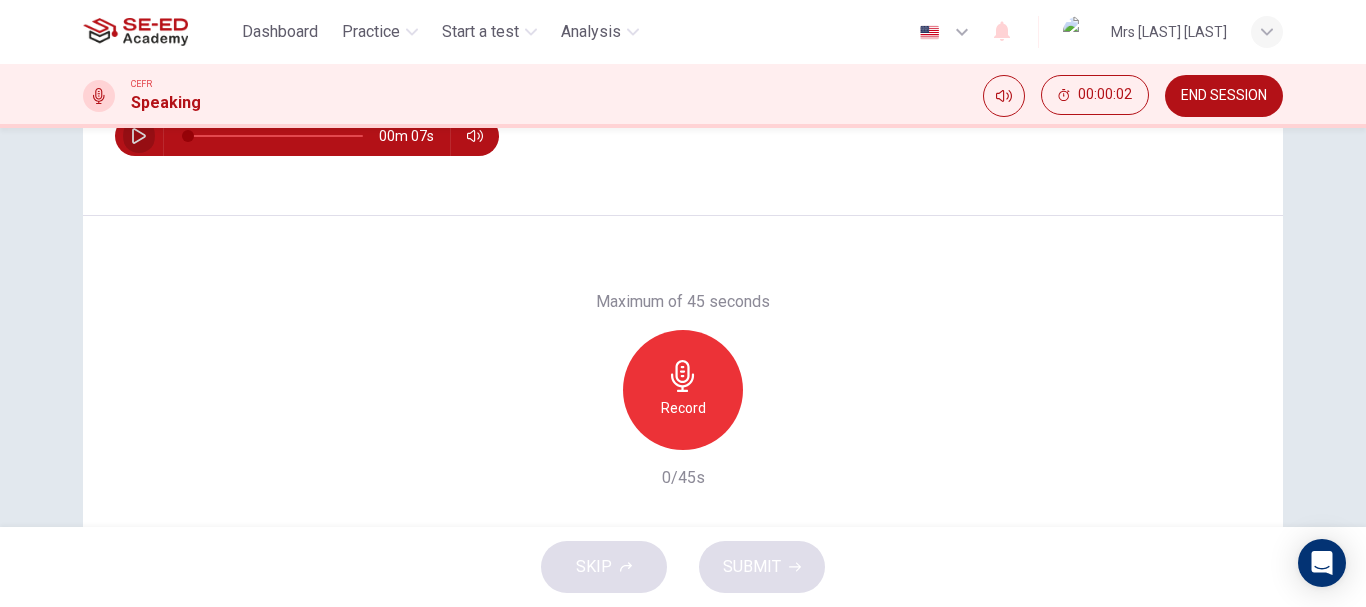 click at bounding box center (139, 136) 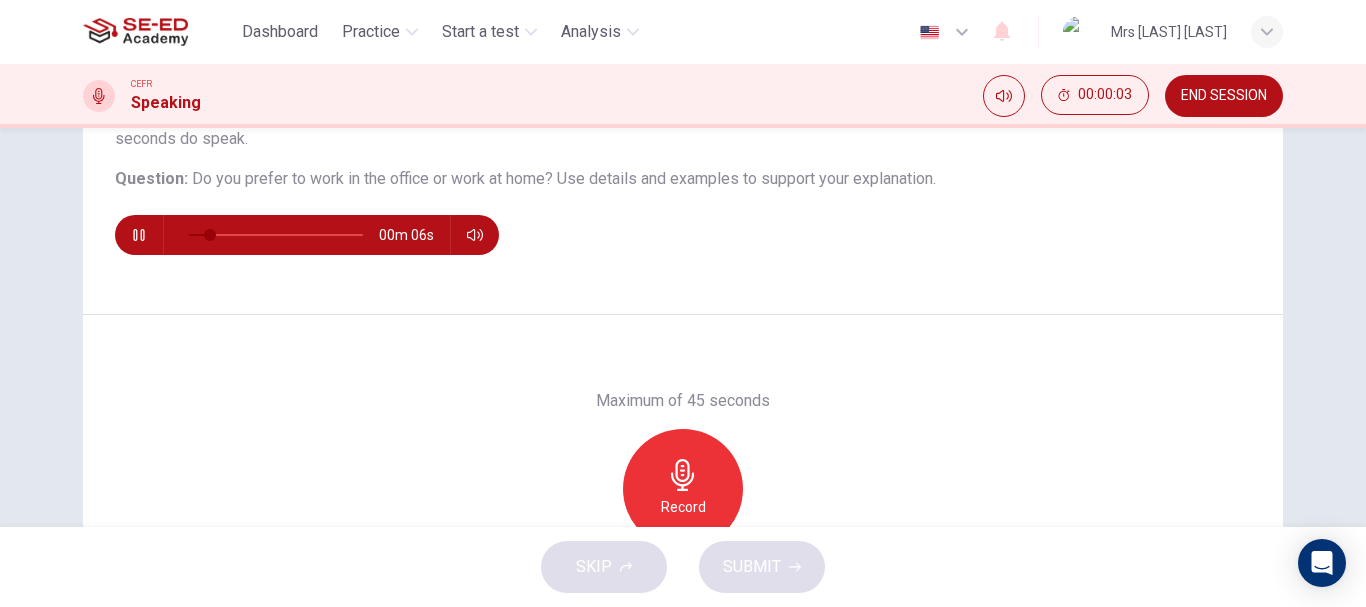 scroll, scrollTop: 200, scrollLeft: 0, axis: vertical 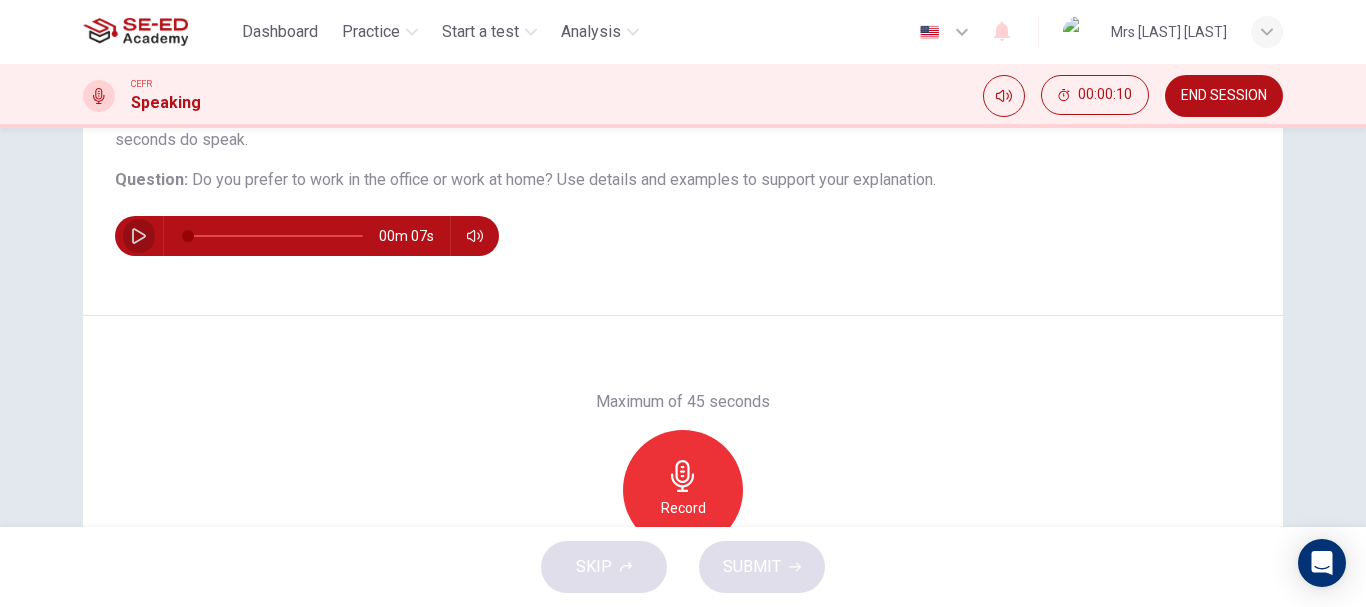 click at bounding box center (139, 236) 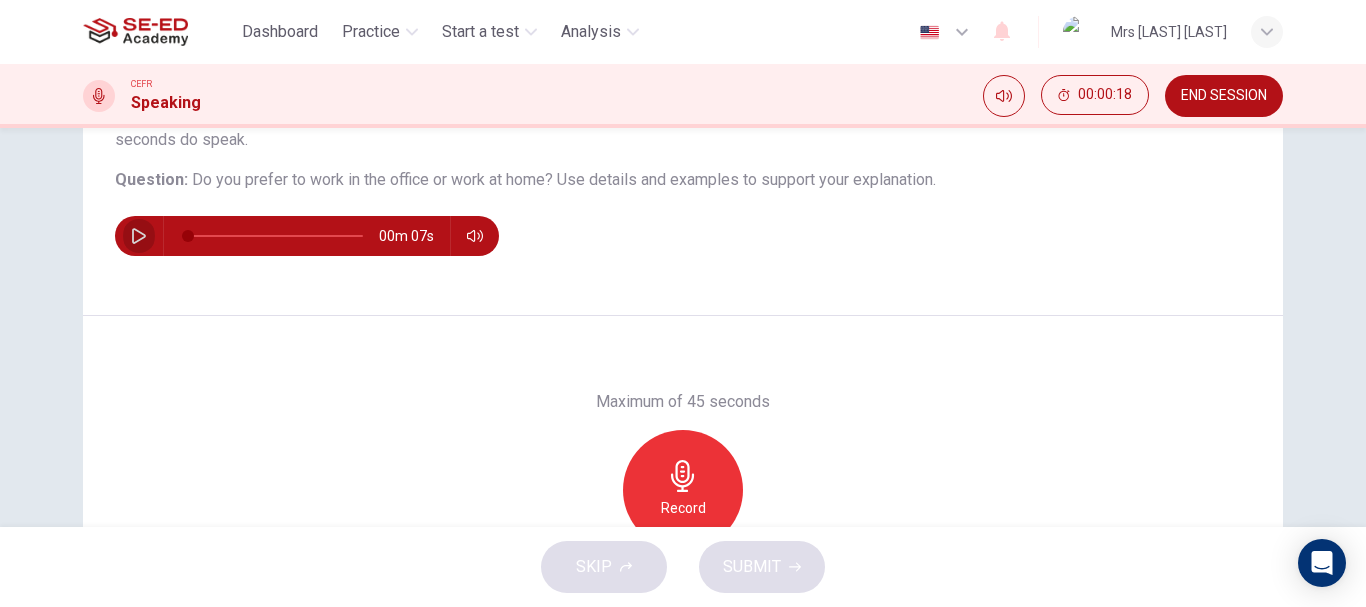 click at bounding box center [139, 236] 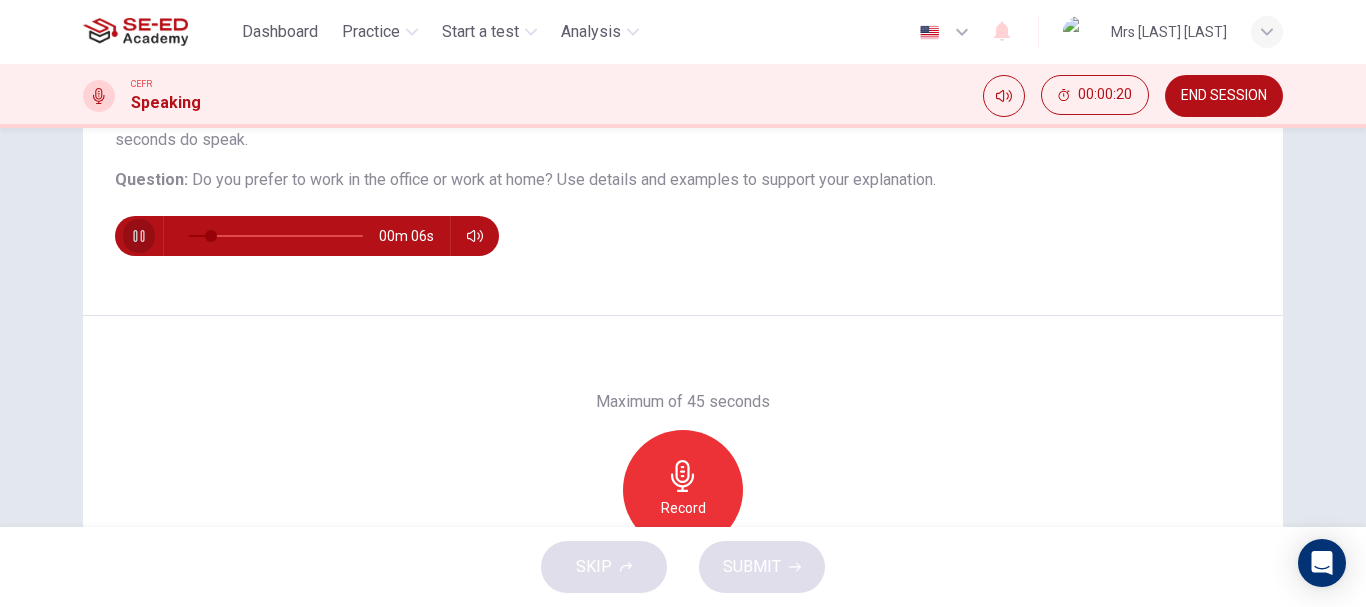 click at bounding box center [138, 236] 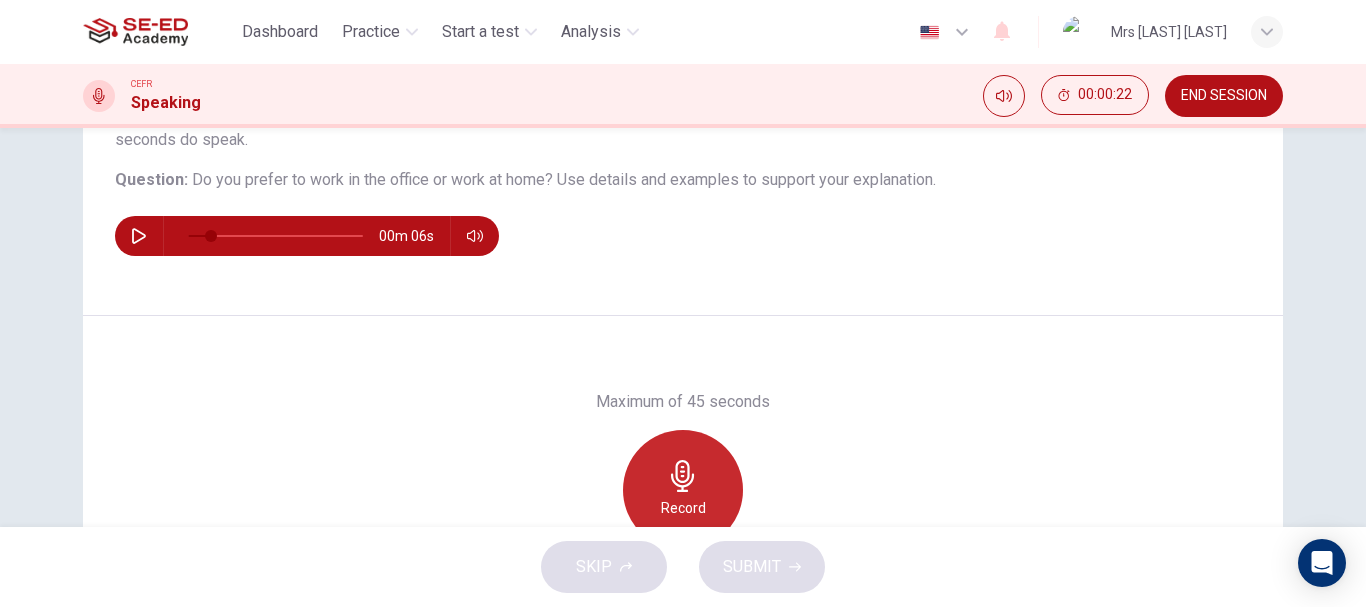 click at bounding box center [683, 476] 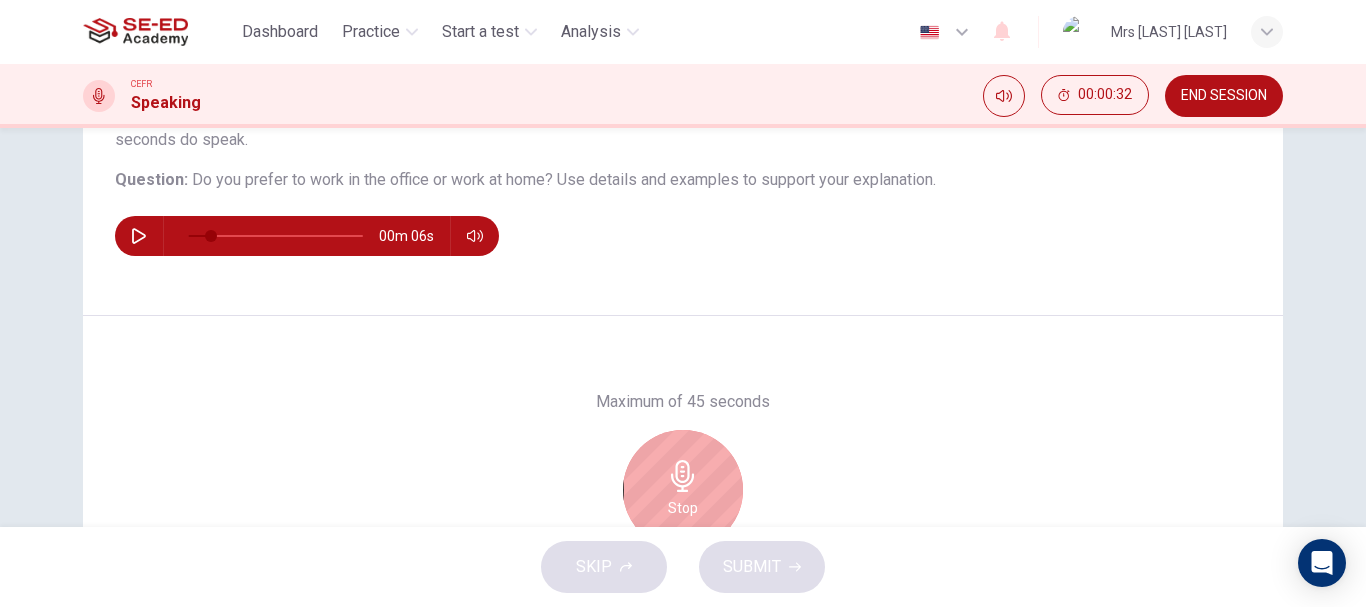 click at bounding box center (683, 476) 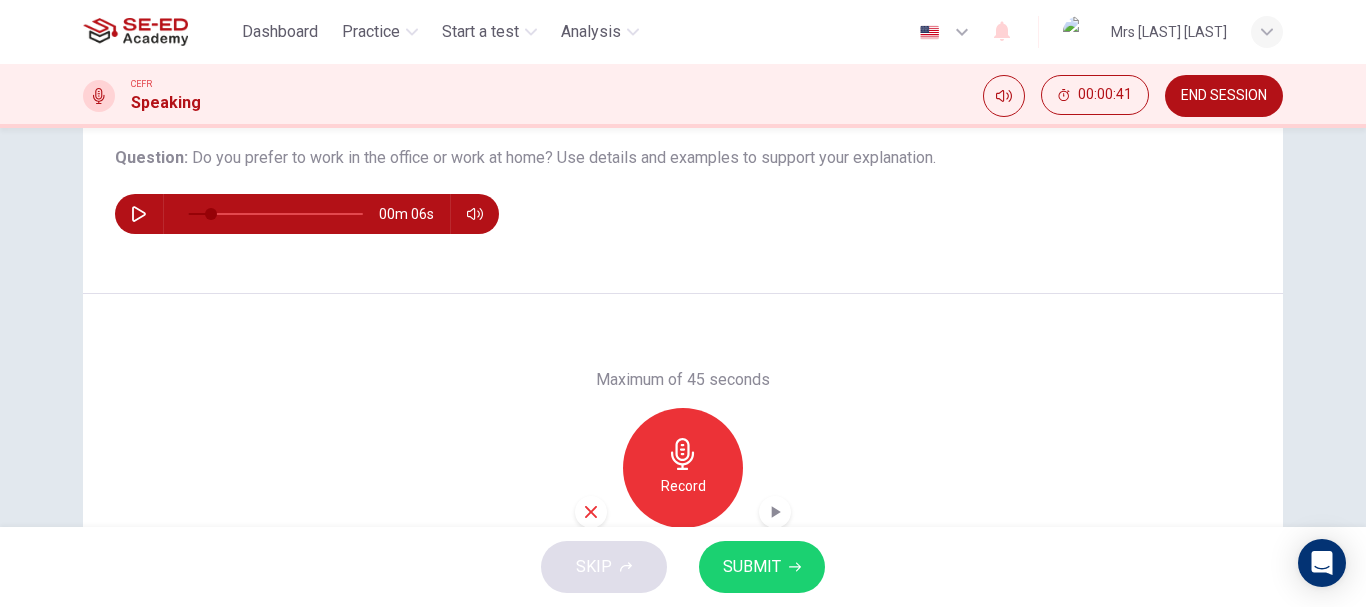 scroll, scrollTop: 200, scrollLeft: 0, axis: vertical 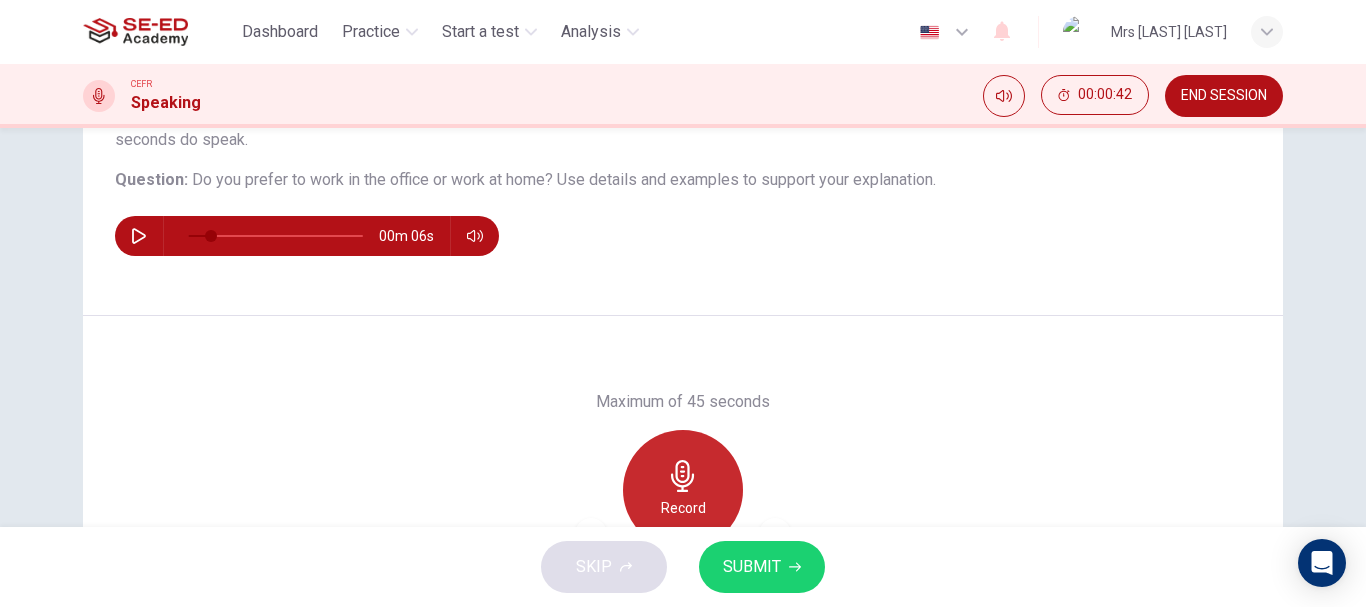 click at bounding box center [683, 476] 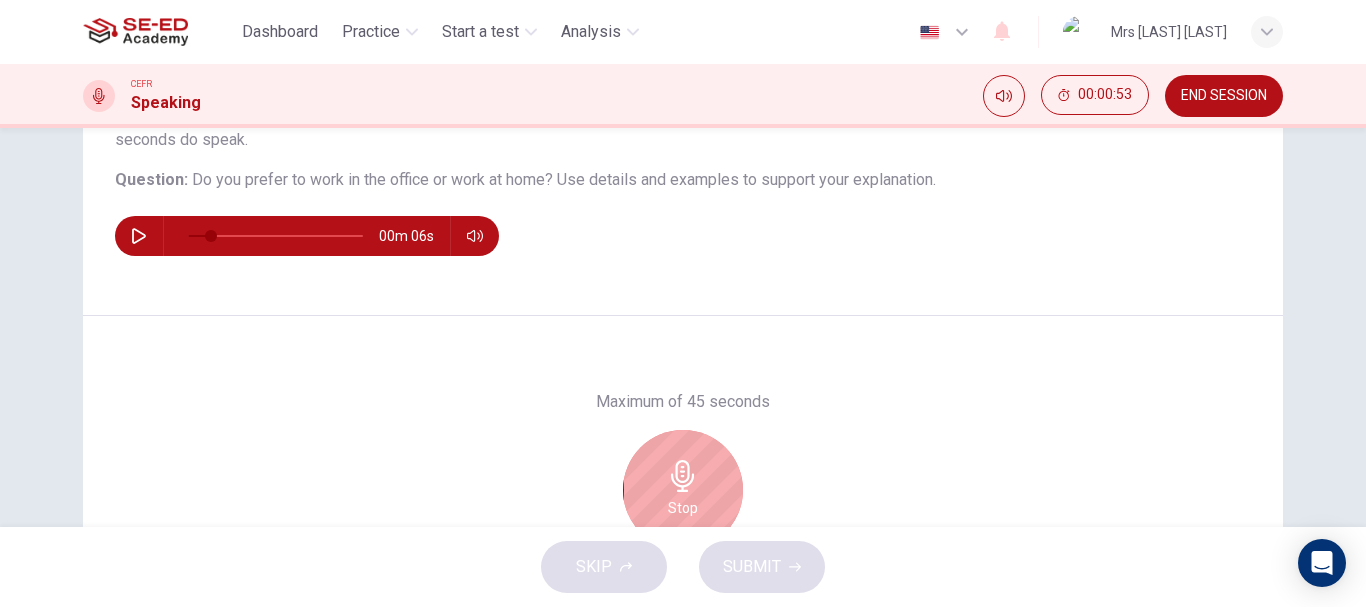 click on "Stop" at bounding box center [683, 490] 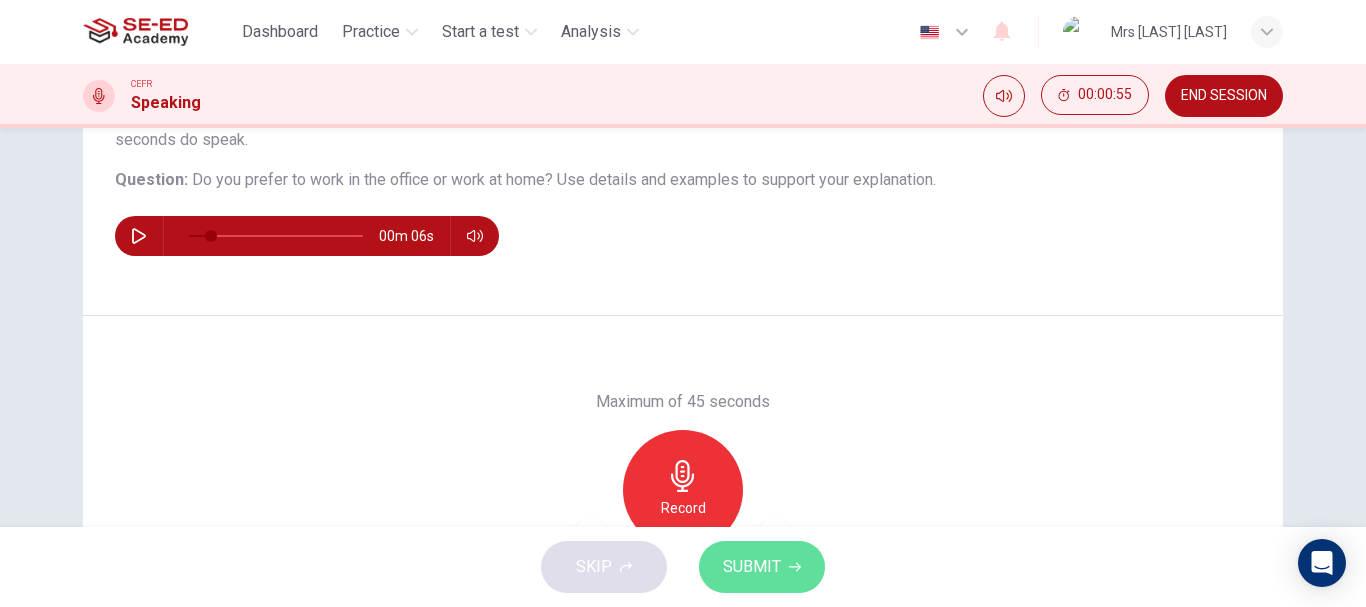 click on "SUBMIT" at bounding box center [752, 567] 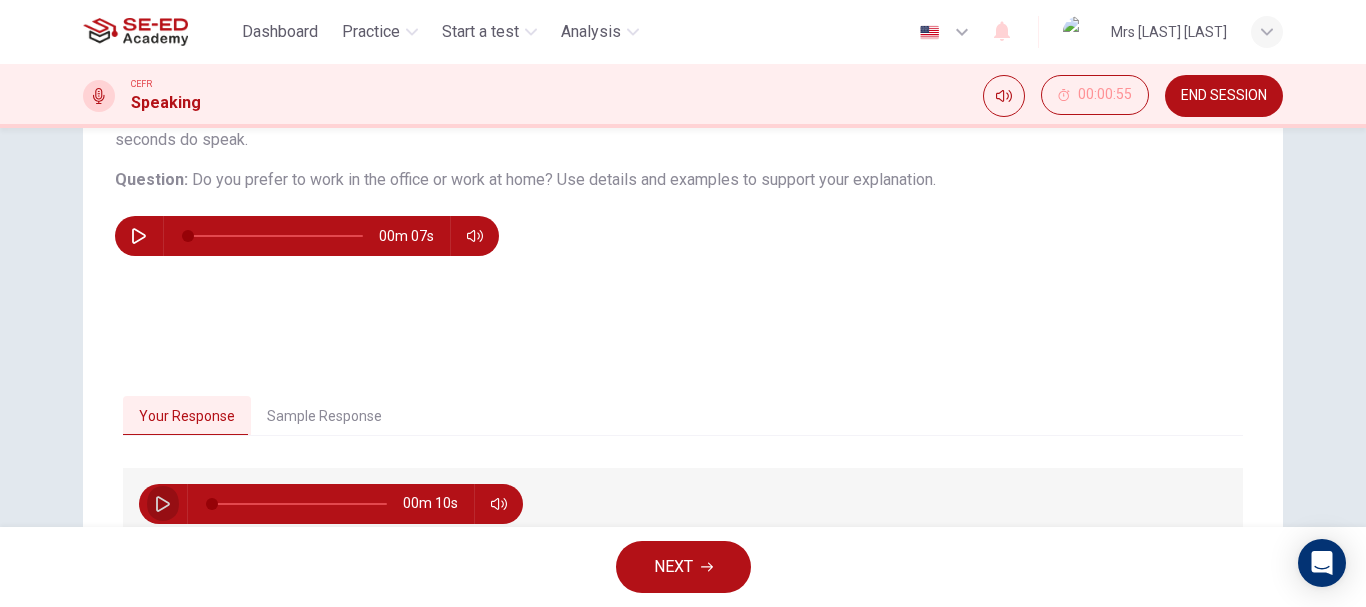 click at bounding box center (163, 504) 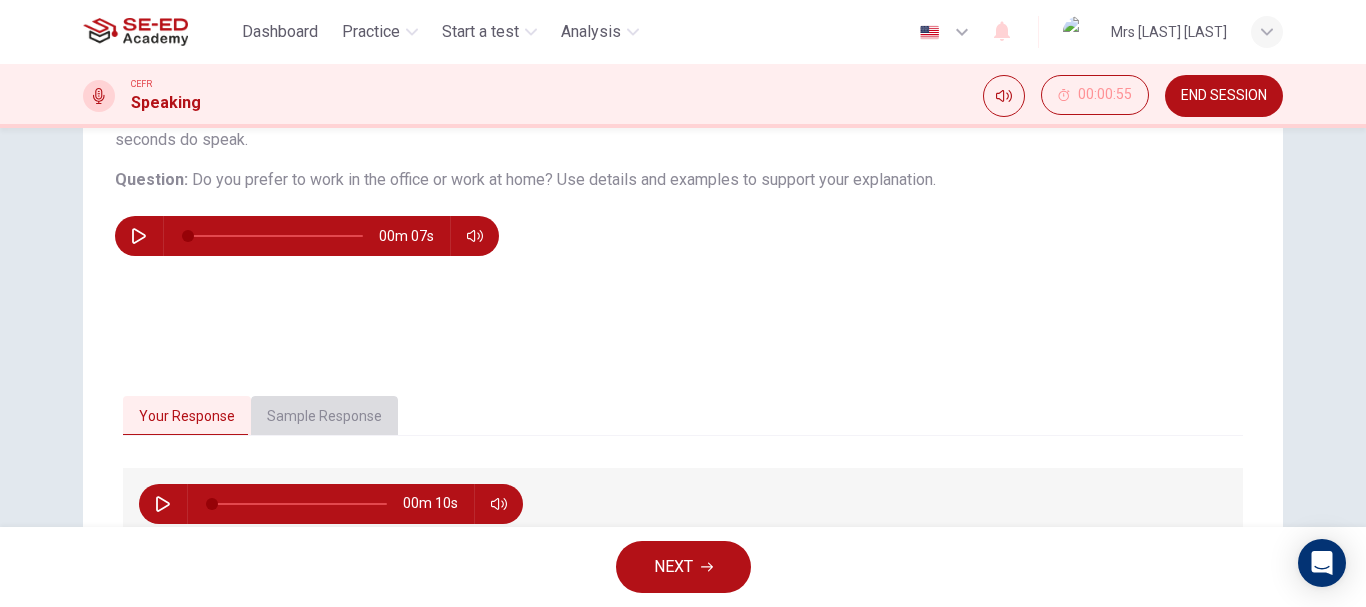 click on "Sample Response" at bounding box center (324, 417) 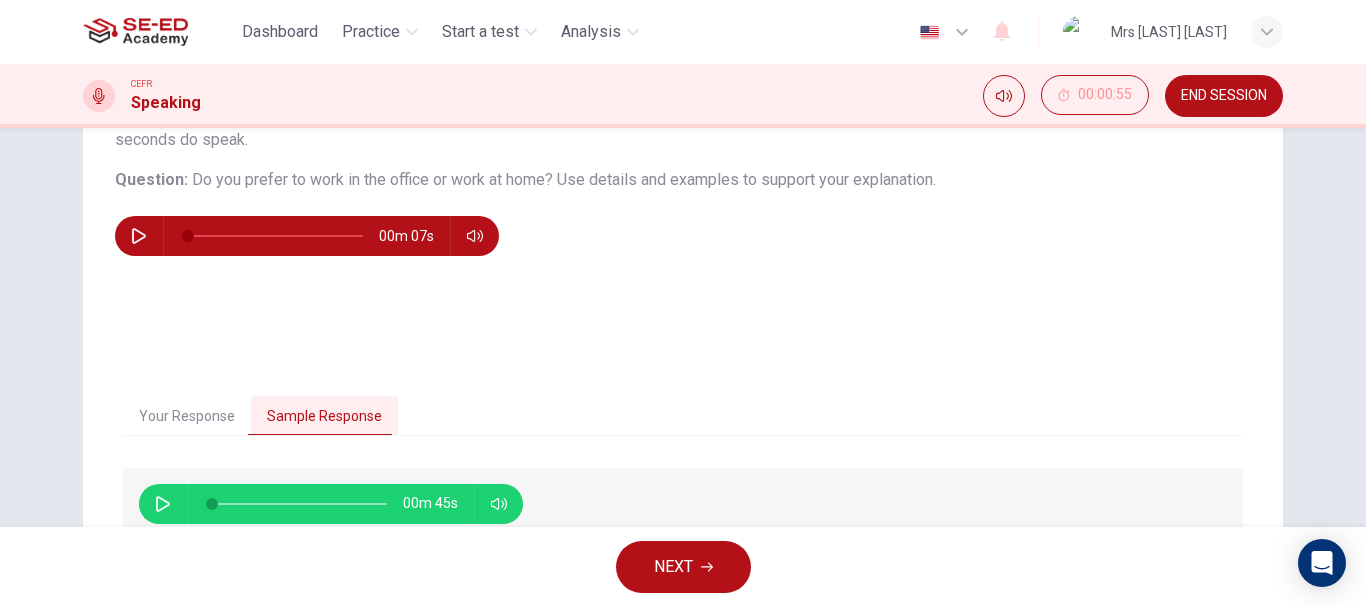 click at bounding box center (163, 504) 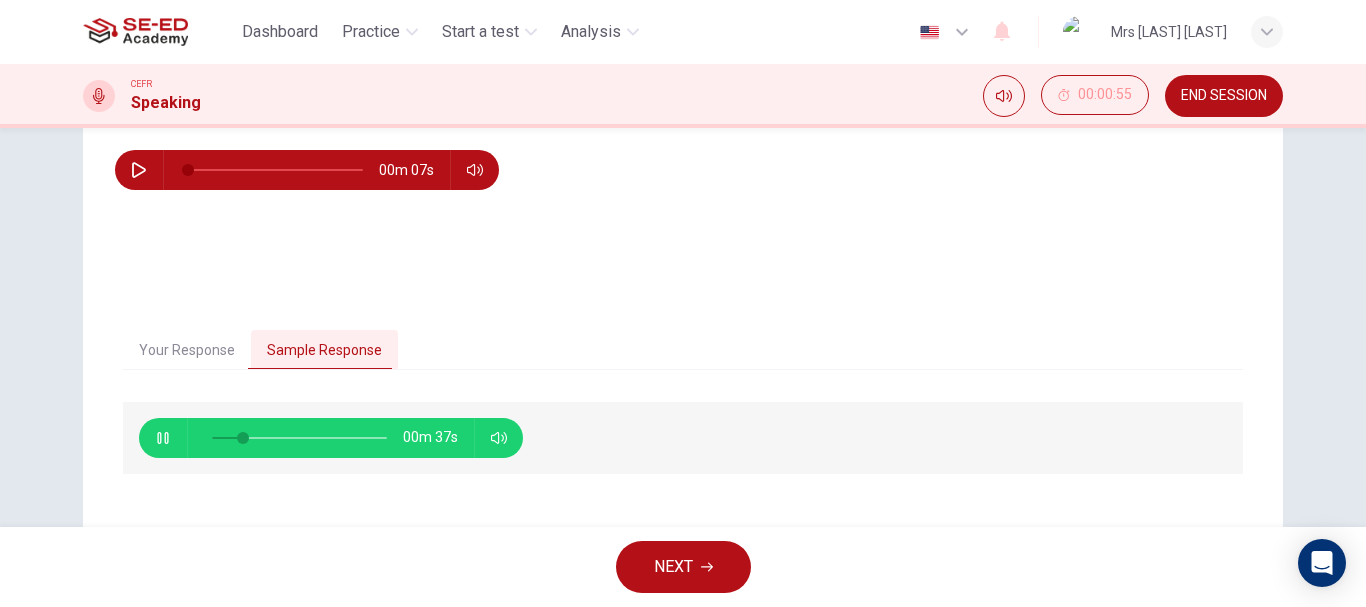 scroll, scrollTop: 300, scrollLeft: 0, axis: vertical 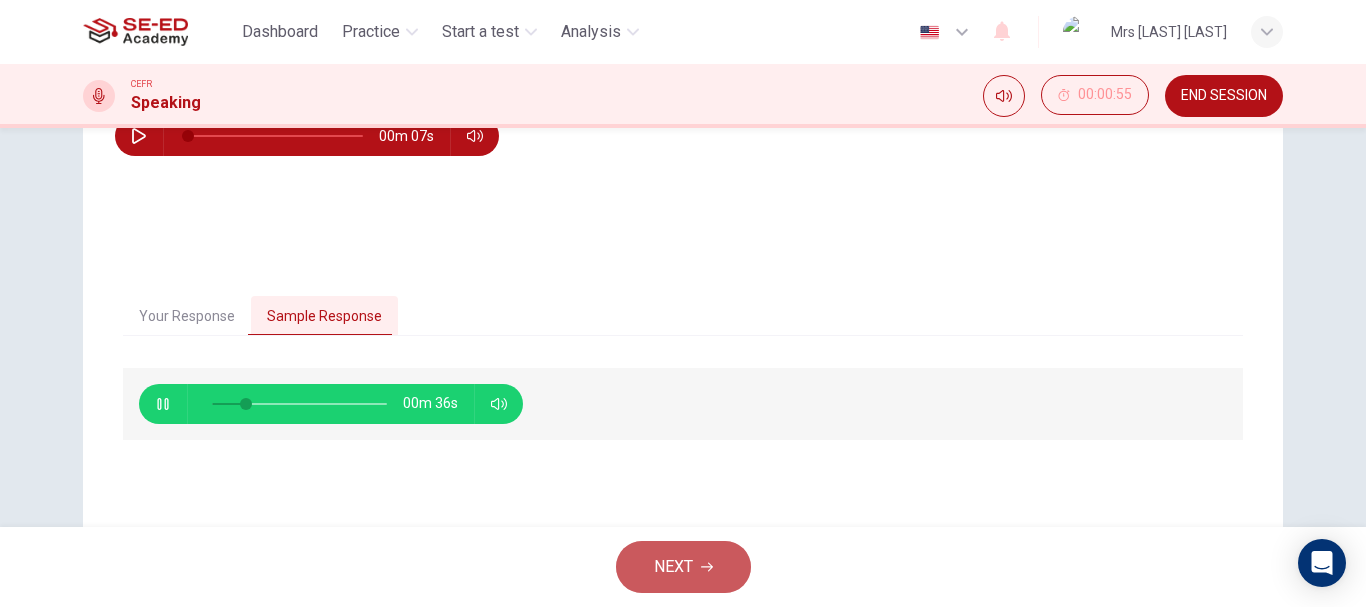 click on "NEXT" at bounding box center (673, 567) 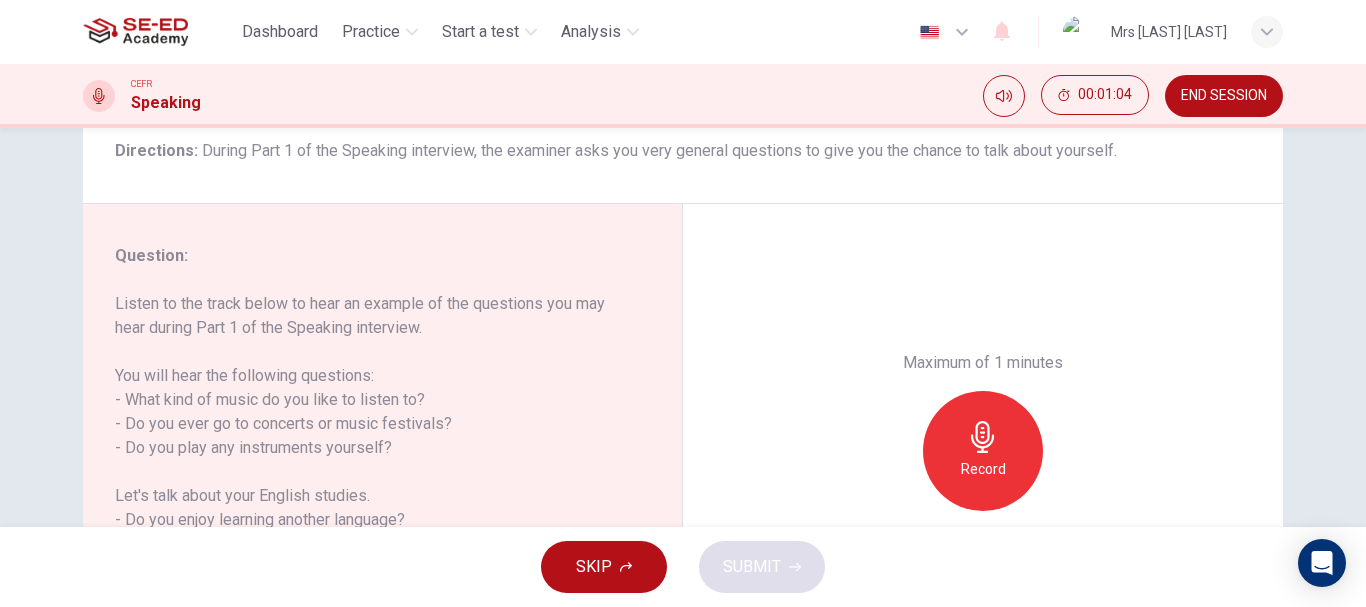 scroll, scrollTop: 300, scrollLeft: 0, axis: vertical 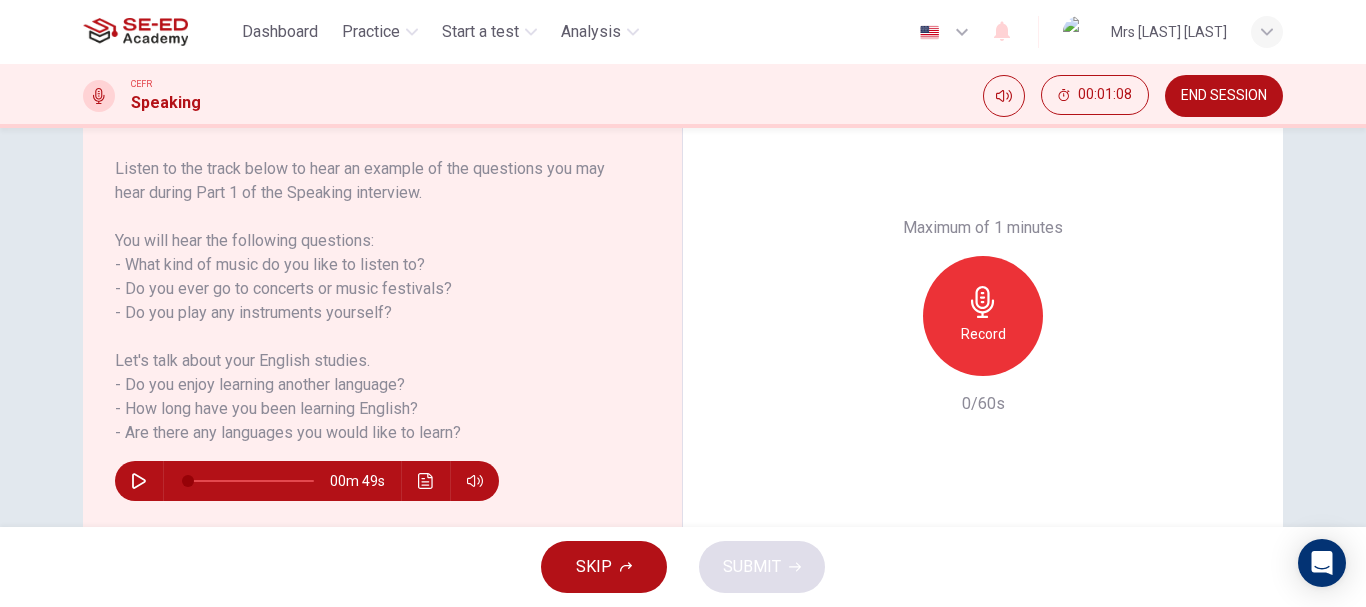 click at bounding box center [139, 481] 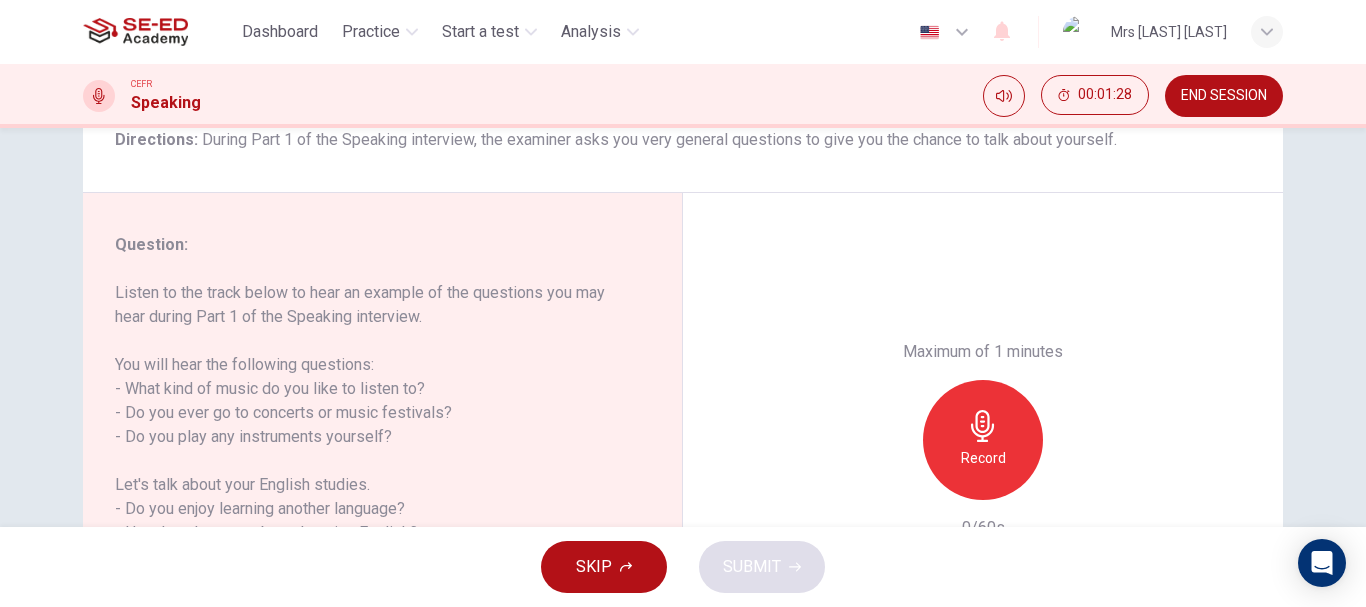 scroll, scrollTop: 276, scrollLeft: 0, axis: vertical 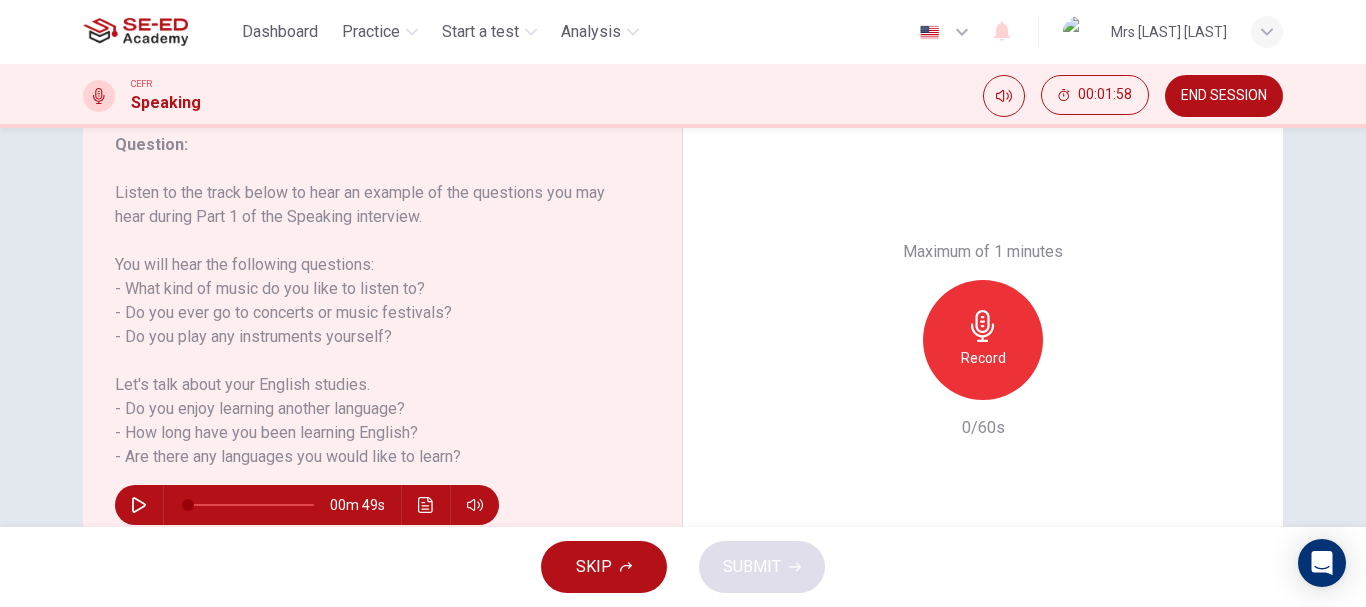 click at bounding box center [139, 505] 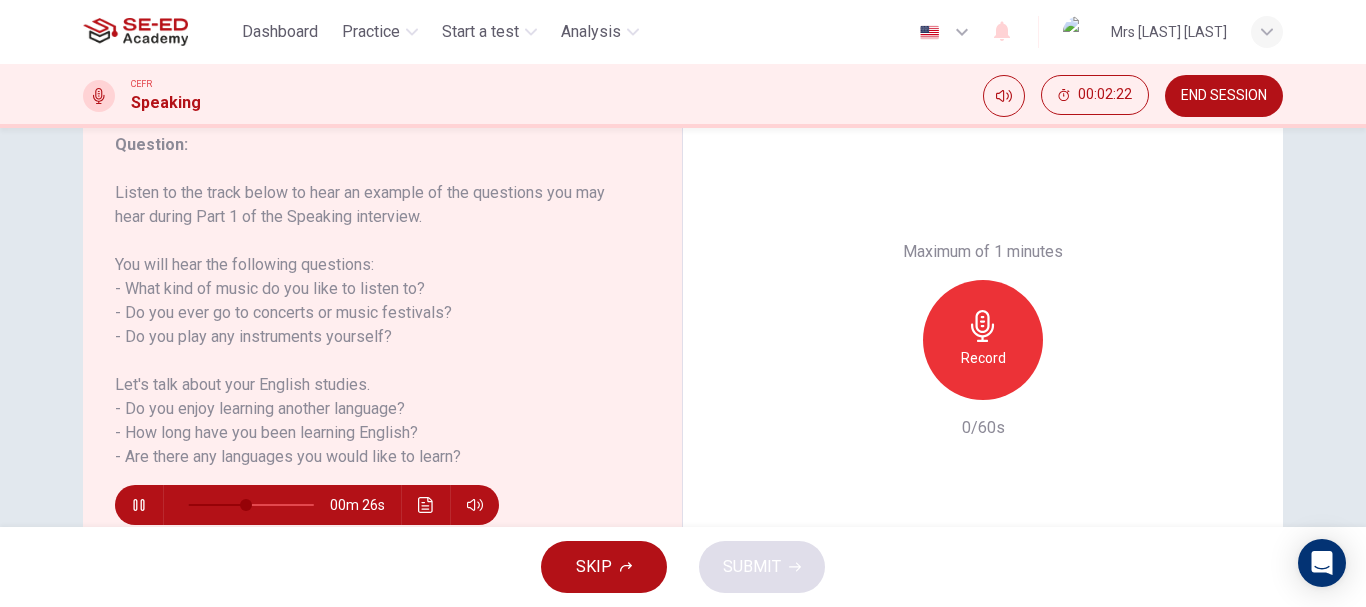 click at bounding box center (138, 505) 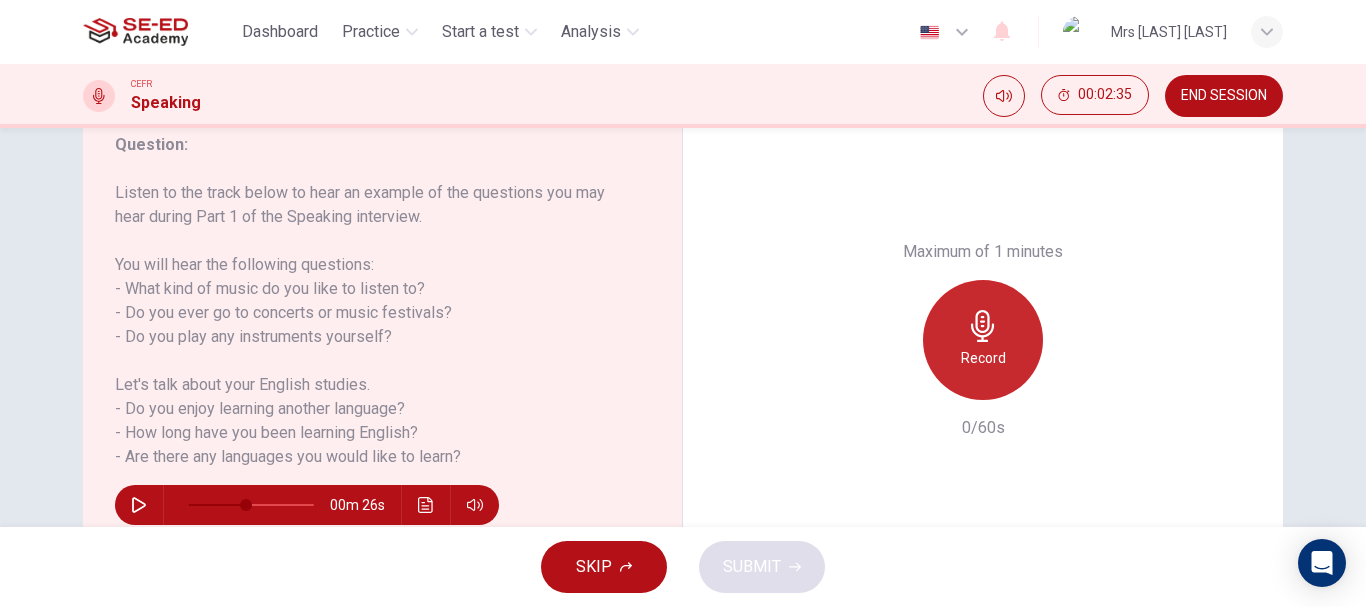click on "Record" at bounding box center [983, 358] 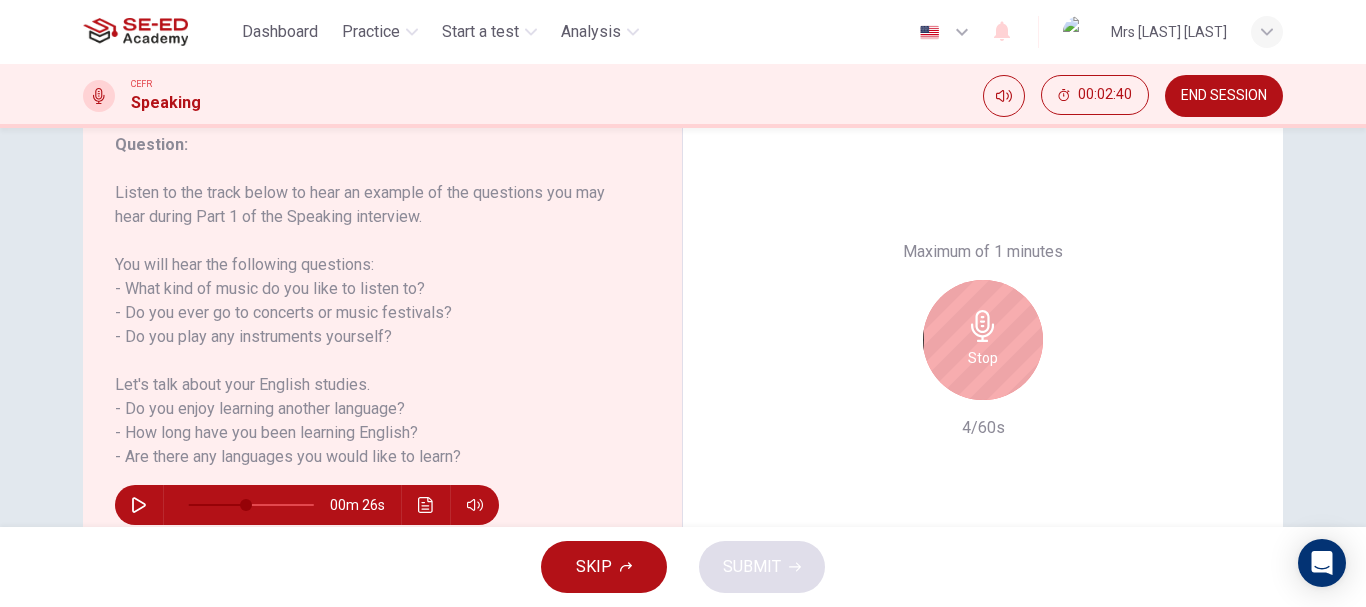 click on "Stop" at bounding box center [983, 358] 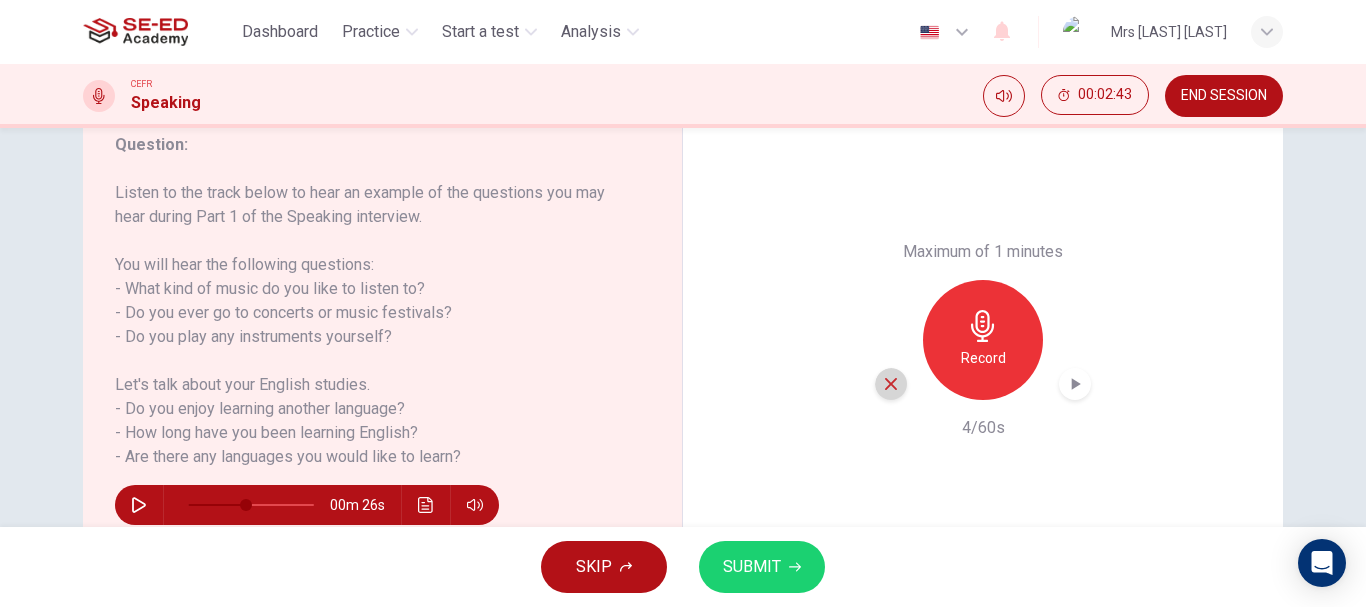 click at bounding box center [891, 384] 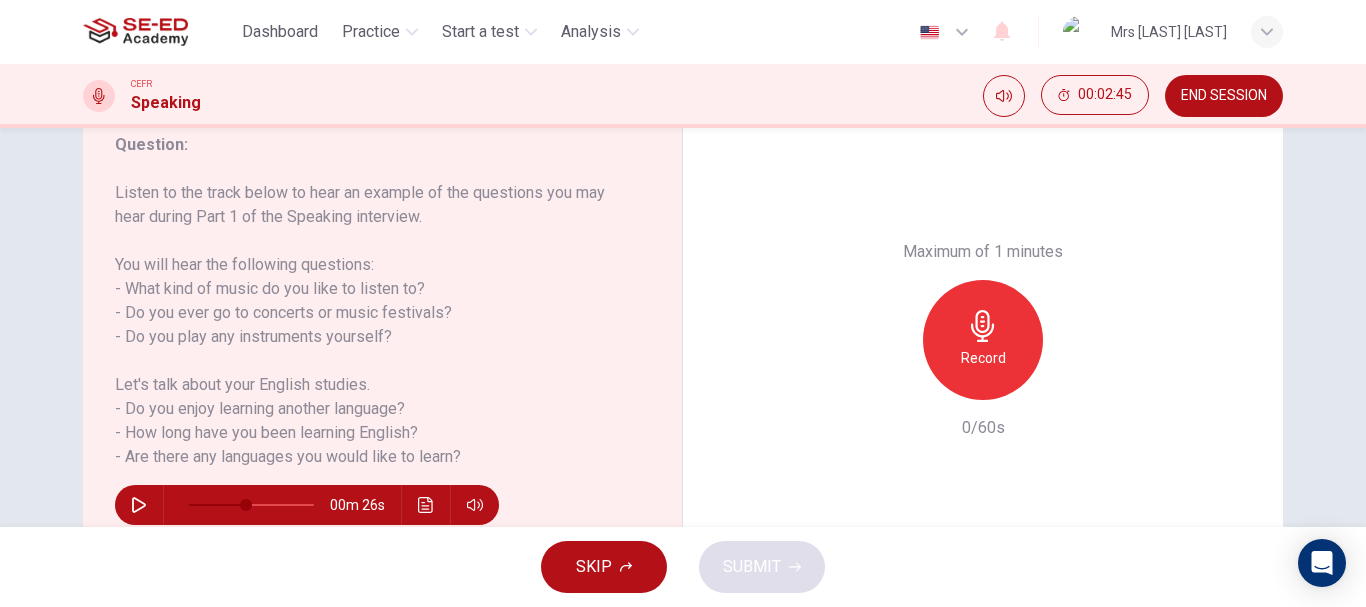 click on "Record" at bounding box center [983, 358] 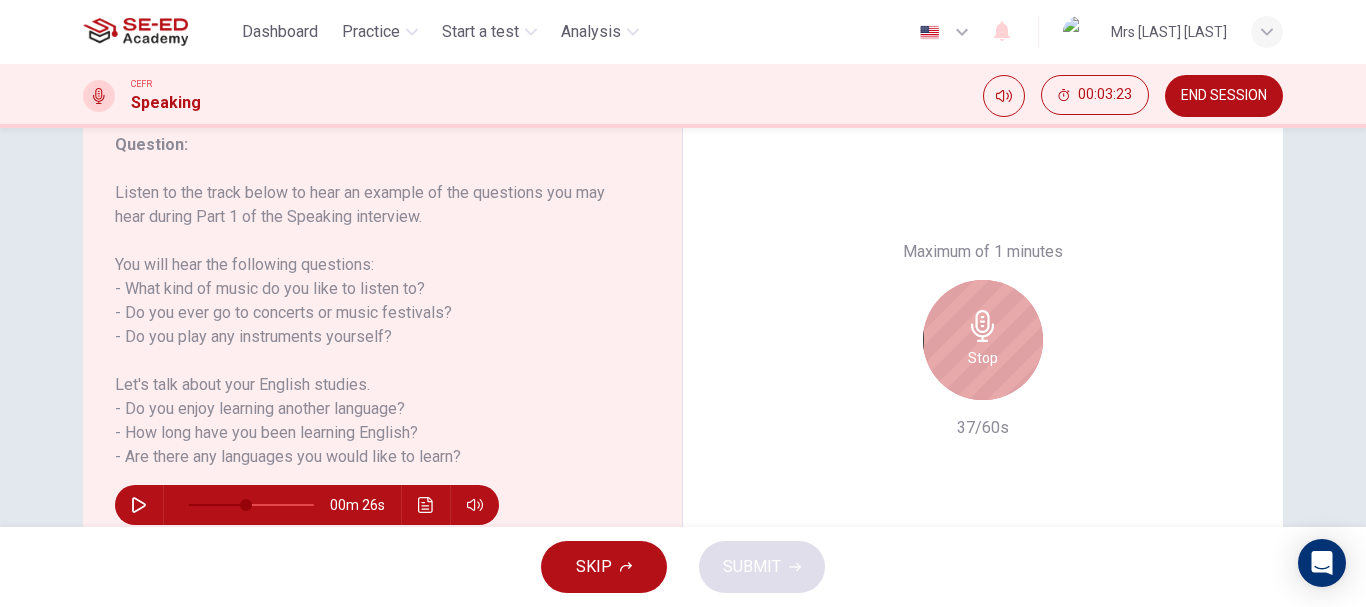 click on "Stop" at bounding box center [983, 358] 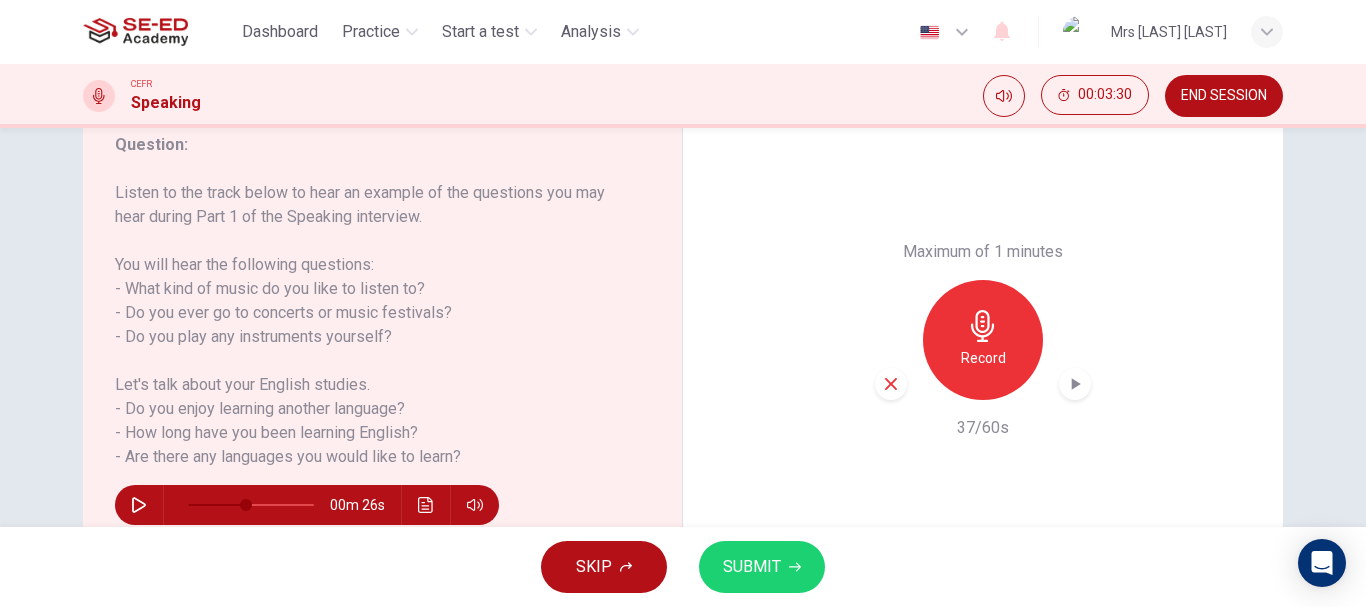 click on "SUBMIT" at bounding box center (752, 567) 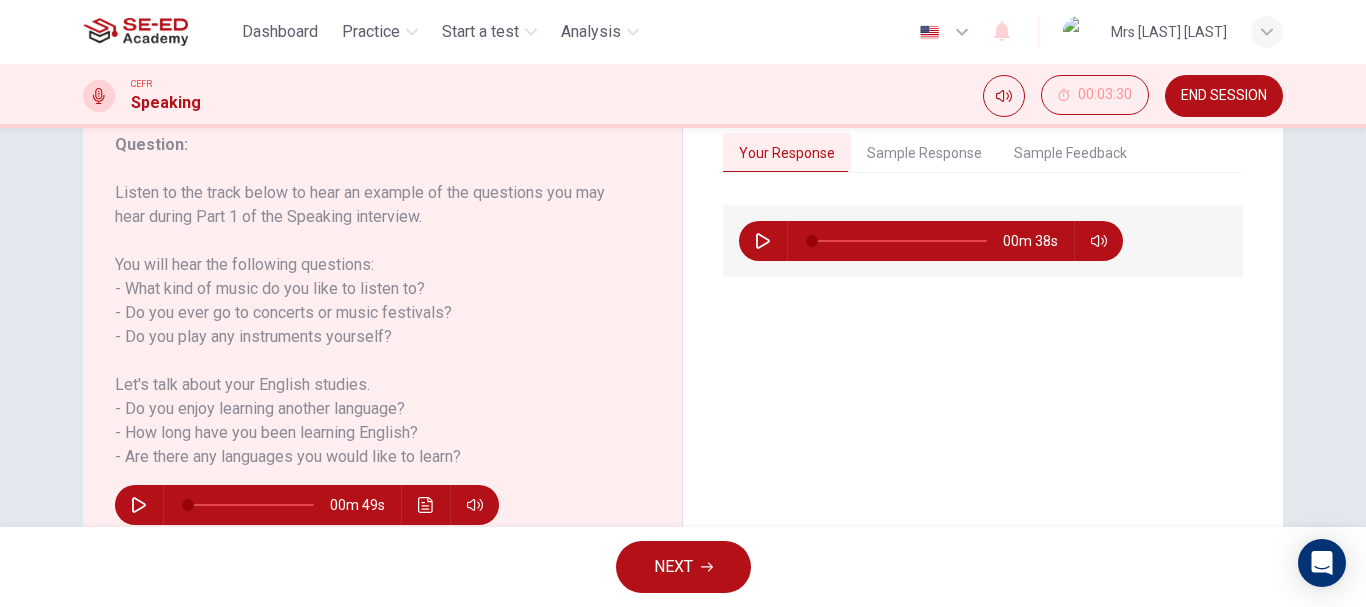 click on "00m 38s" at bounding box center [983, 384] 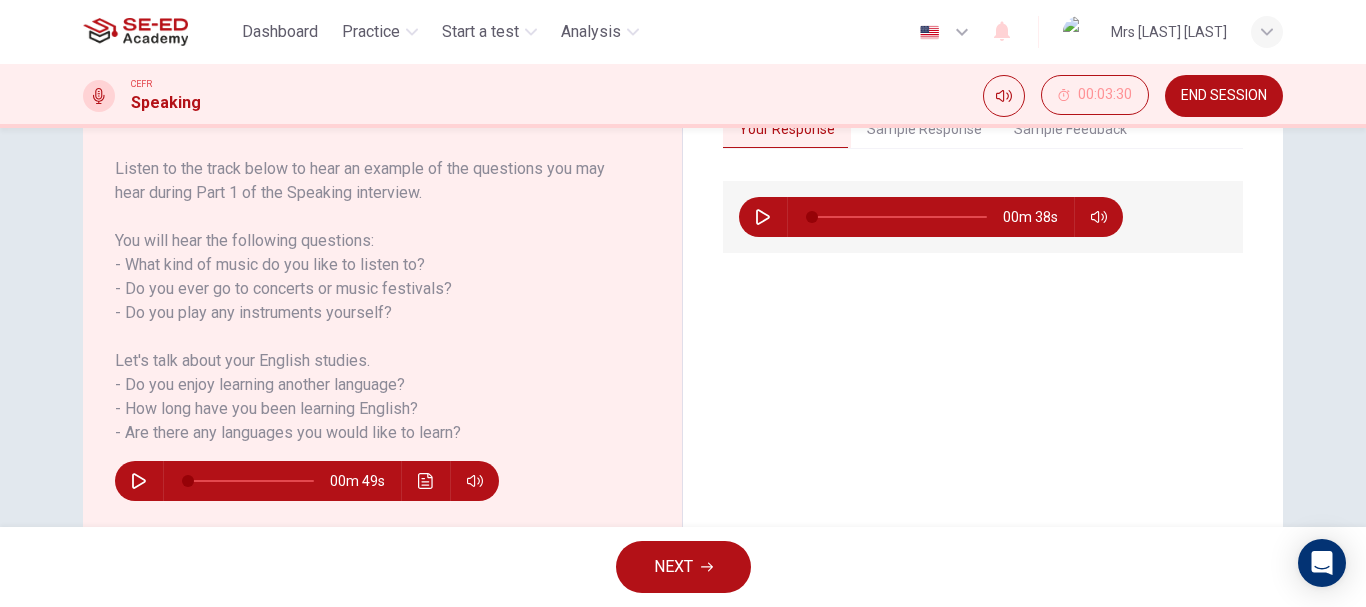 scroll, scrollTop: 200, scrollLeft: 0, axis: vertical 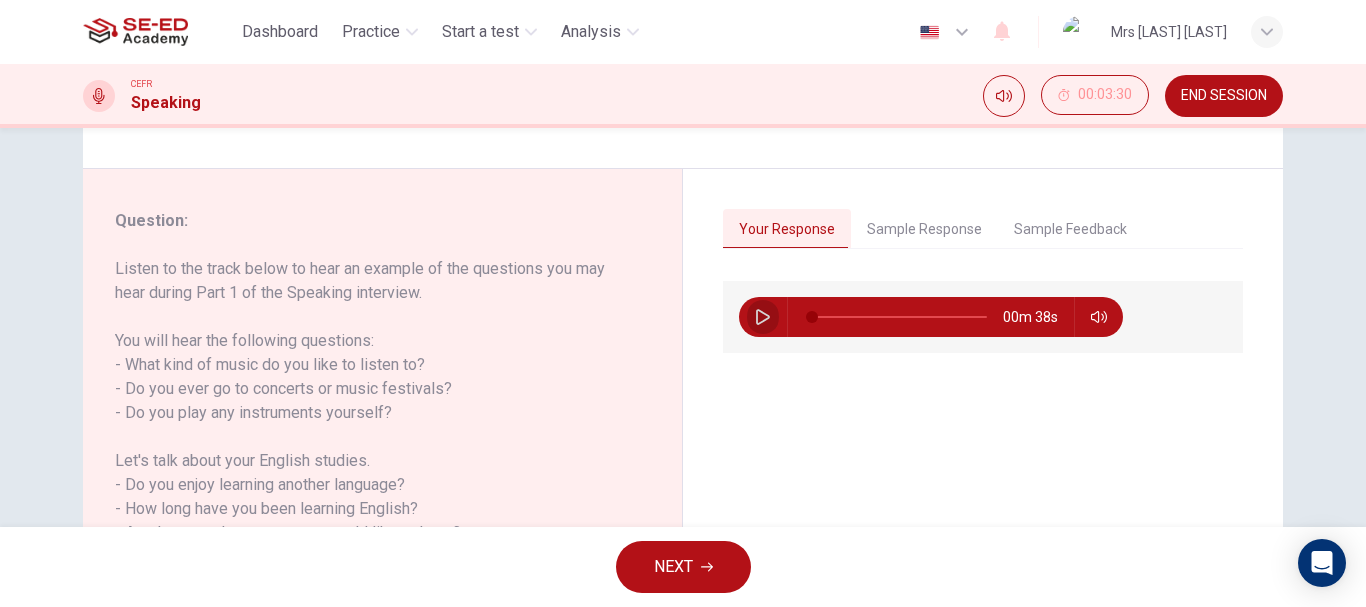 click at bounding box center [763, 317] 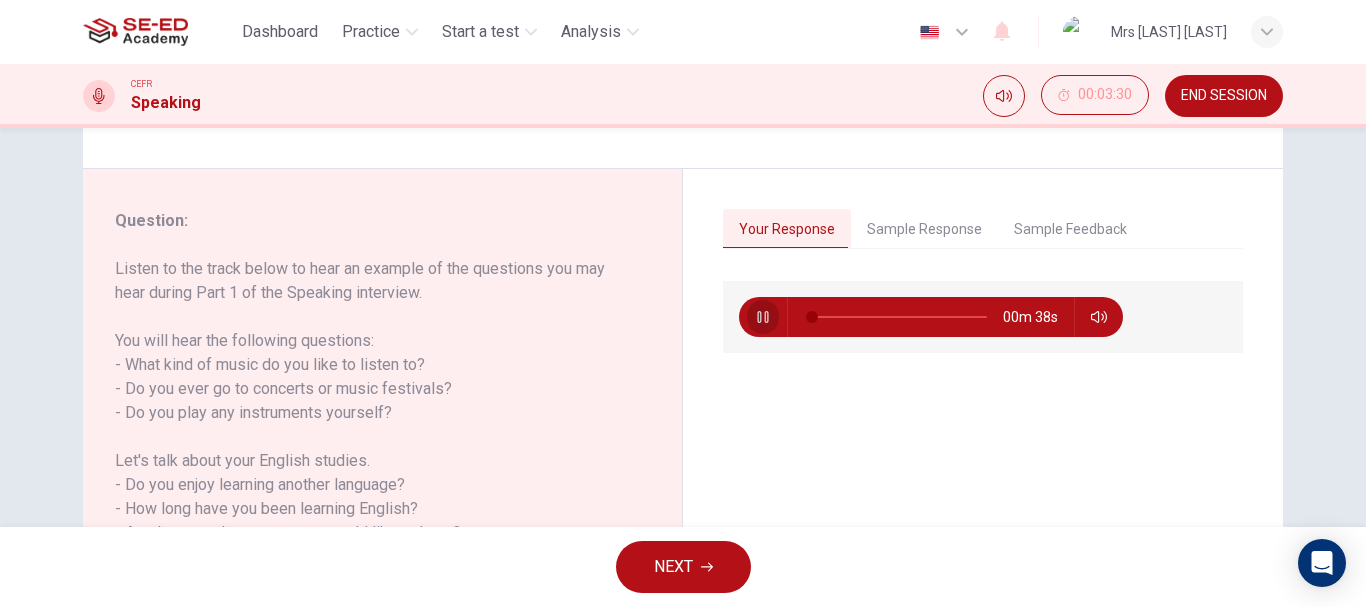 click at bounding box center (763, 317) 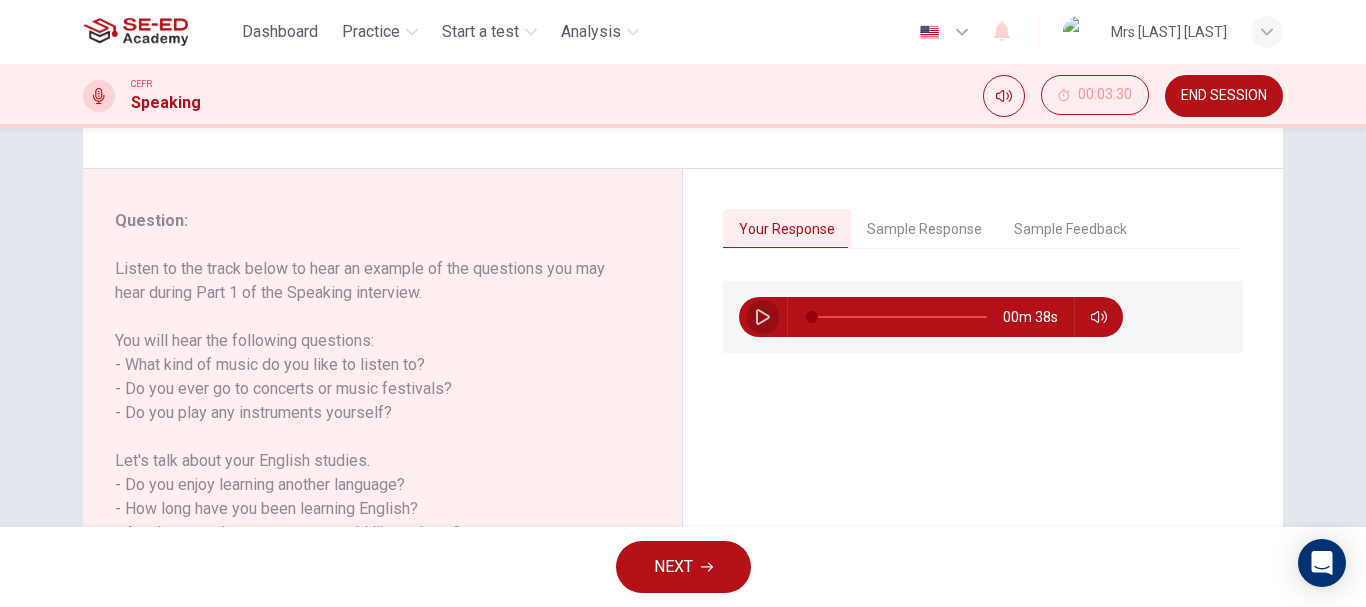 click at bounding box center (763, 317) 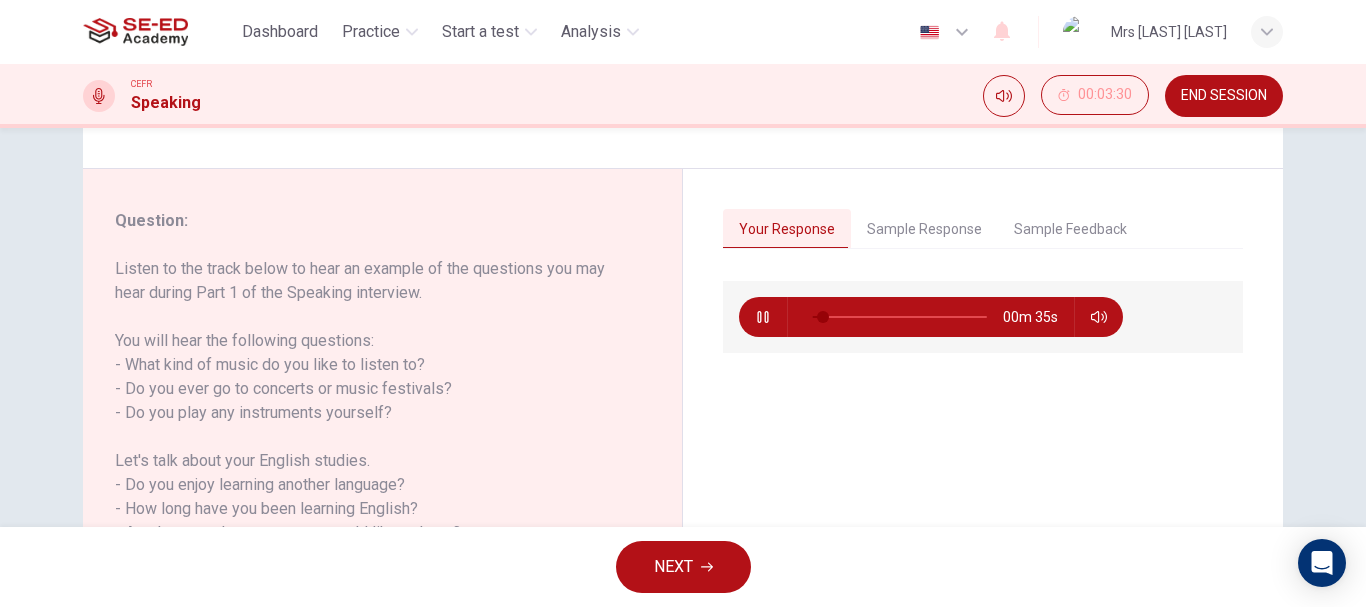 click on "NEXT" at bounding box center [673, 567] 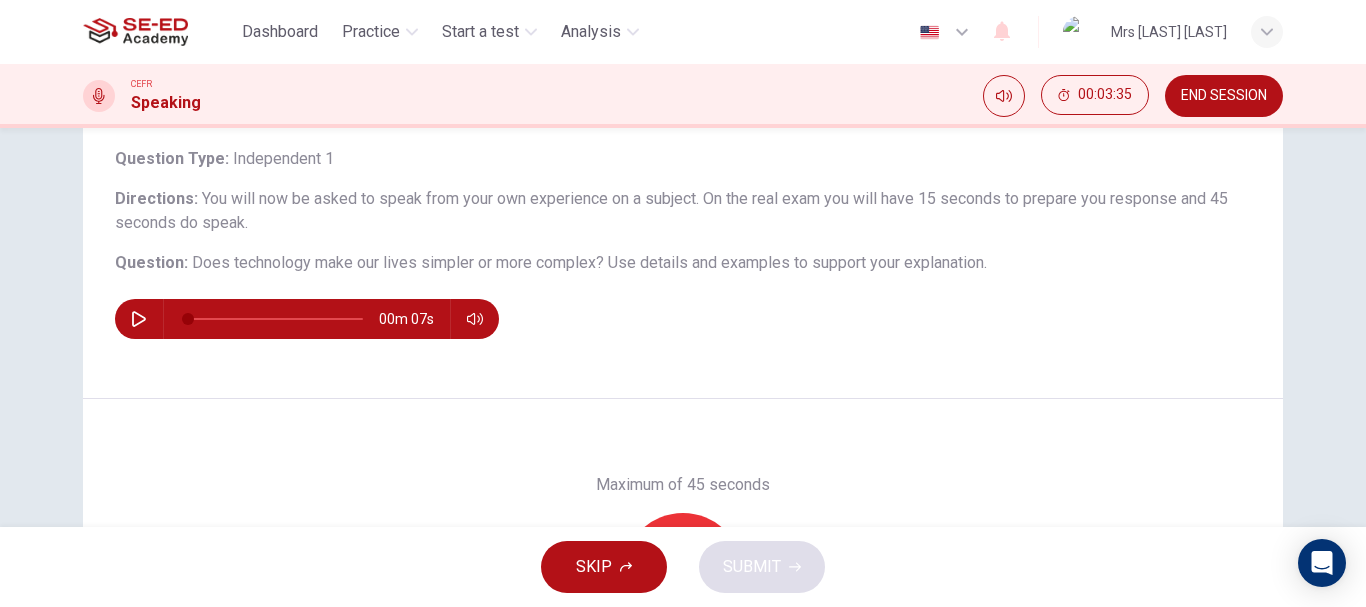 scroll, scrollTop: 100, scrollLeft: 0, axis: vertical 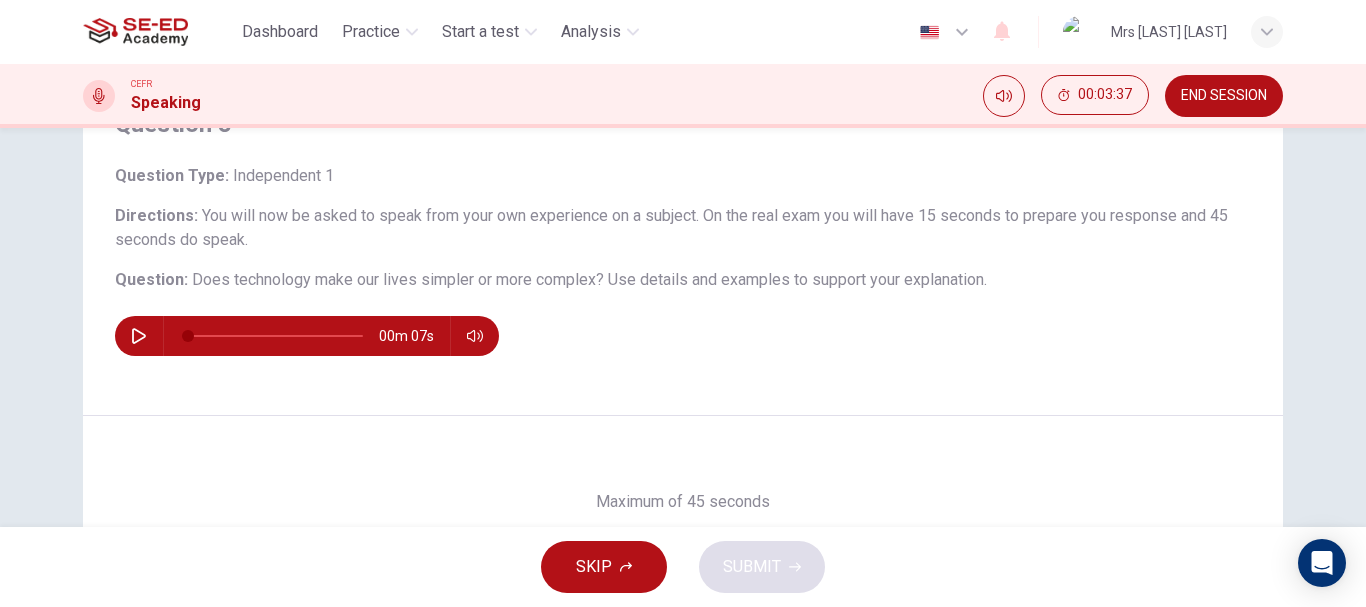 click at bounding box center (139, 336) 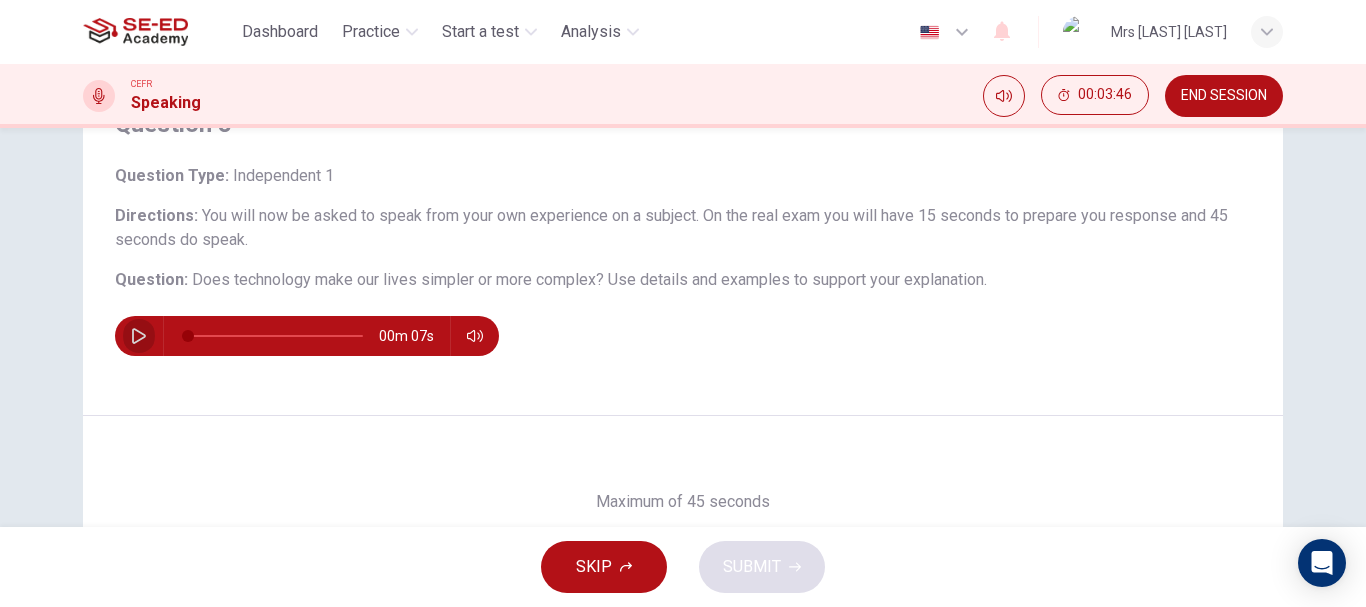 click at bounding box center [139, 336] 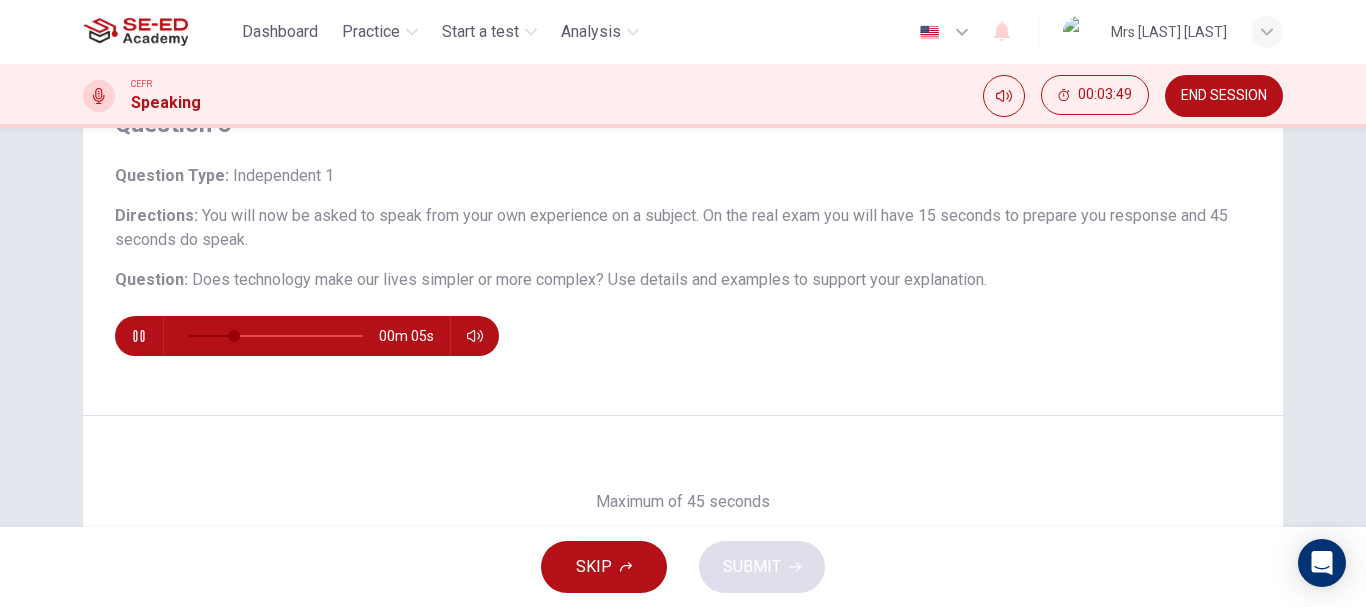 click at bounding box center (139, 336) 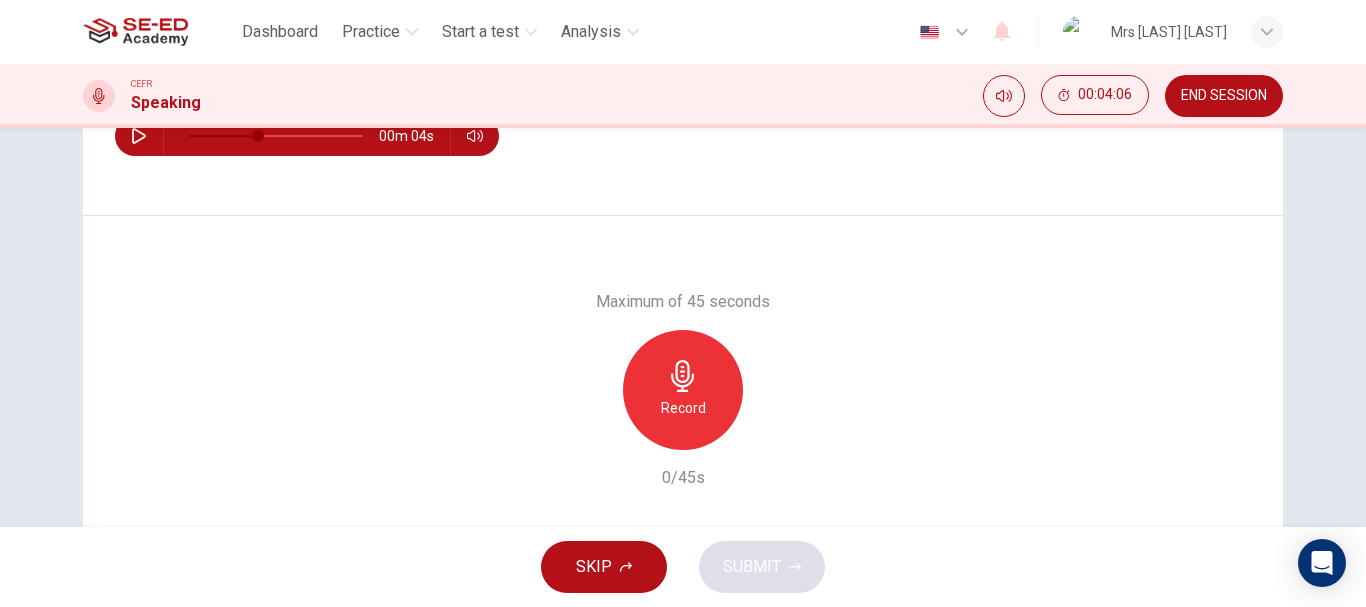 scroll, scrollTop: 200, scrollLeft: 0, axis: vertical 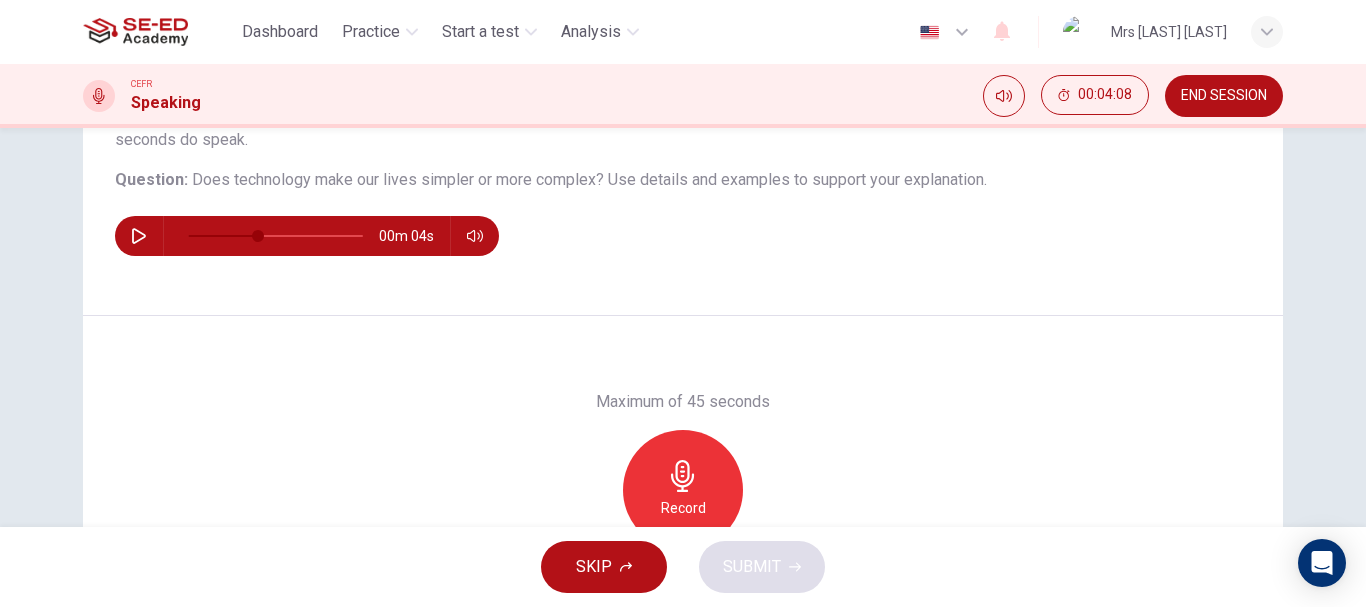 click at bounding box center (683, 476) 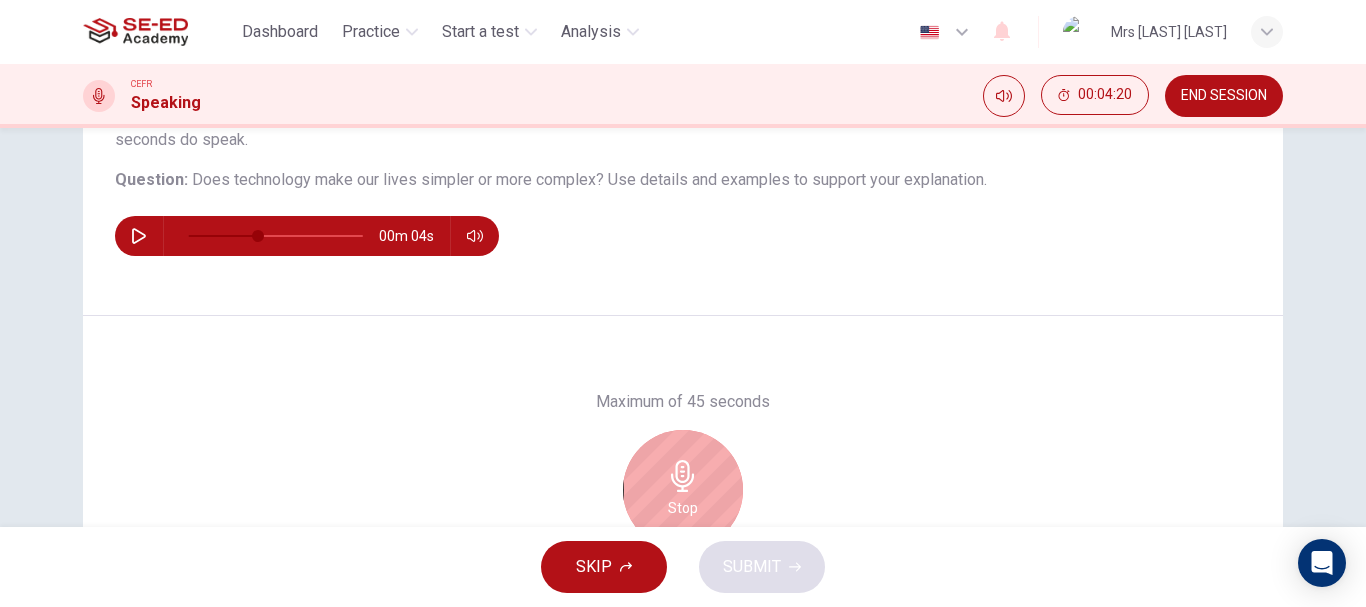 click on "Stop" at bounding box center [683, 490] 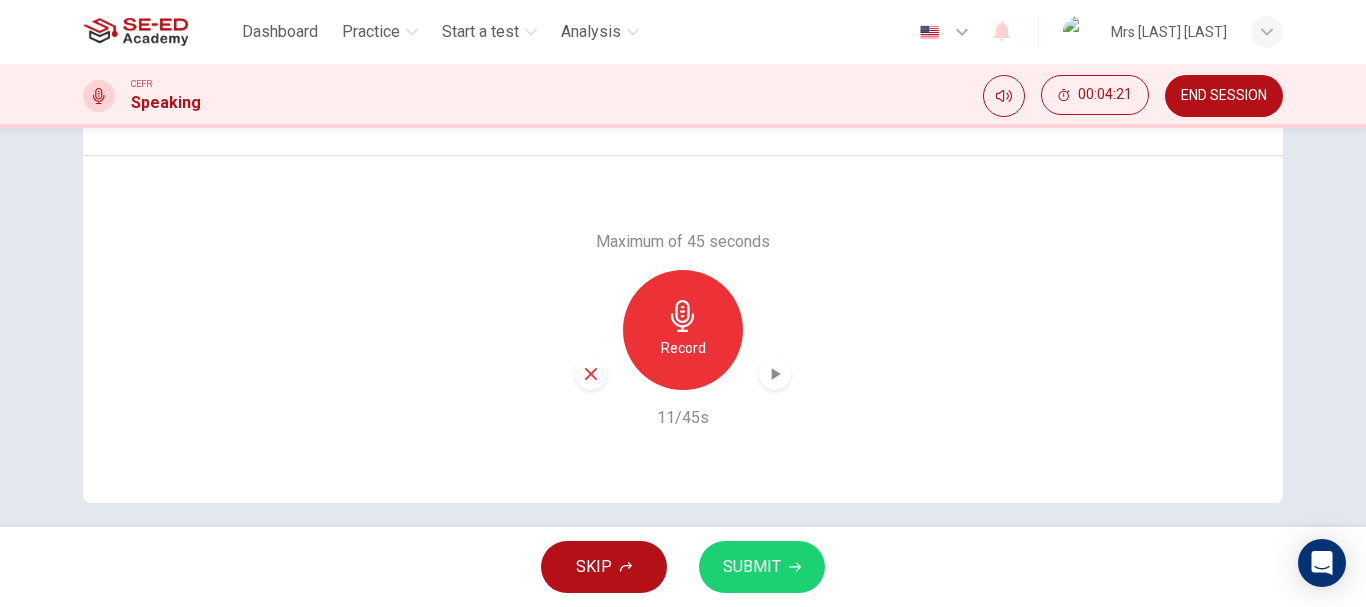 scroll, scrollTop: 376, scrollLeft: 0, axis: vertical 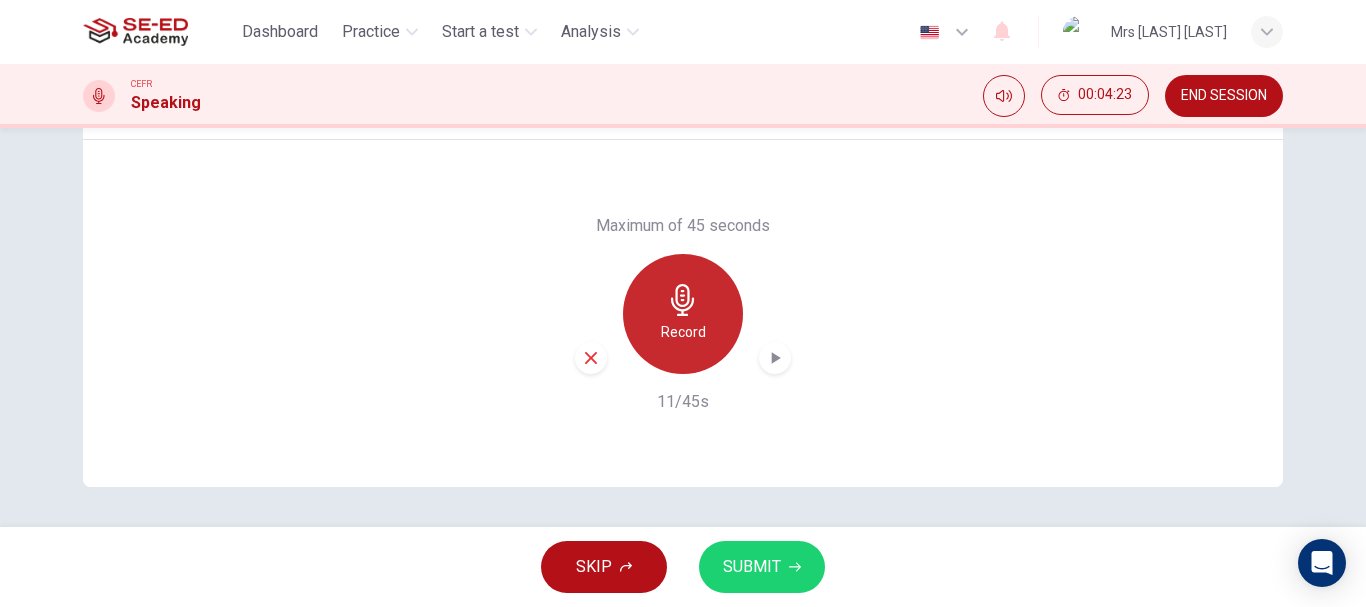 click at bounding box center (683, 300) 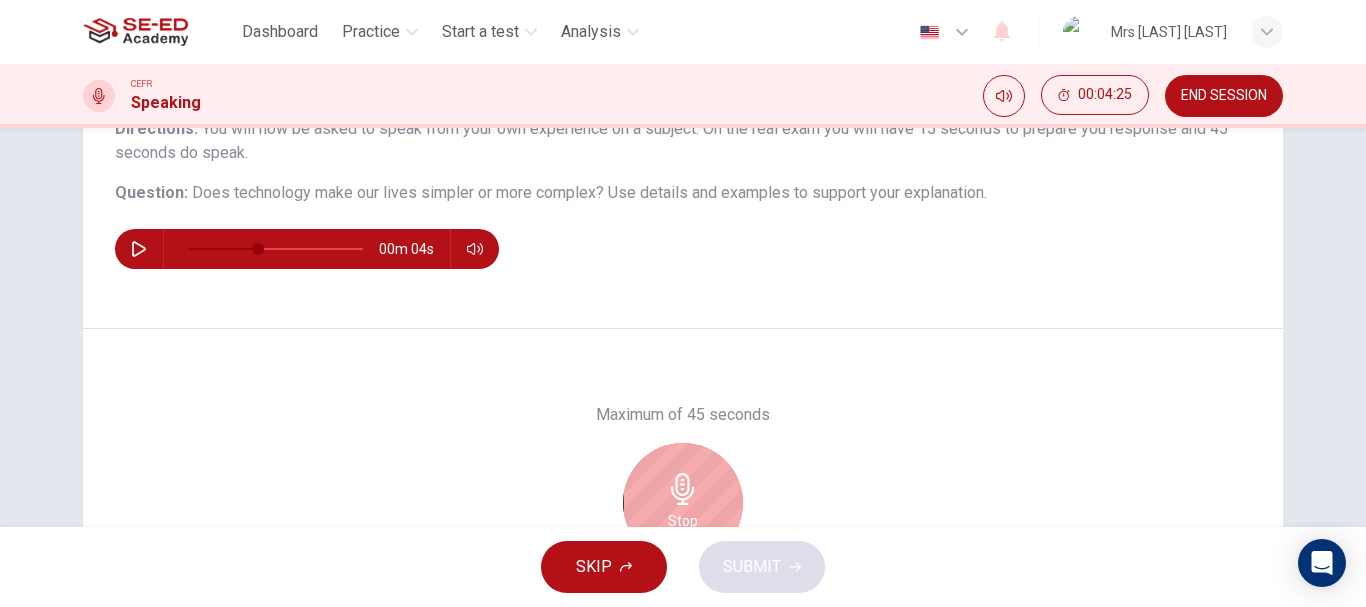 scroll, scrollTop: 176, scrollLeft: 0, axis: vertical 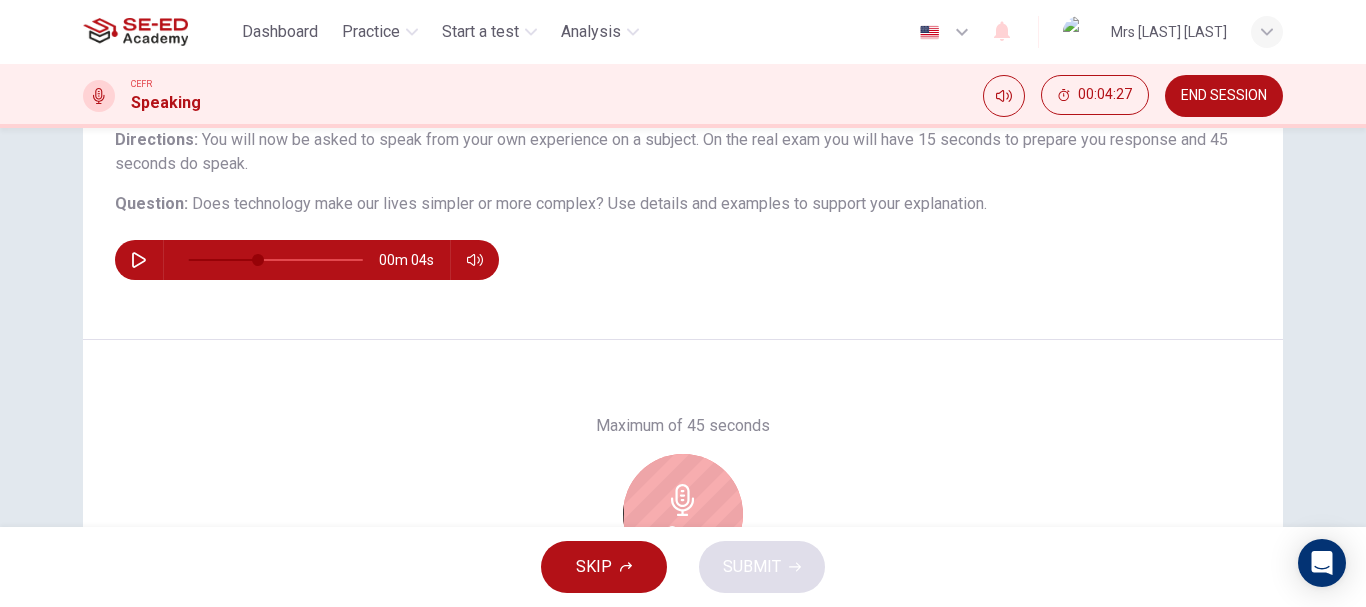 click on "Stop" at bounding box center [683, 514] 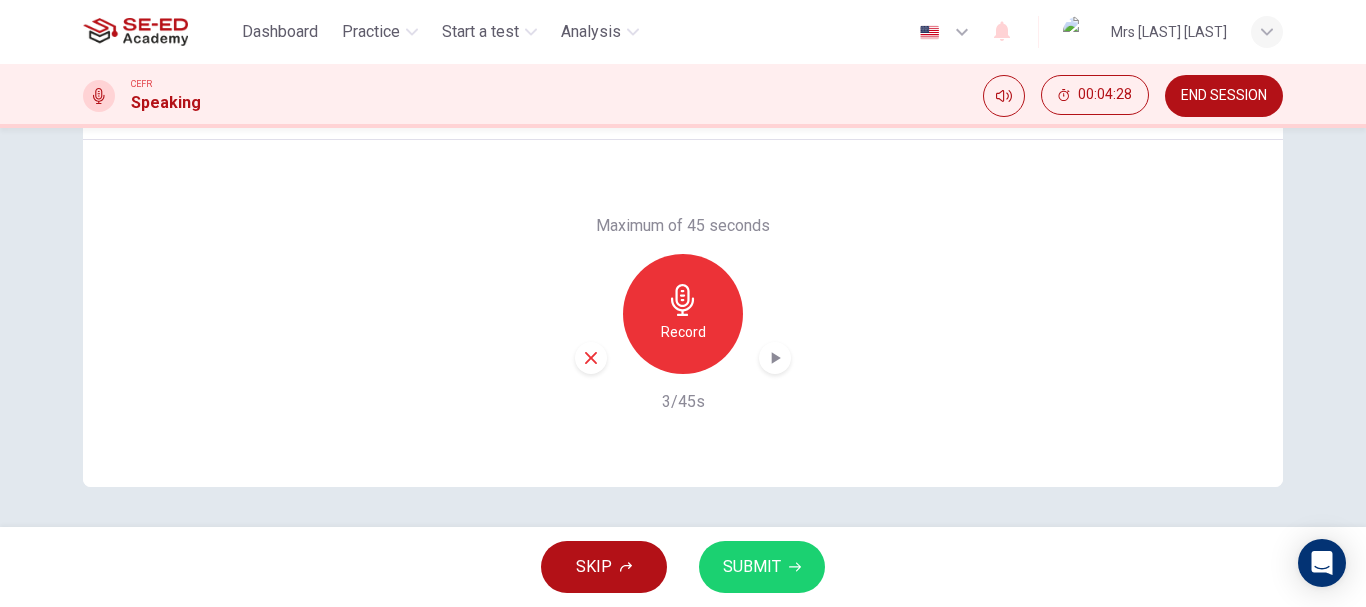 scroll, scrollTop: 276, scrollLeft: 0, axis: vertical 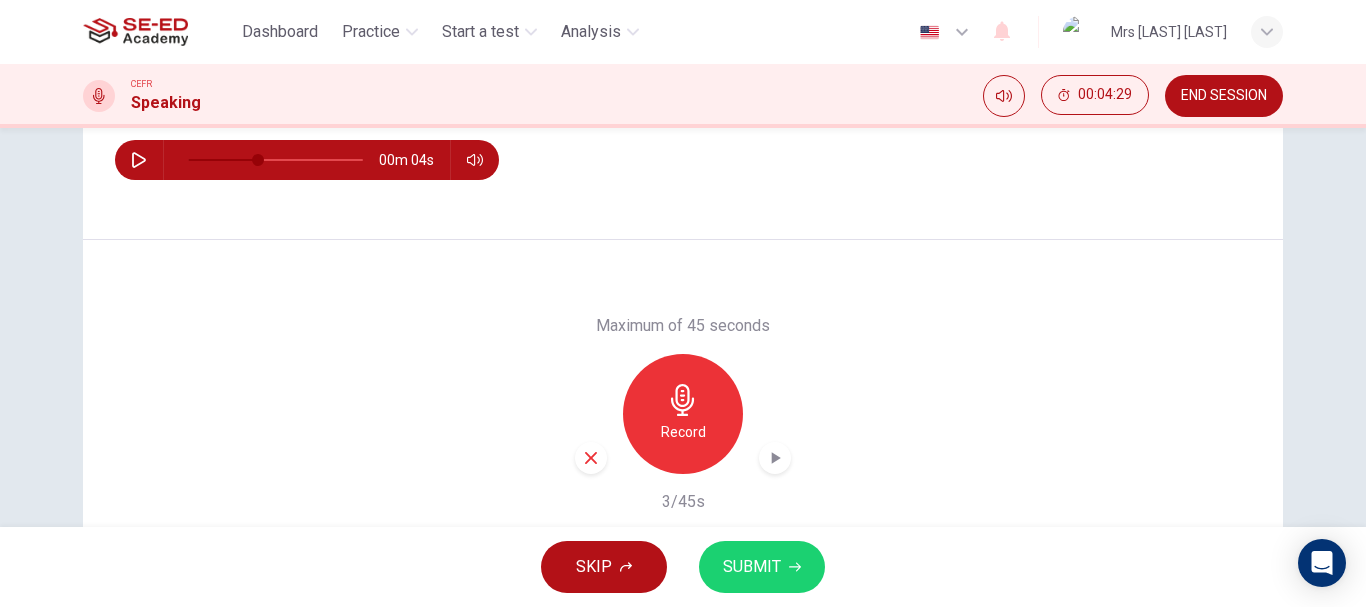 click at bounding box center (591, 458) 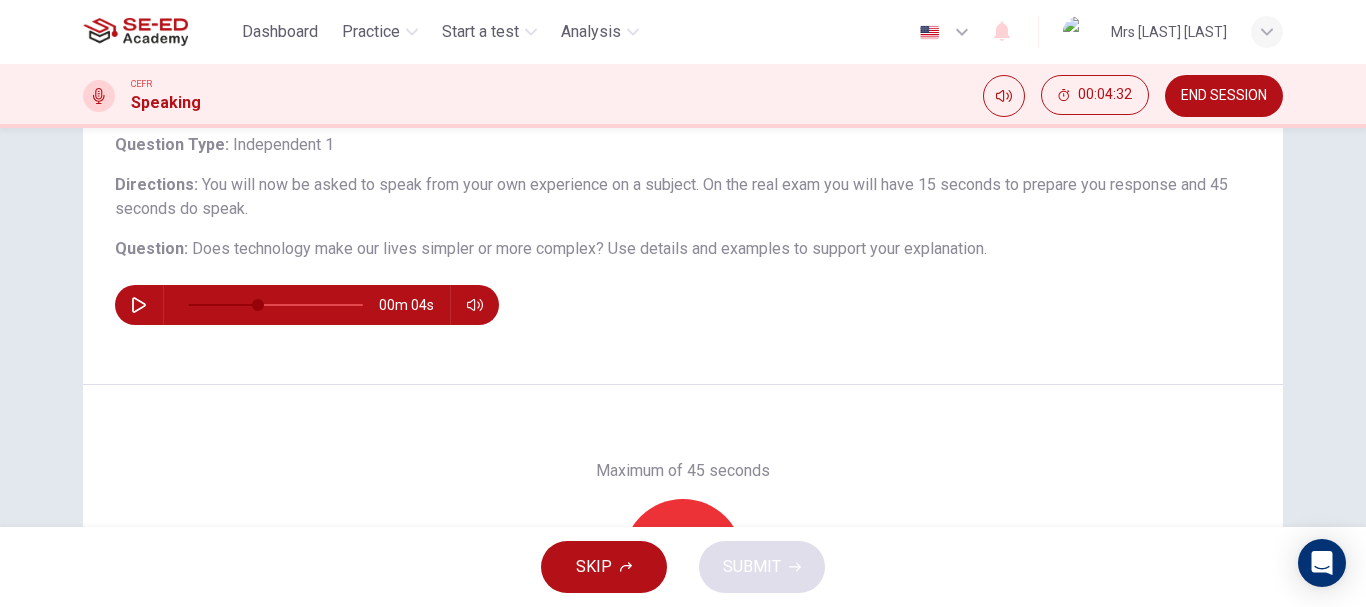 scroll, scrollTop: 176, scrollLeft: 0, axis: vertical 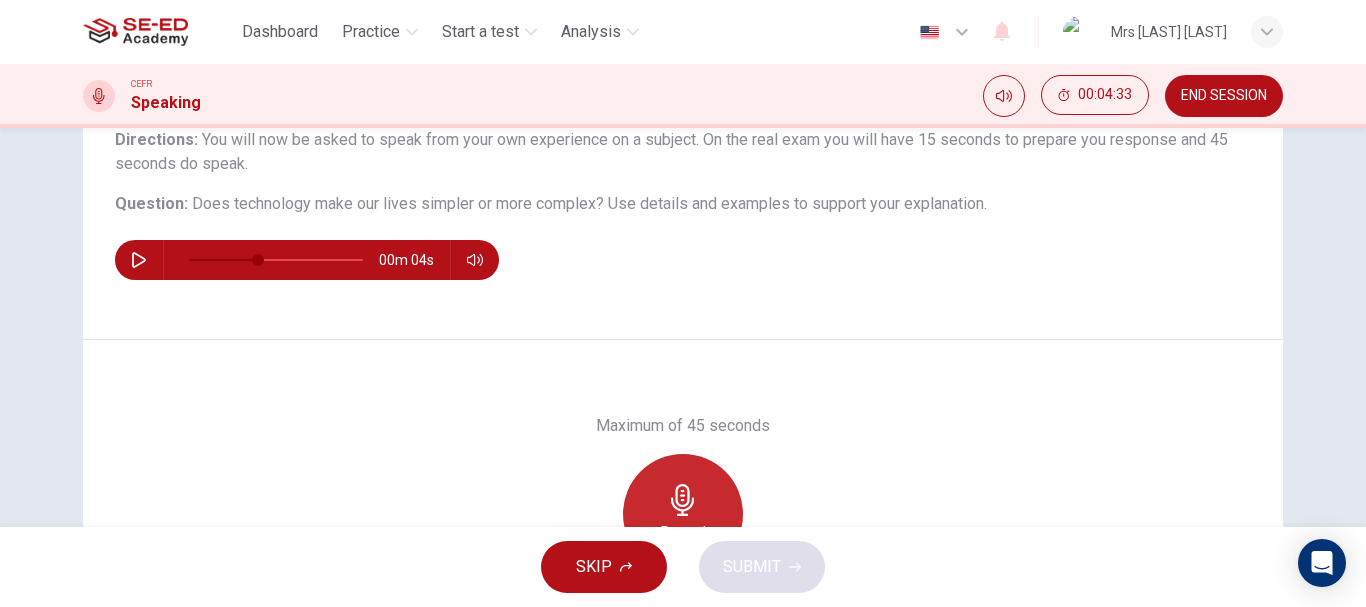 click at bounding box center (683, 500) 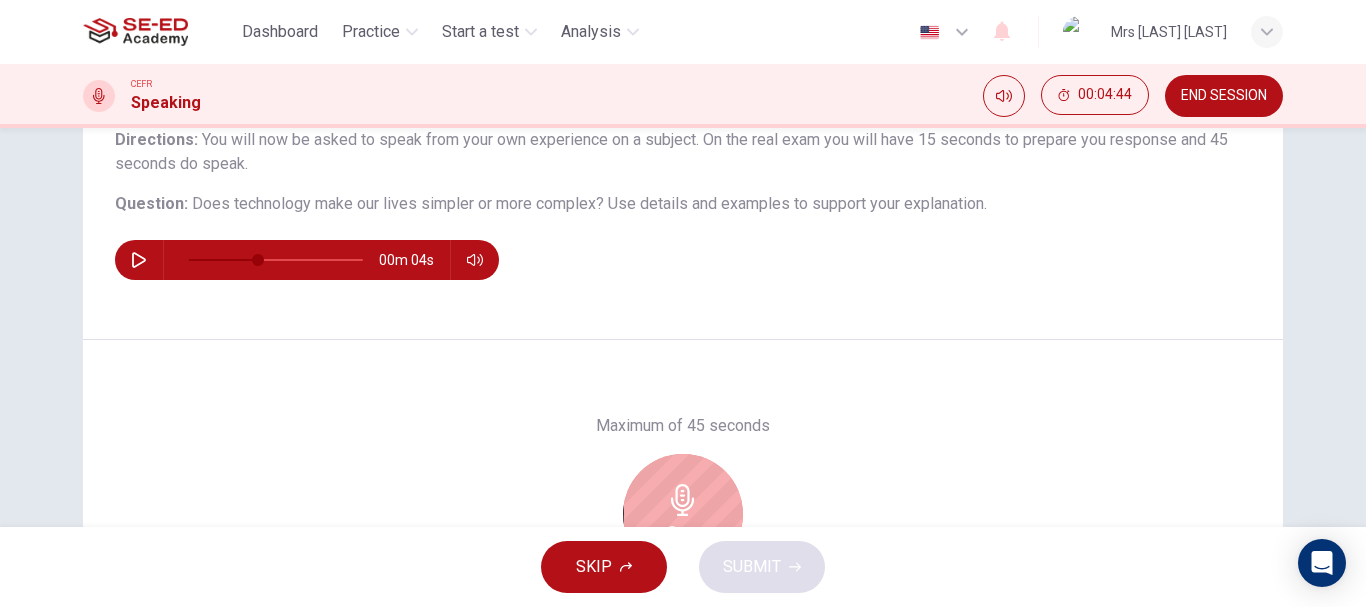 click at bounding box center (682, 500) 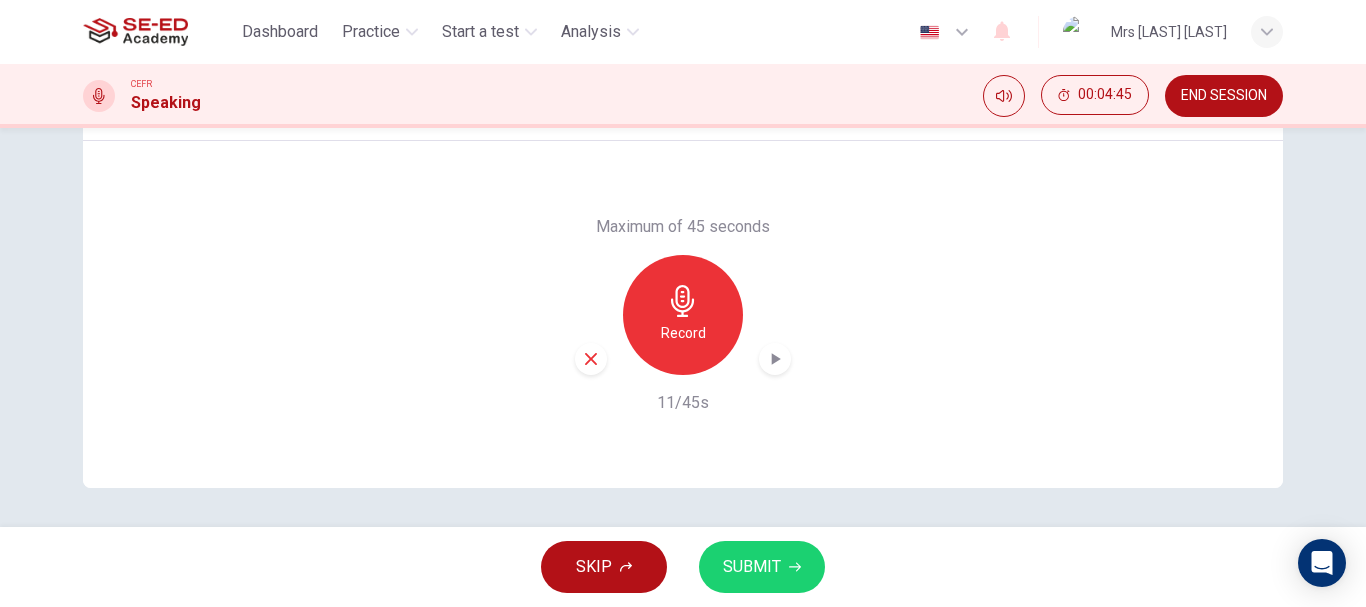 scroll, scrollTop: 376, scrollLeft: 0, axis: vertical 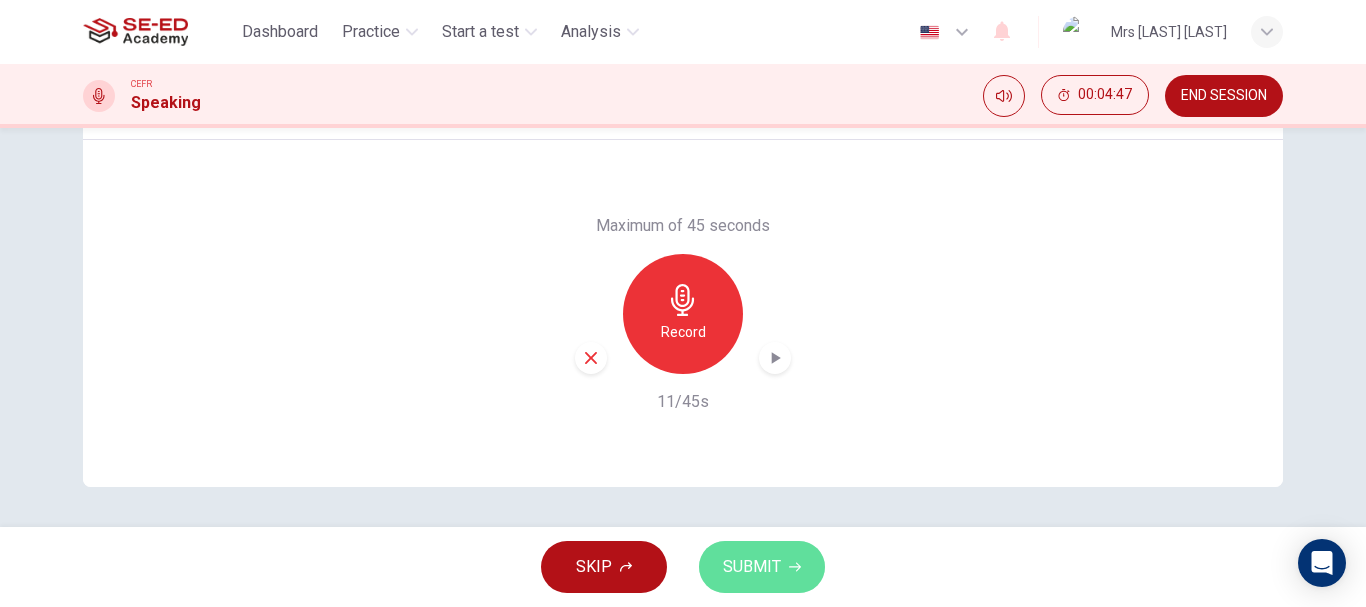 click on "SUBMIT" at bounding box center [752, 567] 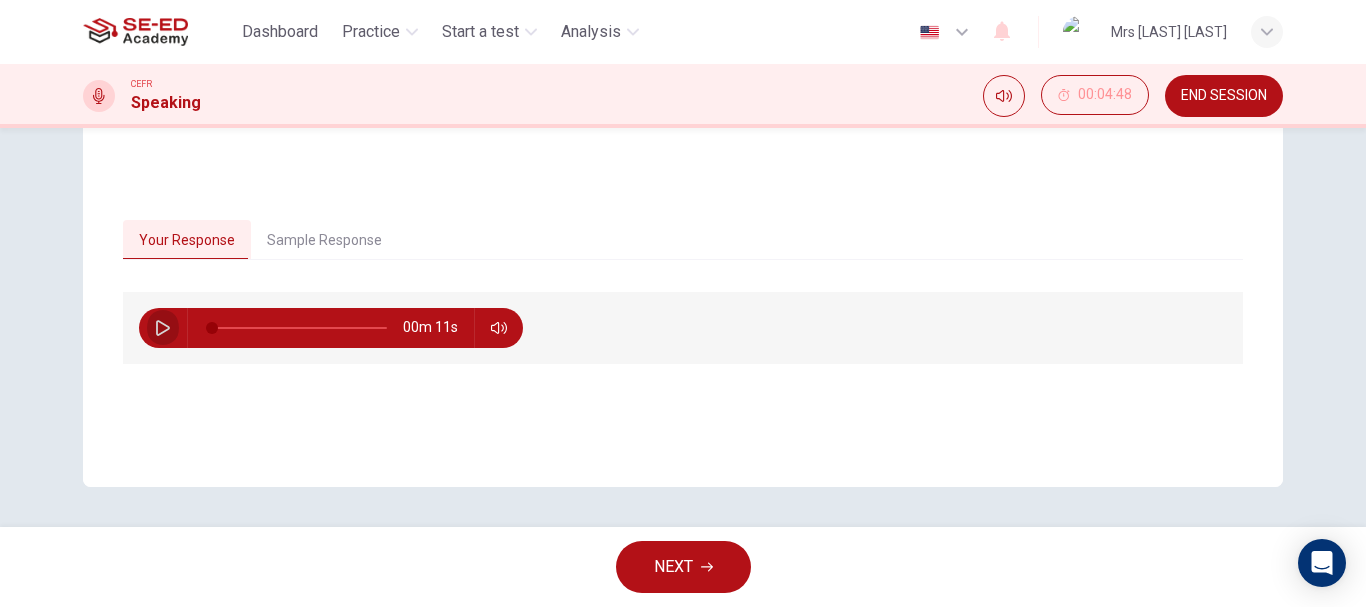 click at bounding box center (163, 328) 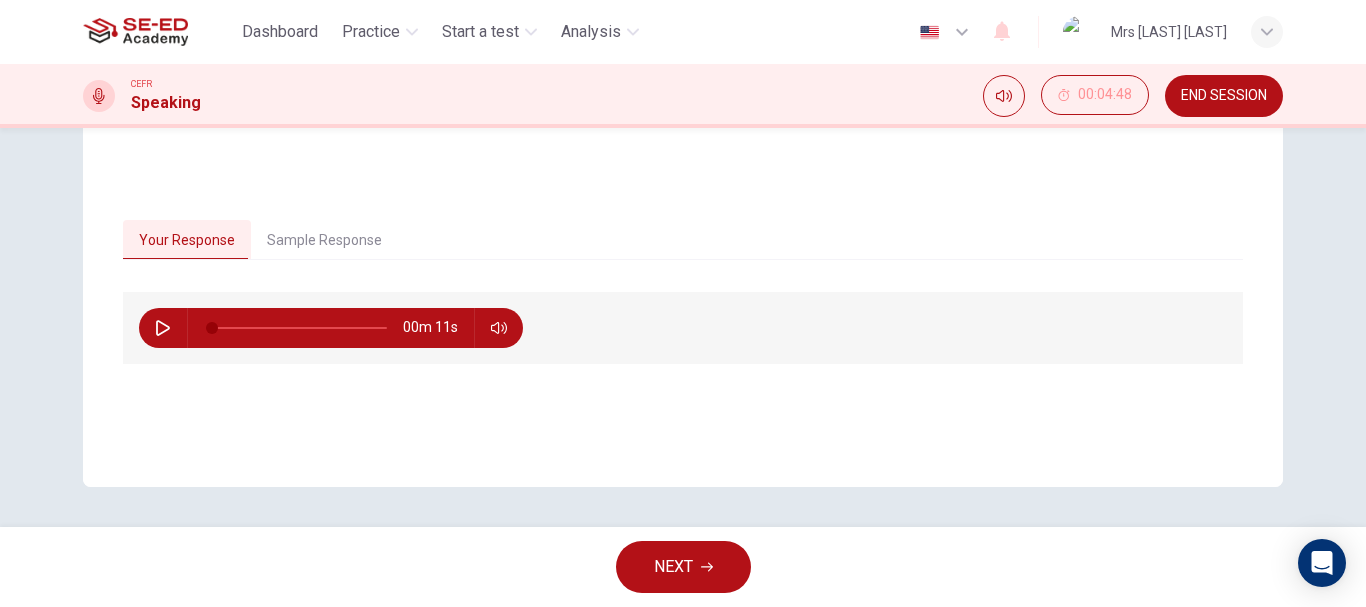 click on "NEXT" at bounding box center (683, 567) 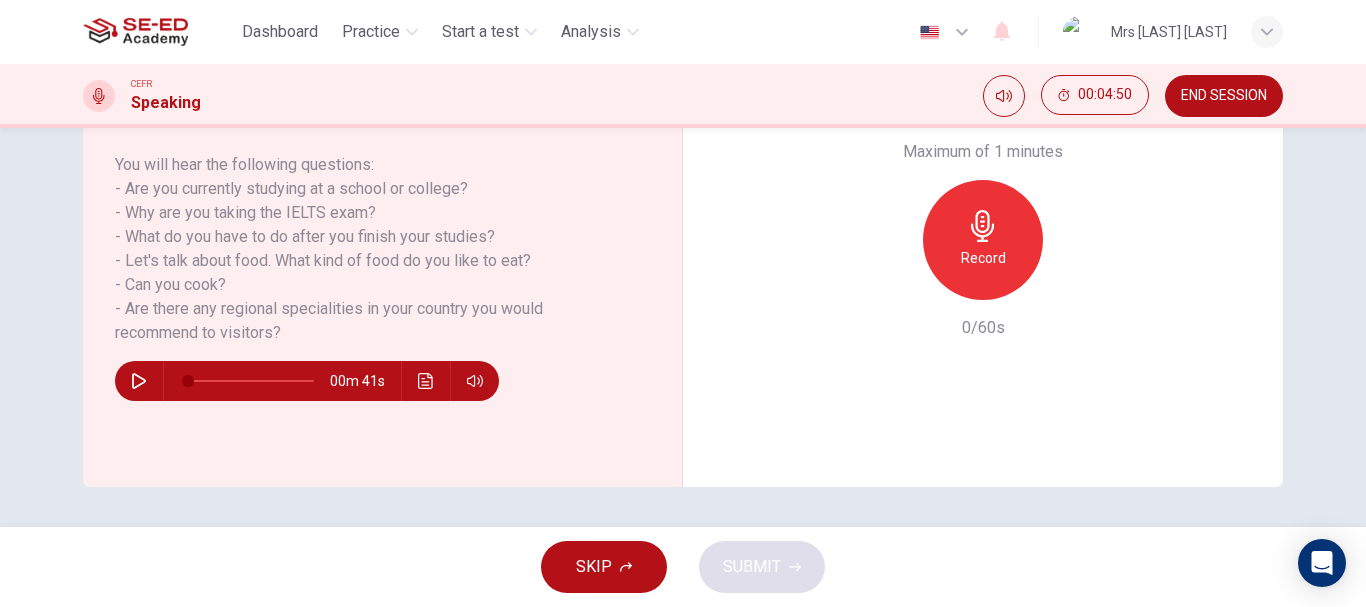 scroll, scrollTop: 276, scrollLeft: 0, axis: vertical 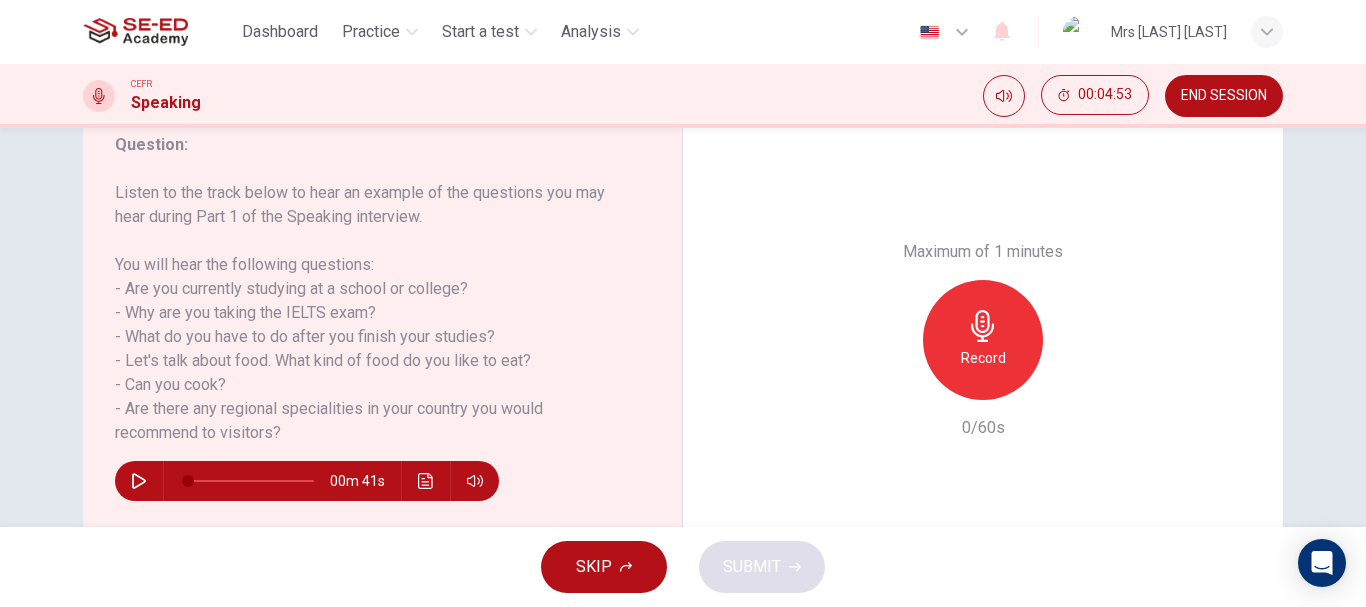 click at bounding box center [983, 326] 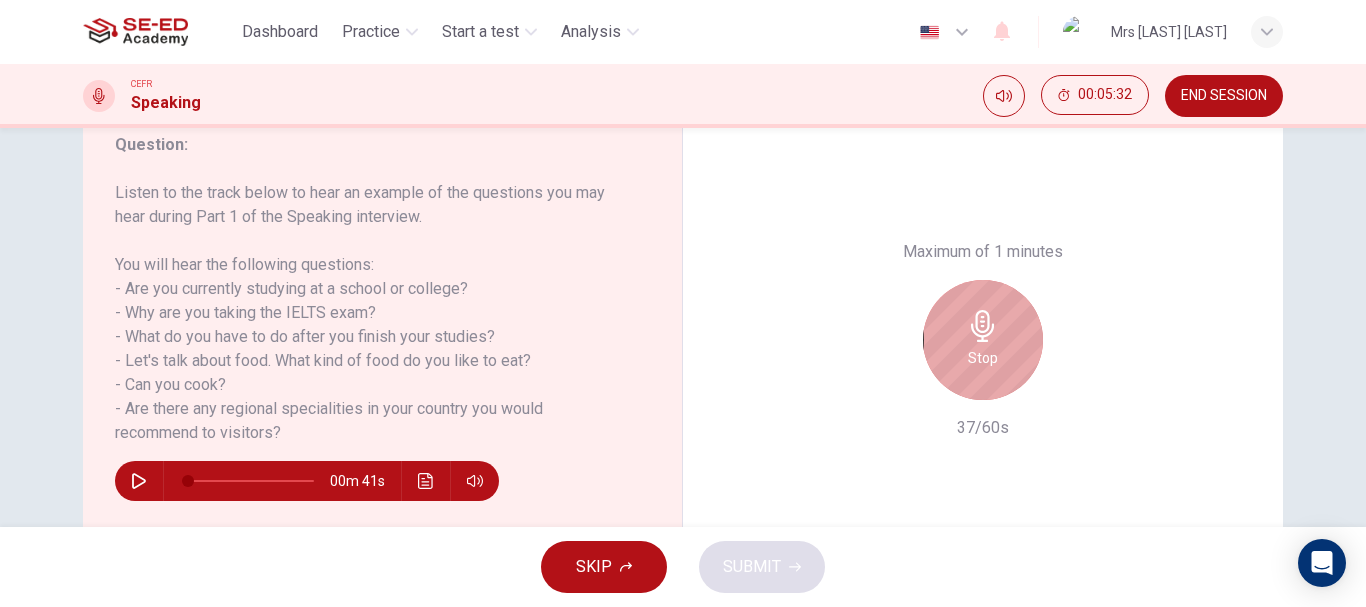 click on "Stop" at bounding box center (983, 340) 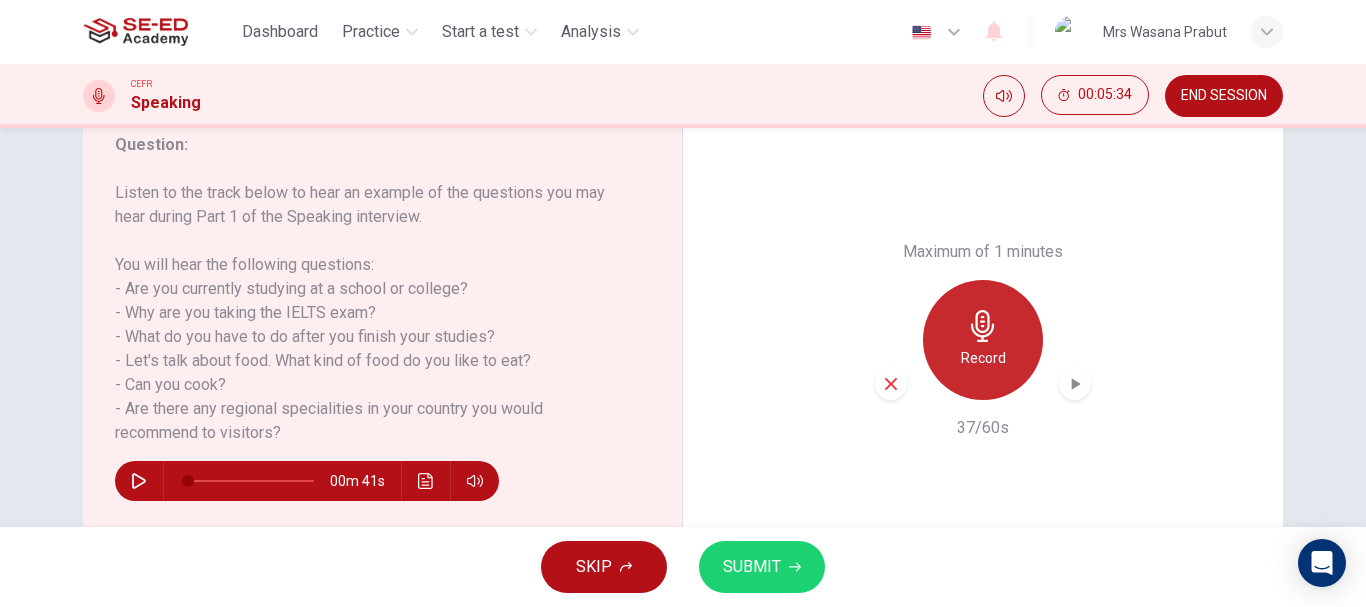 click on "Record" at bounding box center [983, 358] 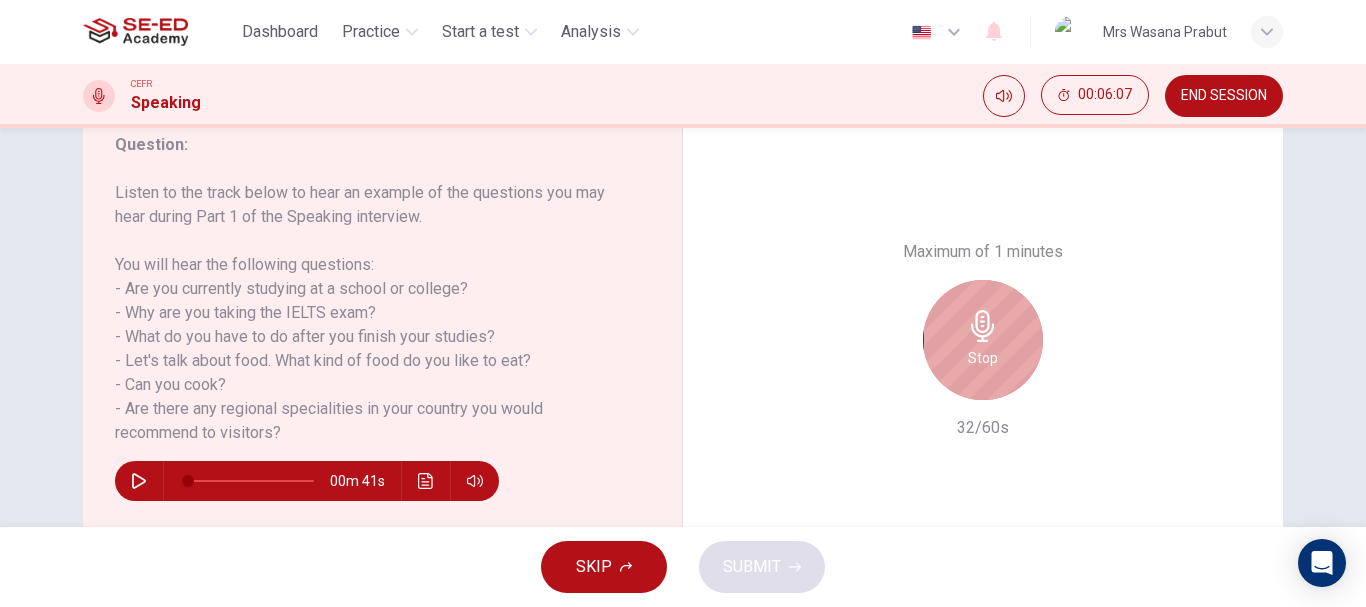 click on "Stop" at bounding box center (983, 340) 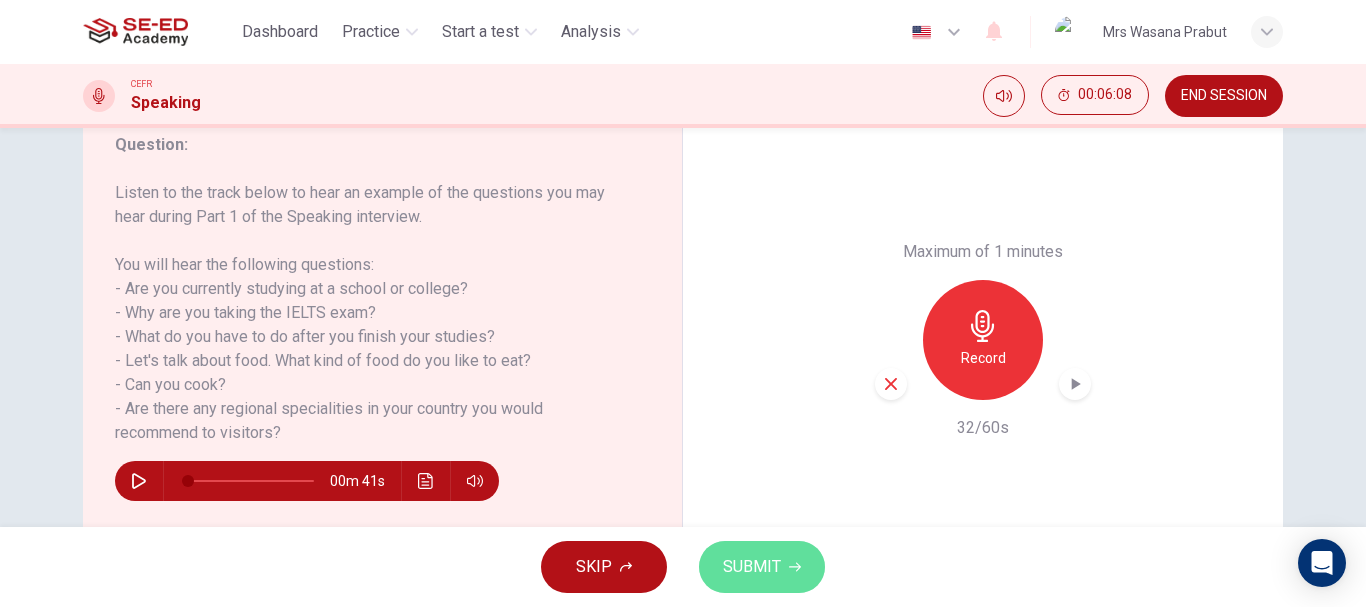 click on "SUBMIT" at bounding box center (752, 567) 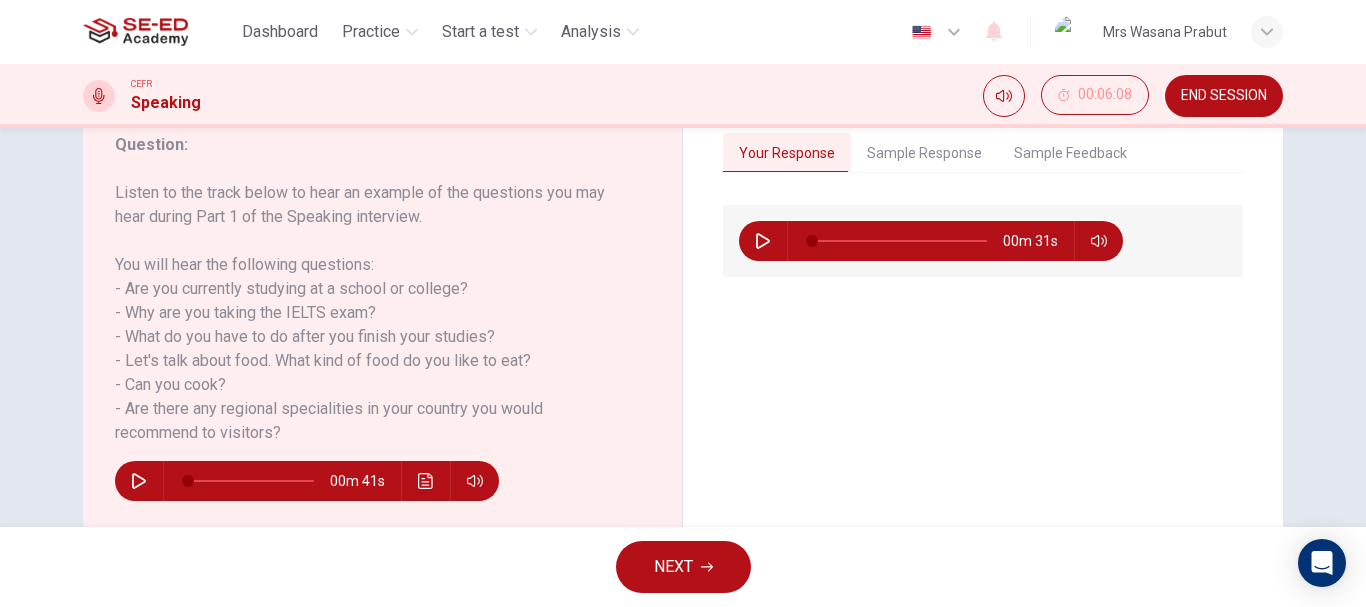 click at bounding box center [763, 241] 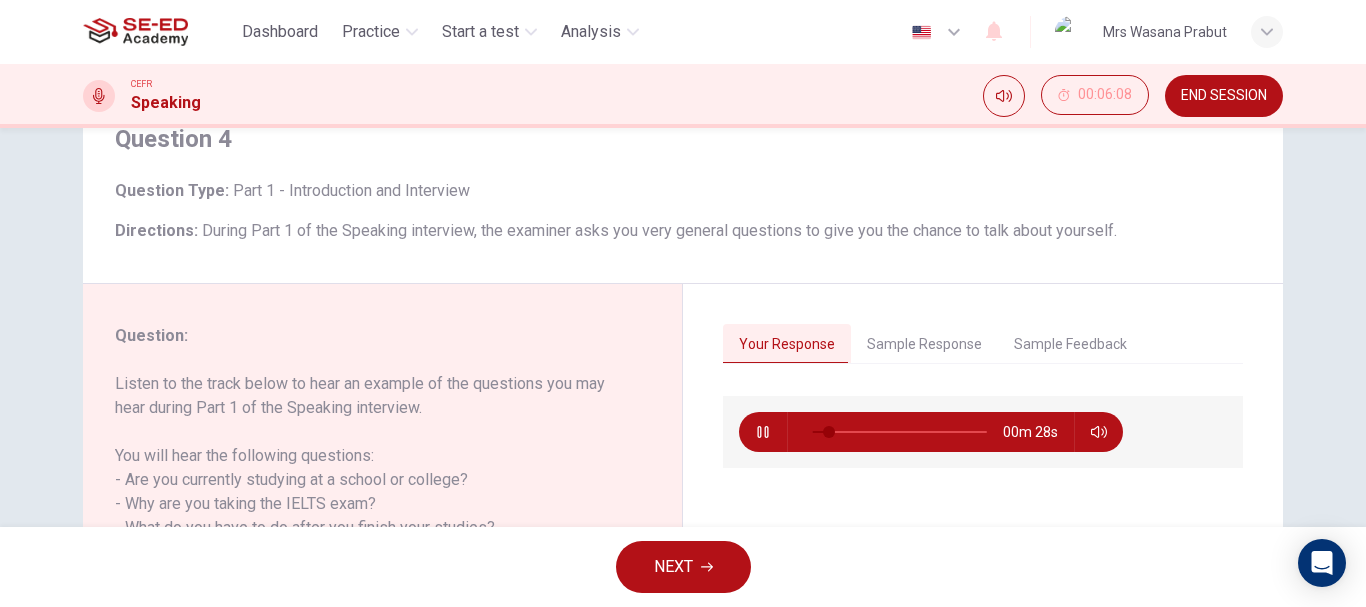 scroll, scrollTop: 76, scrollLeft: 0, axis: vertical 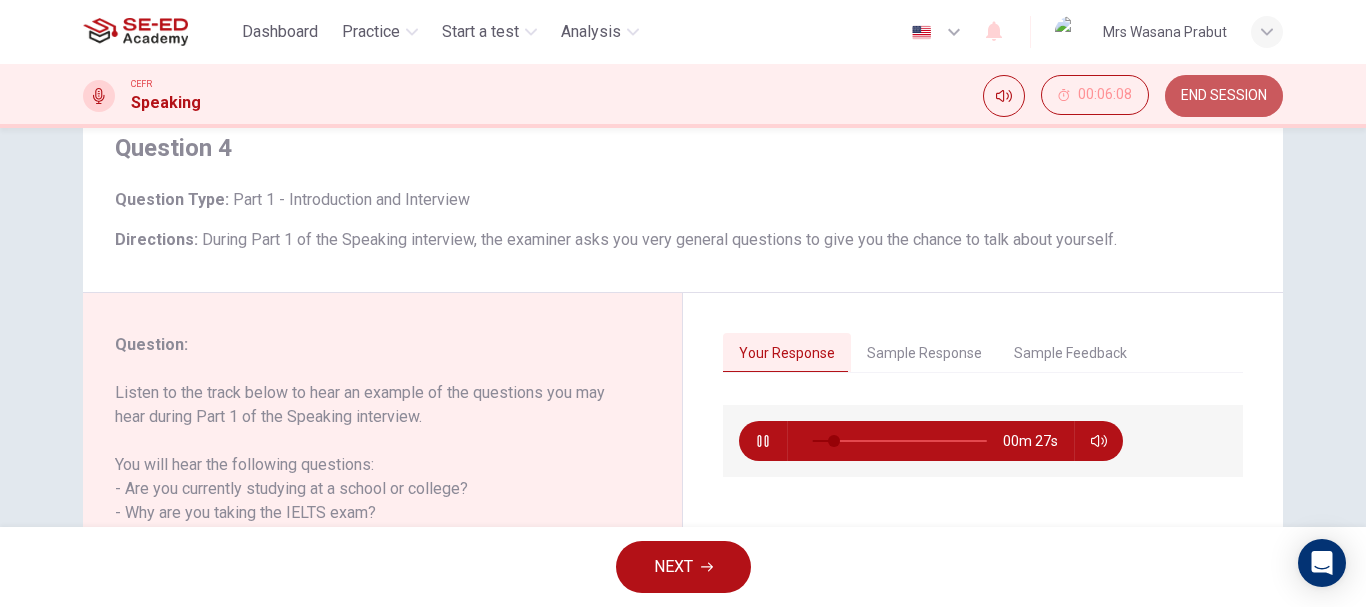 click on "END SESSION" at bounding box center (1224, 96) 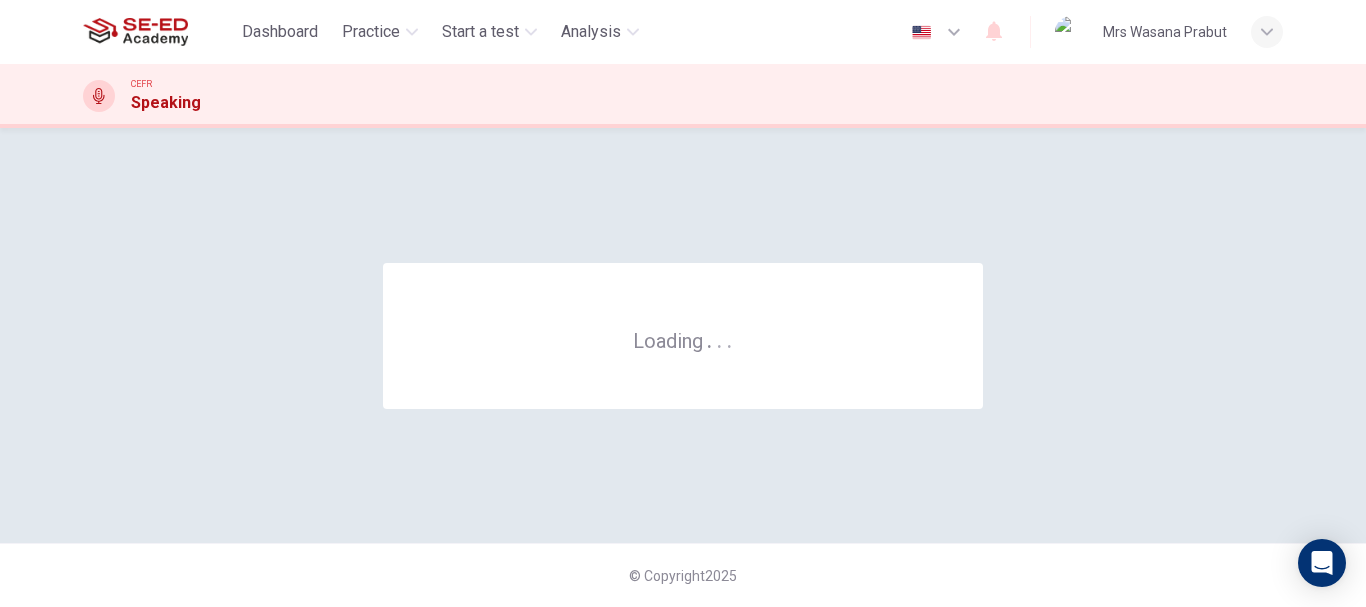scroll, scrollTop: 0, scrollLeft: 0, axis: both 